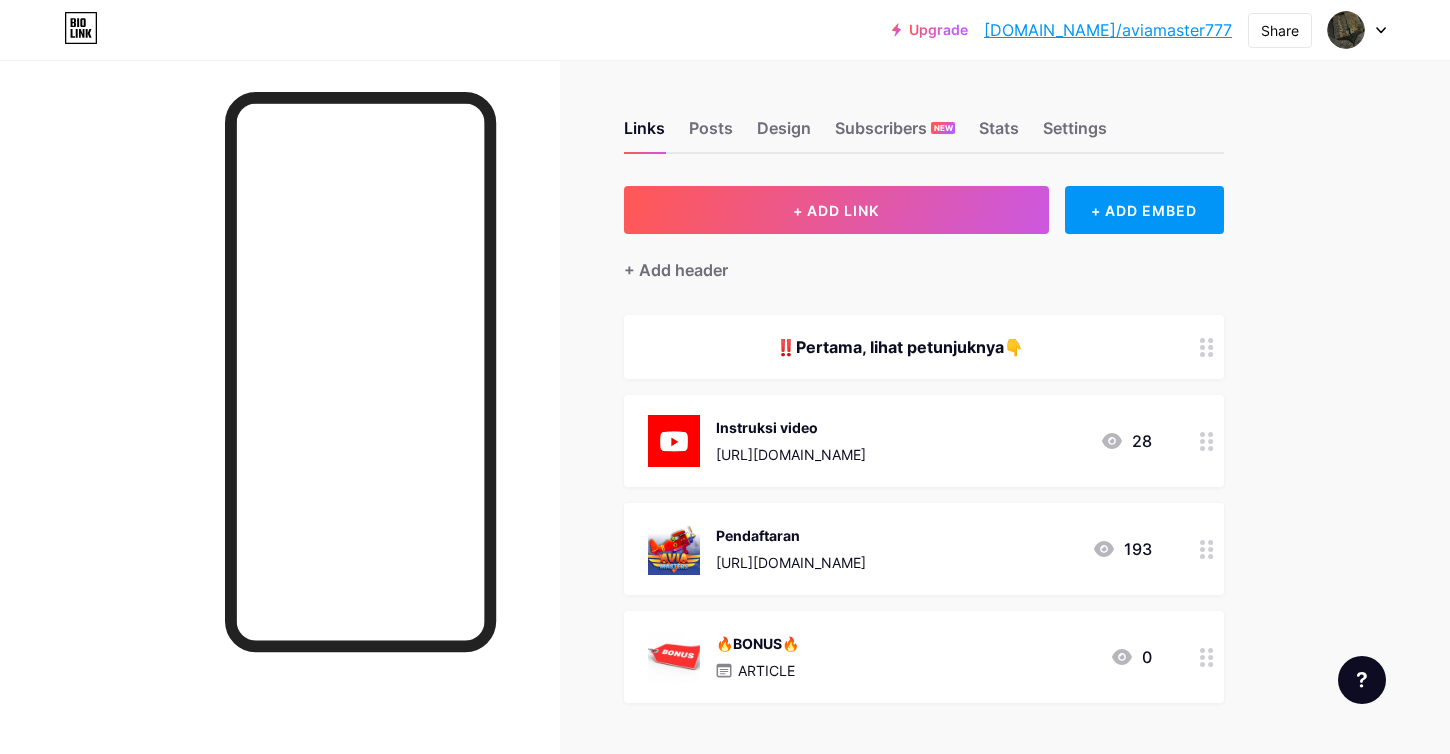 scroll, scrollTop: 0, scrollLeft: 0, axis: both 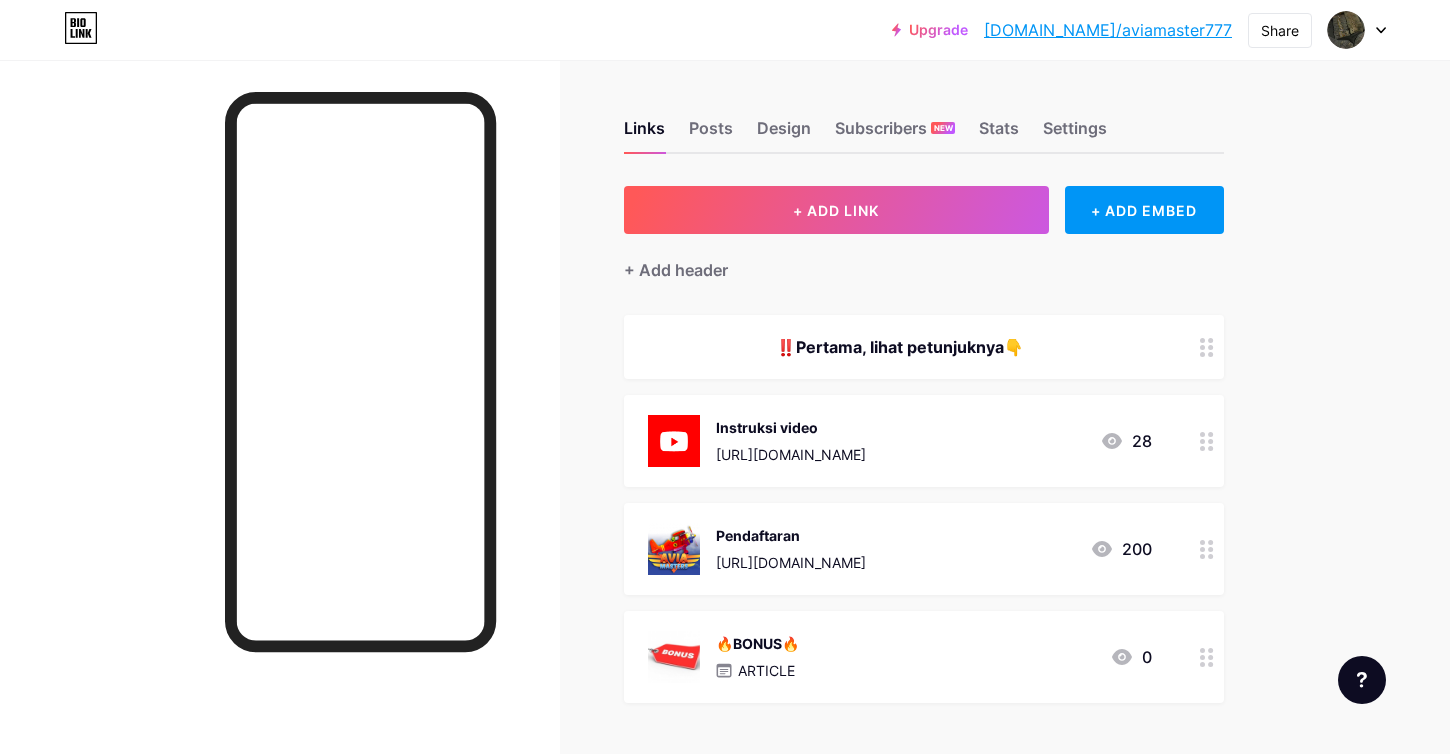 click on "Links
Posts
Design
Subscribers
NEW
Stats
Settings" at bounding box center (924, 119) 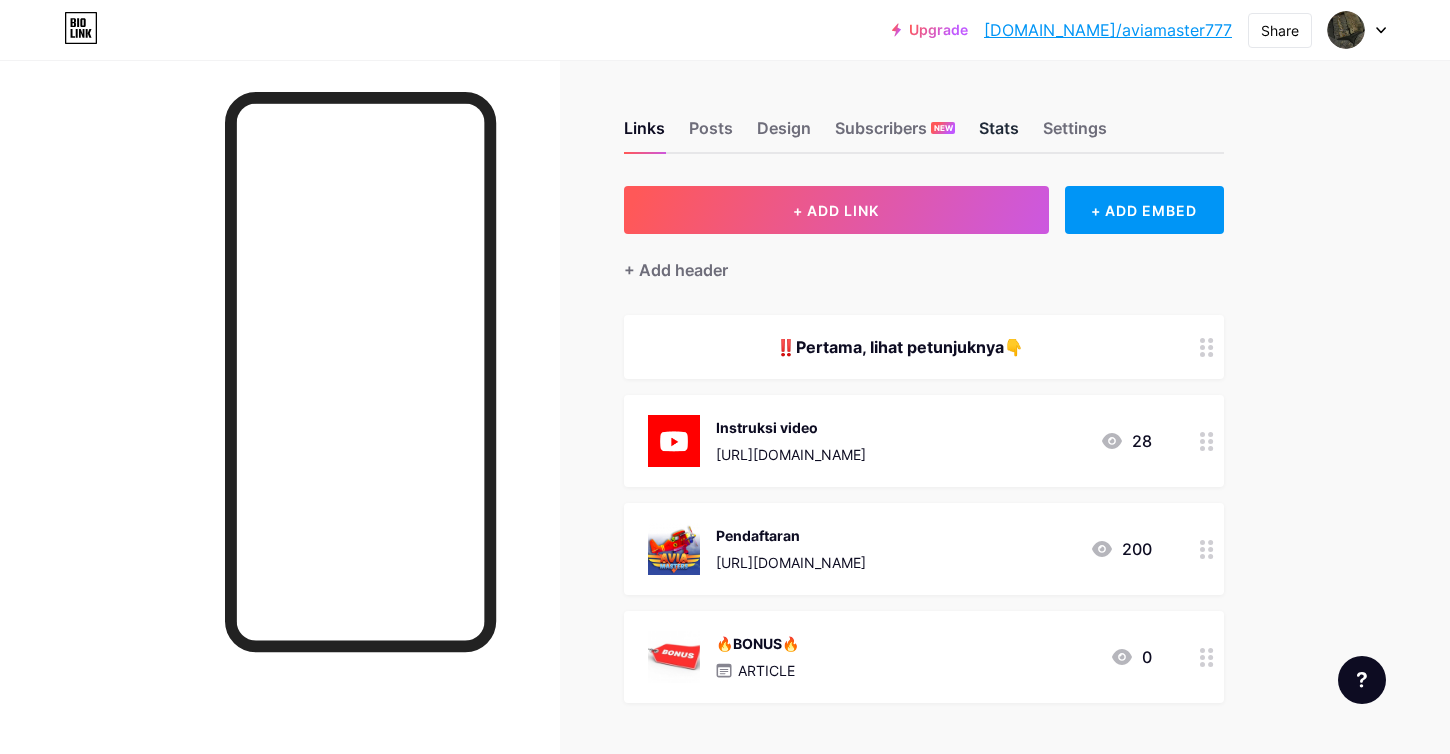 click on "Stats" at bounding box center [999, 134] 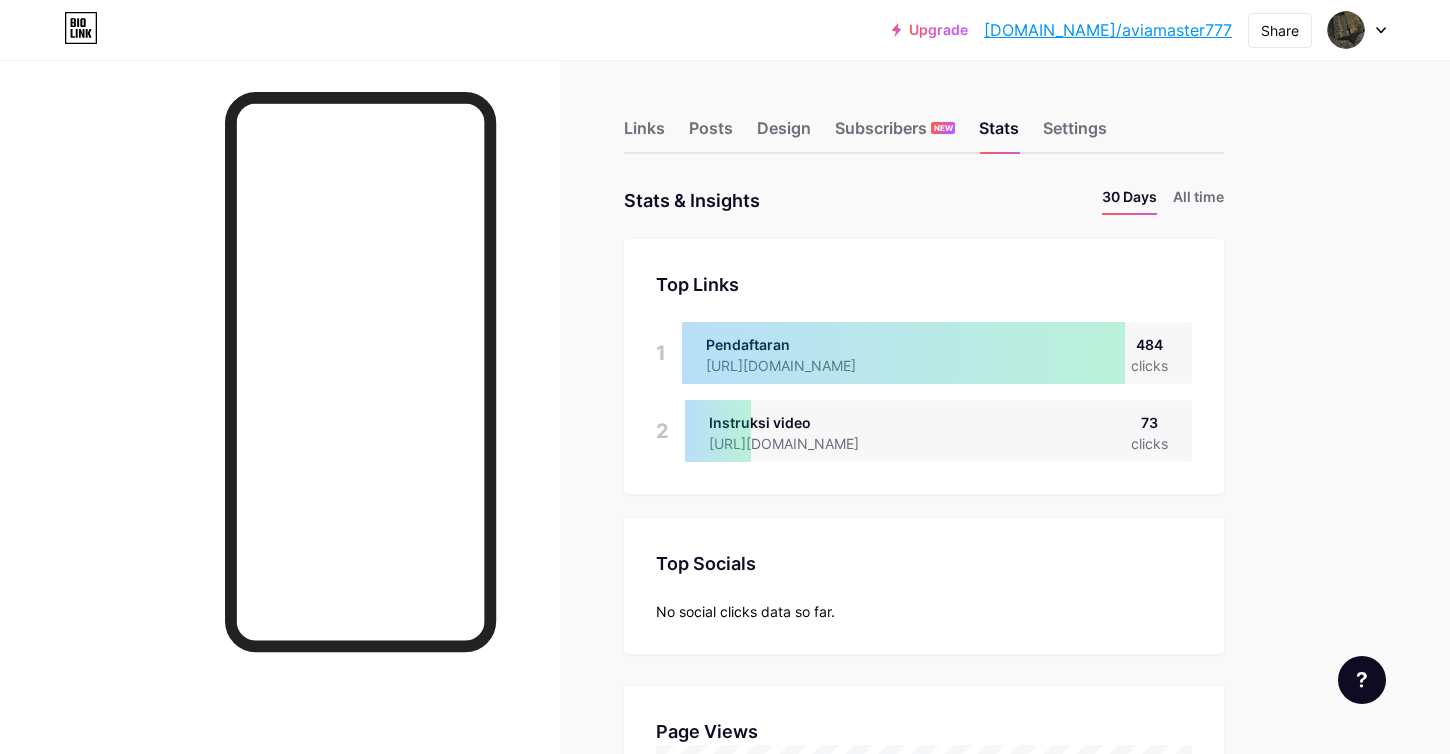 scroll, scrollTop: 999246, scrollLeft: 998550, axis: both 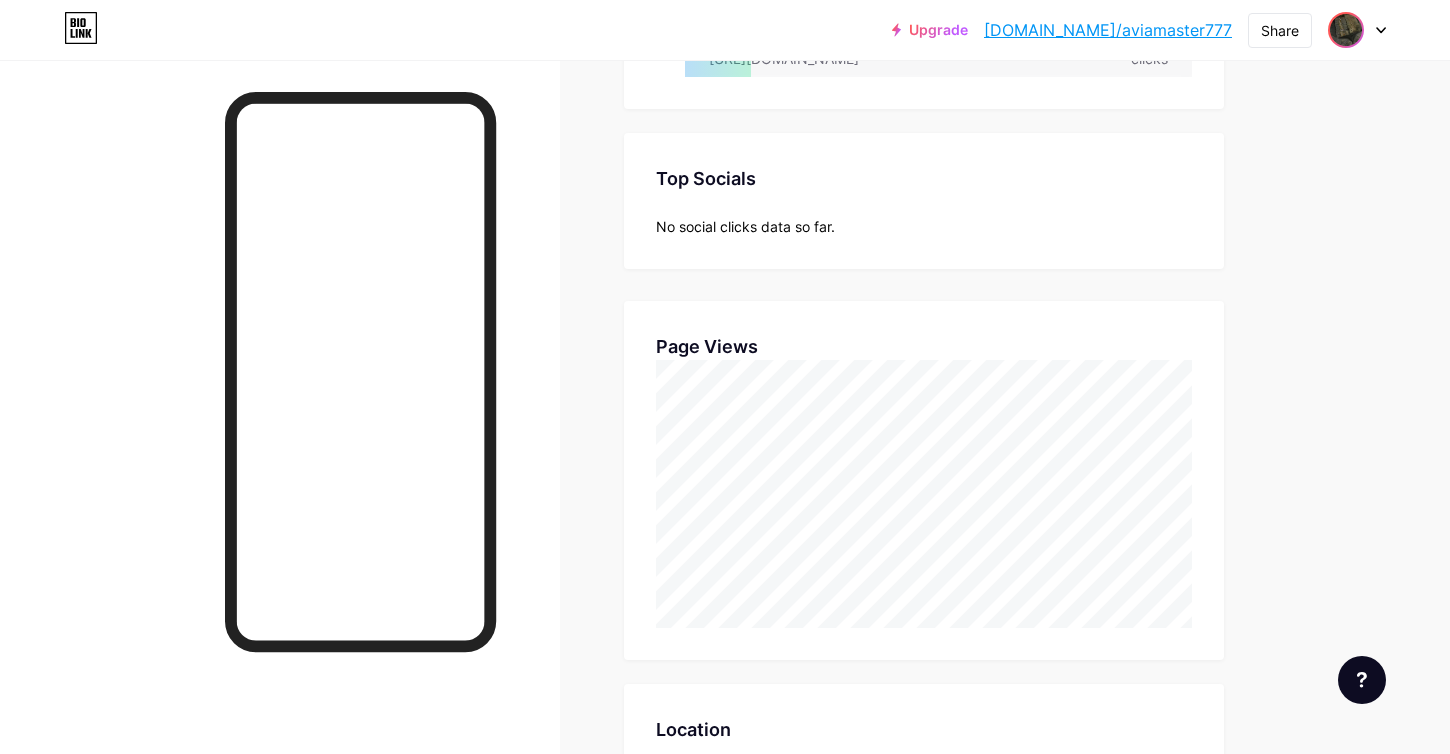 click at bounding box center (1357, 30) 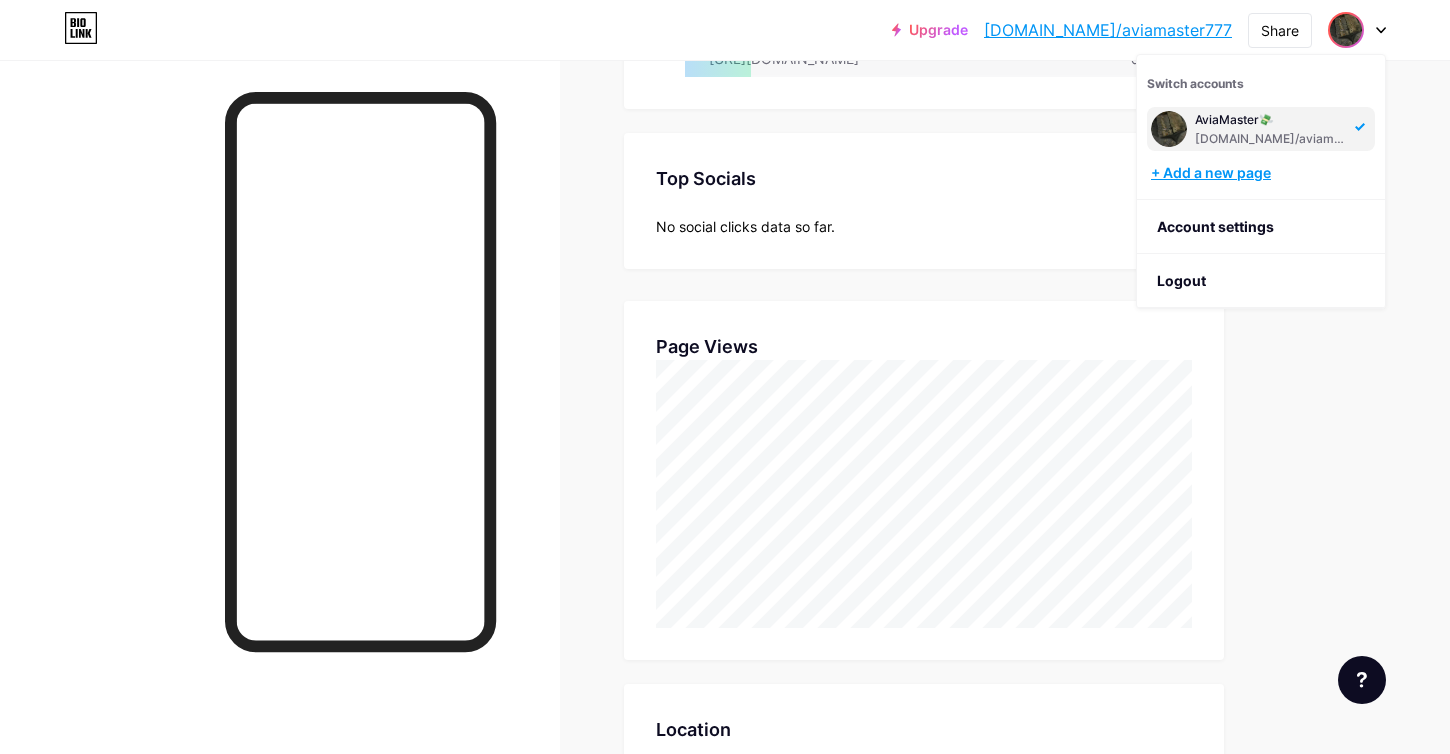 click on "+ Add a new page" at bounding box center [1263, 173] 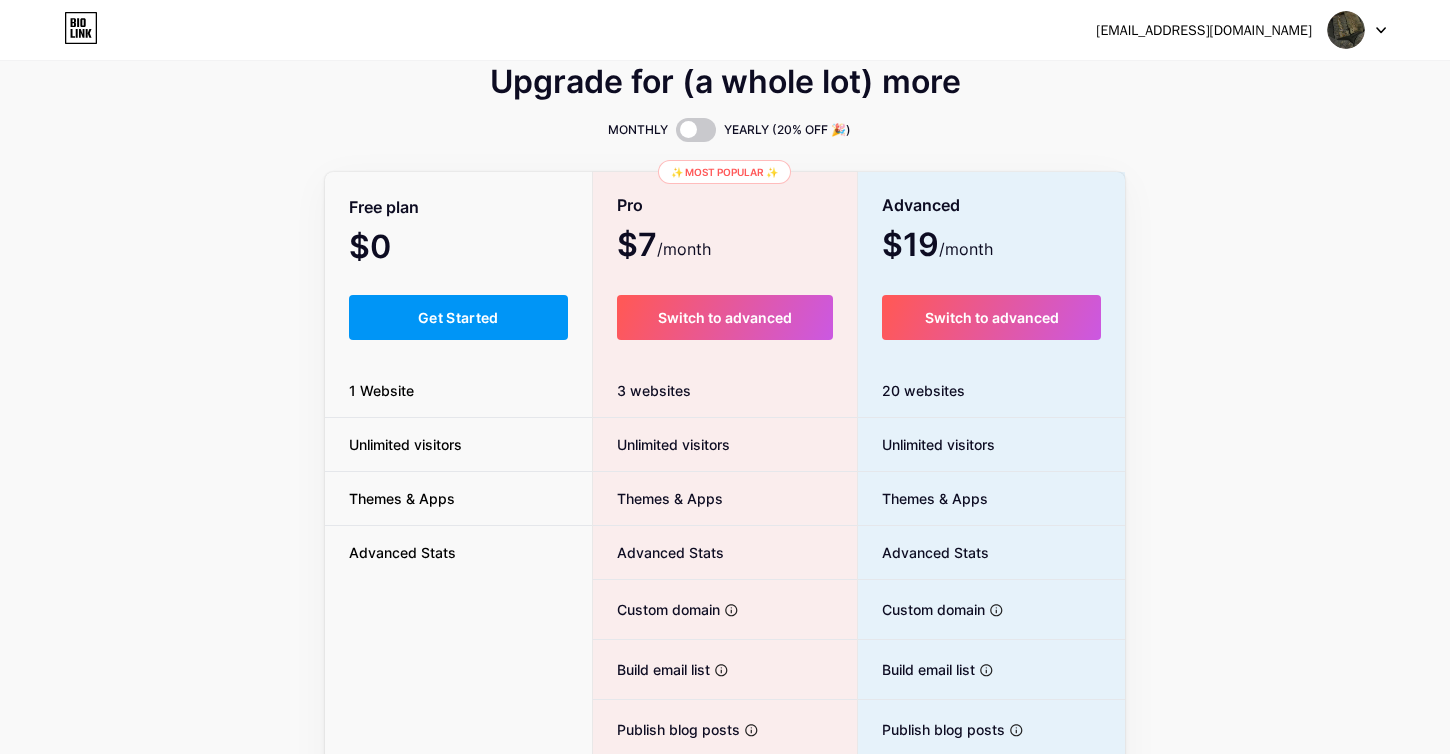 scroll, scrollTop: 0, scrollLeft: 0, axis: both 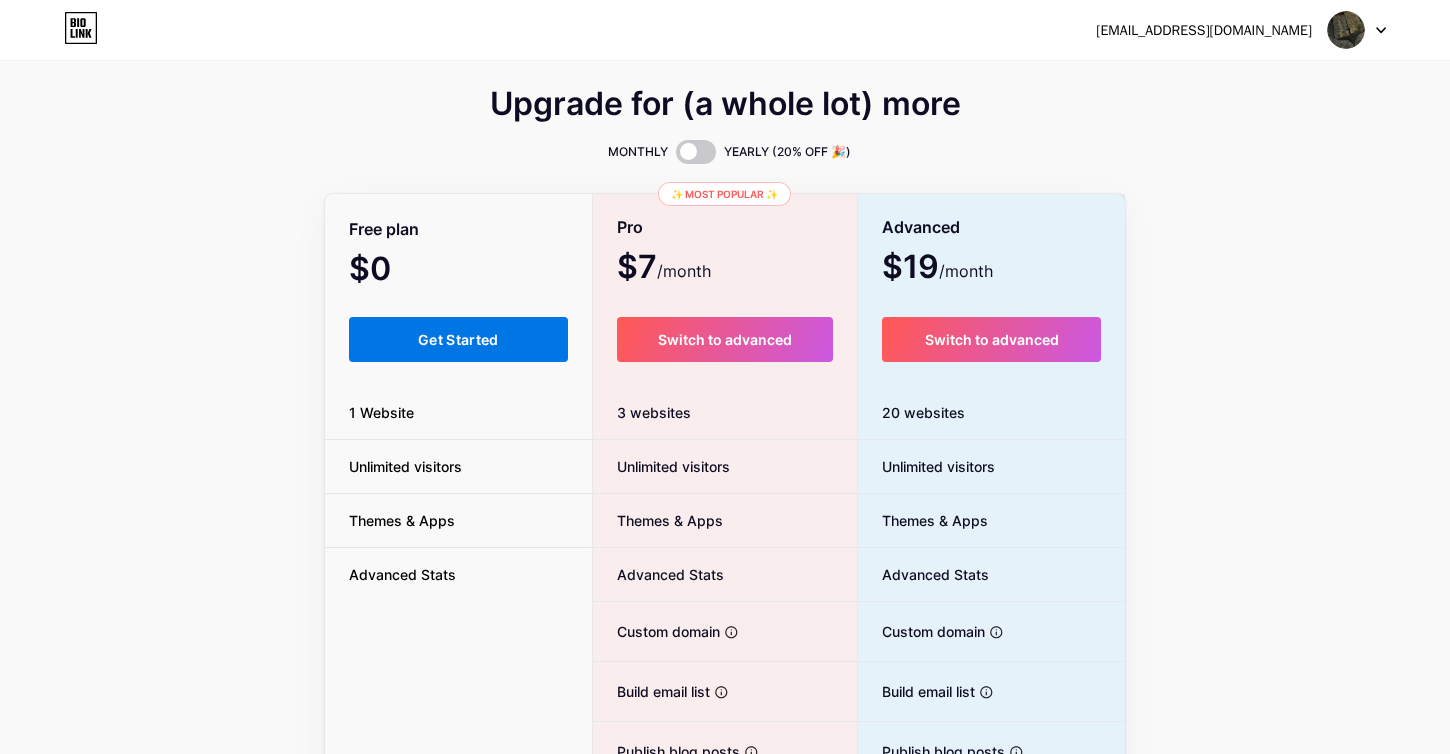 click on "Get Started" at bounding box center [458, 339] 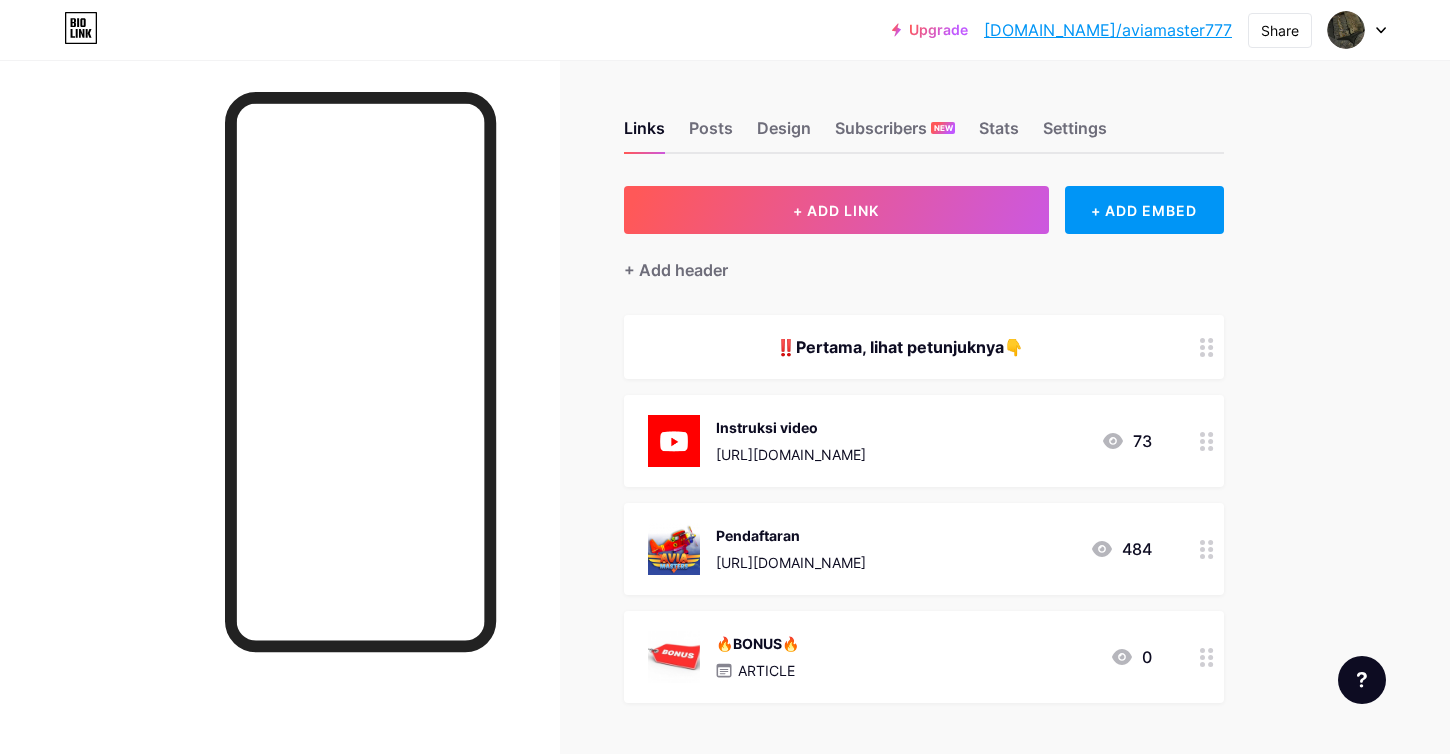 click on "Upgrade   bio.link/aviama...   bio.link/aviamaster777   Share               Switch accounts     AviaMaster💸   bio.link/aviamaster777       + Add a new page        Account settings   Logout" at bounding box center [725, 30] 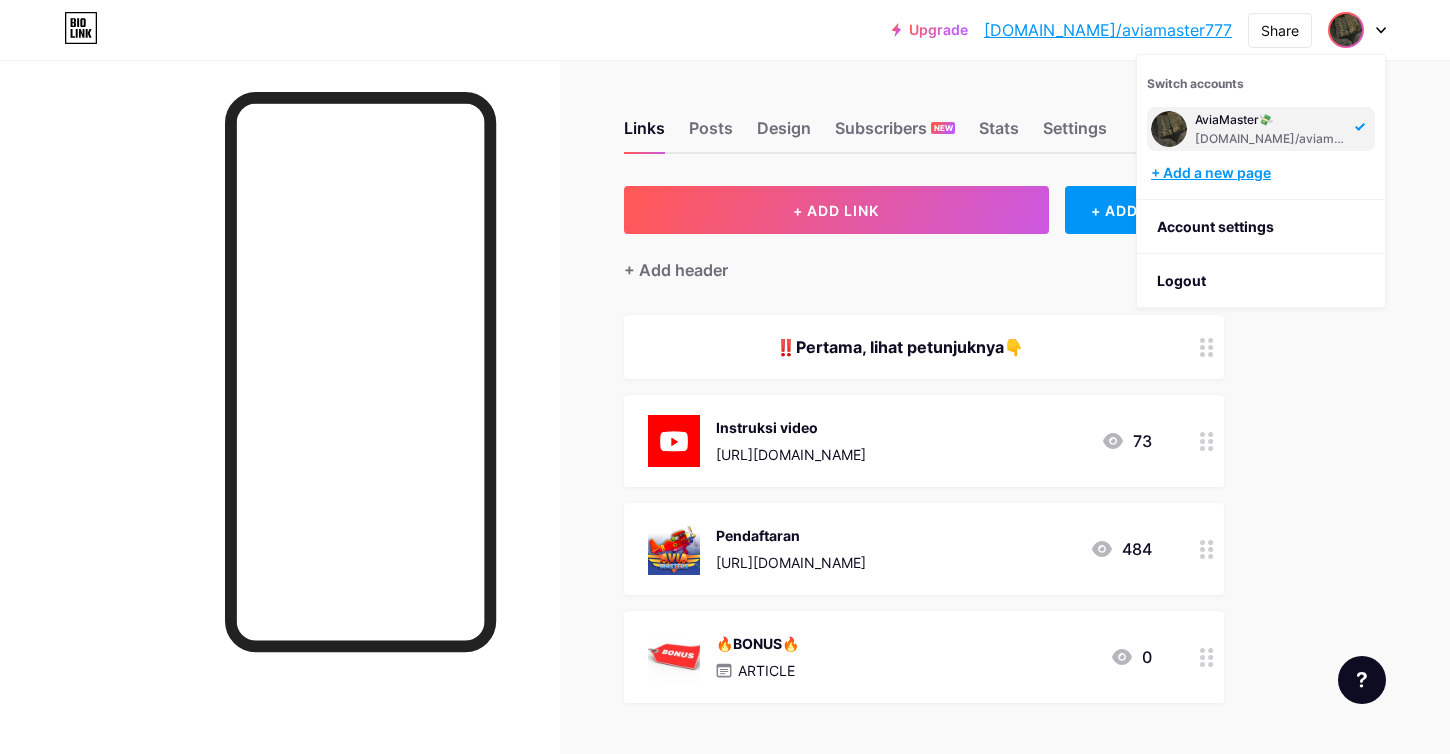 click on "+ Add a new page" at bounding box center [1263, 173] 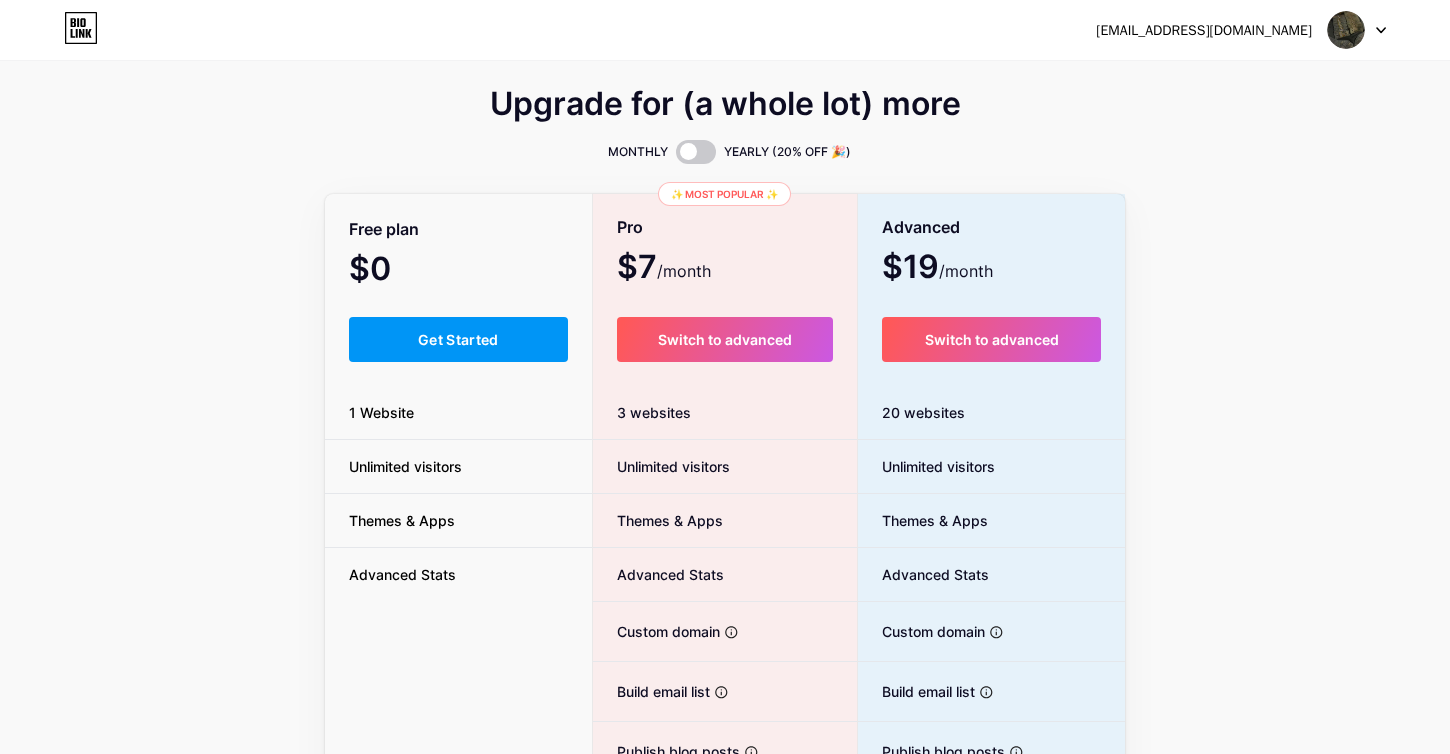 click at bounding box center [1357, 30] 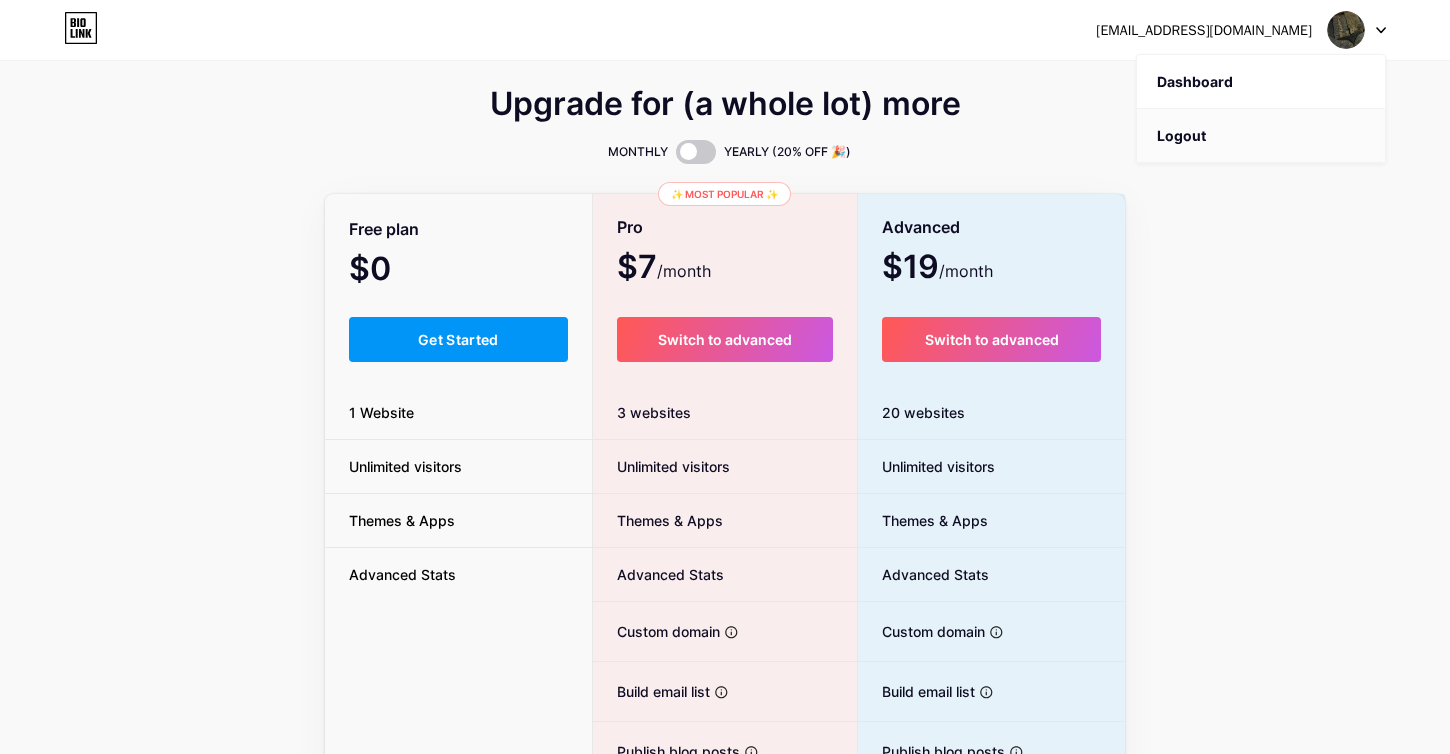 click on "Logout" at bounding box center [1261, 136] 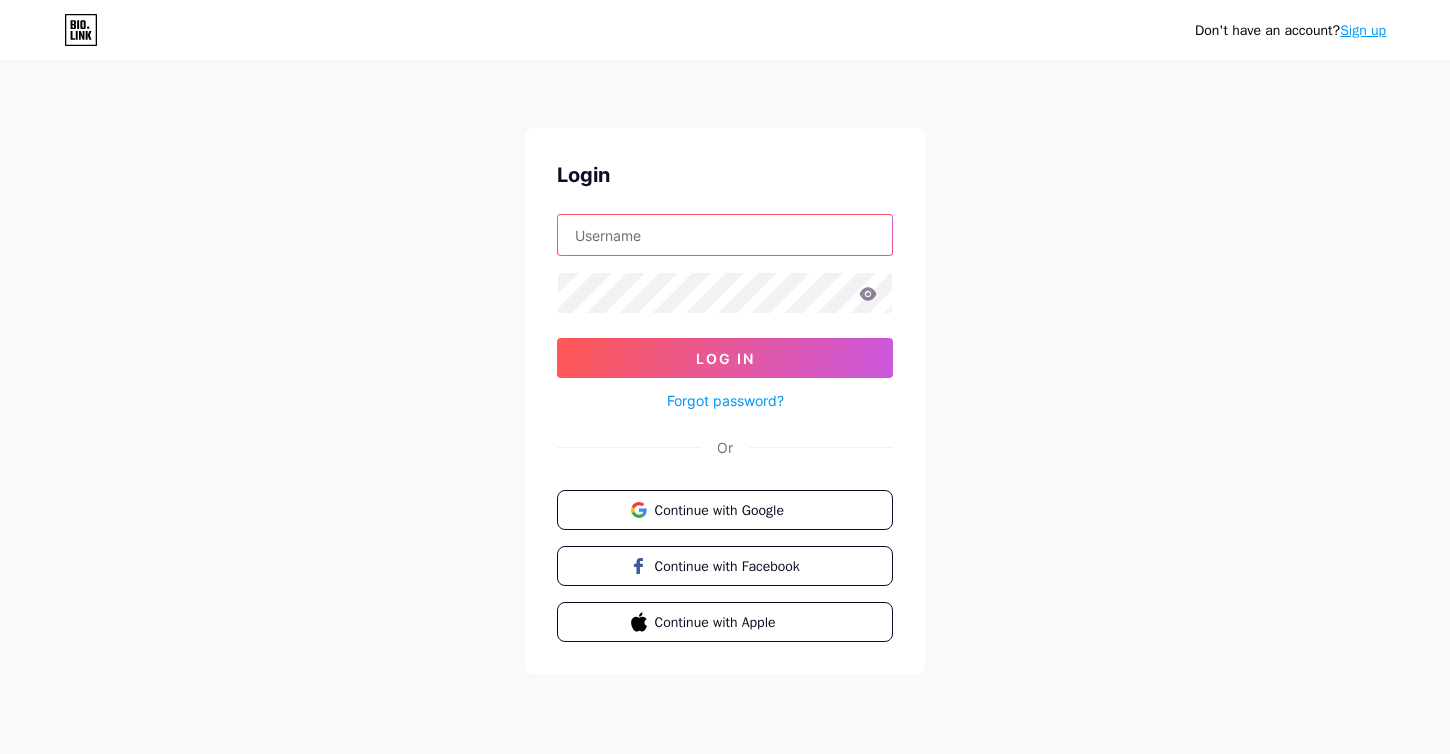 type on "[EMAIL_ADDRESS][DOMAIN_NAME]" 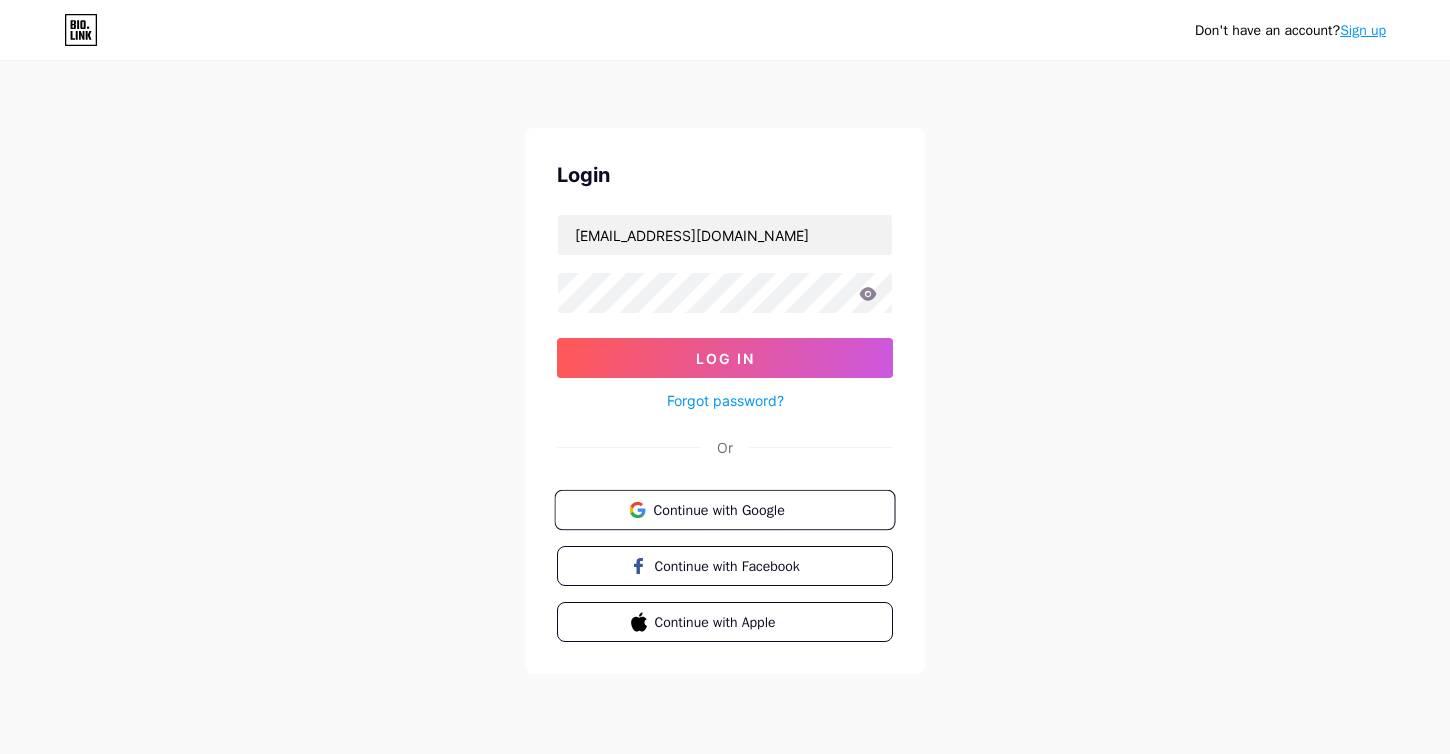 click on "Continue with Google" at bounding box center (736, 509) 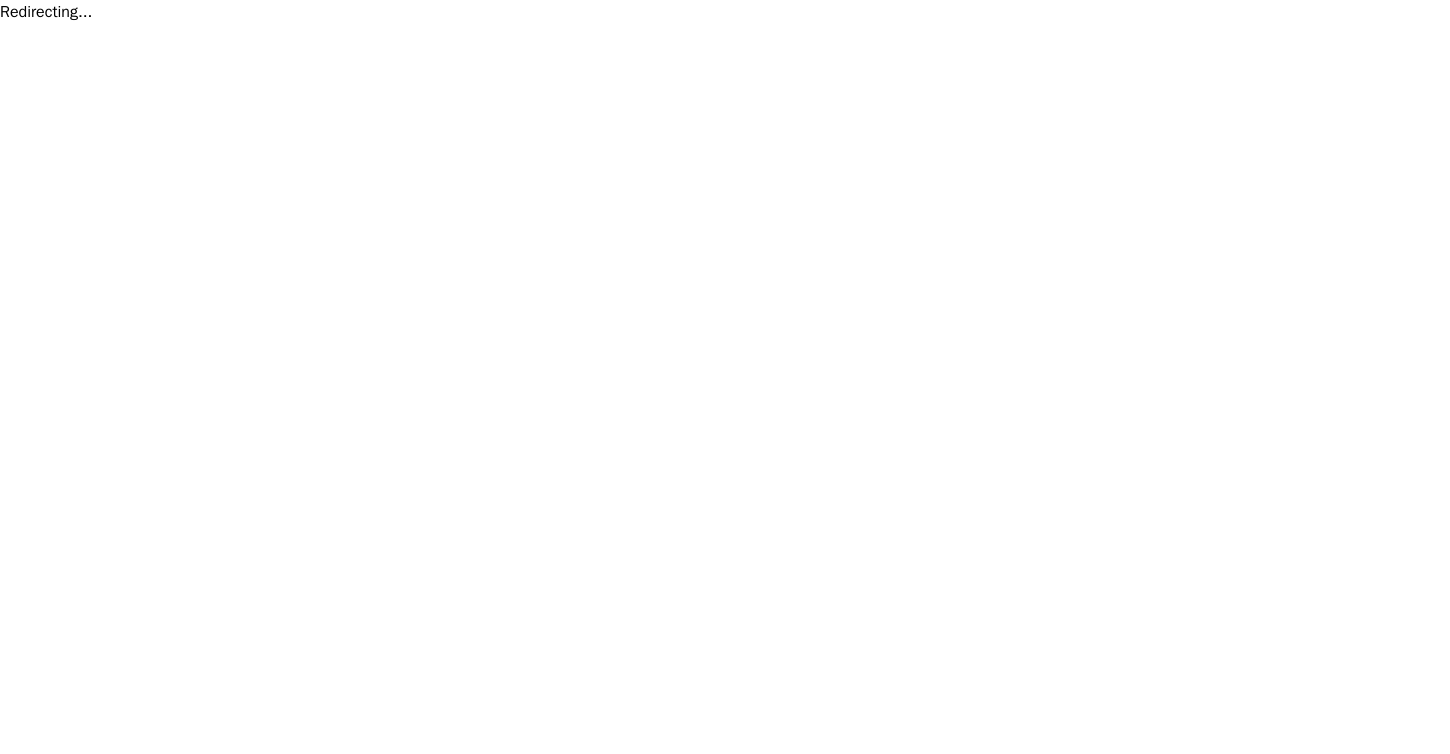 scroll, scrollTop: 0, scrollLeft: 0, axis: both 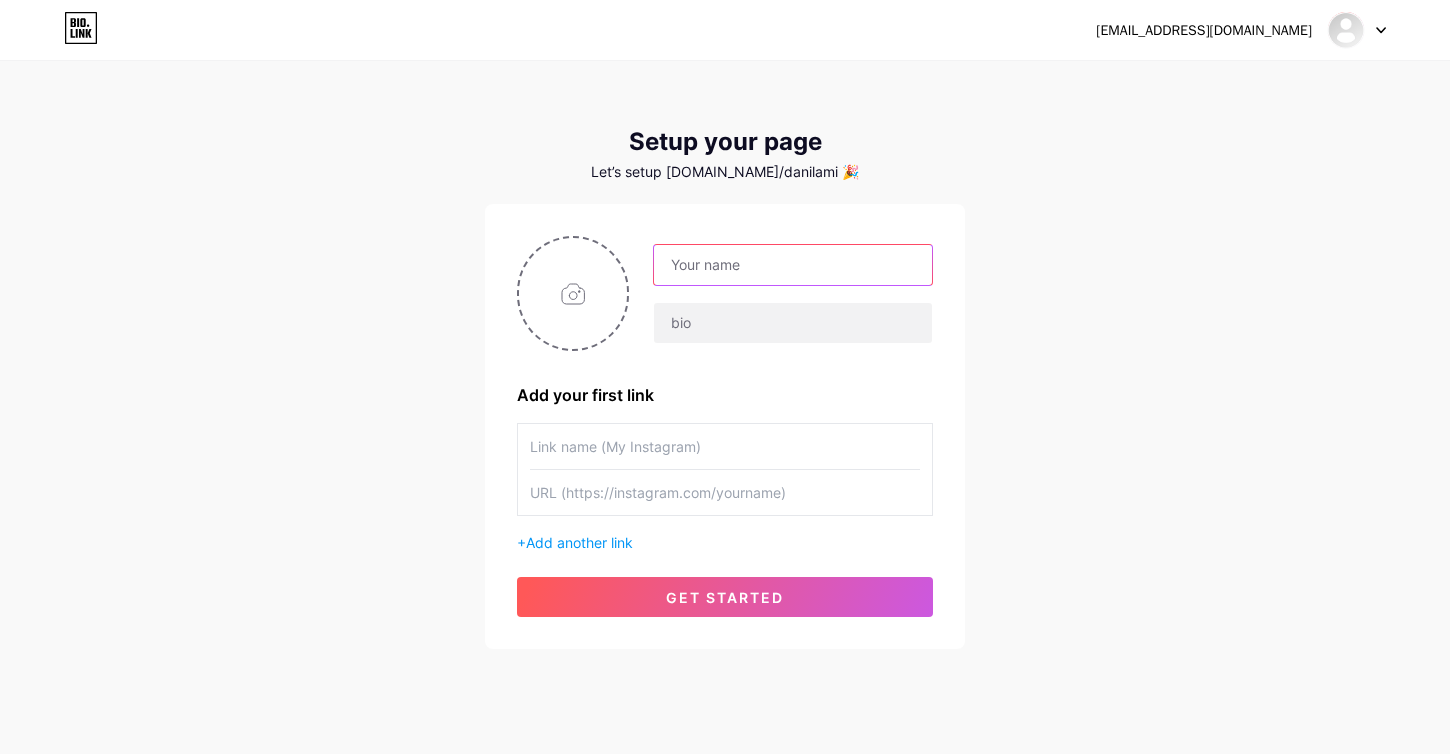 click at bounding box center [793, 265] 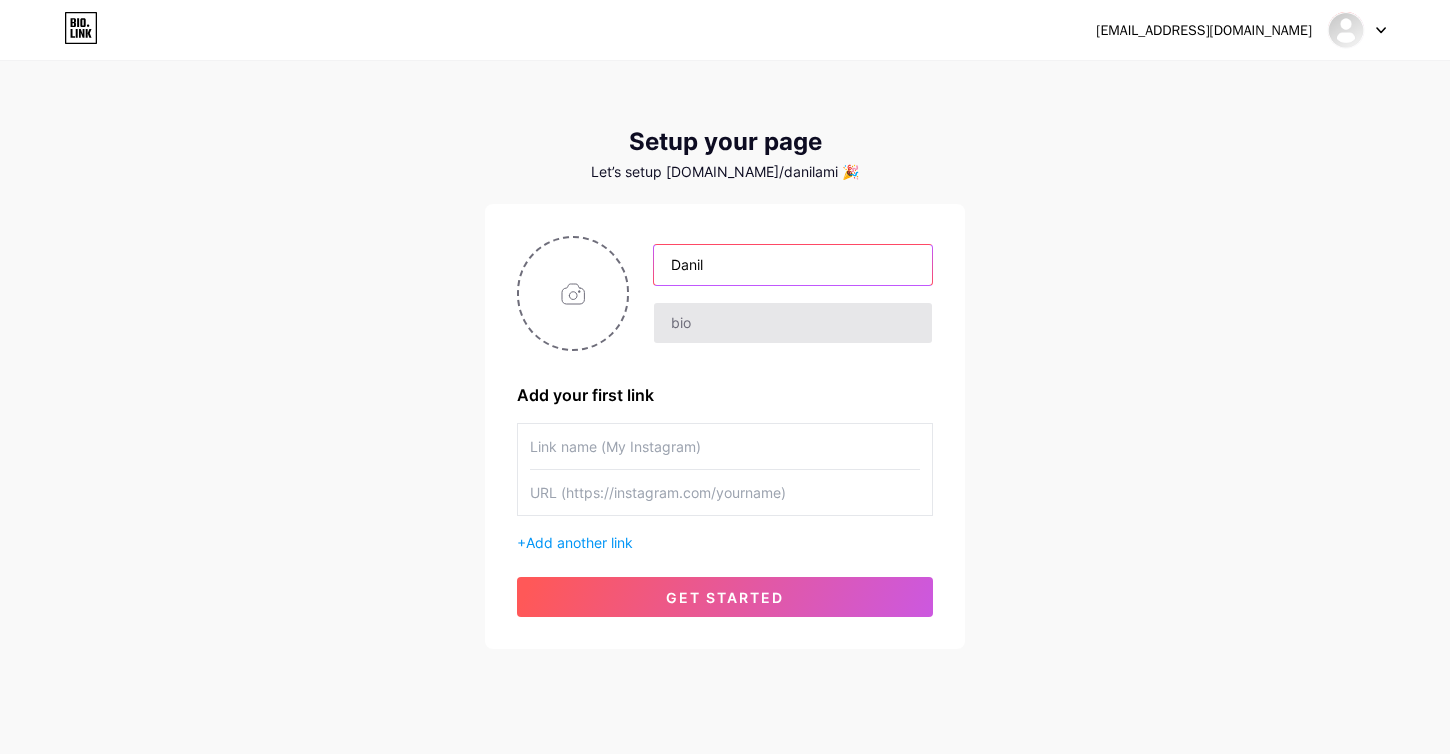 type on "Danil" 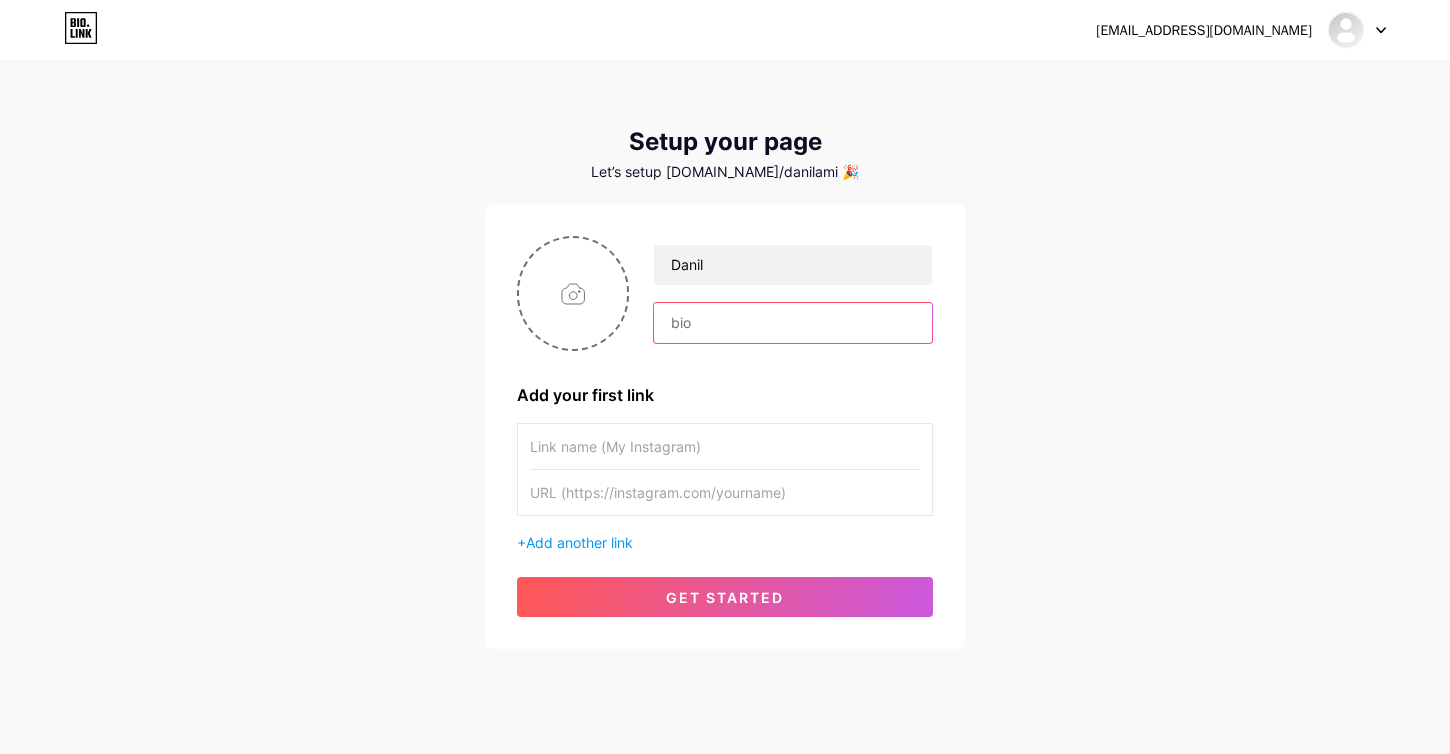 click at bounding box center (793, 323) 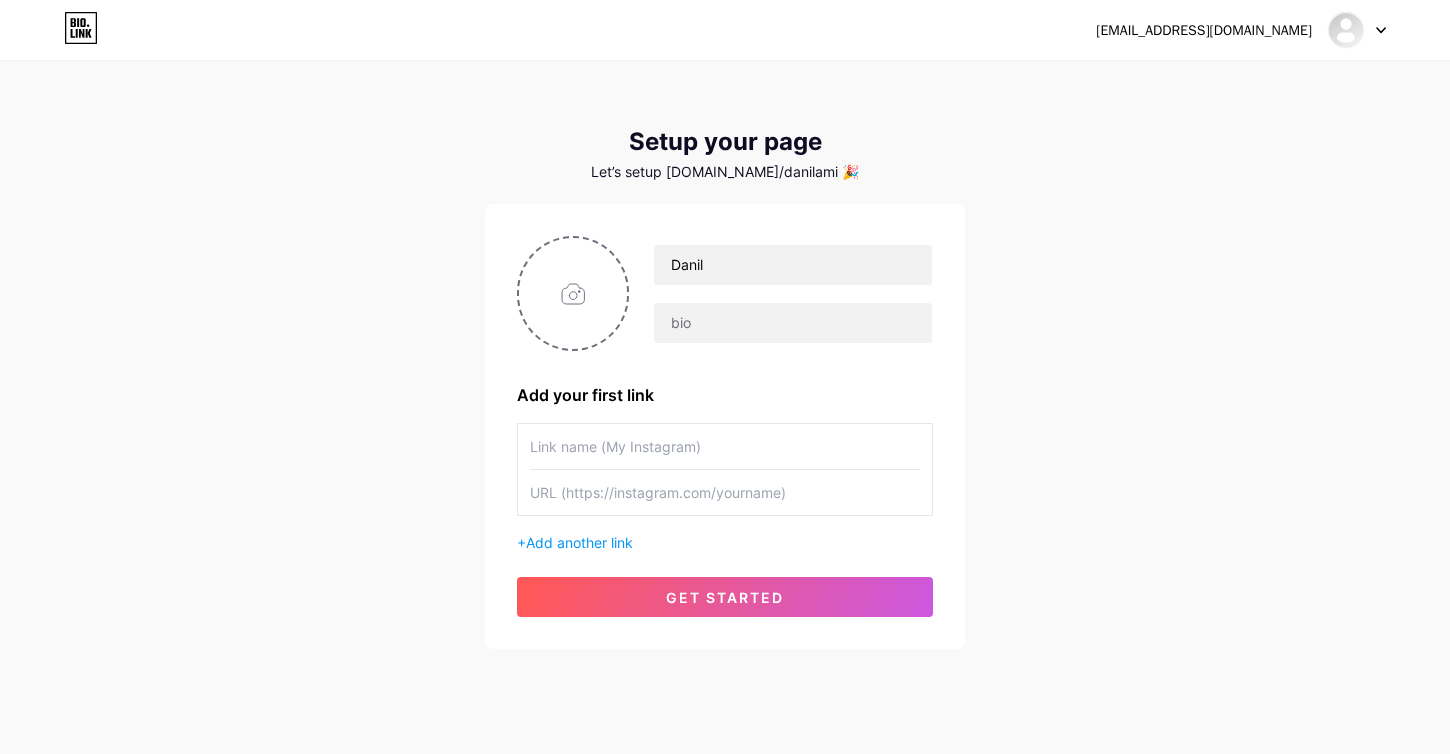 click on "Danil         Add your first link
+  Add another link     get started" at bounding box center [725, 426] 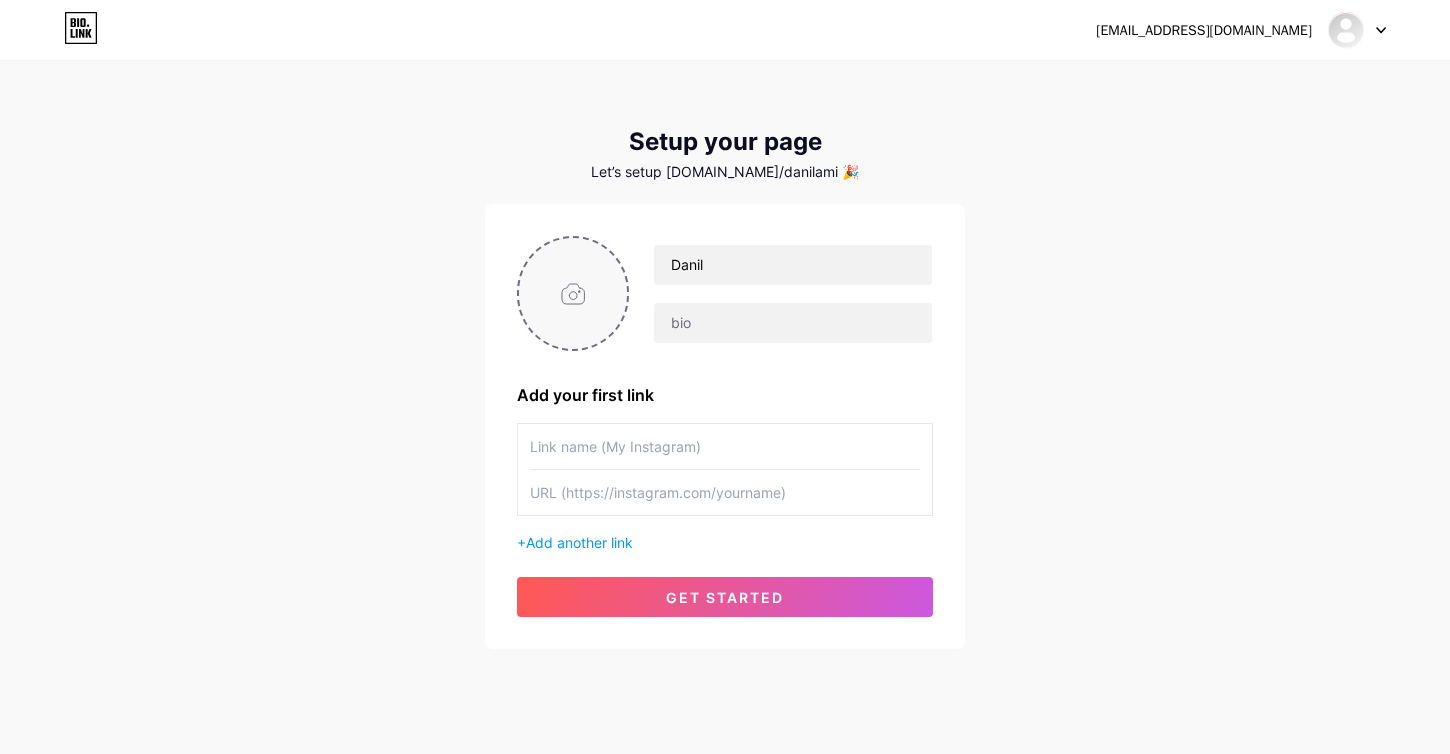 click at bounding box center (573, 293) 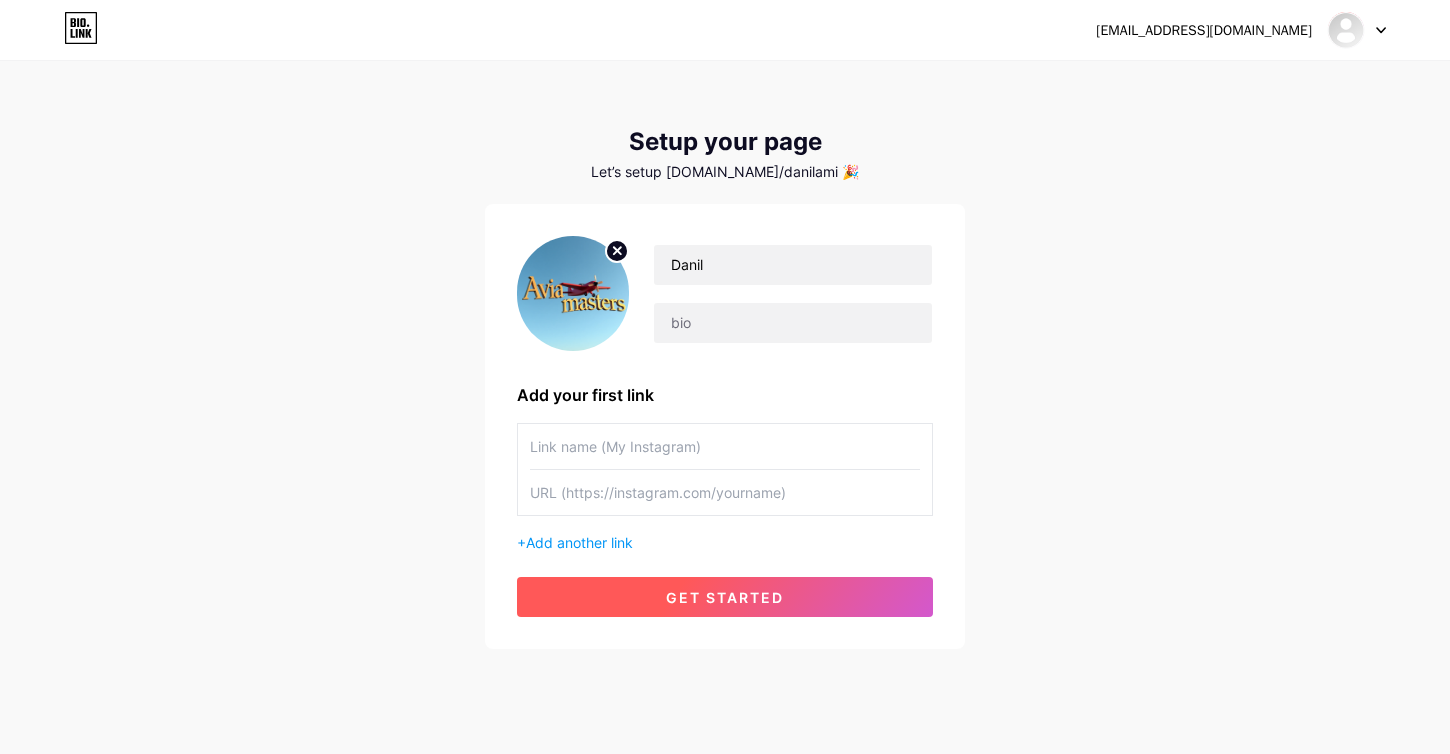 click on "get started" at bounding box center [725, 597] 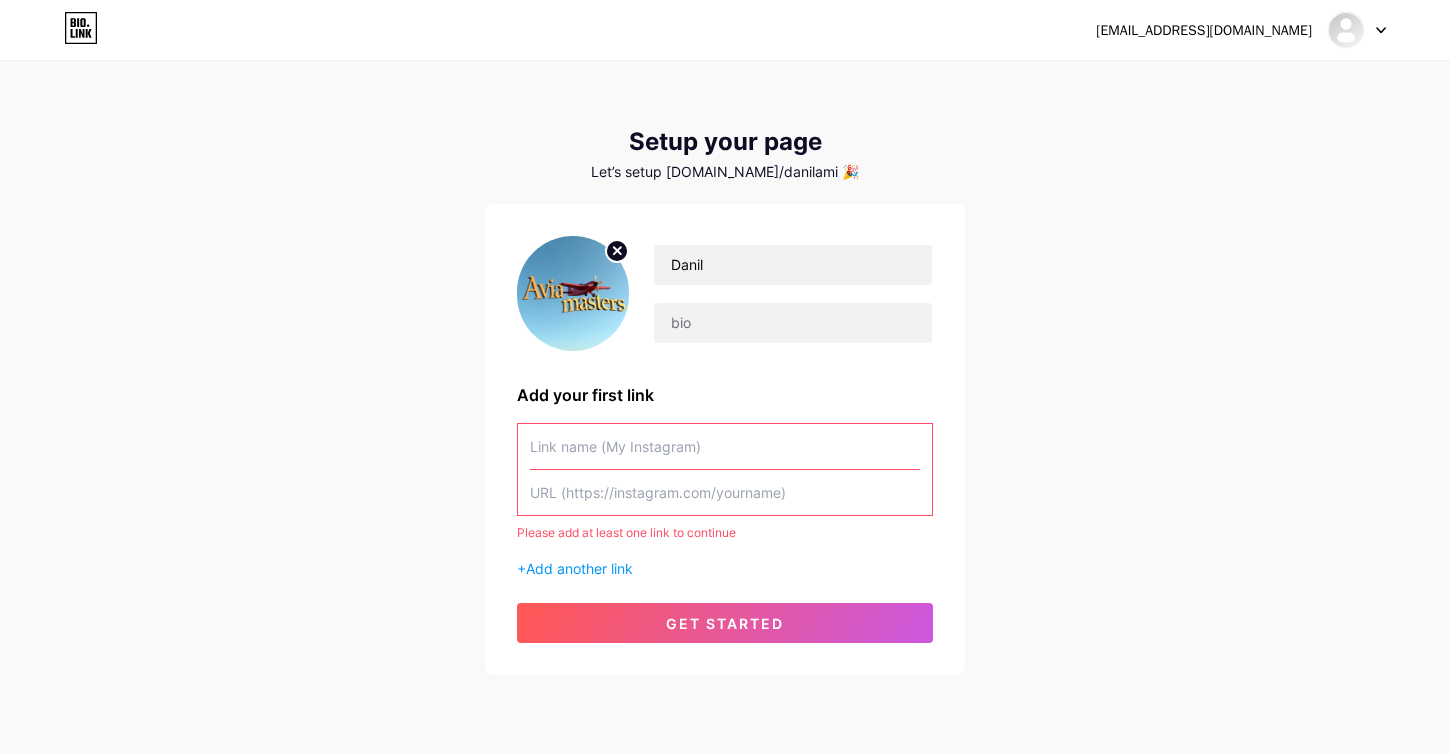 click at bounding box center (725, 446) 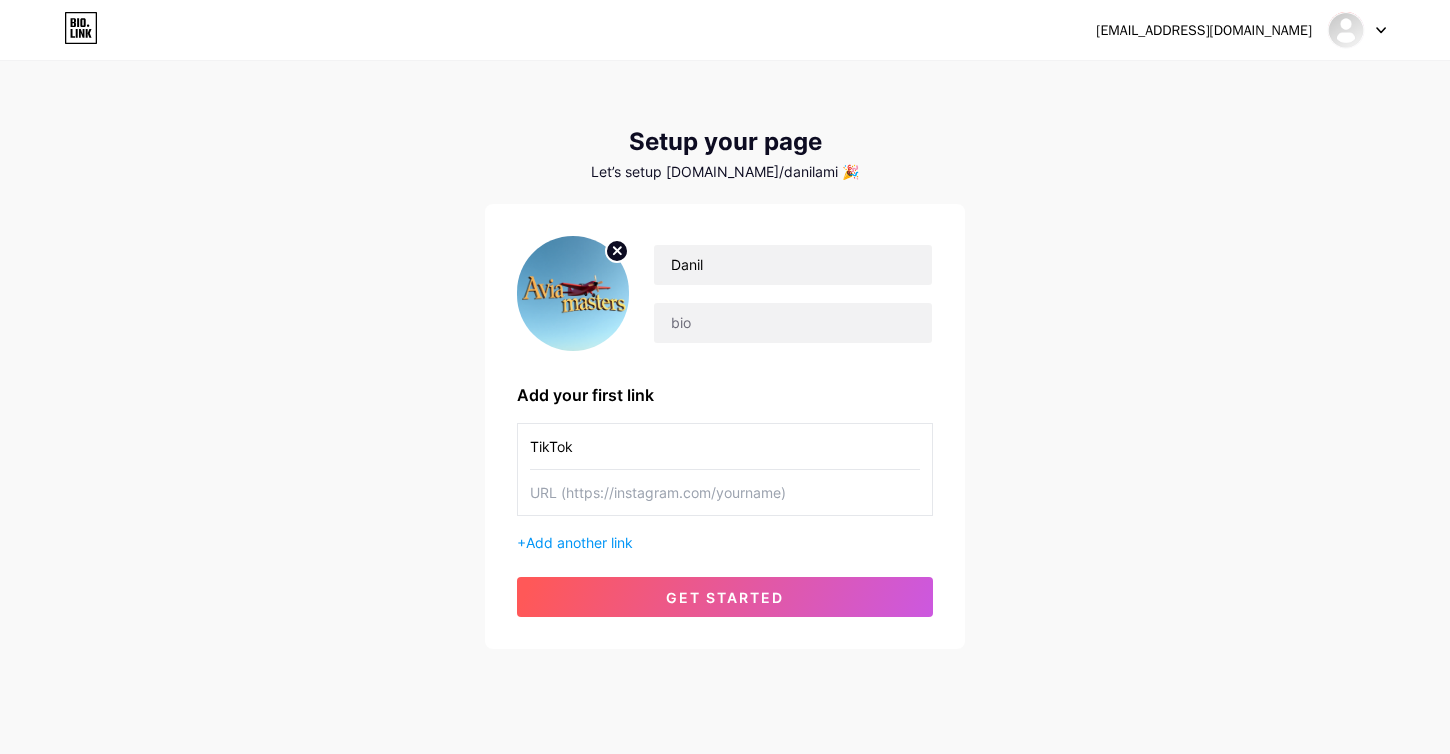 type on "TikTok" 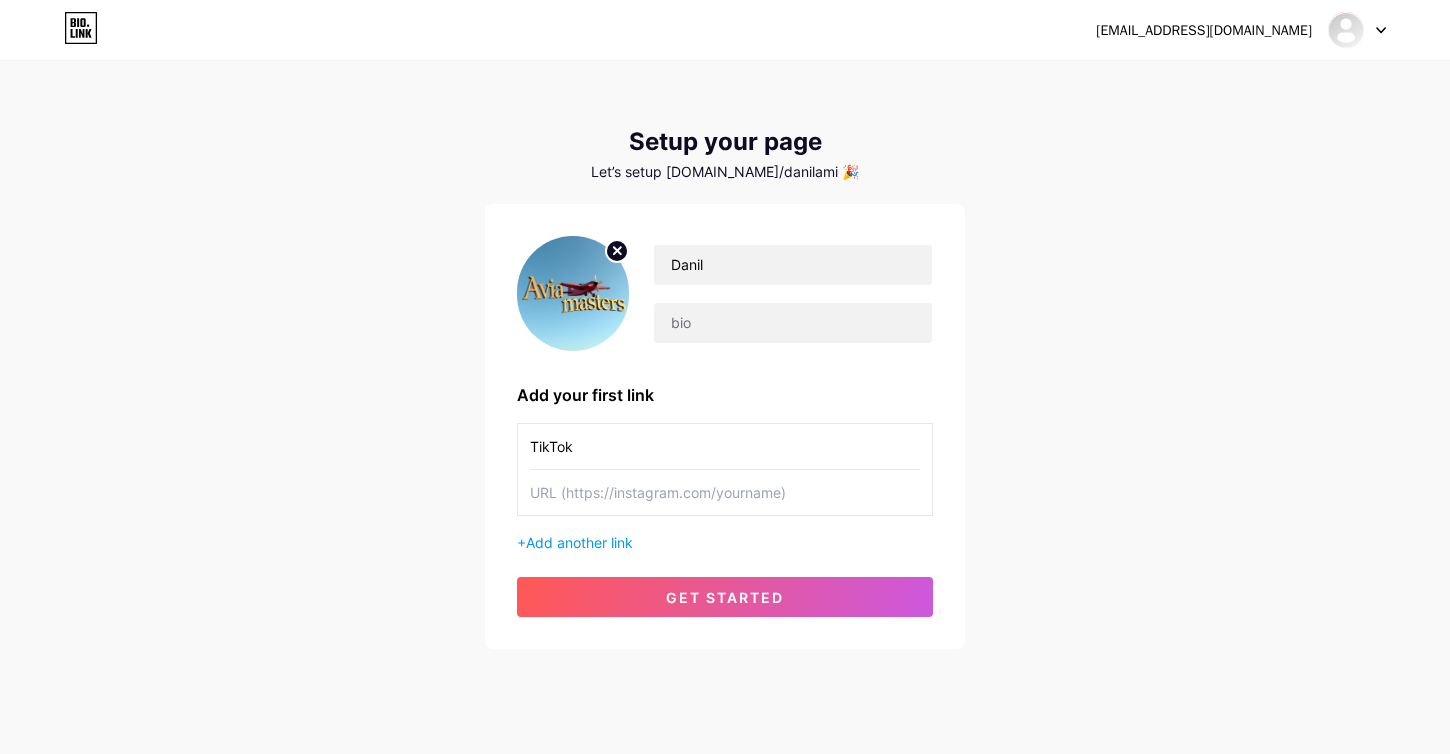 click at bounding box center [725, 492] 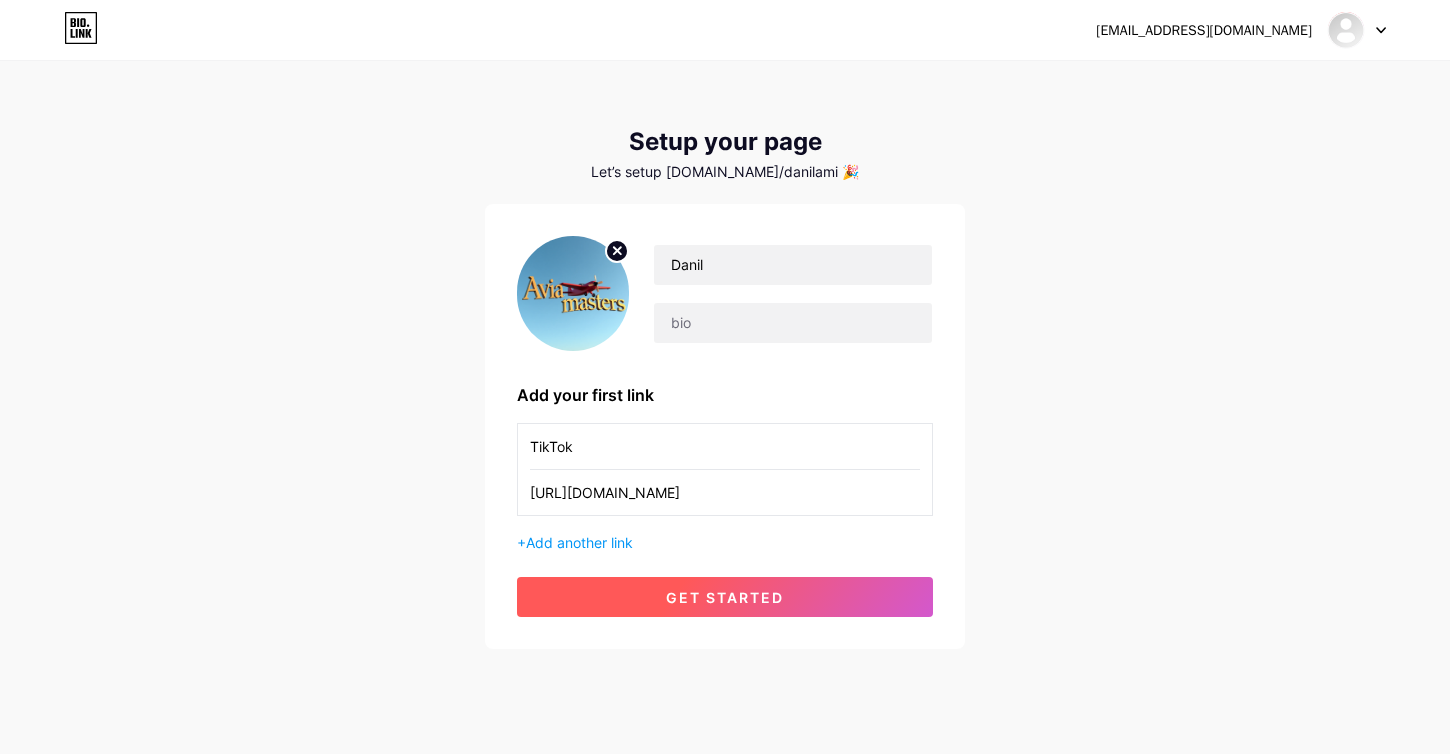 type on "[URL][DOMAIN_NAME]" 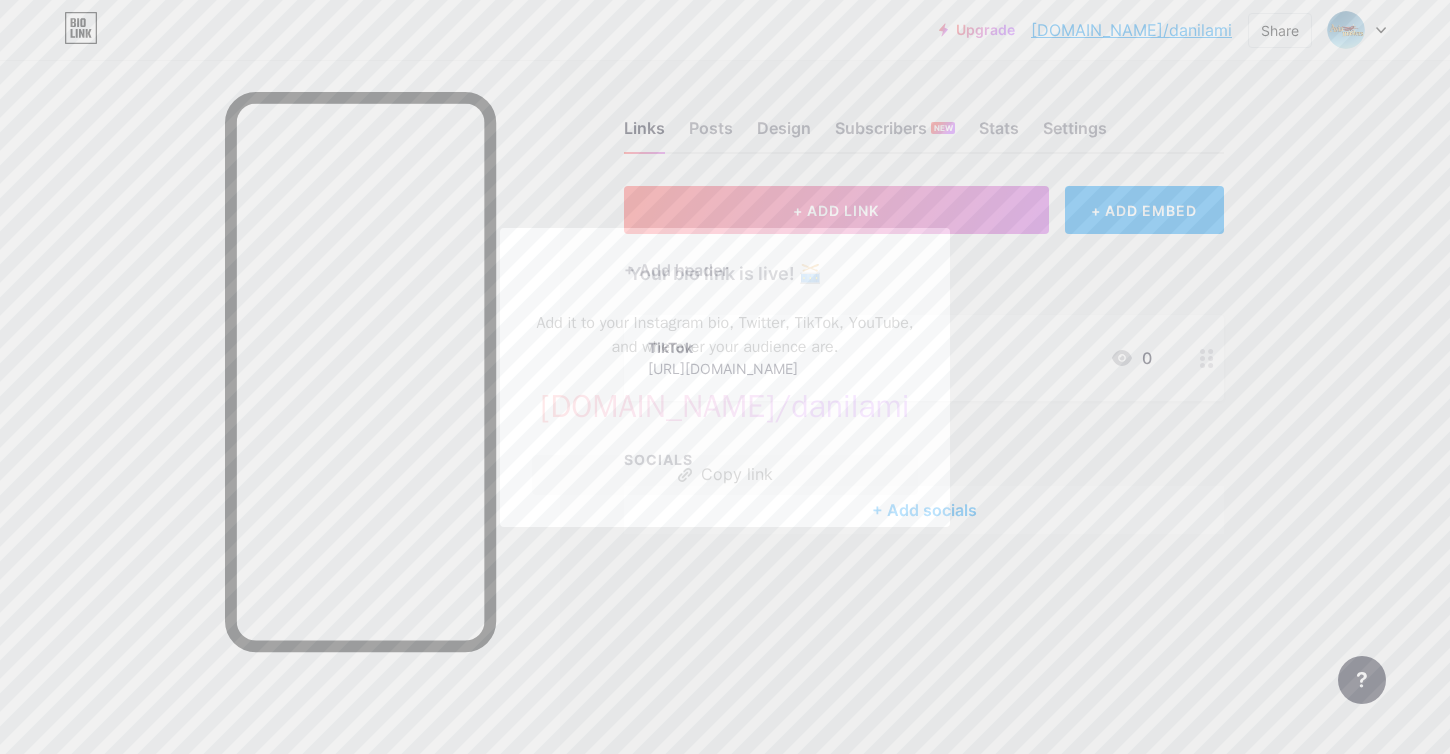 click at bounding box center (725, 377) 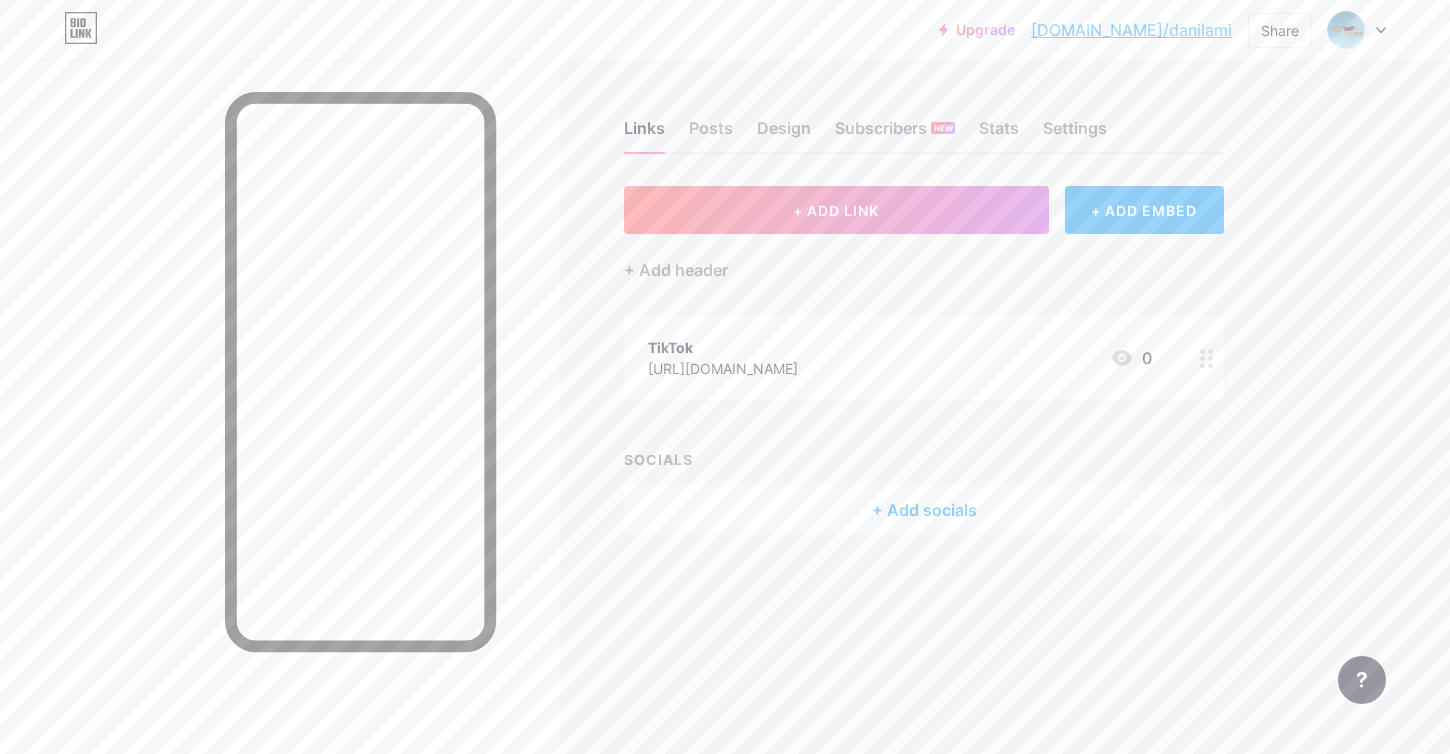click on "Upgrade   bio.link/danila...   bio.link/danilami   Share               Switch accounts     Danil   bio.link/danilami       + Add a new page        Account settings   Logout" at bounding box center (725, 30) 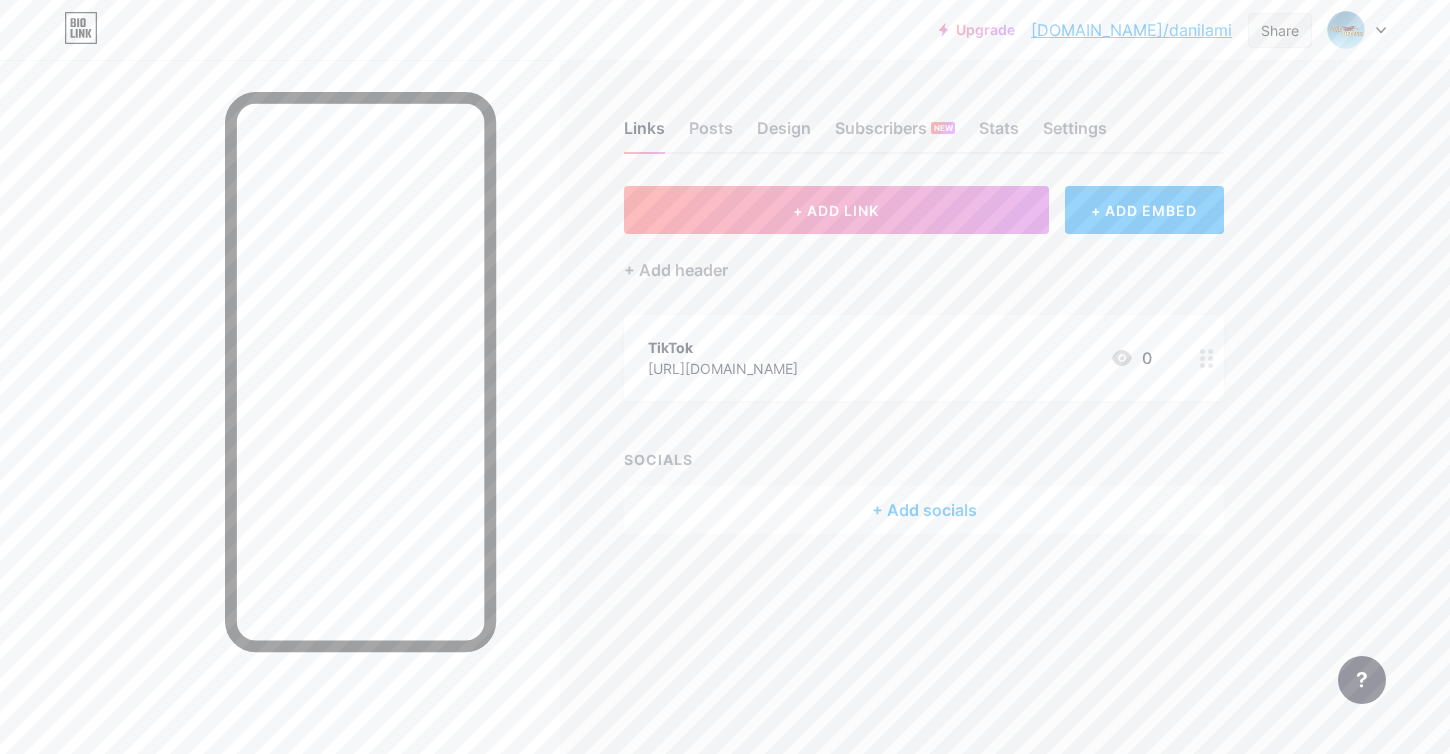 click on "Share" at bounding box center (1280, 30) 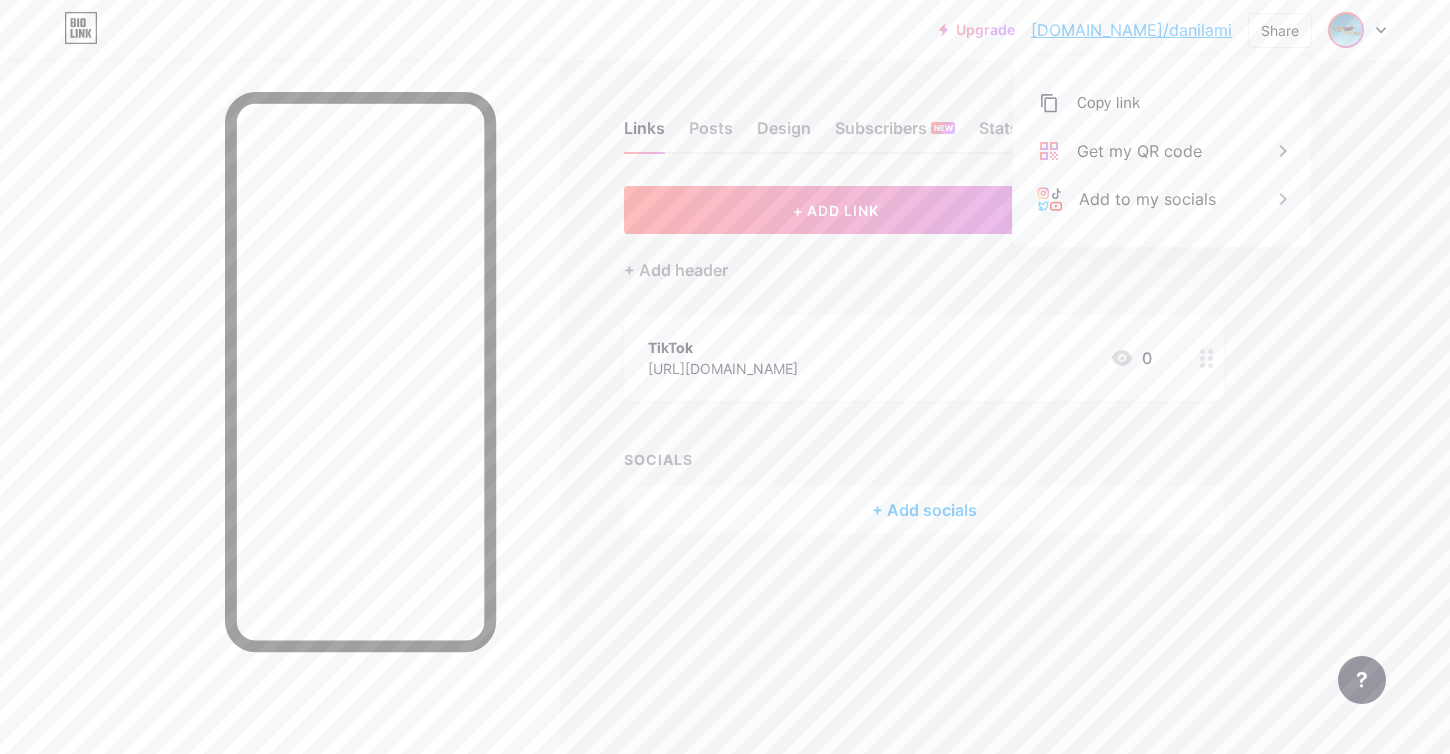 click at bounding box center [1346, 30] 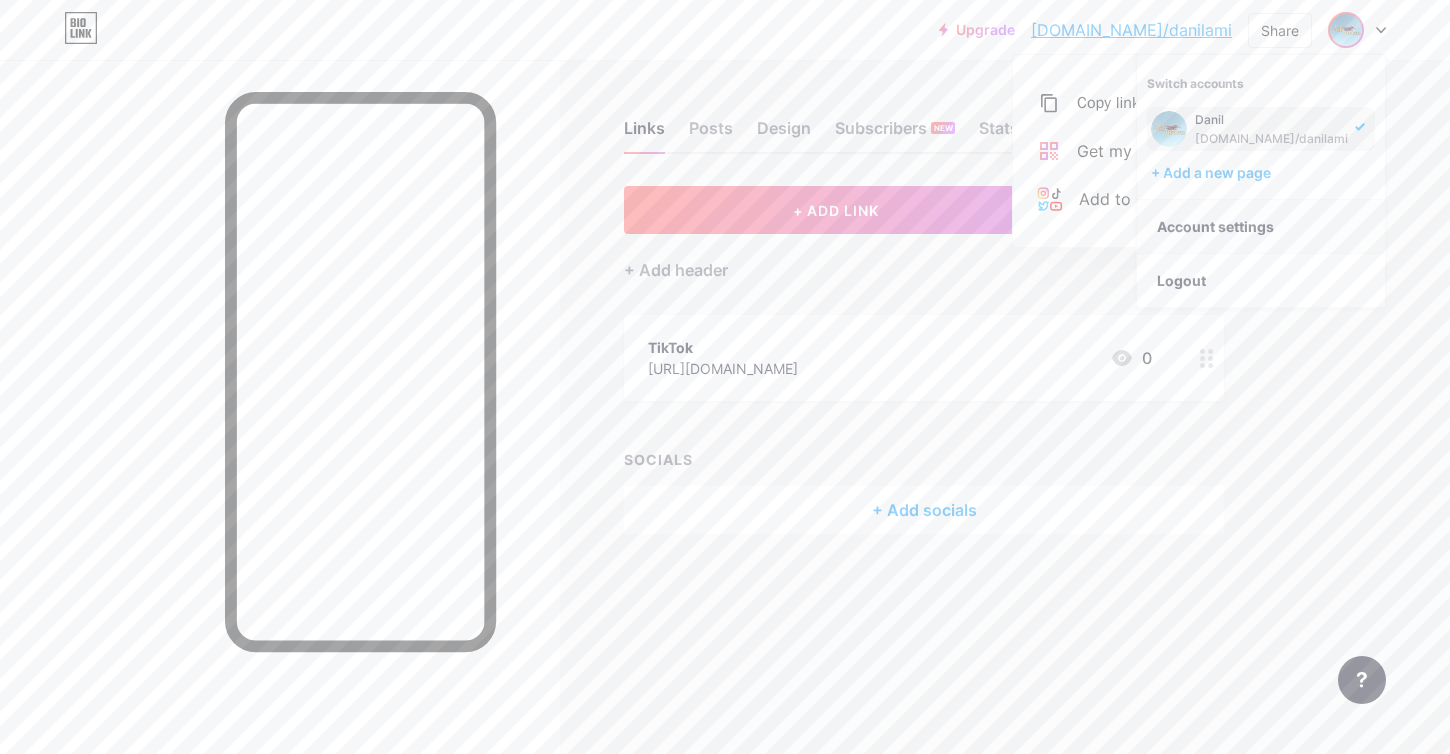 click on "Account settings" at bounding box center [1261, 227] 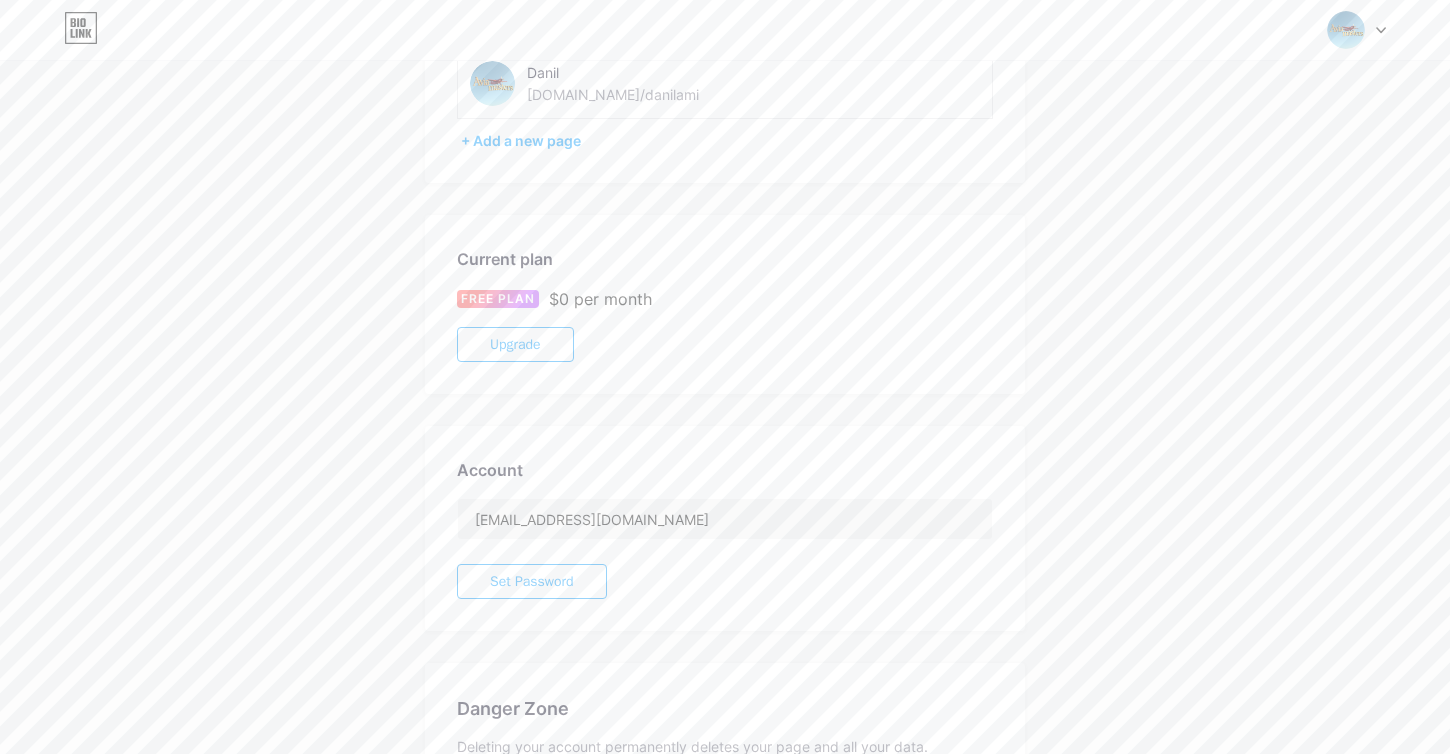 scroll, scrollTop: 361, scrollLeft: 0, axis: vertical 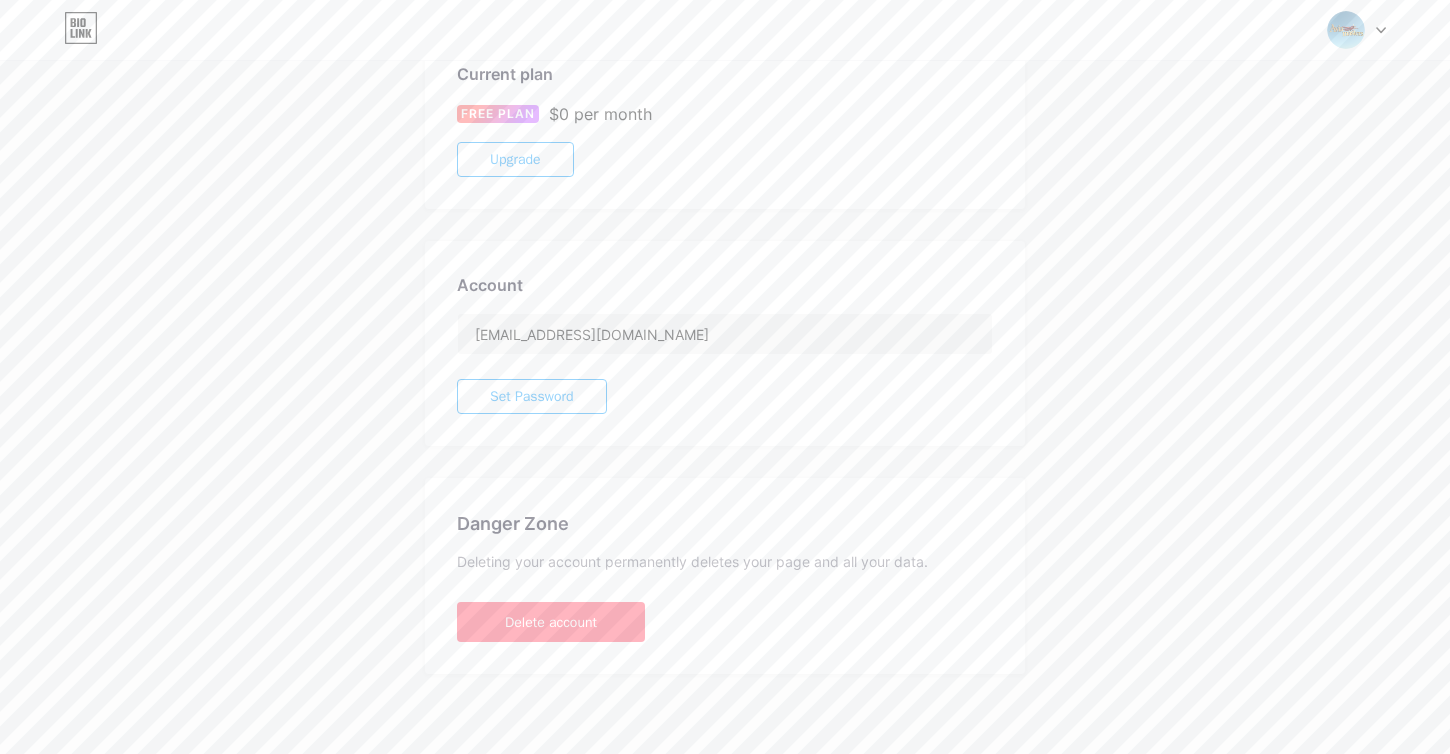 click at bounding box center (1357, 30) 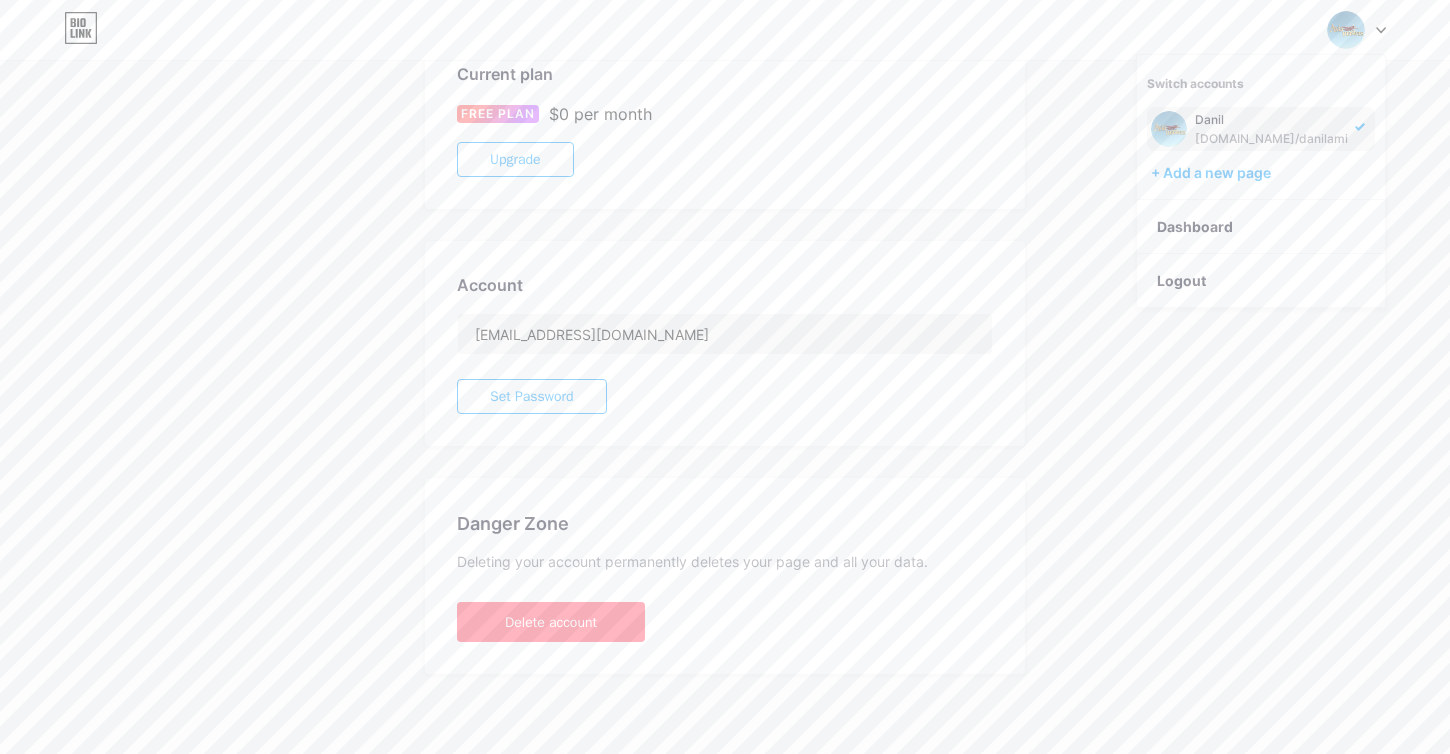 click on "Danil" at bounding box center [1271, 120] 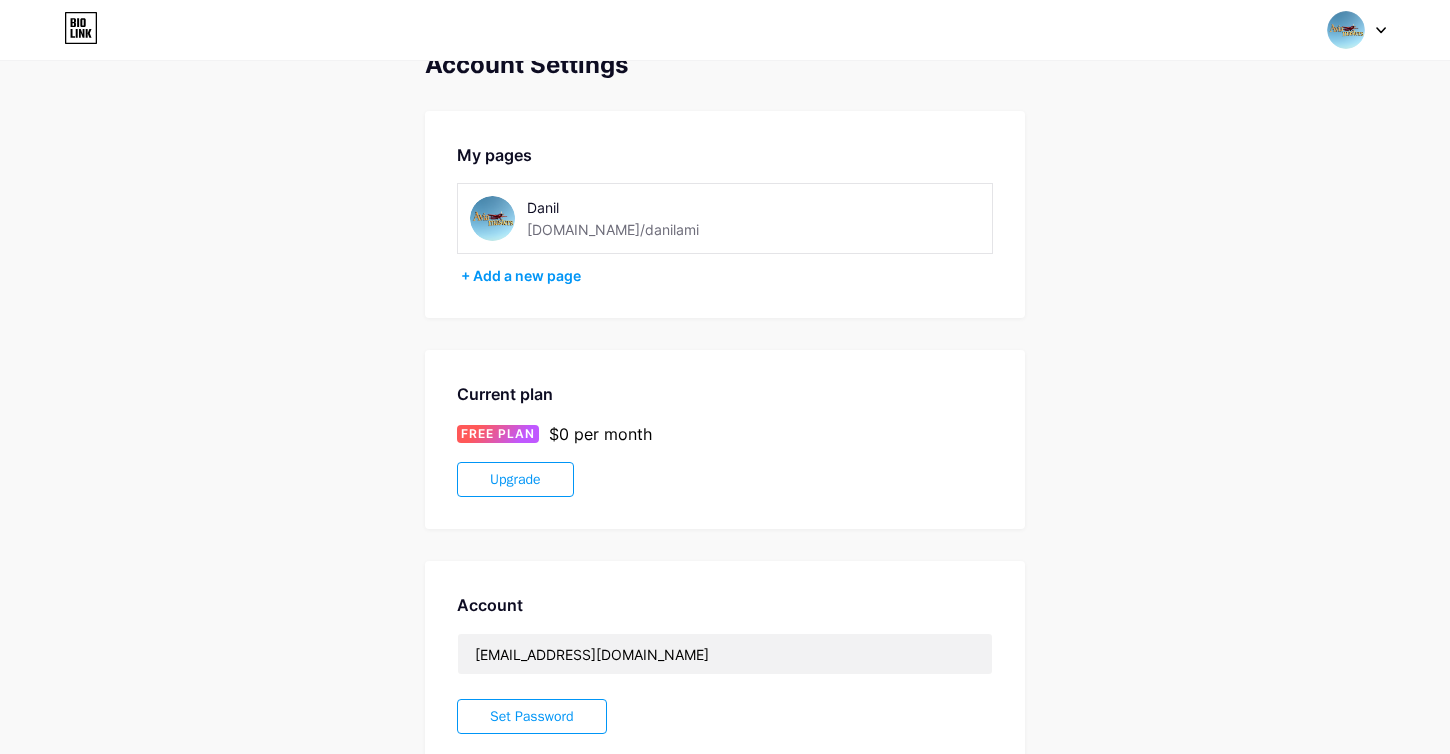 scroll, scrollTop: 0, scrollLeft: 0, axis: both 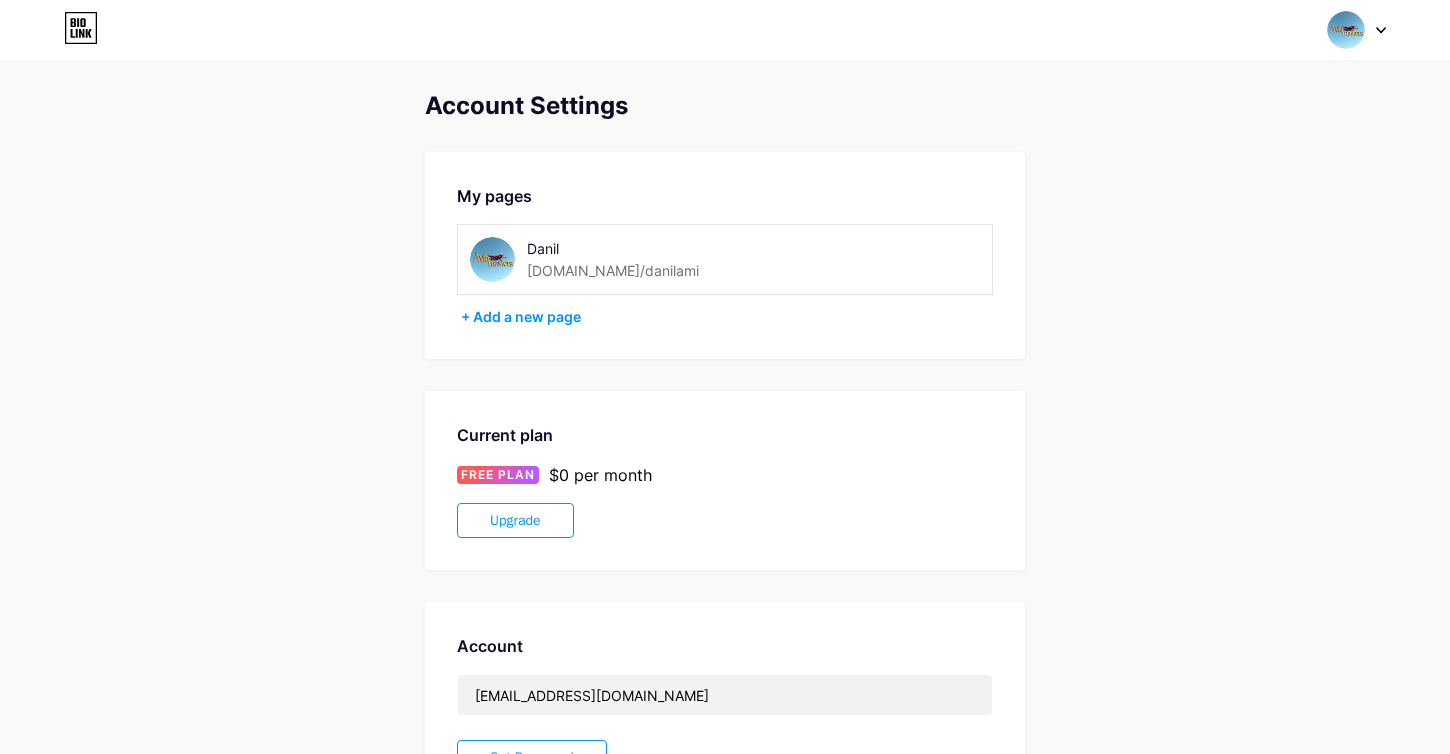 click on "[DOMAIN_NAME]/danilami" at bounding box center [613, 270] 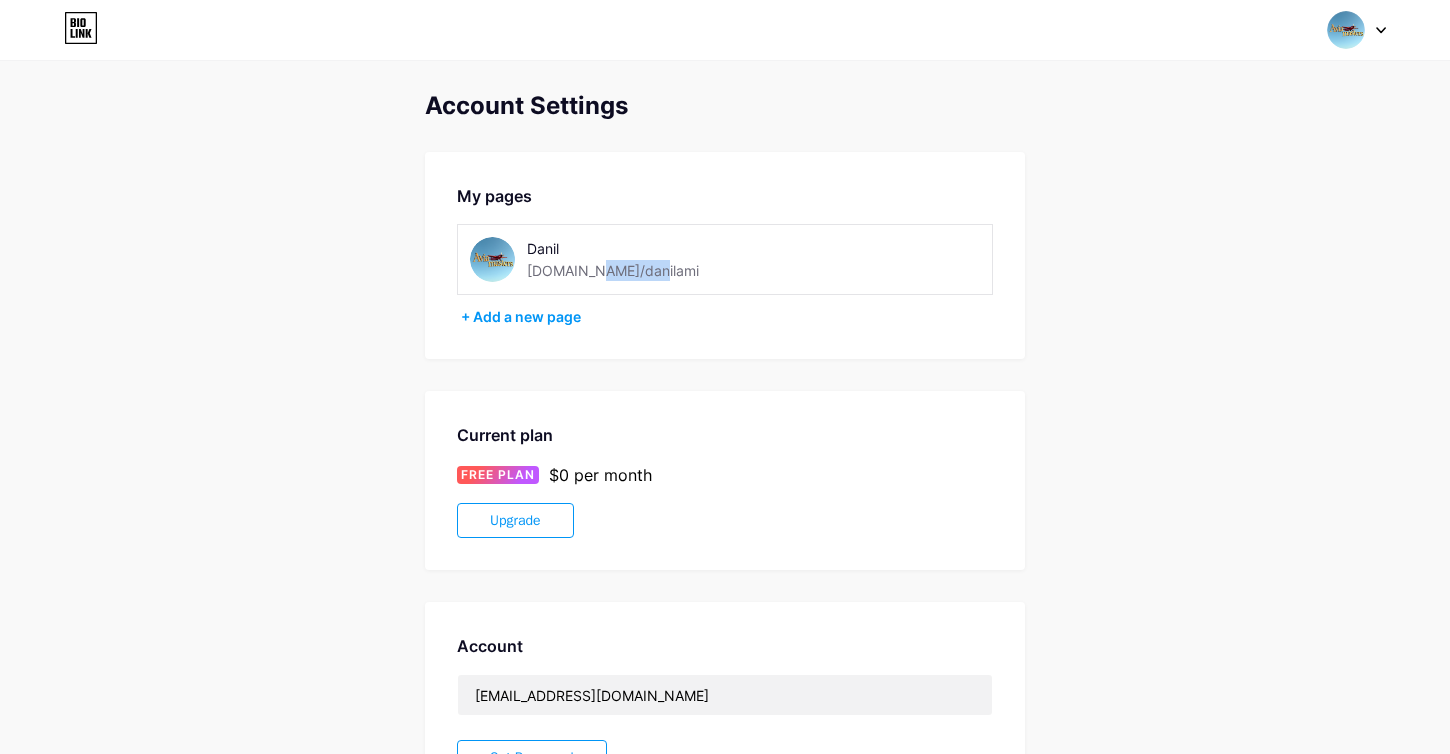 click on "bio.link/danilami" at bounding box center [613, 270] 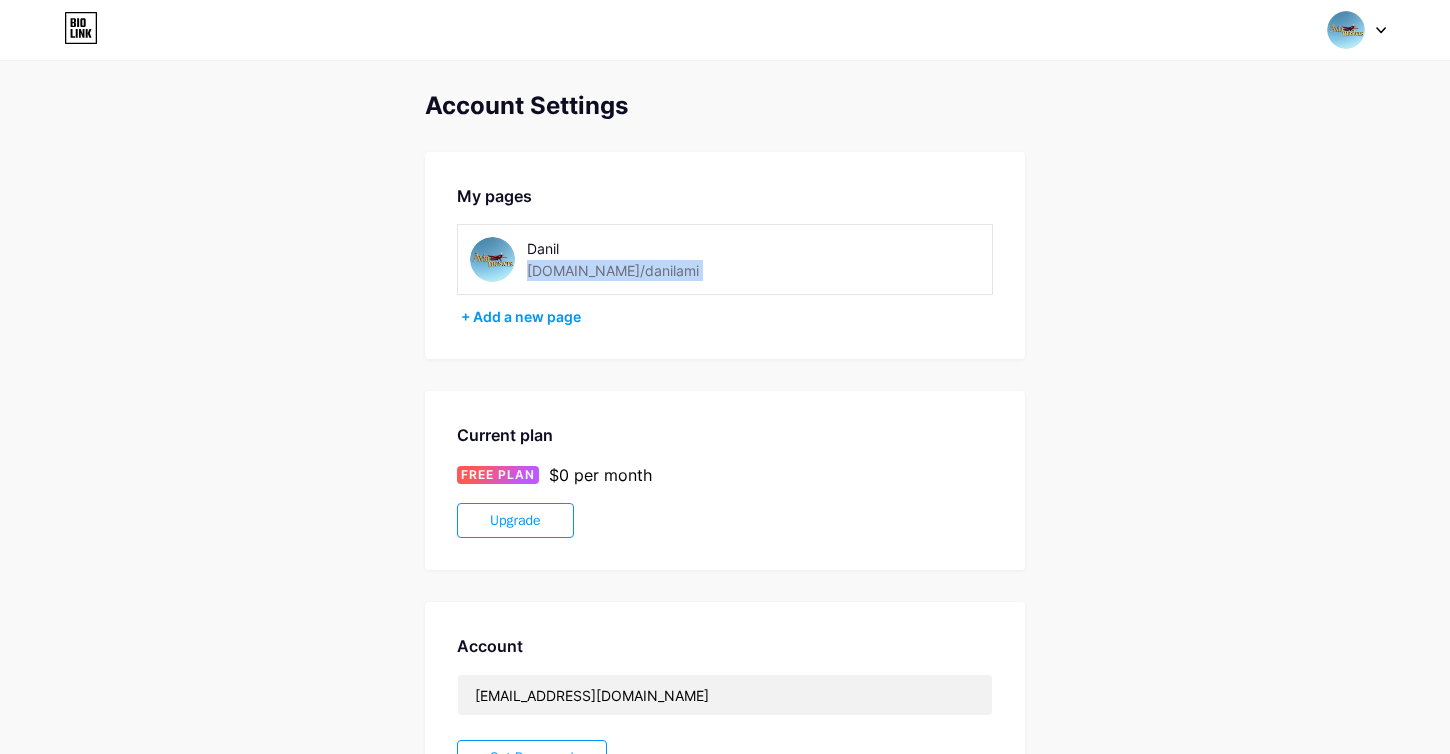 click on "My pages     Danil   bio.link/danilami      + Add a new page" at bounding box center [725, 255] 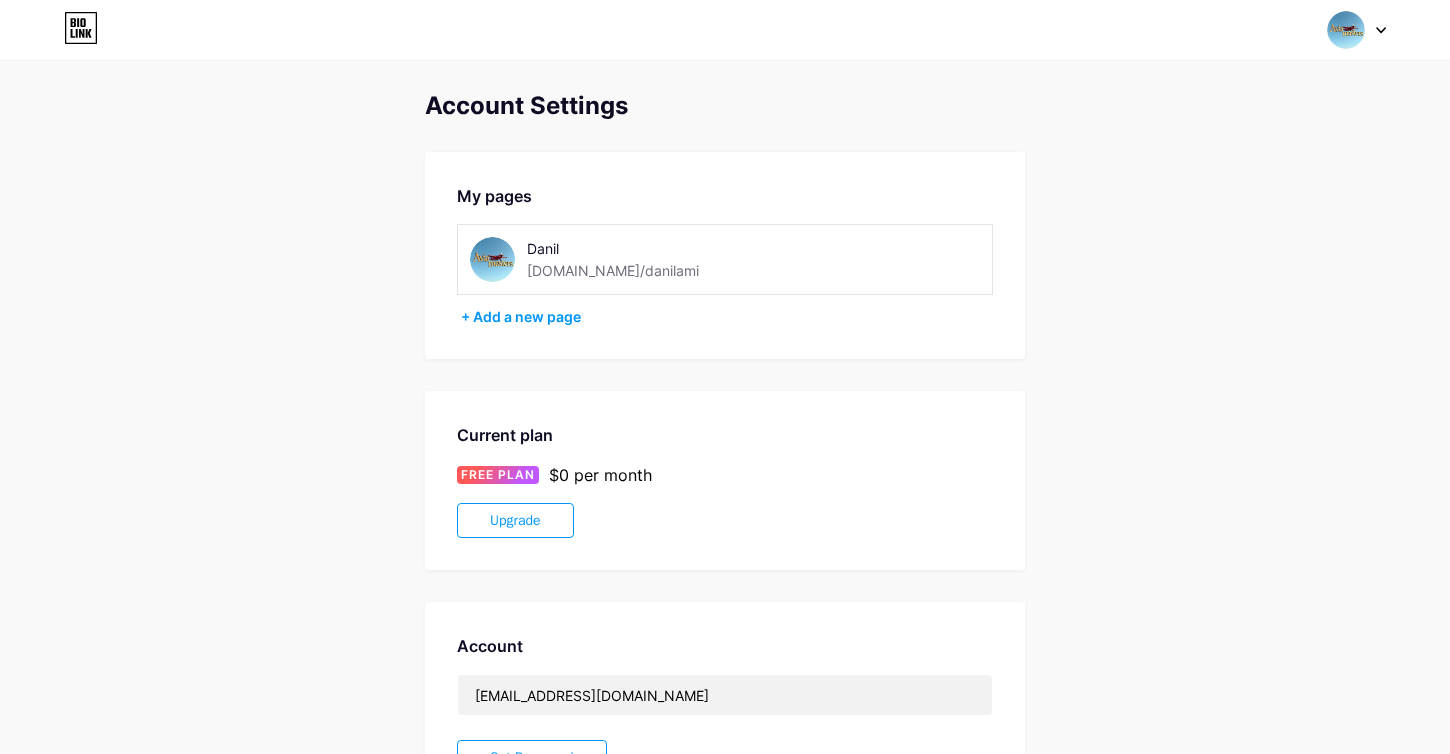click at bounding box center [1346, 30] 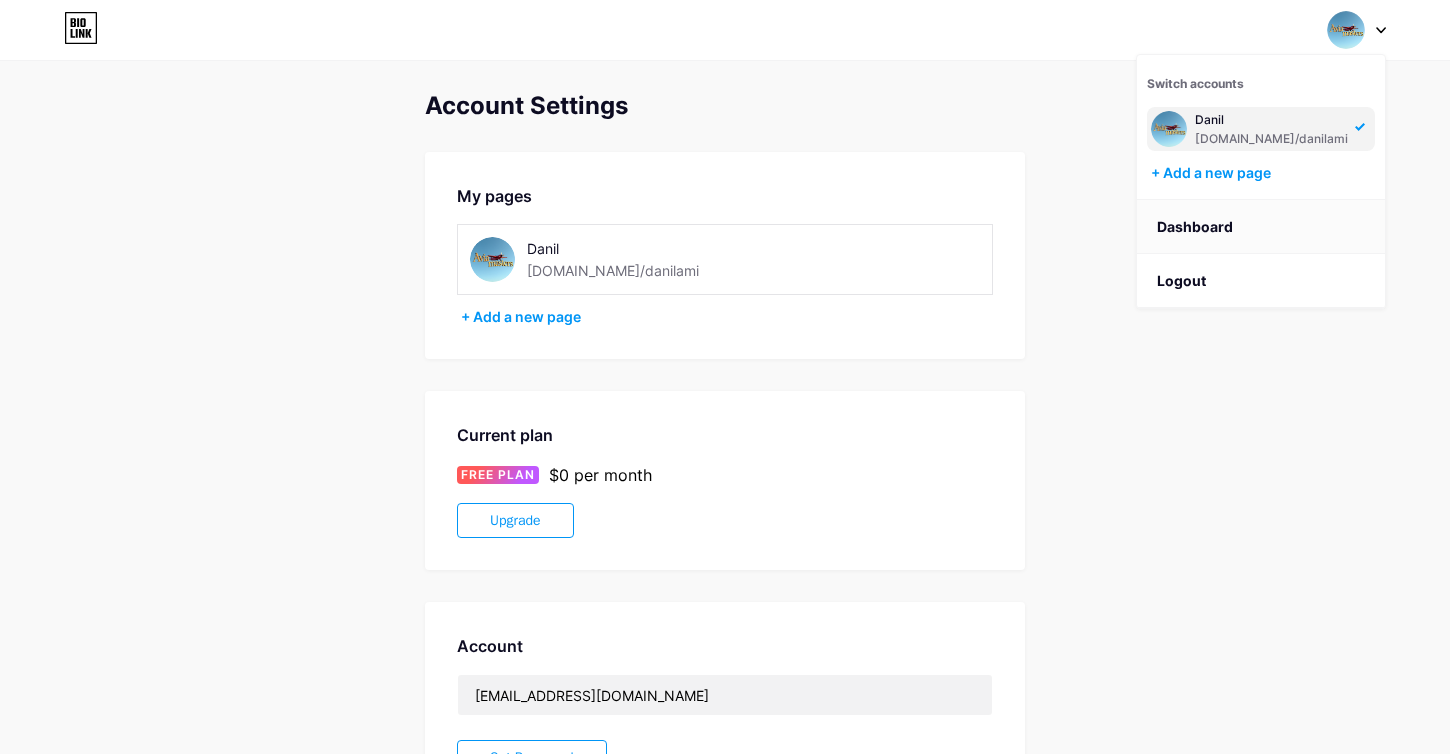 click on "Dashboard" at bounding box center (1261, 227) 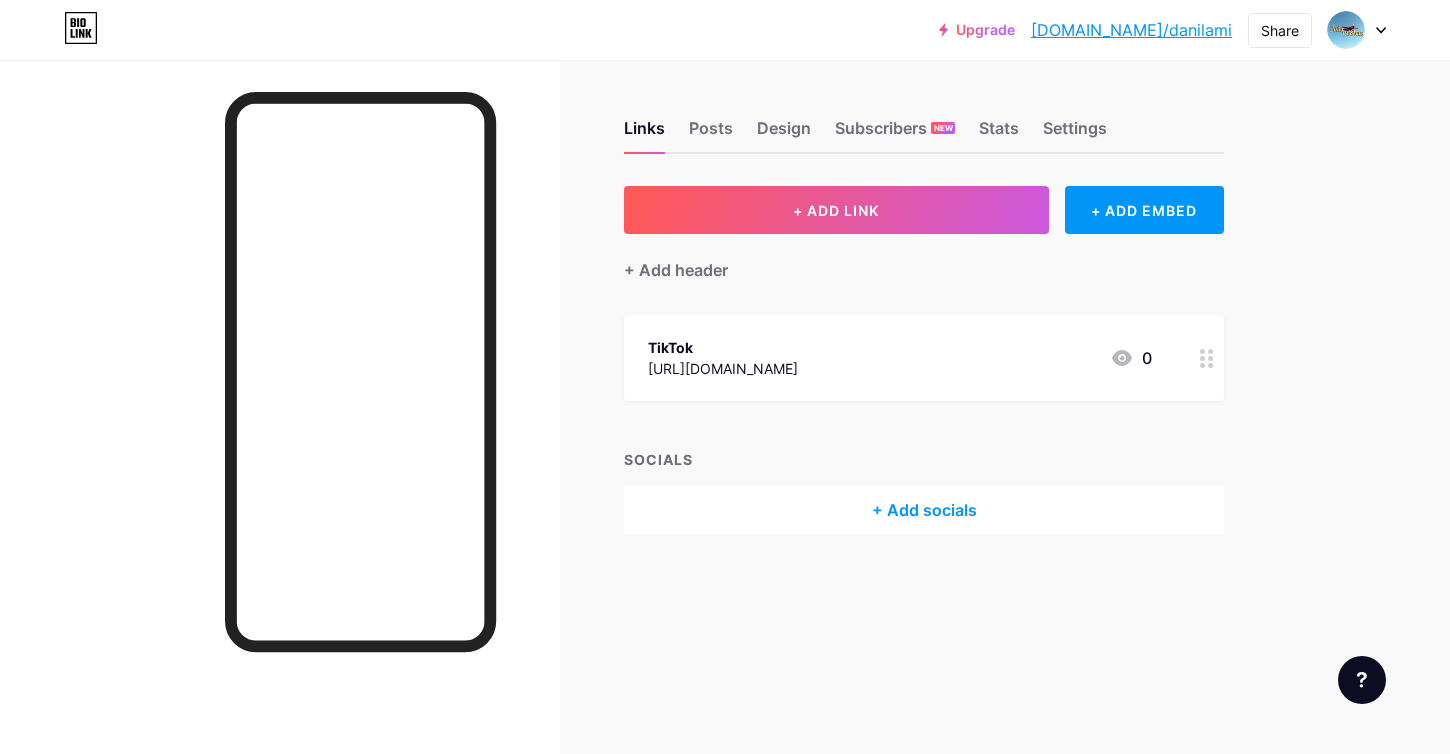 click at bounding box center (1357, 30) 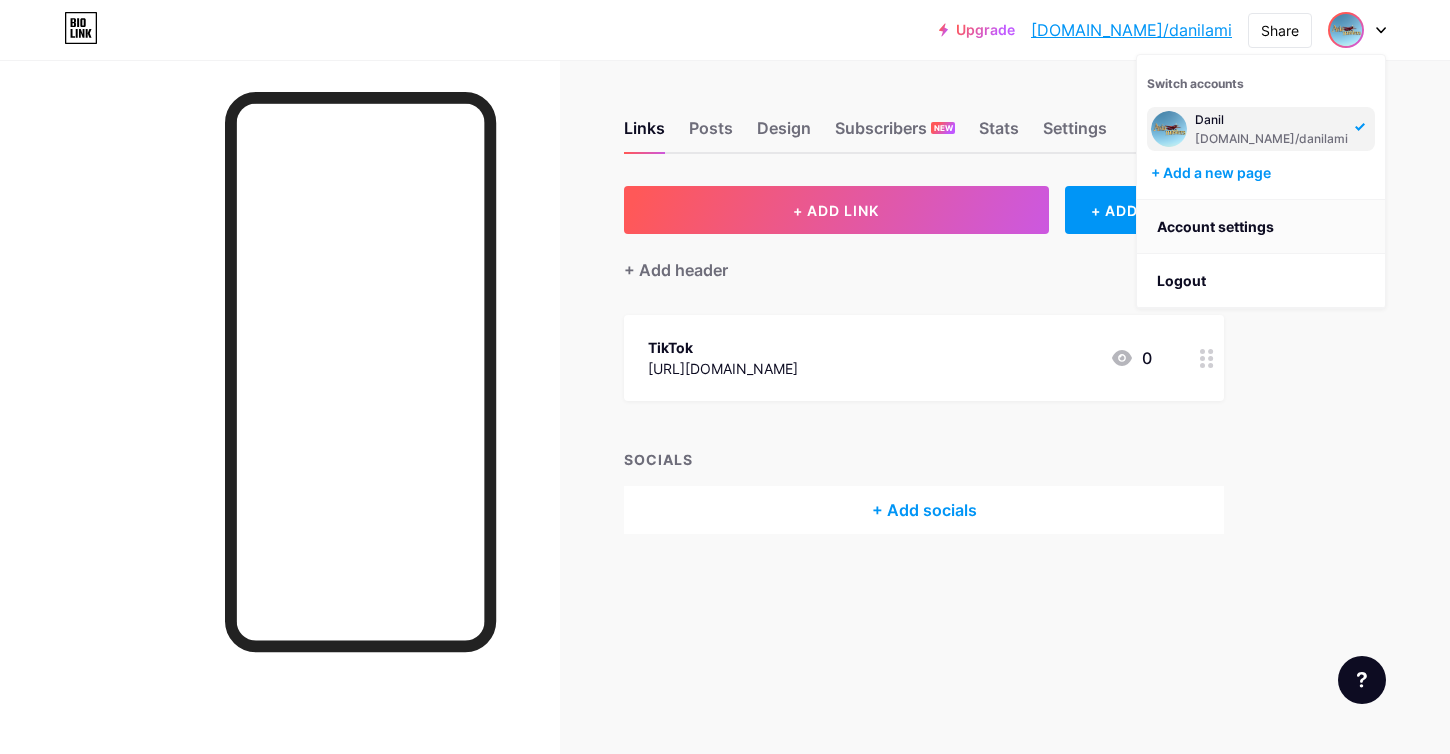 click on "Account settings" at bounding box center (1261, 227) 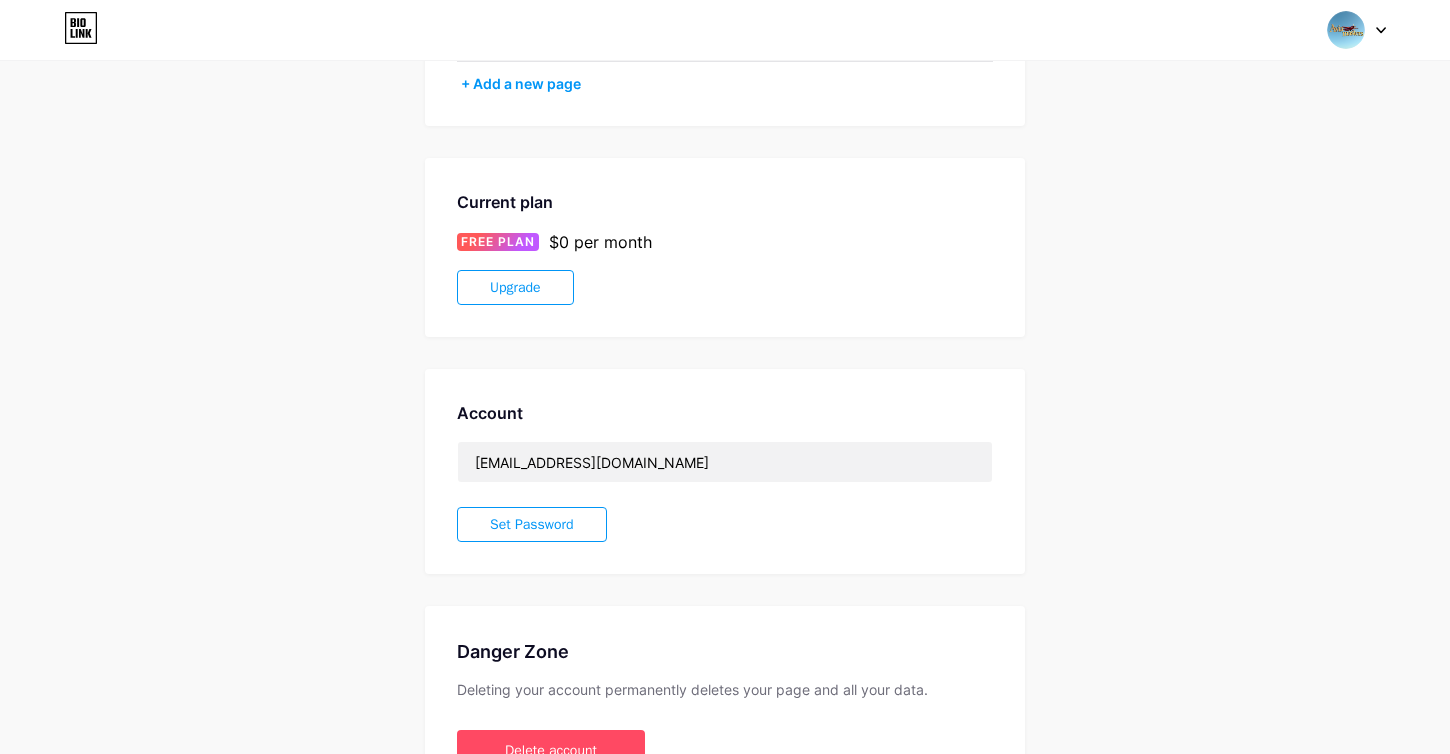 scroll, scrollTop: 361, scrollLeft: 0, axis: vertical 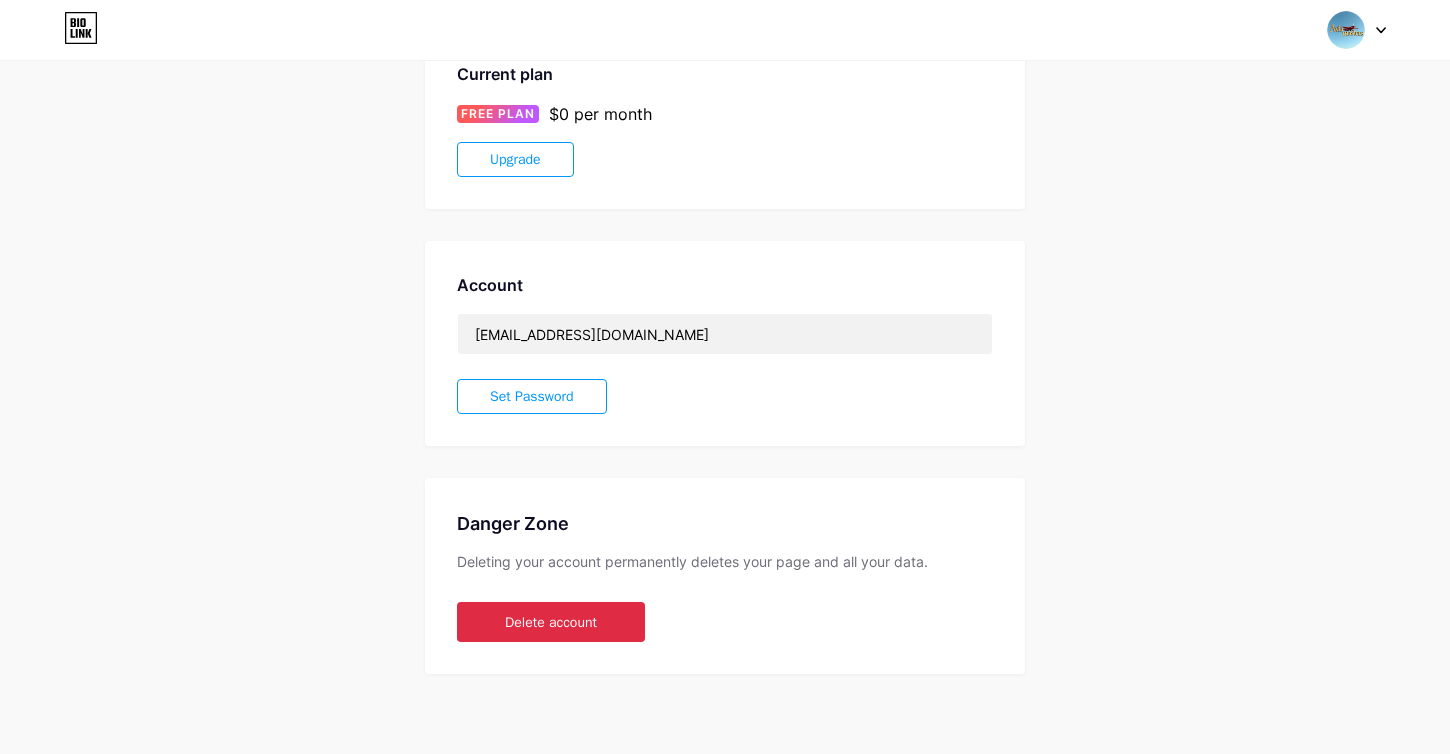 click on "Delete account" at bounding box center (551, 622) 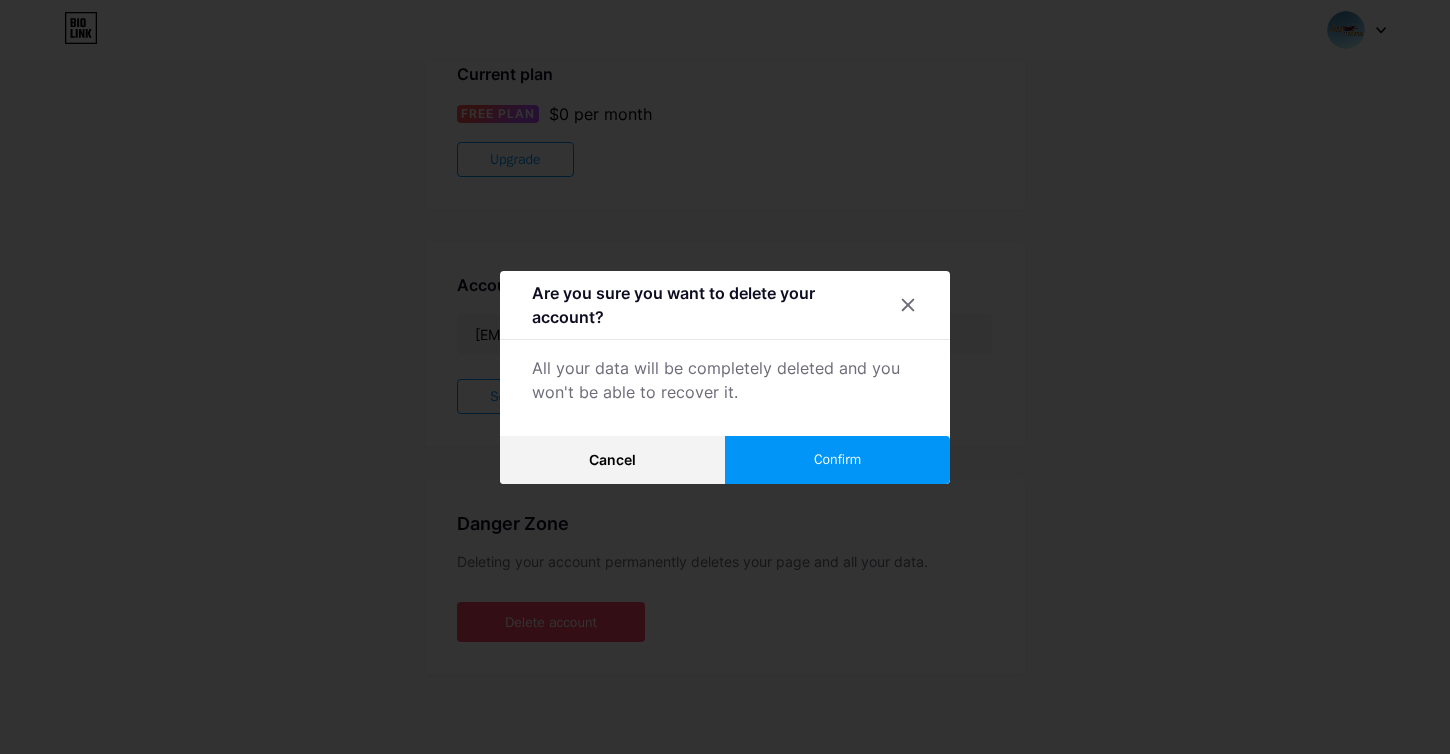 click on "Confirm" at bounding box center (837, 459) 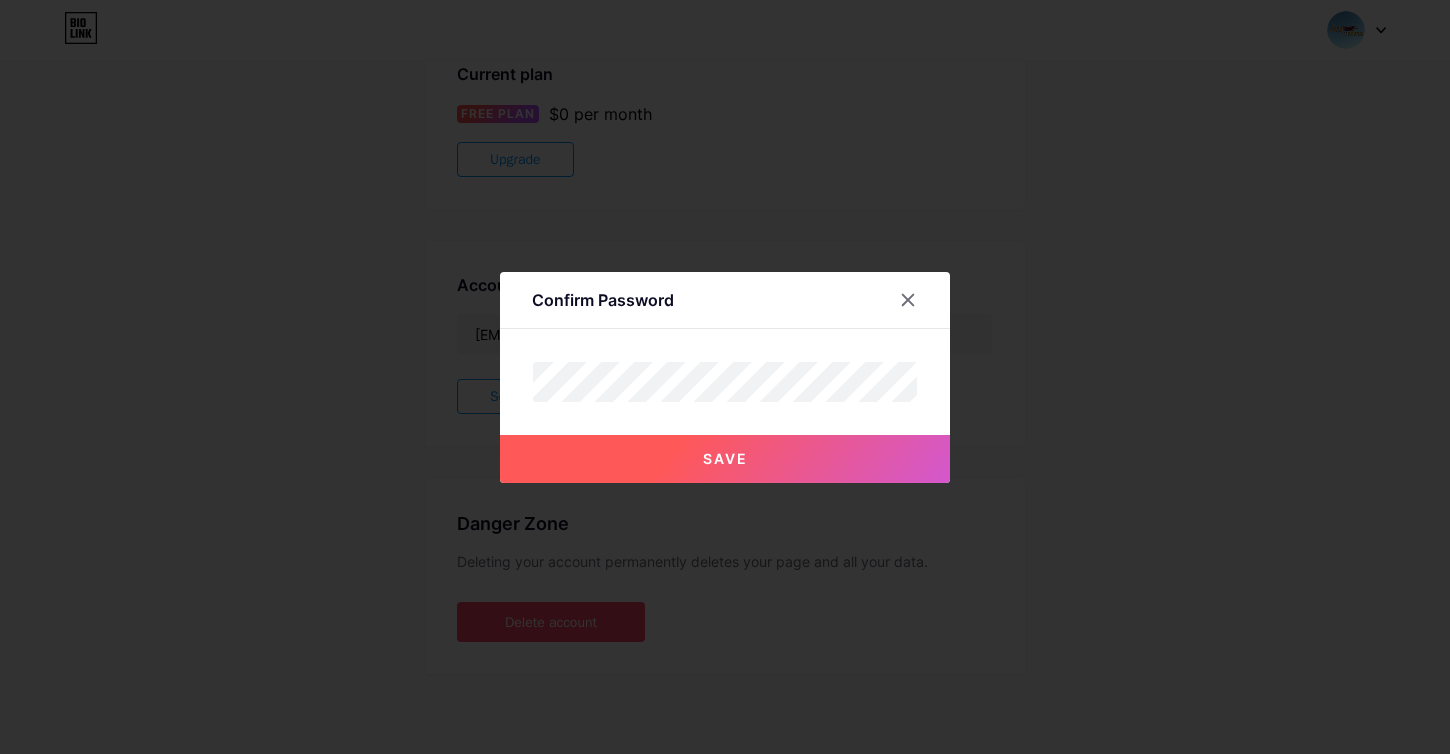 click on "Save" at bounding box center (725, 459) 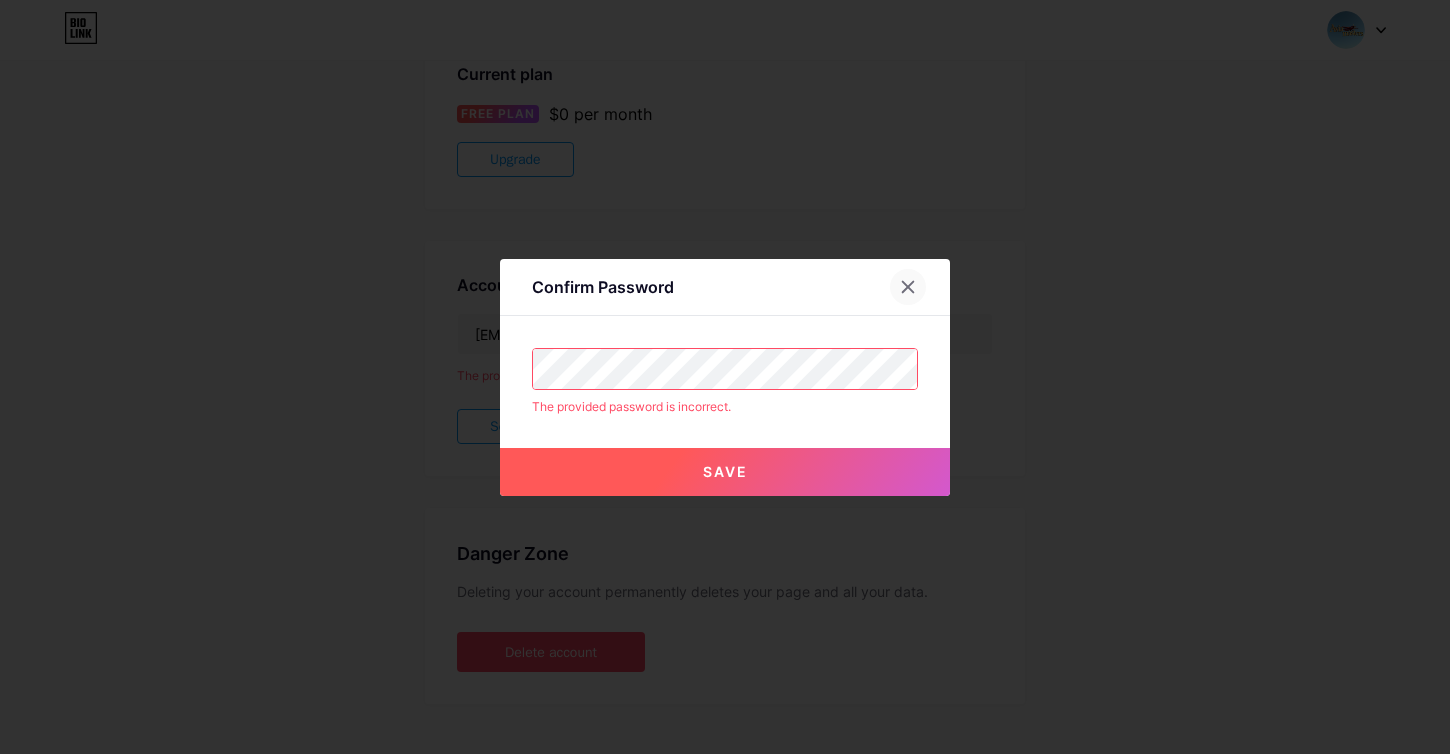 click at bounding box center (908, 287) 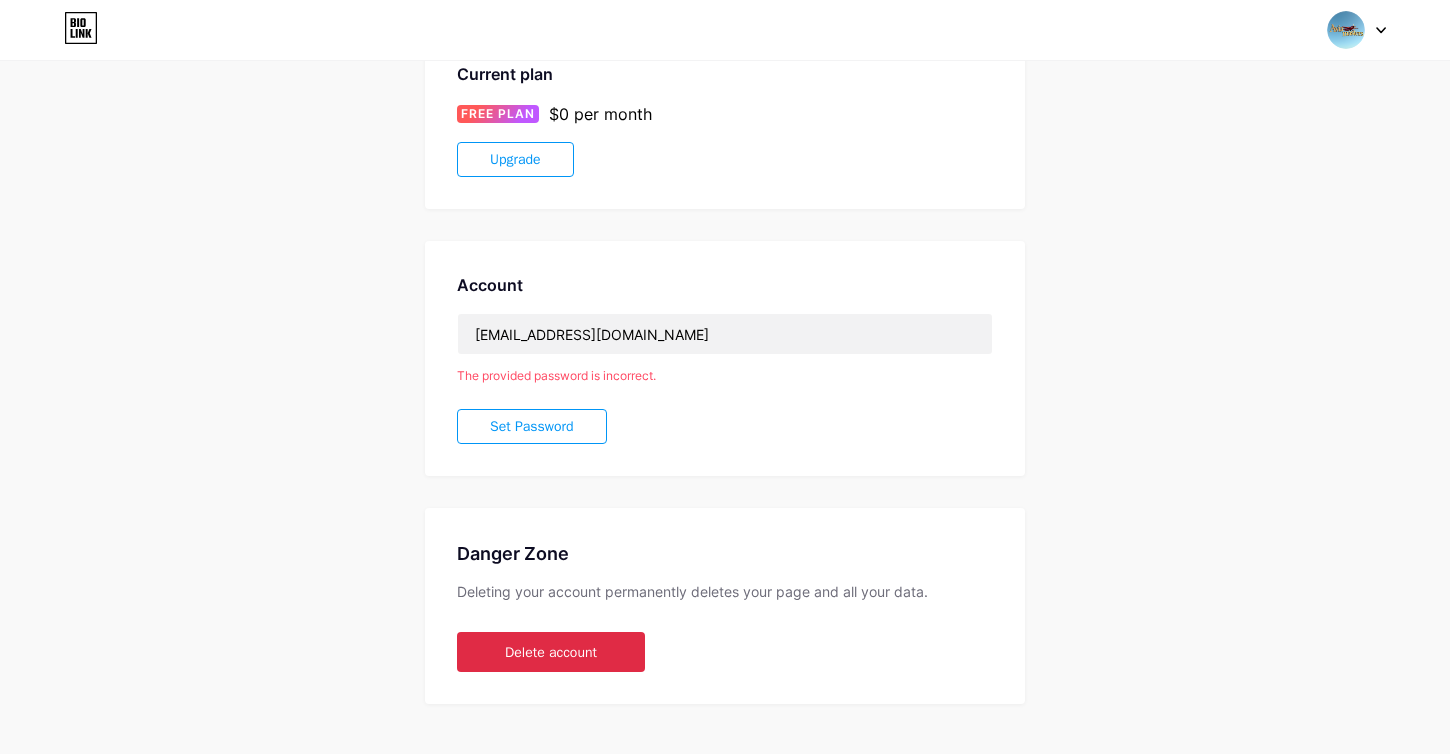 click on "Delete account" at bounding box center (551, 652) 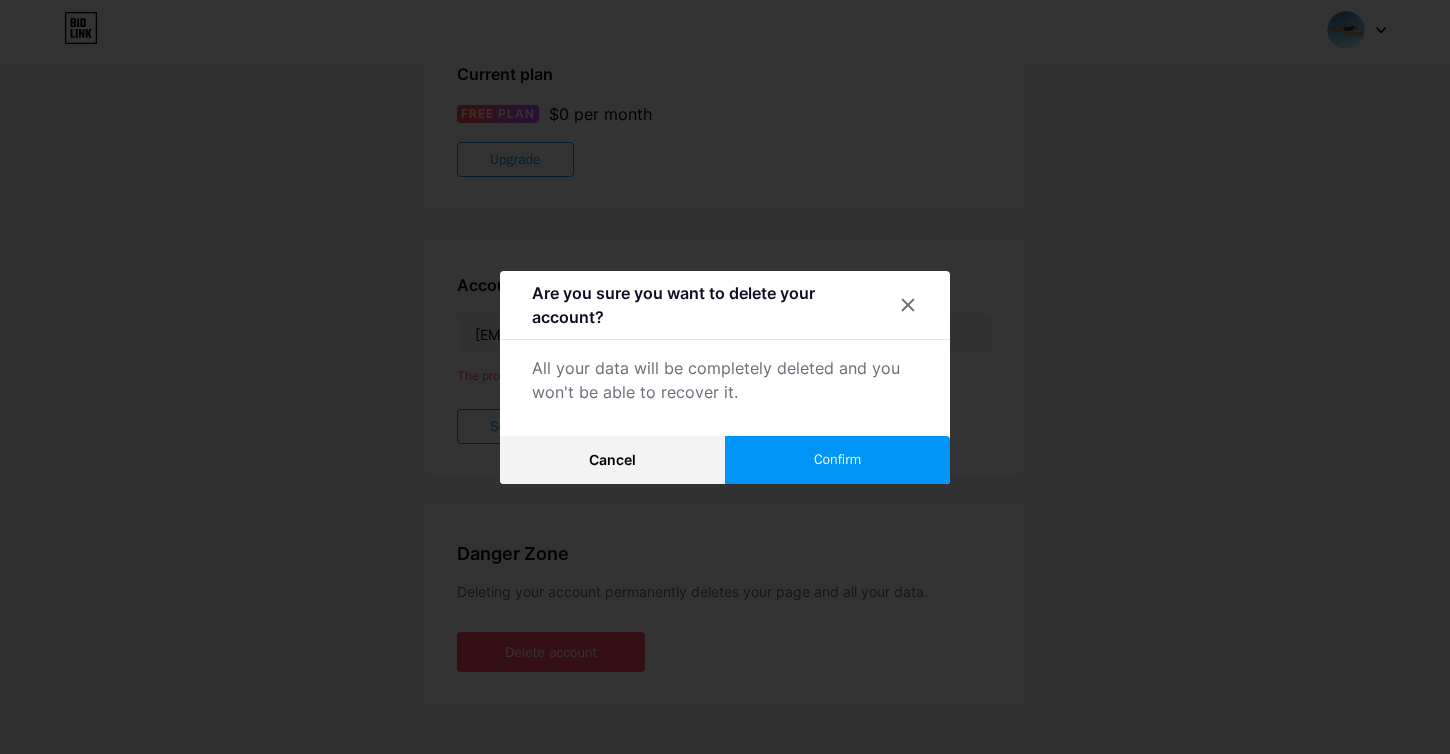 click on "Confirm" at bounding box center (837, 459) 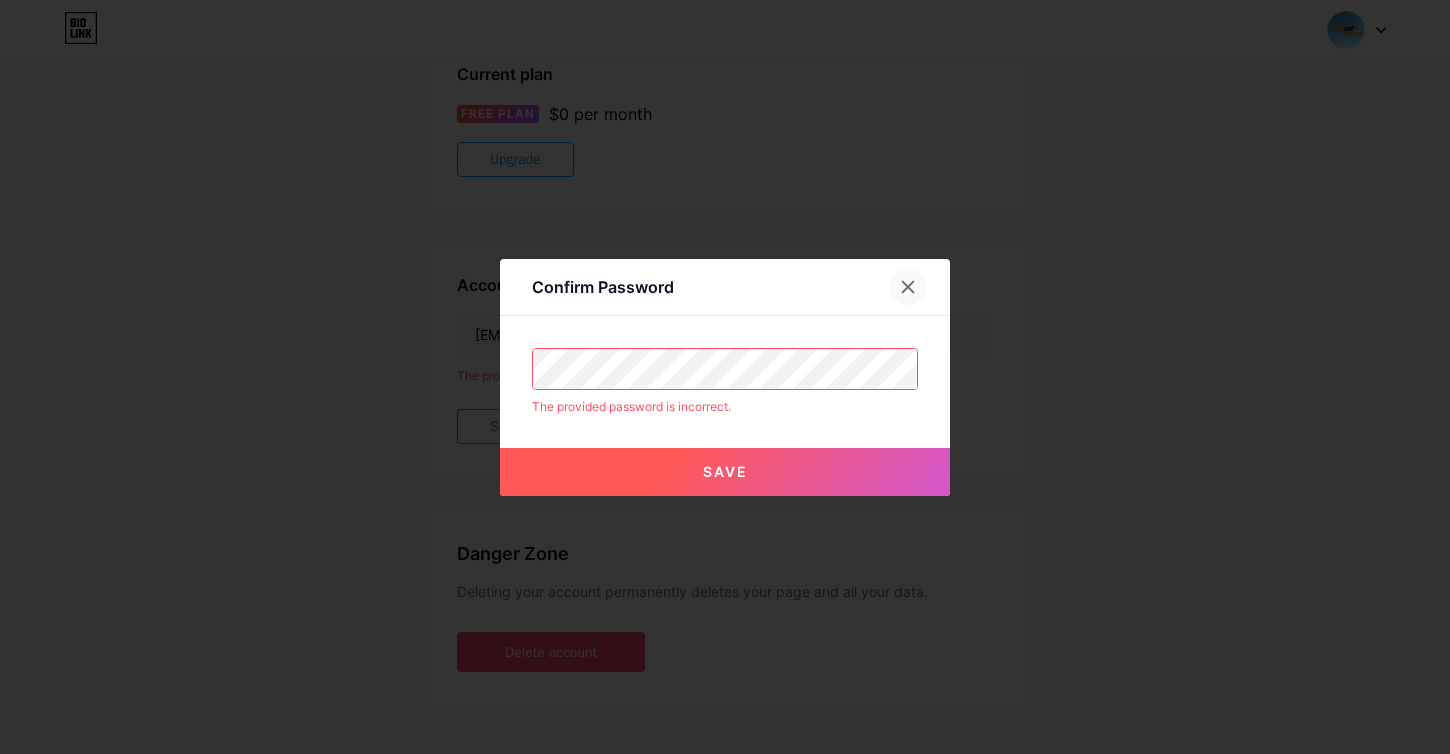 click at bounding box center [908, 287] 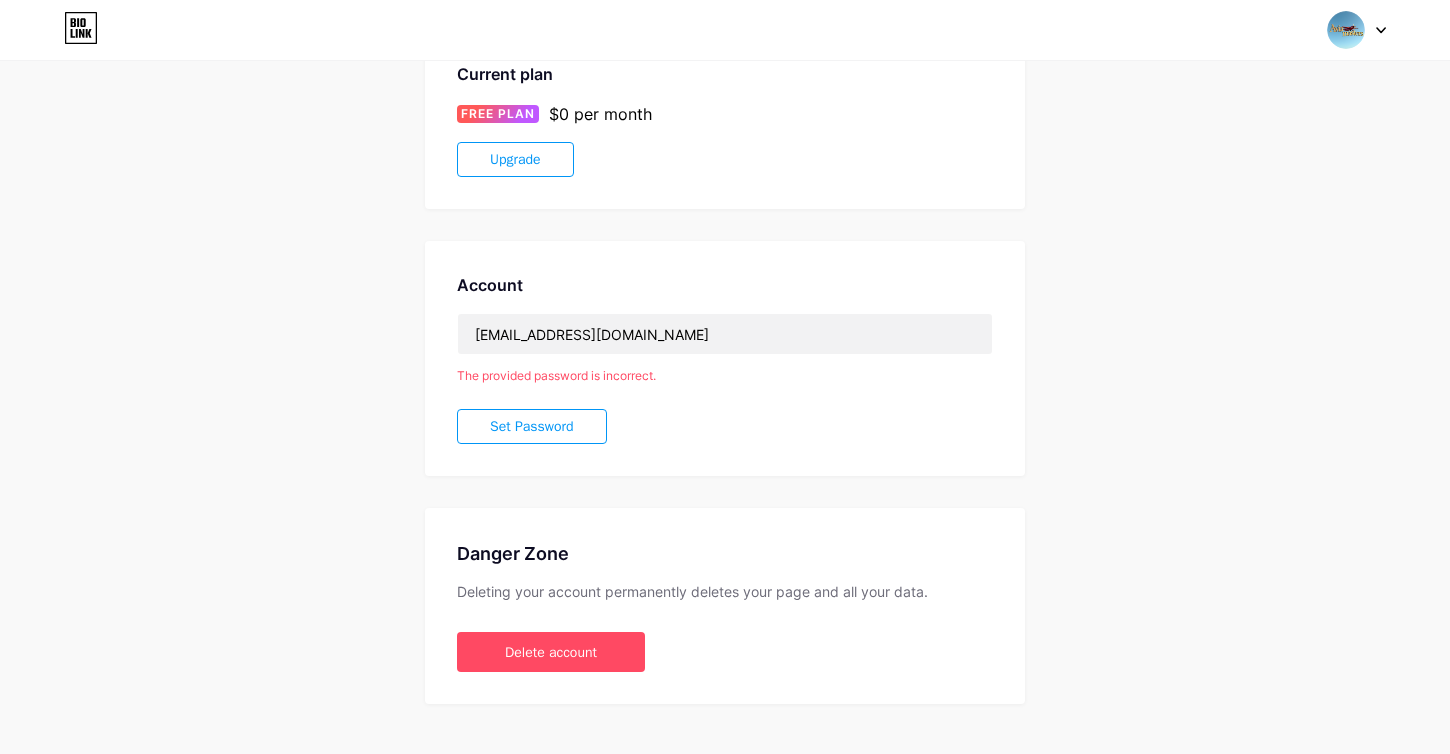 click on "Set Password" at bounding box center (532, 426) 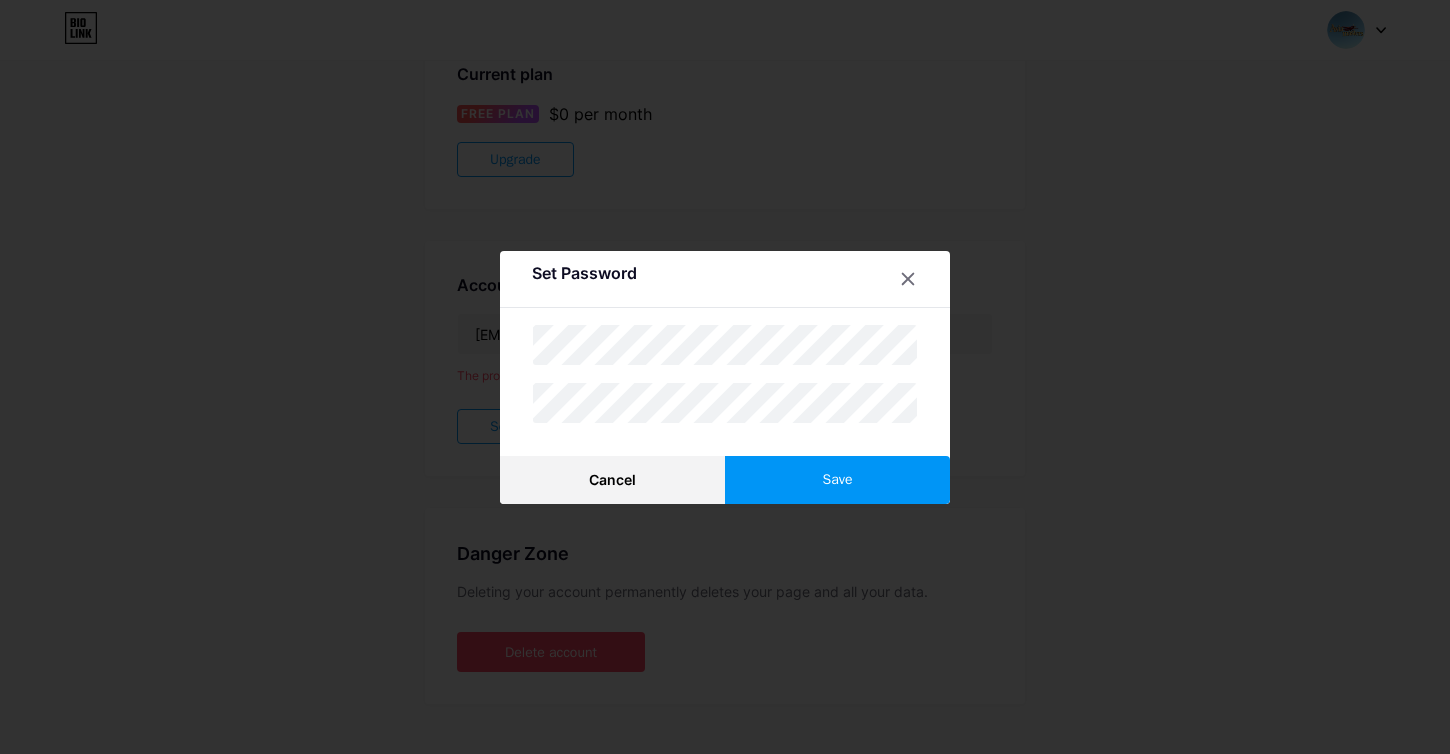 click on "Save" at bounding box center (837, 480) 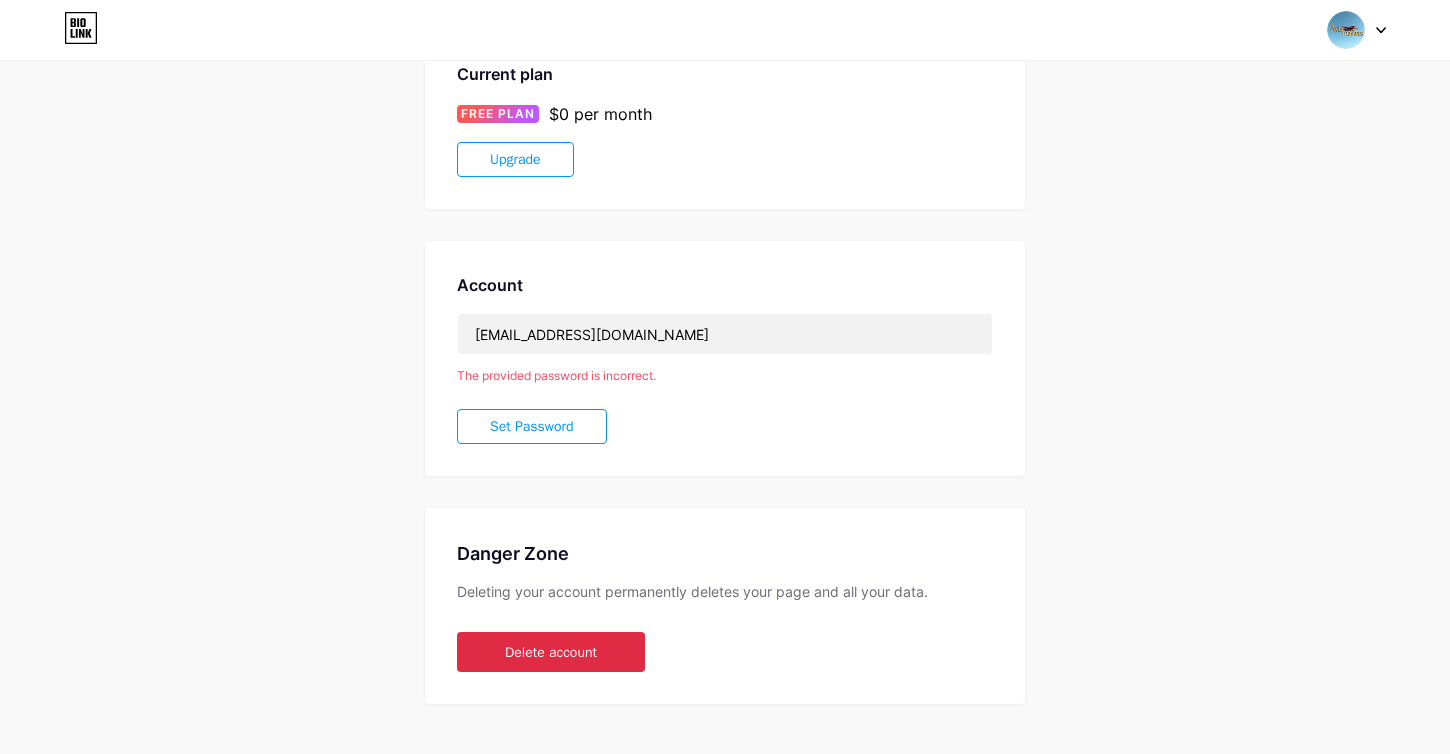 click on "Delete account" at bounding box center [551, 652] 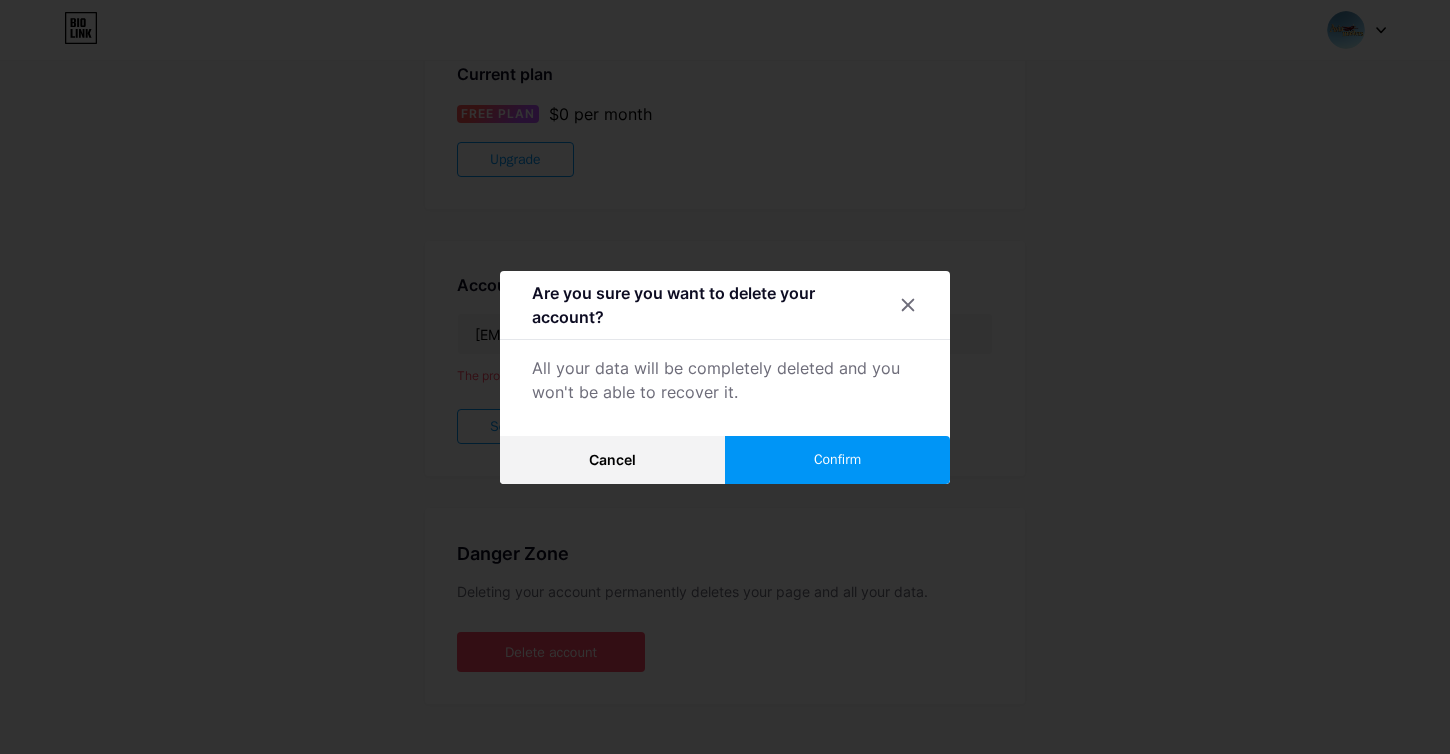 click on "Confirm" at bounding box center [837, 459] 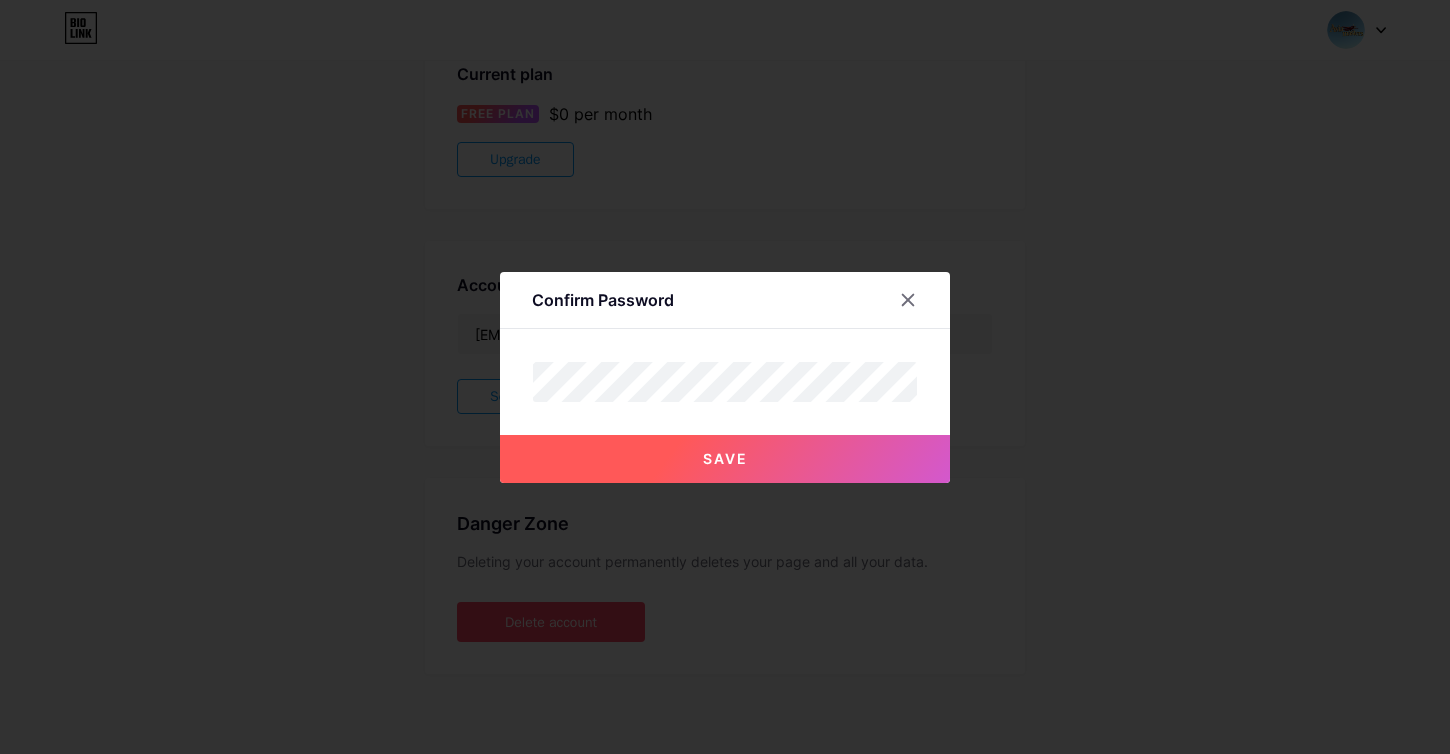 click on "Save" at bounding box center (725, 459) 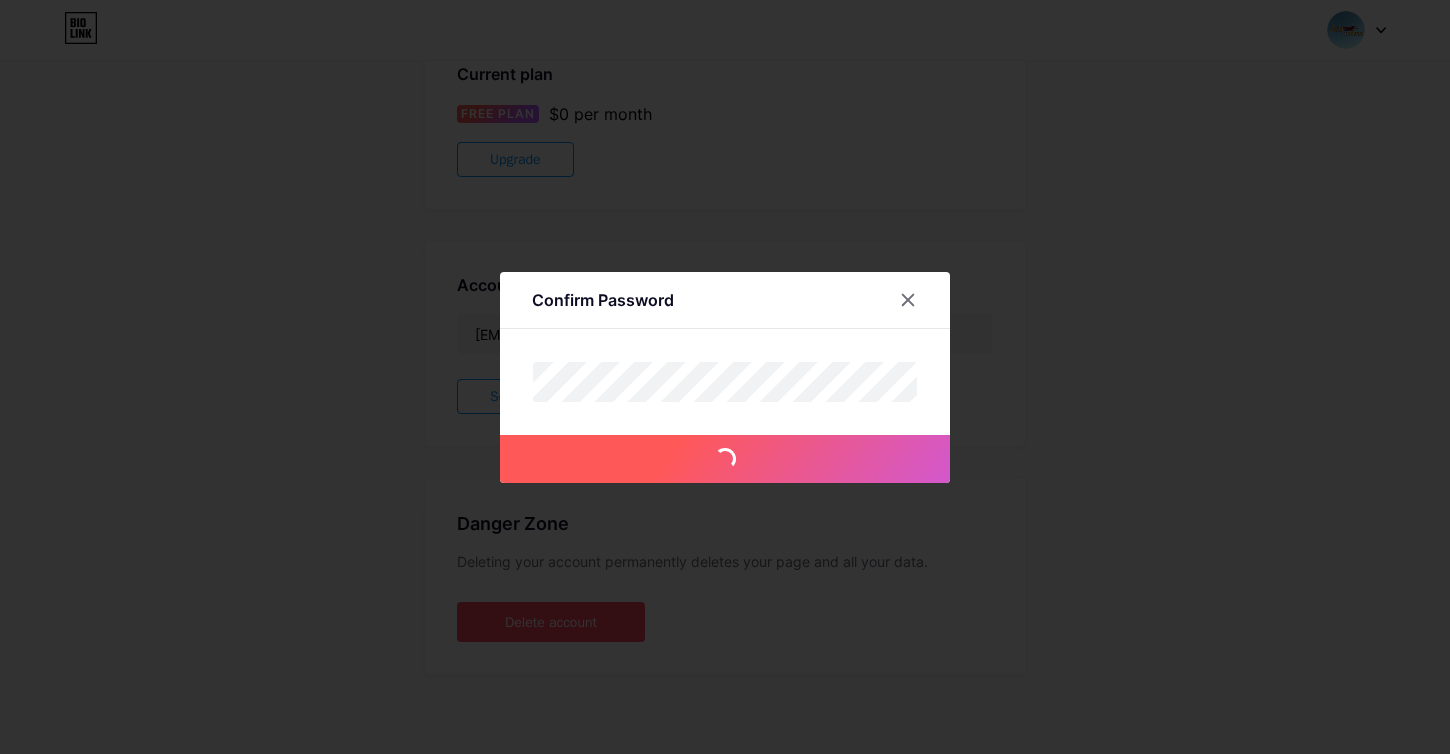 click on "Save" at bounding box center (725, 459) 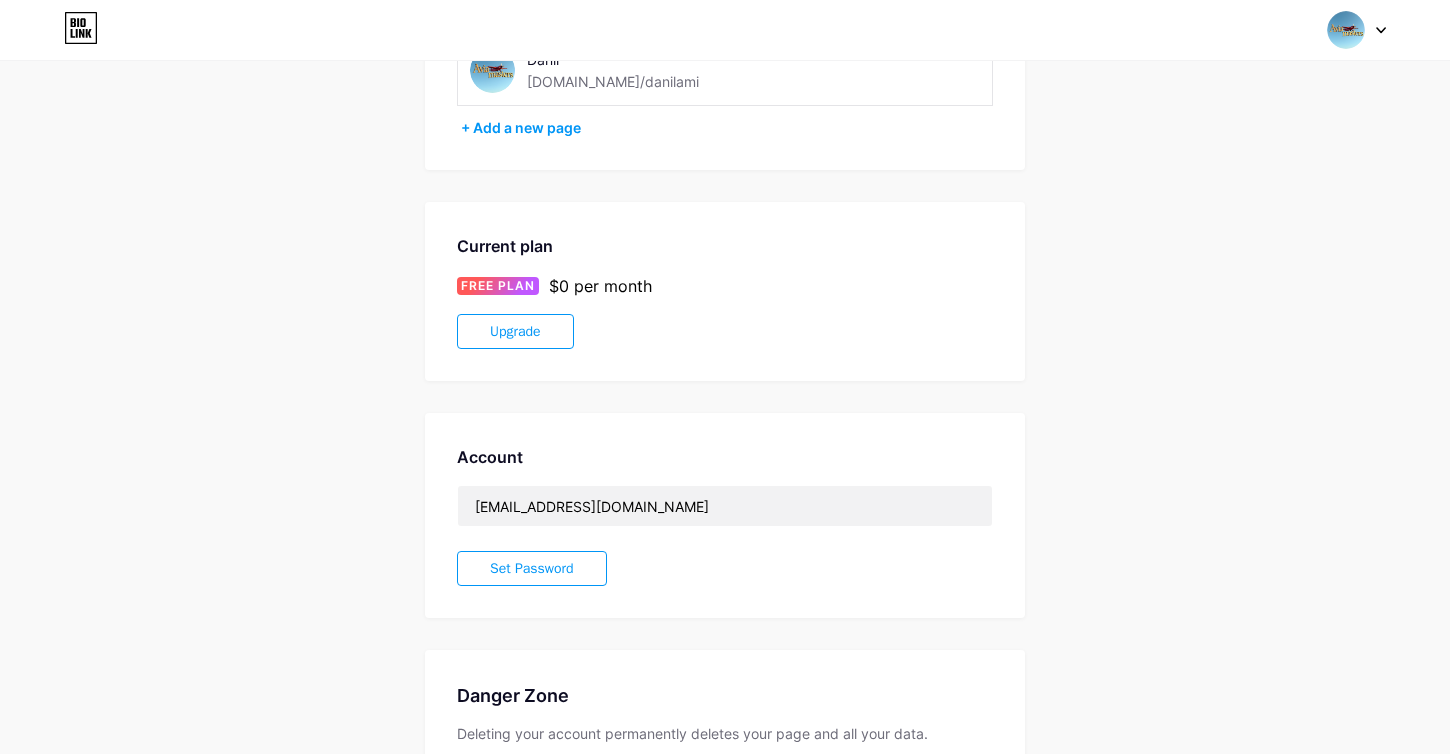 scroll, scrollTop: 361, scrollLeft: 0, axis: vertical 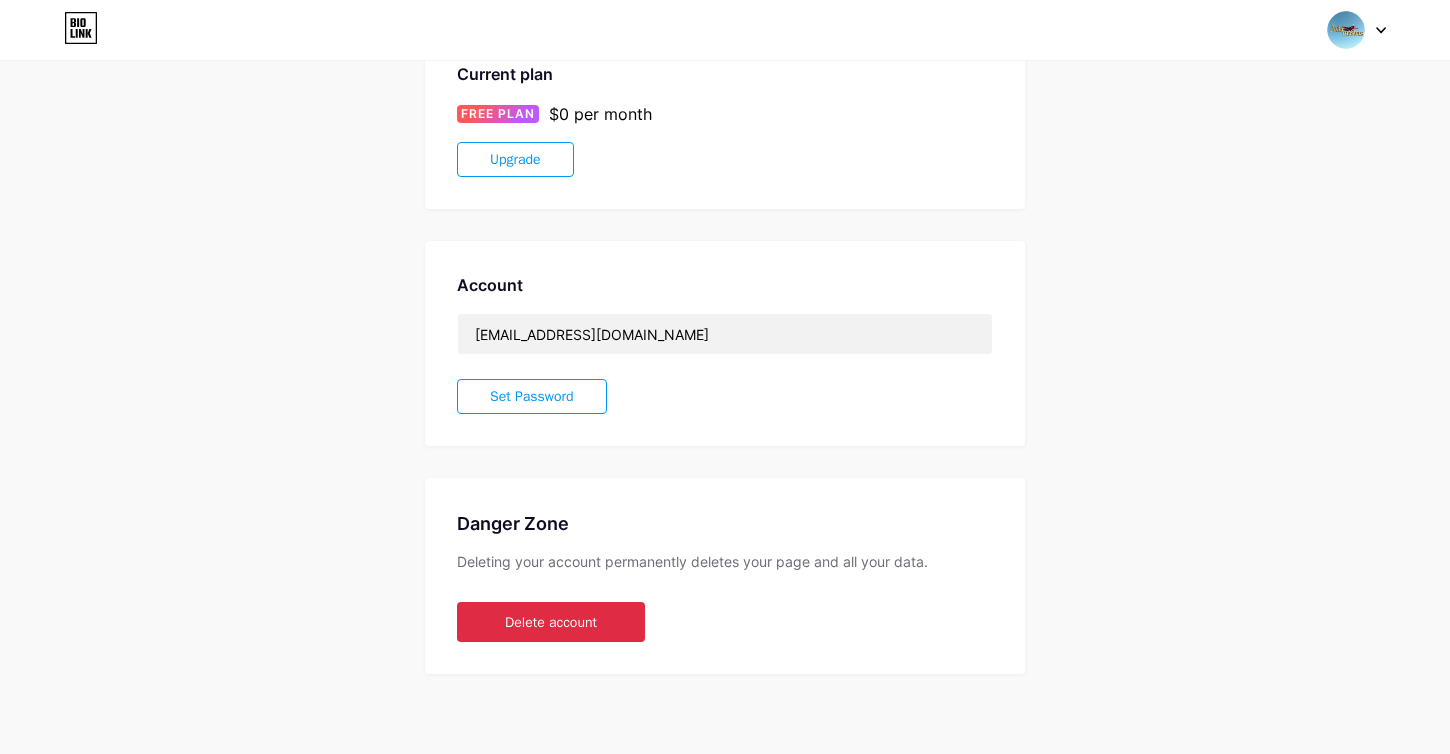 click on "Delete account" at bounding box center [551, 622] 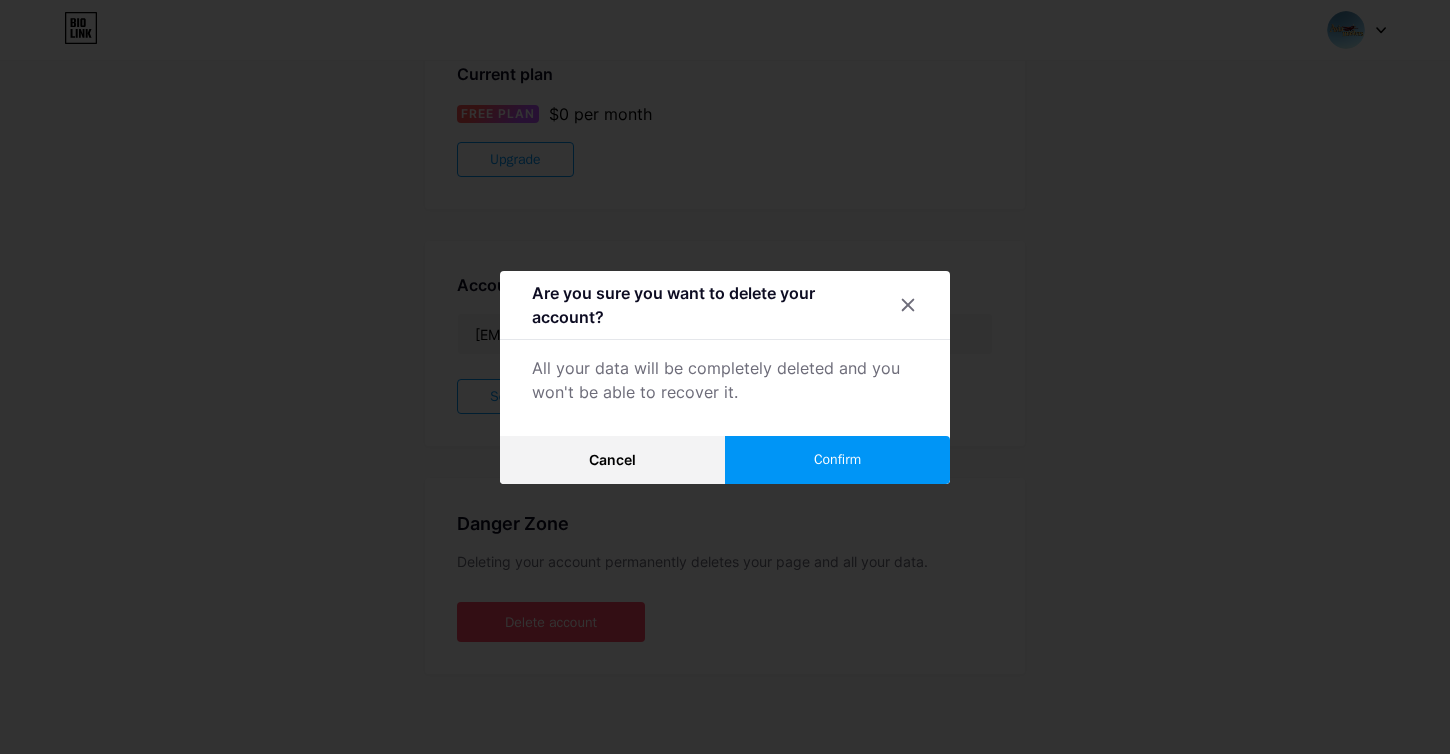 click on "Are you sure you want to delete your account?       All your data will be completely deleted and you won't be able to recover it.
Cancel
Confirm" at bounding box center [725, 377] 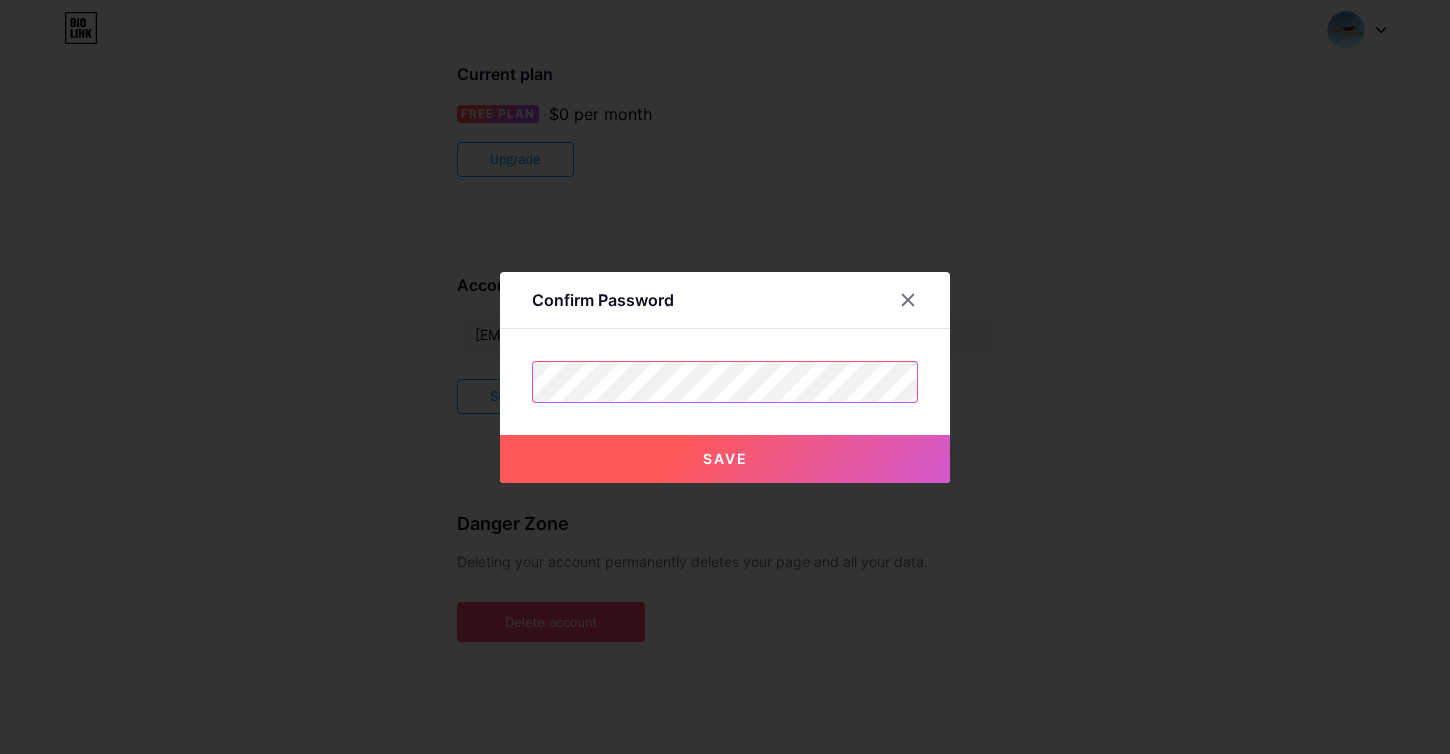 click on "Save" at bounding box center [725, 459] 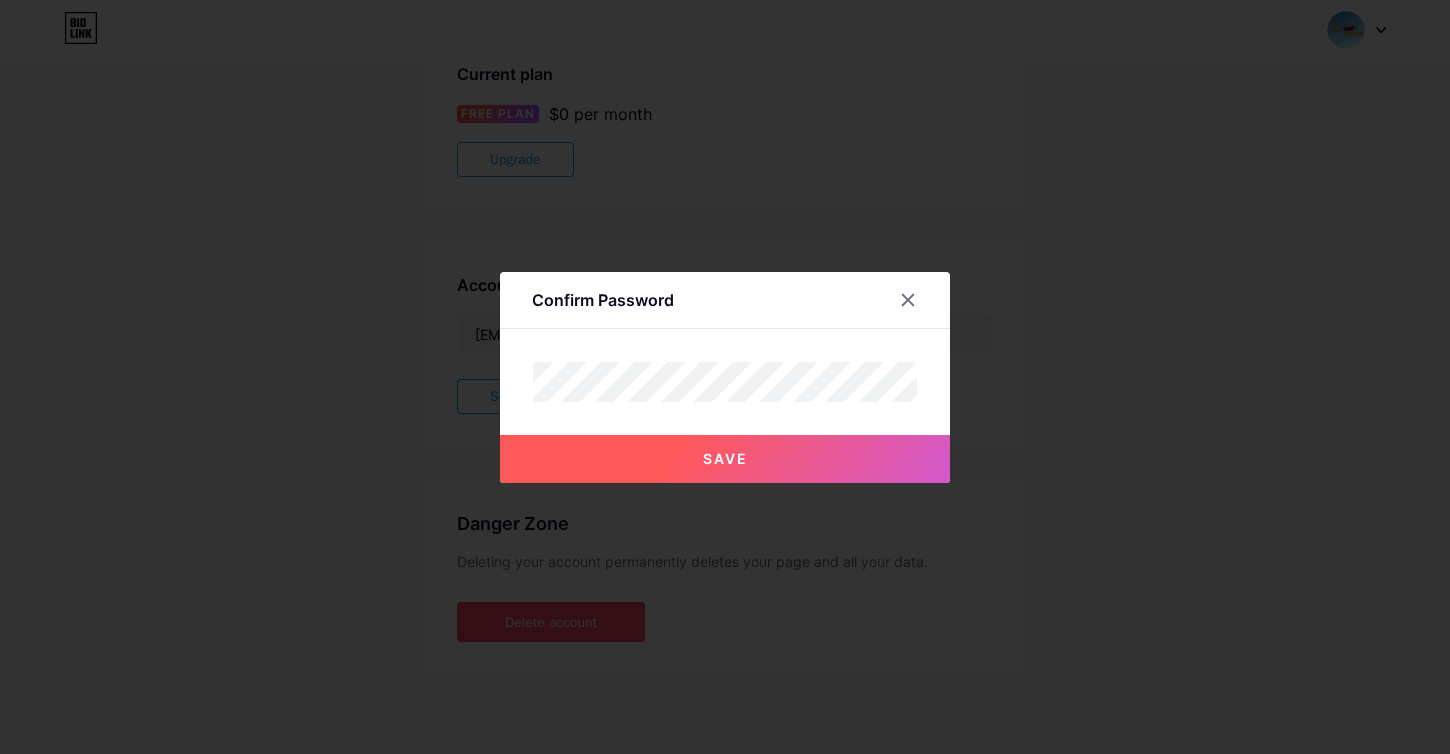 scroll, scrollTop: 0, scrollLeft: 0, axis: both 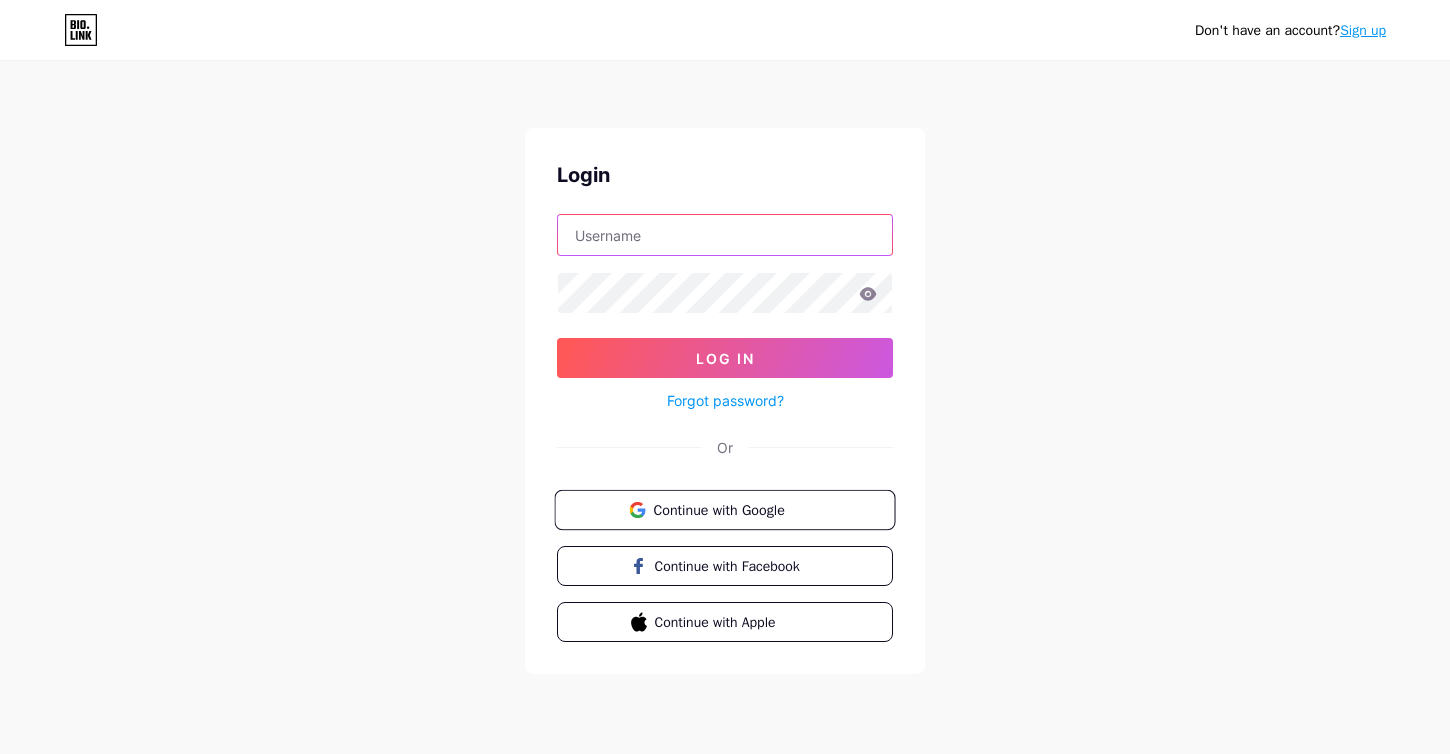 type on "[EMAIL_ADDRESS][DOMAIN_NAME]" 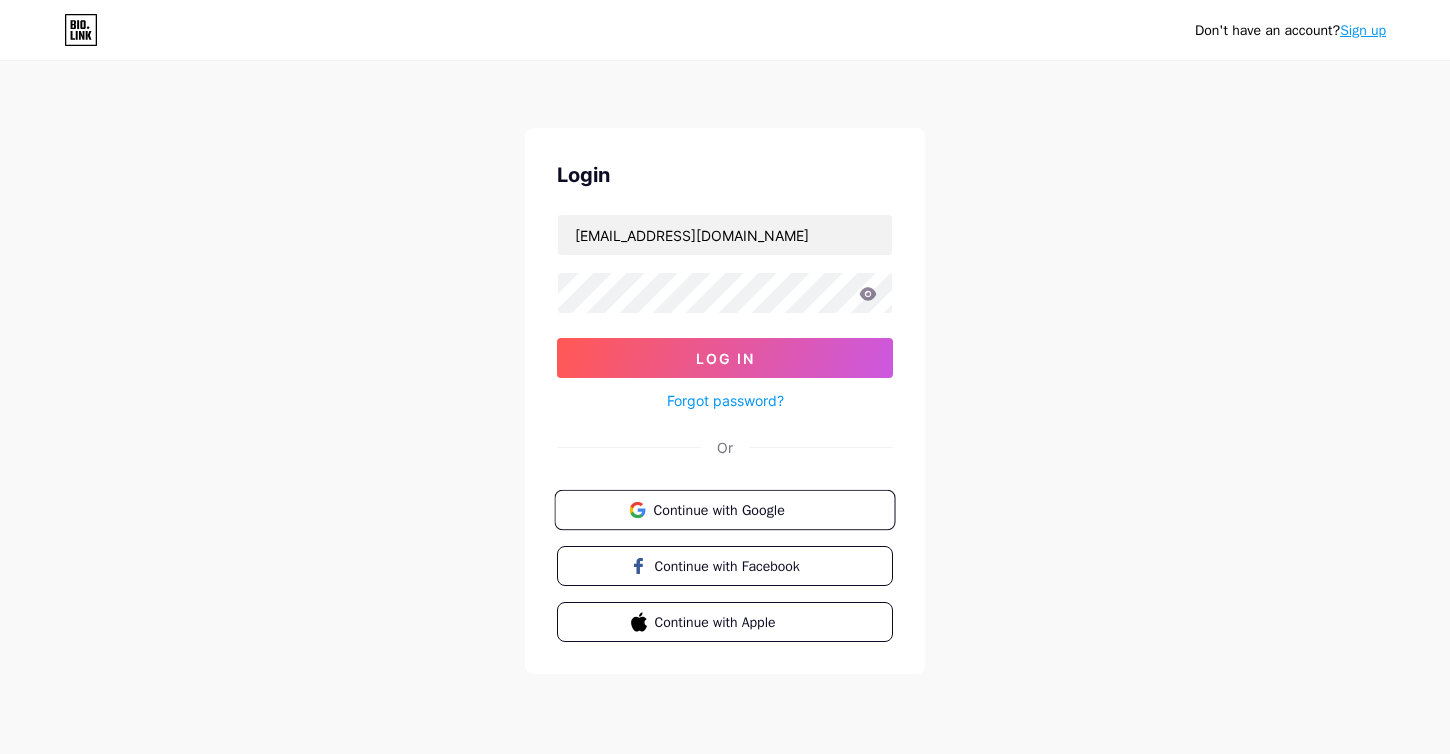click on "Continue with Google" at bounding box center [724, 510] 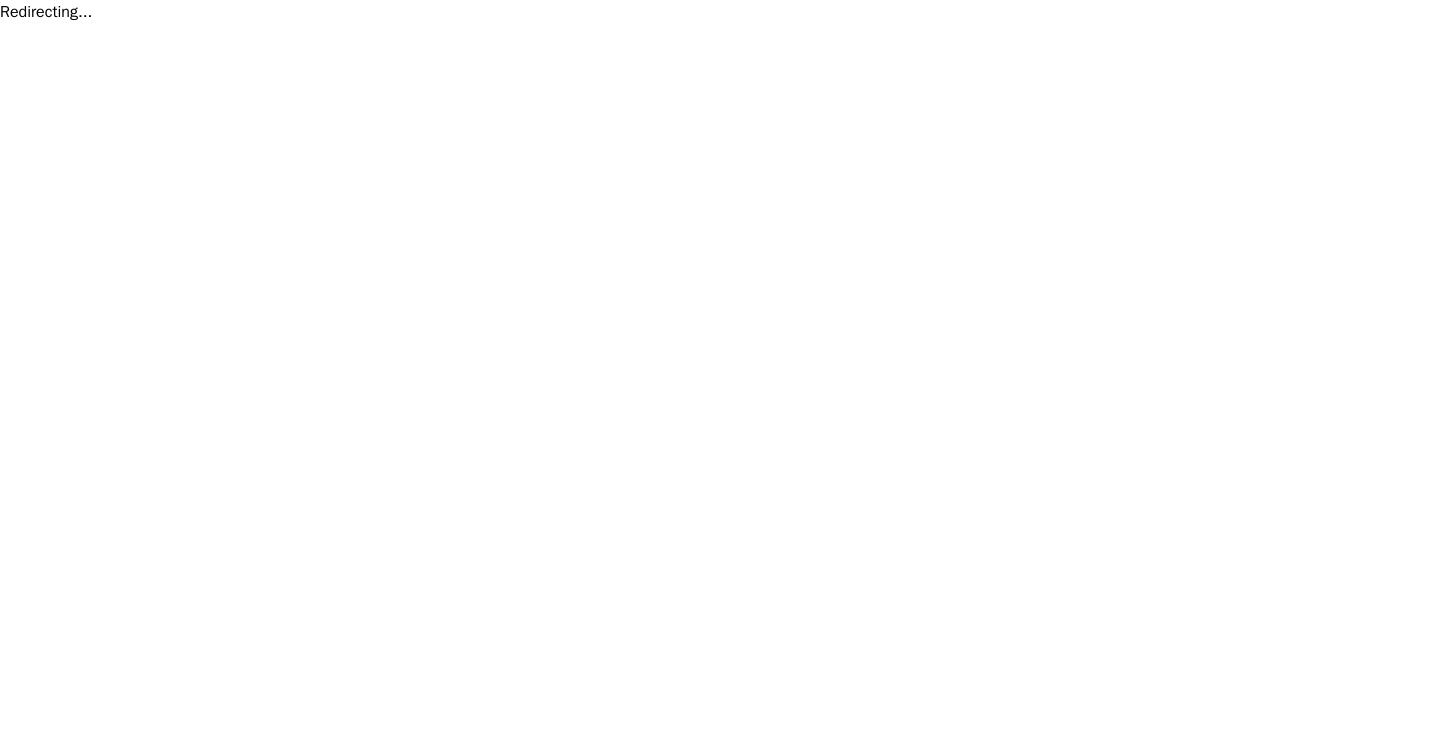 scroll, scrollTop: 0, scrollLeft: 0, axis: both 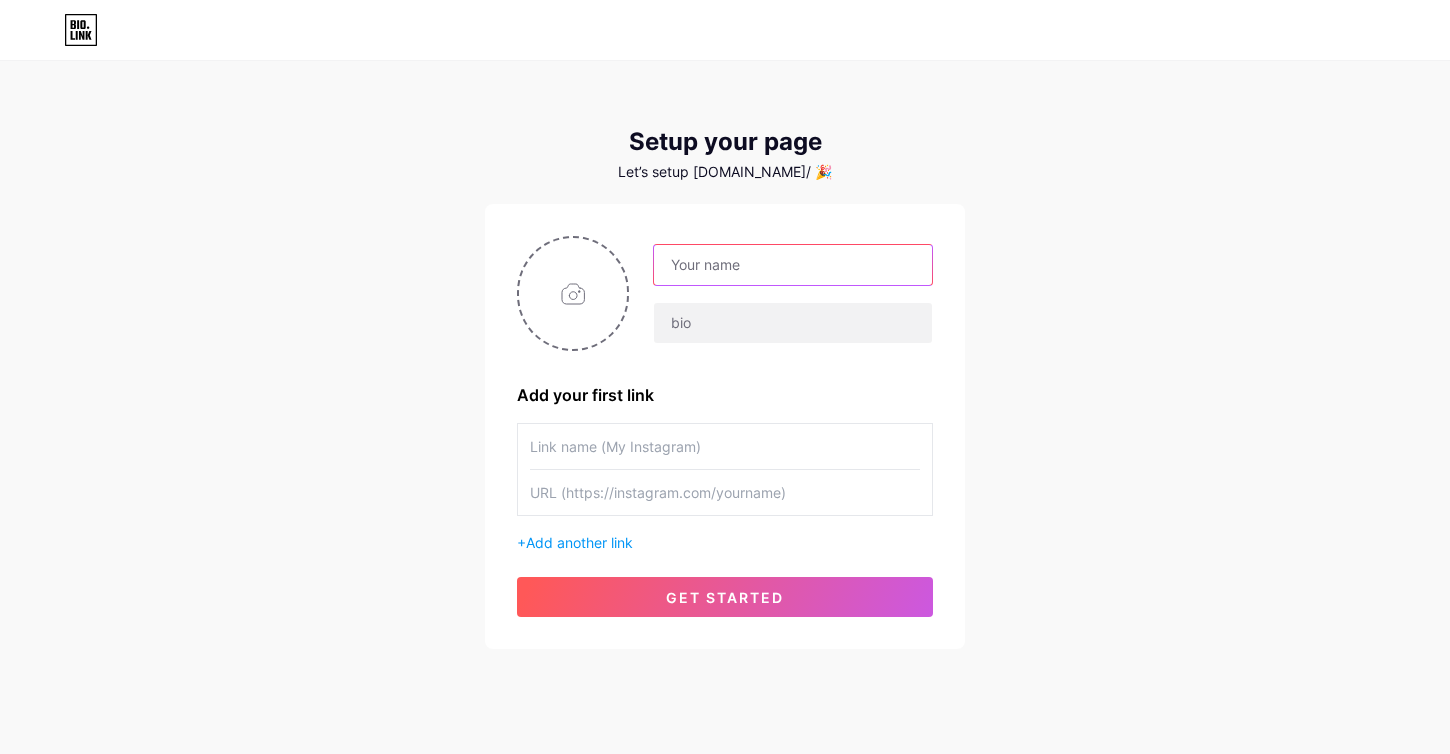 click at bounding box center [793, 265] 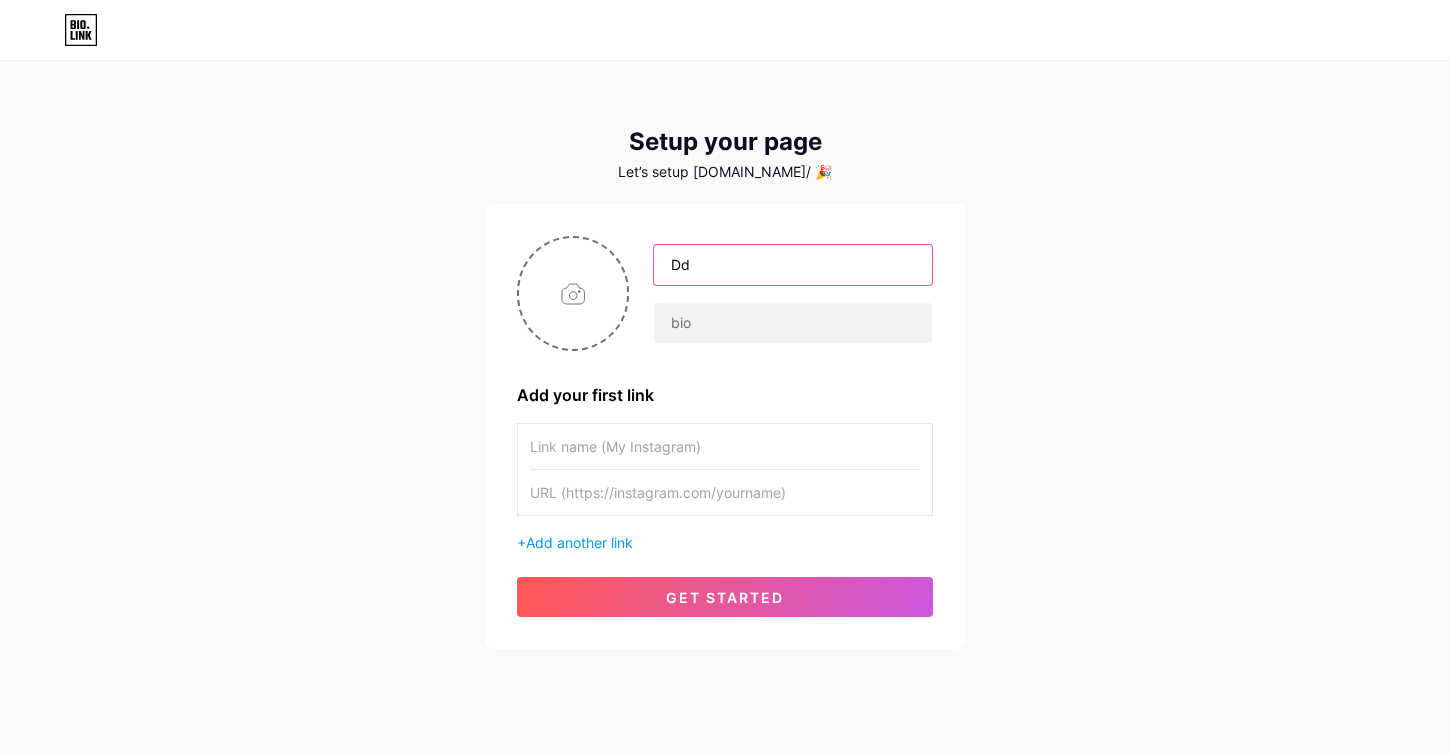type on "D" 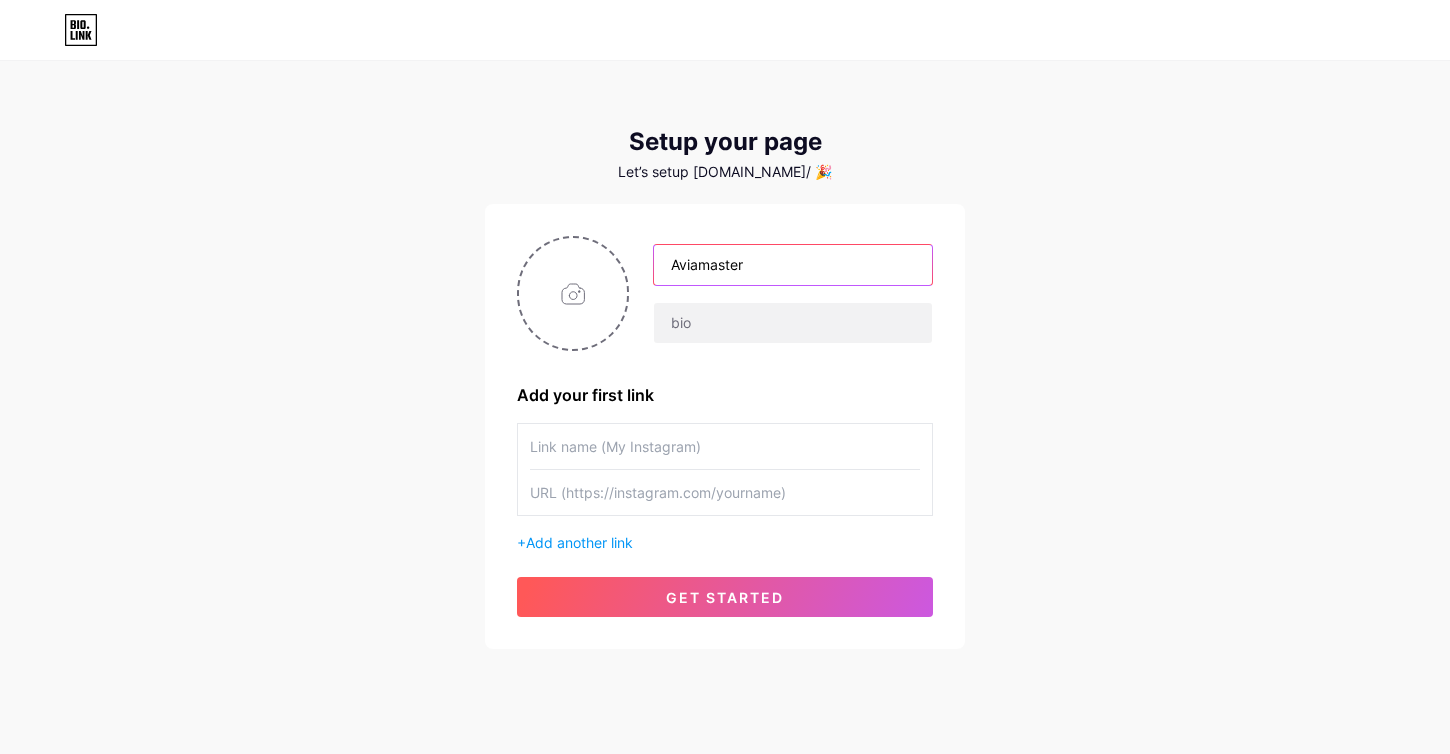 type on "Aviamaster" 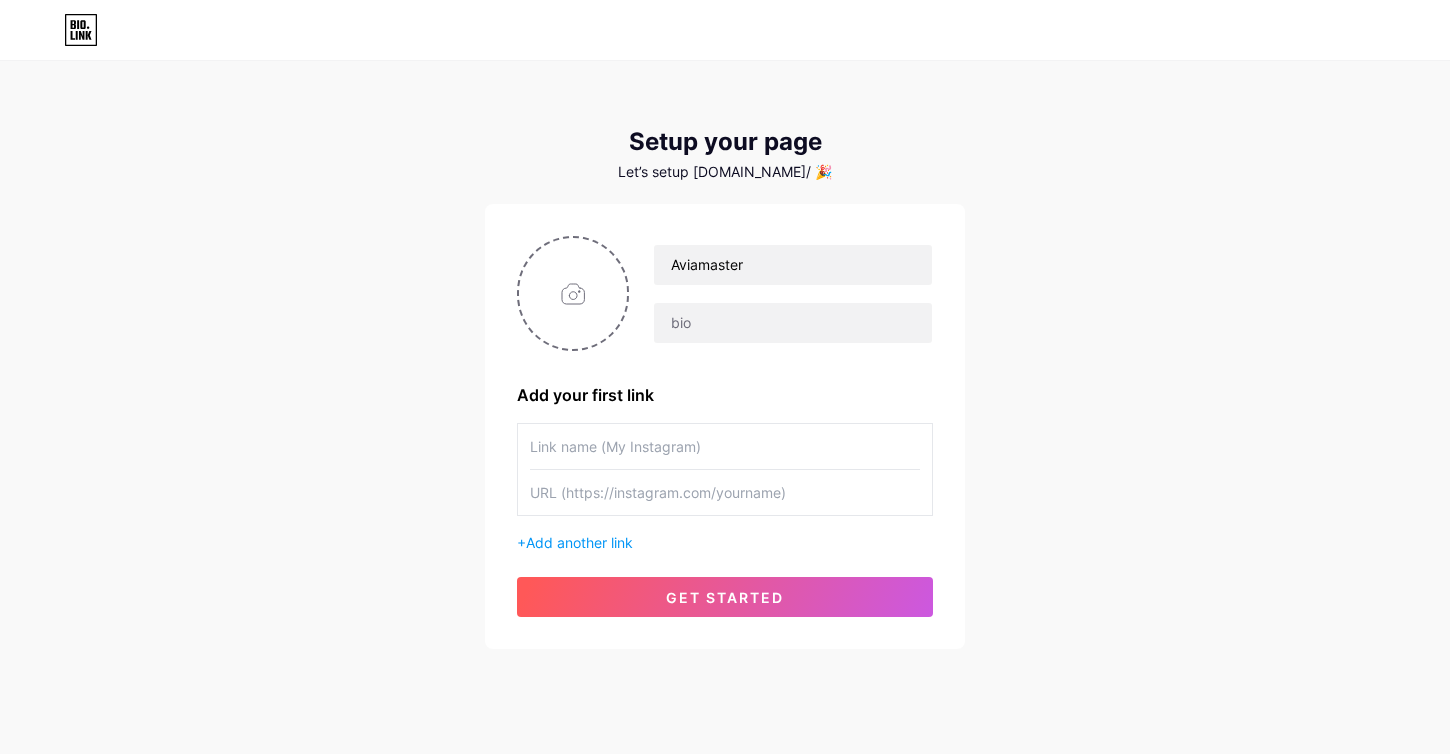 click at bounding box center [725, 446] 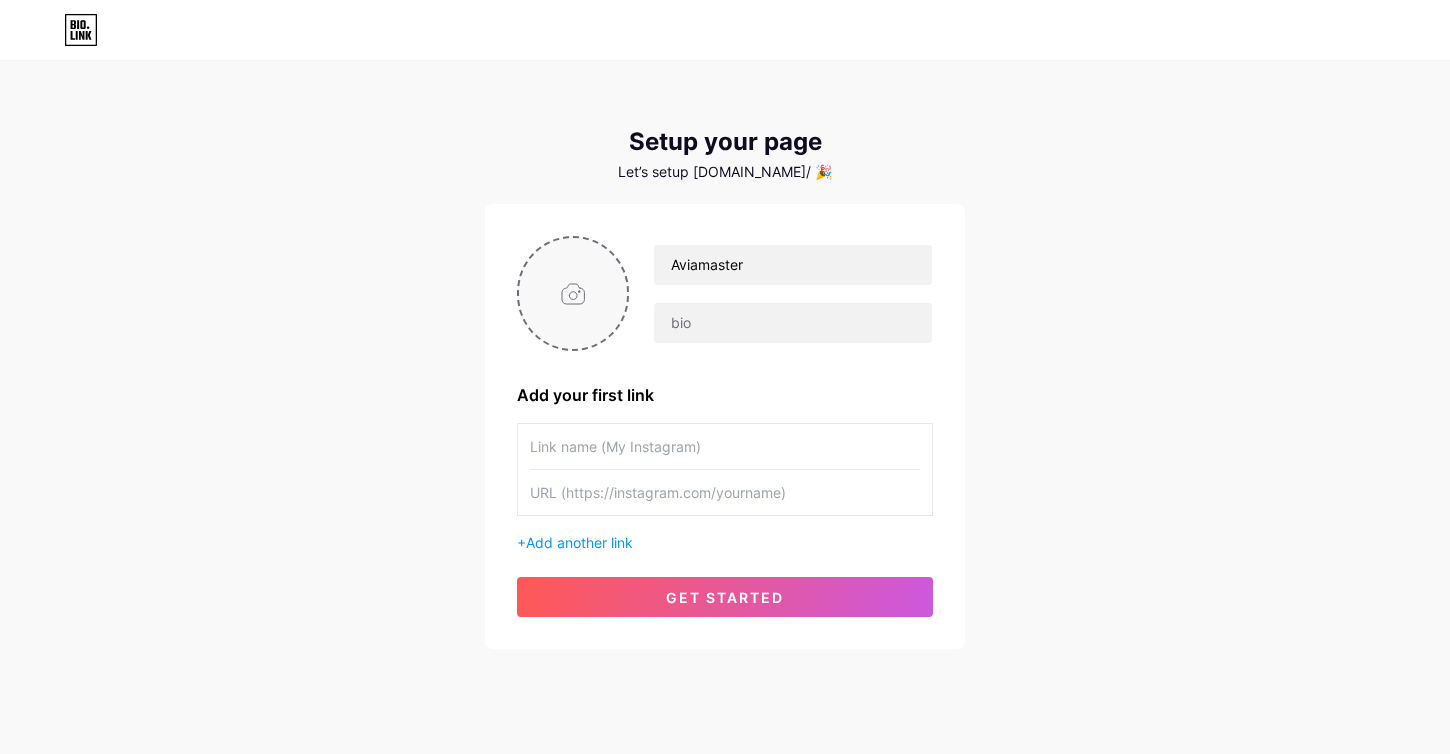click at bounding box center (573, 293) 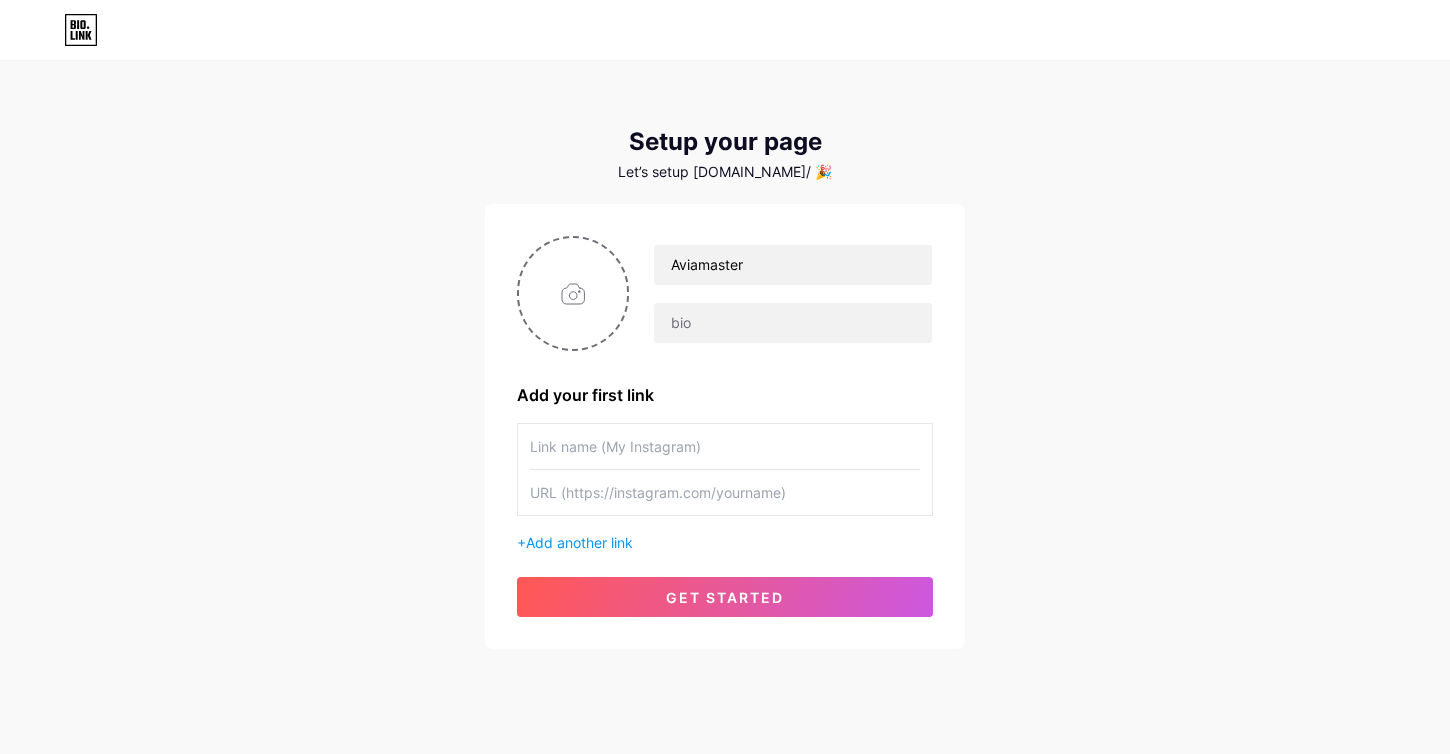 click at bounding box center [725, 446] 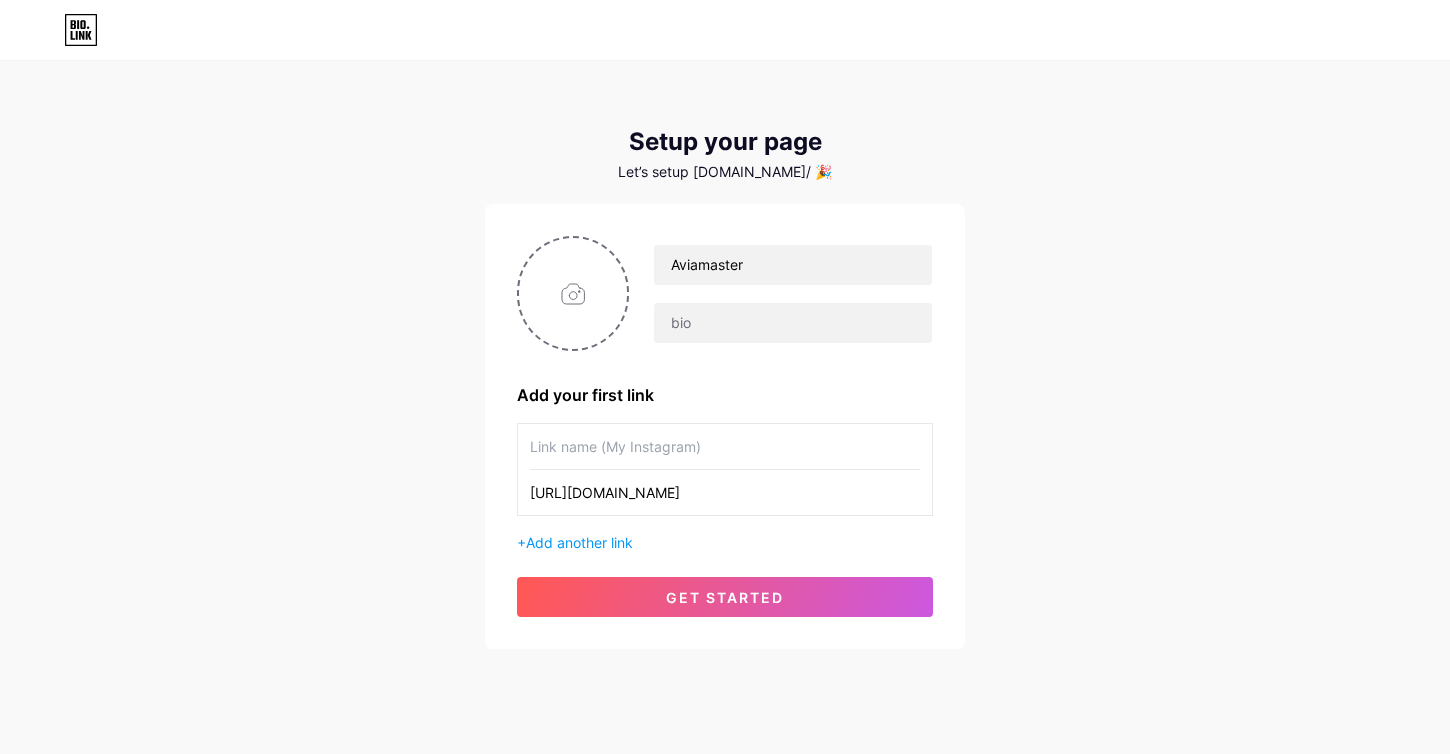 type on "https://www.tiktok.com/@minhtrung4u9ehit" 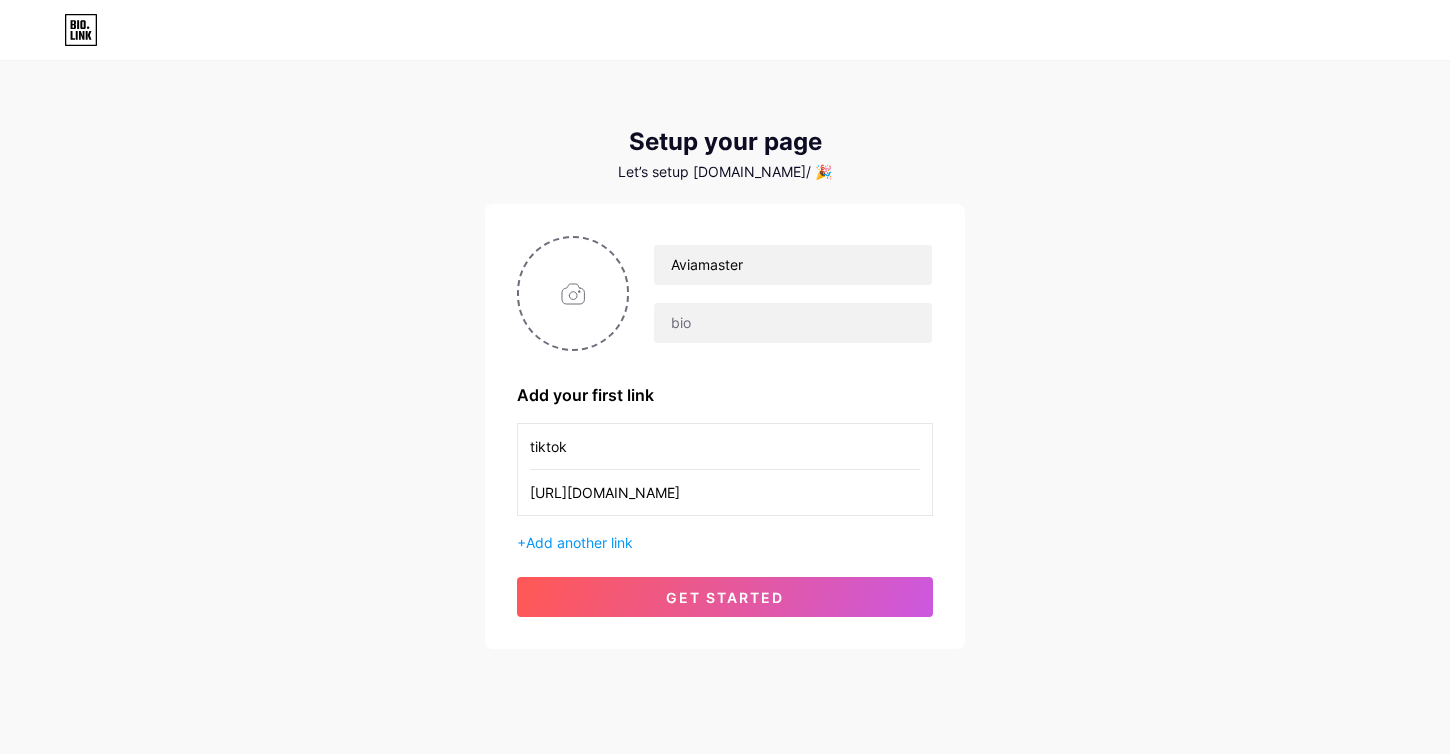type on "tiktok" 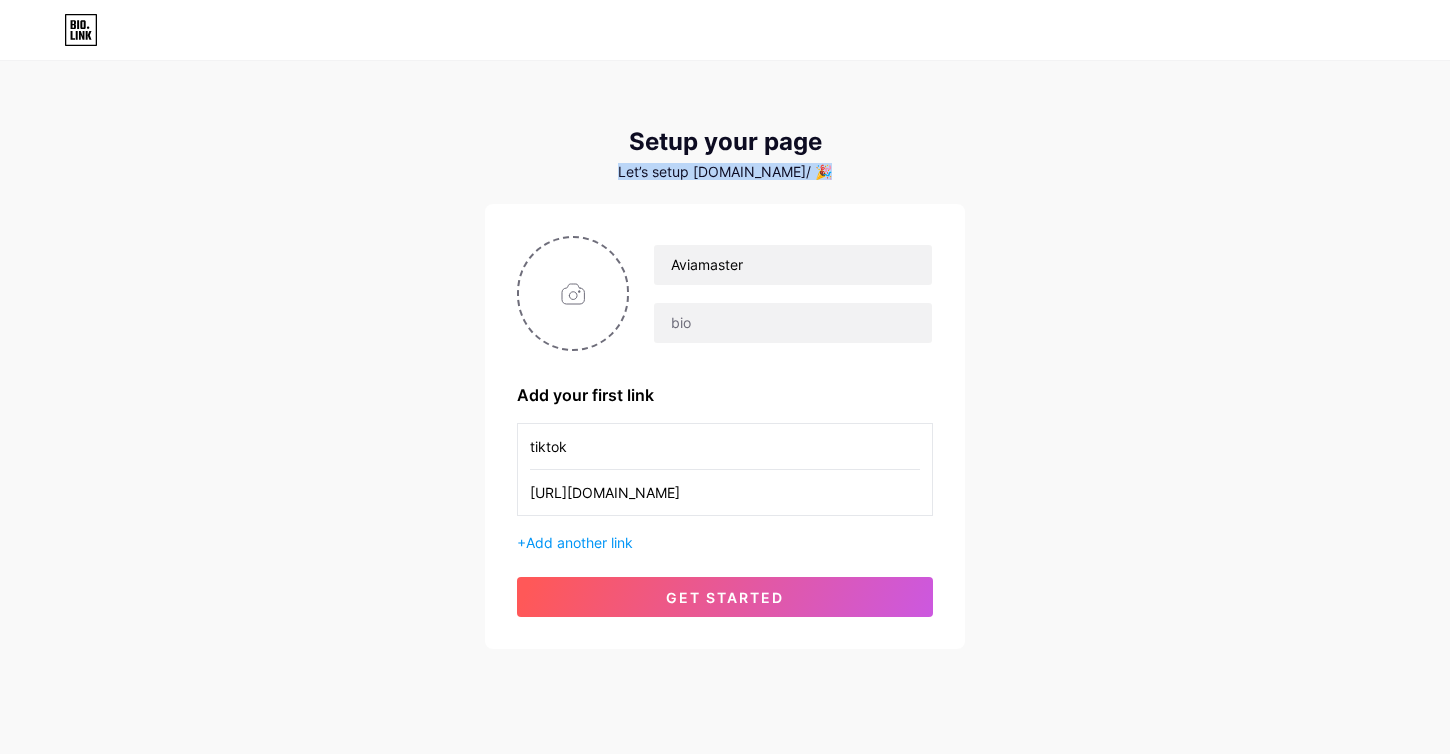 click on "Let’s setup bio.link/ 🎉" at bounding box center (725, 172) 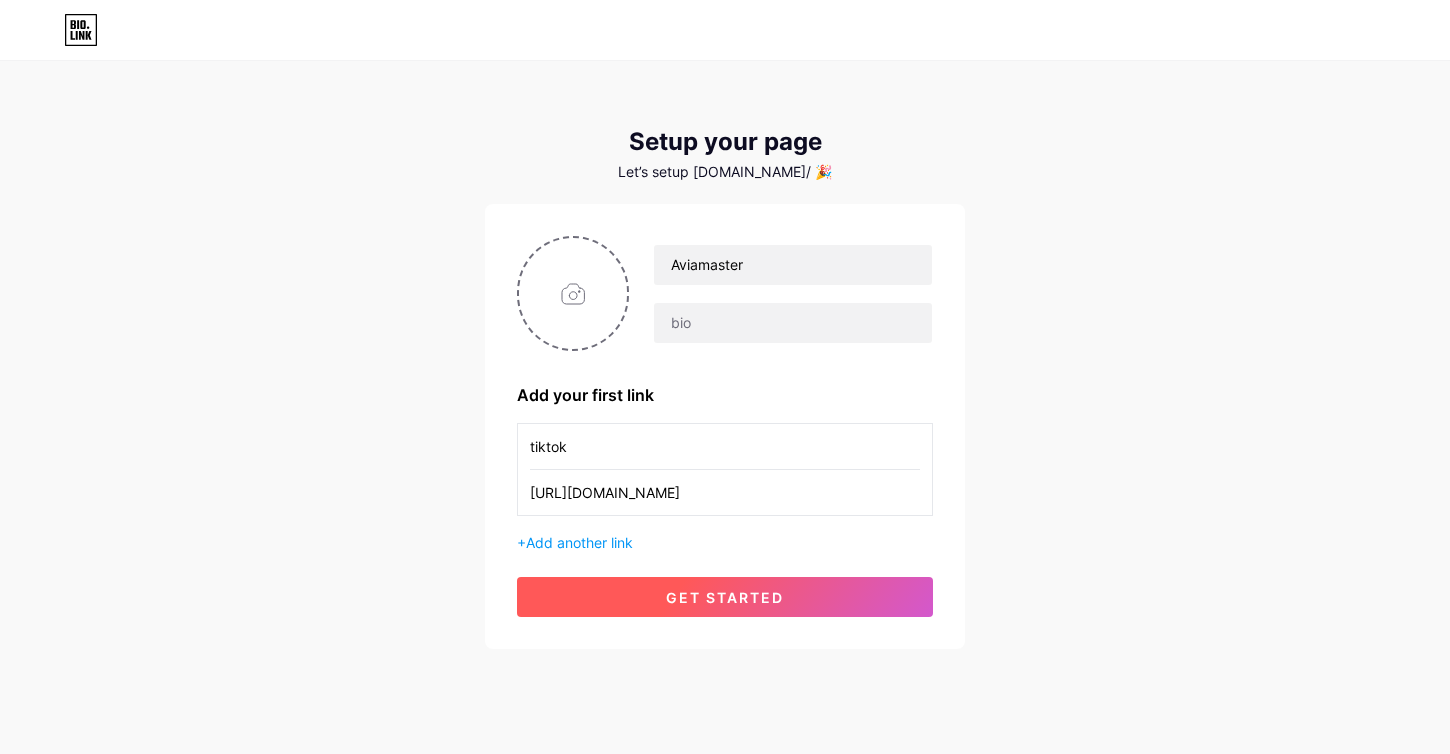 click on "get started" at bounding box center (725, 597) 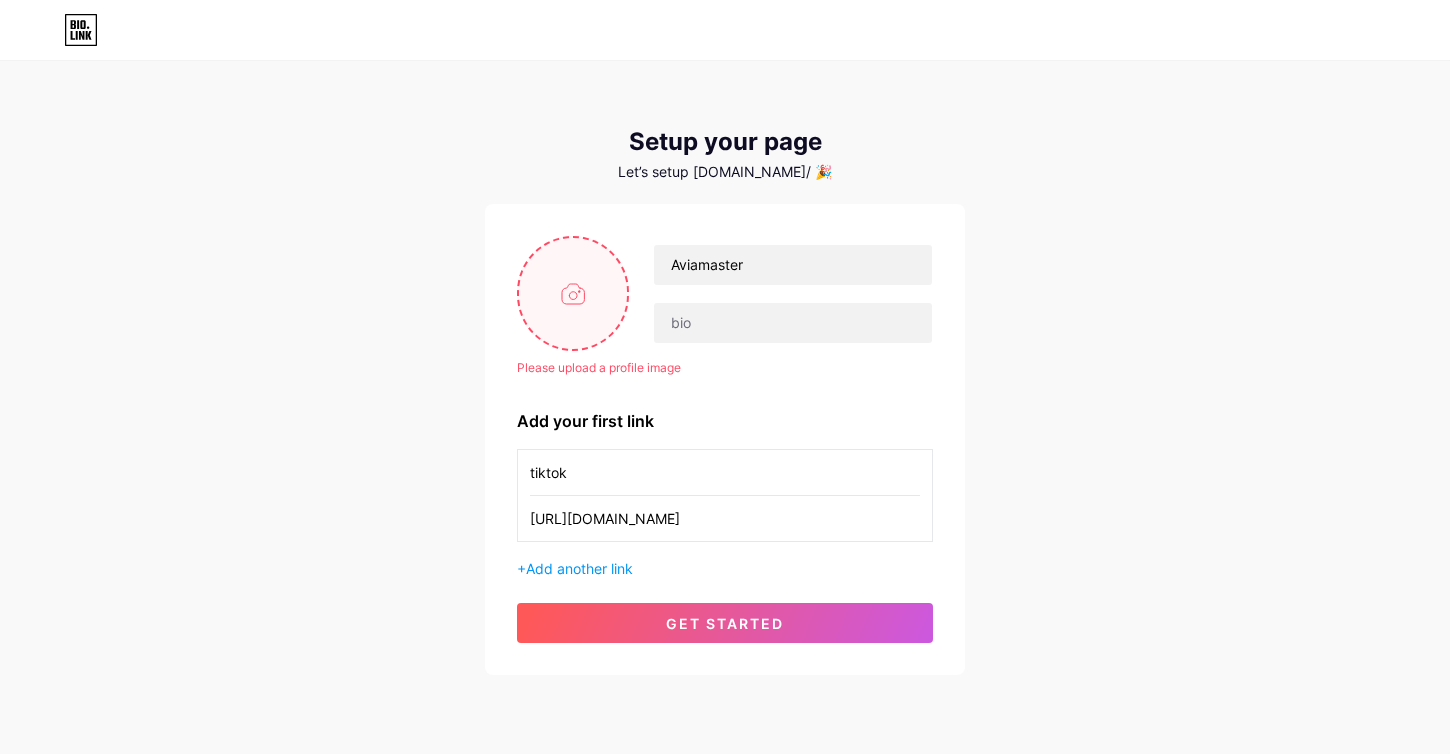 click at bounding box center [573, 293] 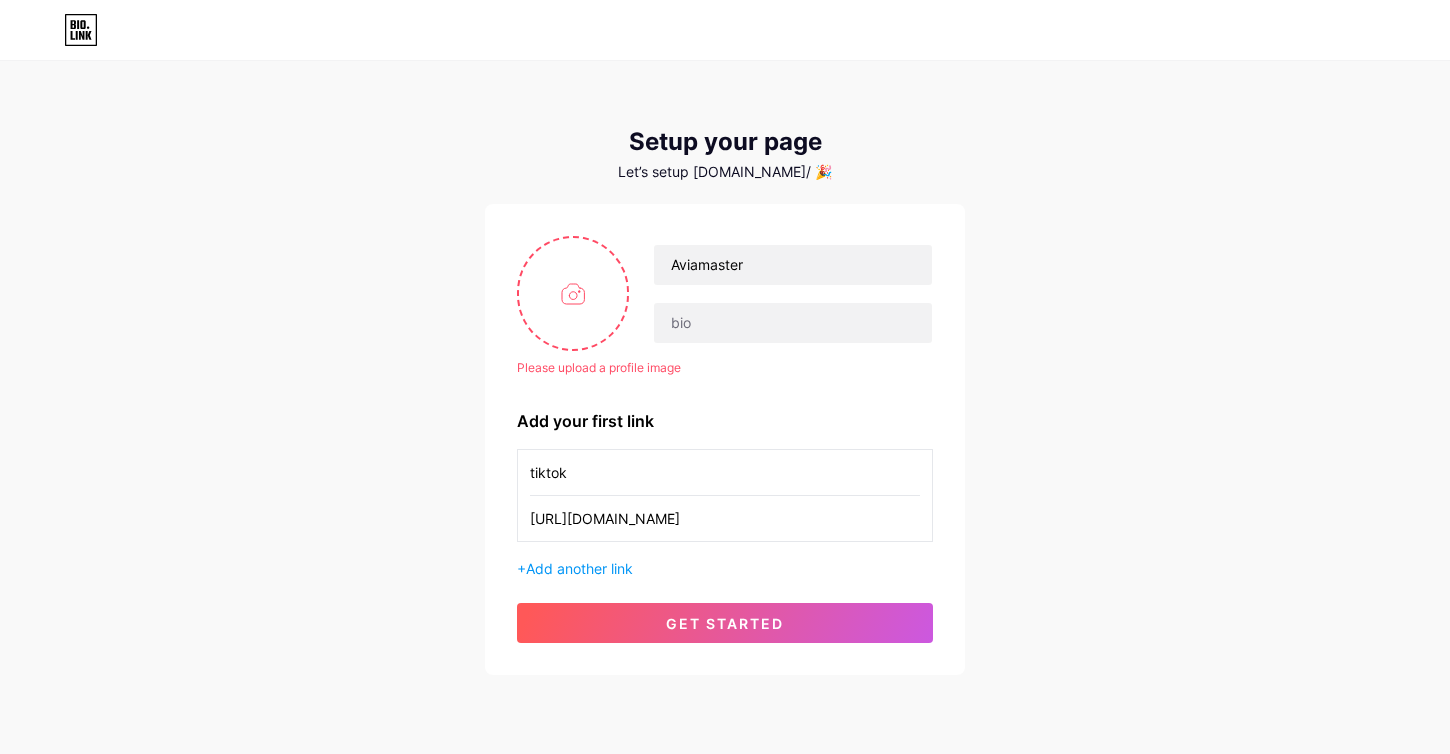 click on "Setup your page   Let’s setup bio.link/ 🎉             Please upload a profile image   Aviamaster       Please upload a profile image   Add your first link   tiktok   https://www.tiktok.com/@minhtrung4u9ehit
+  Add another link     get started" at bounding box center (725, 369) 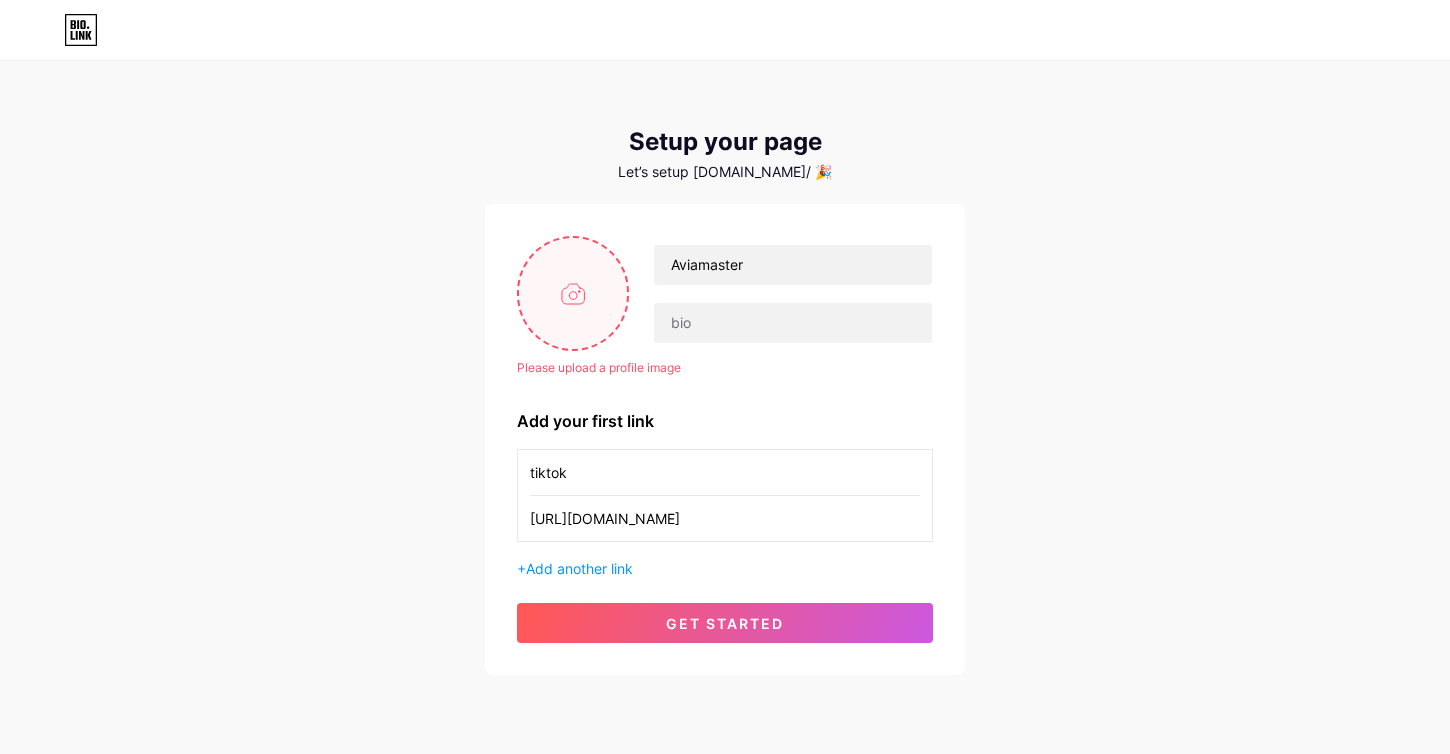 click at bounding box center [573, 293] 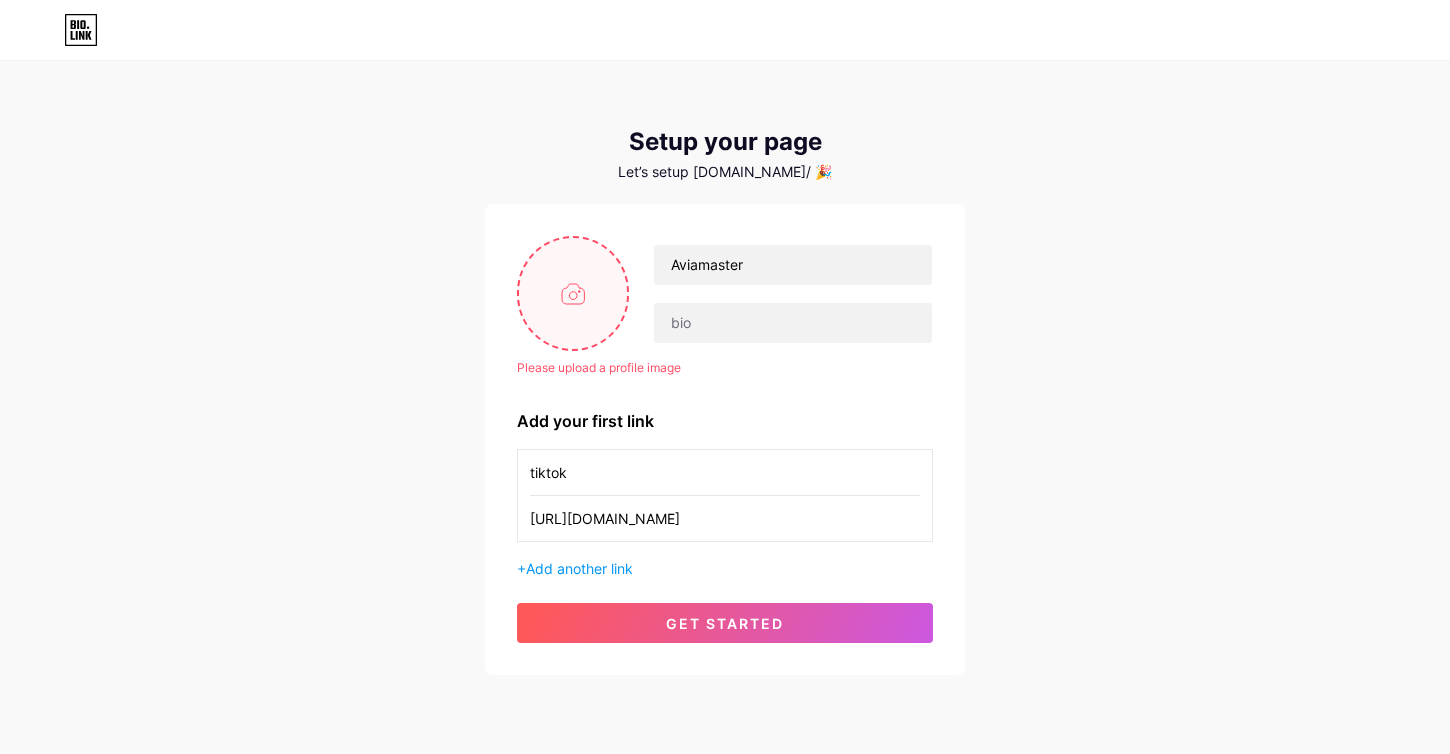 click at bounding box center [573, 293] 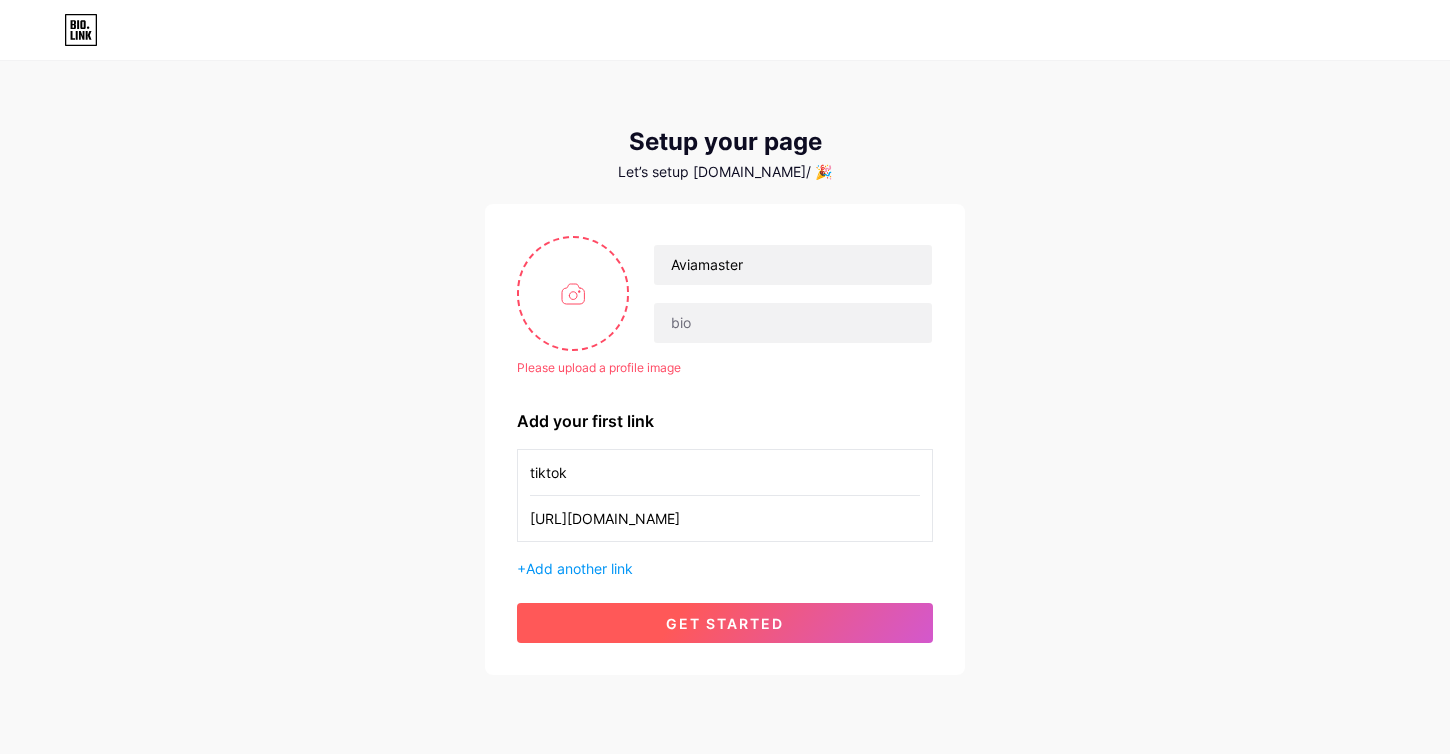 click on "get started" at bounding box center (725, 623) 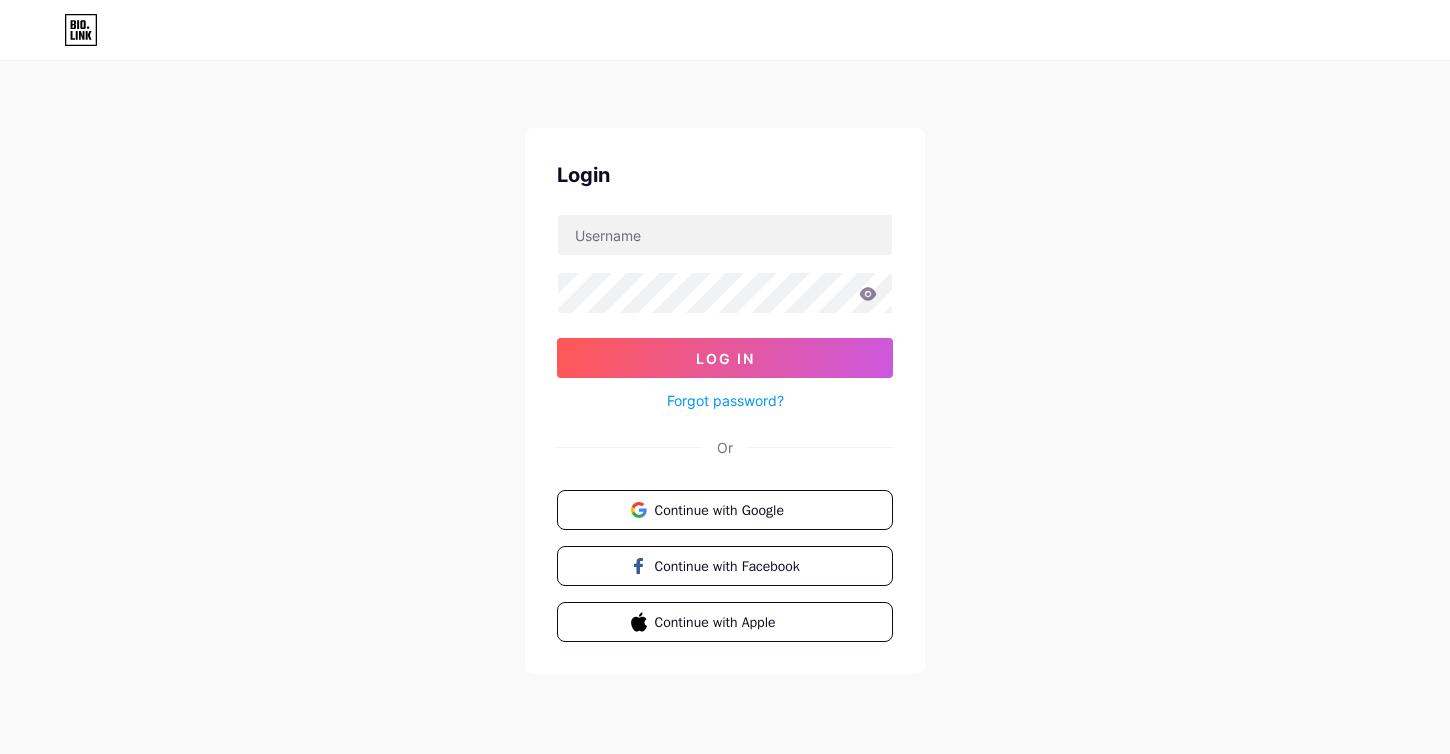 scroll, scrollTop: 0, scrollLeft: 0, axis: both 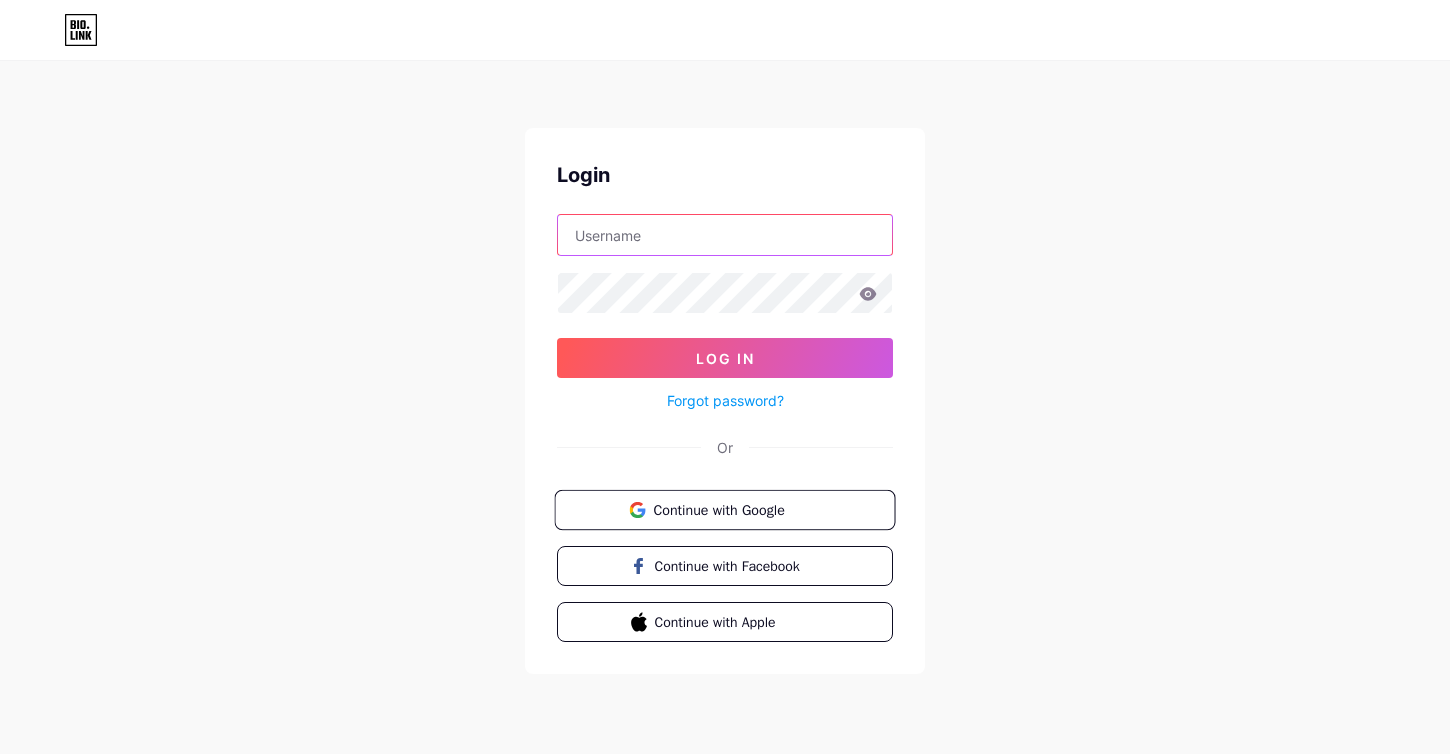 type on "[EMAIL_ADDRESS][DOMAIN_NAME]" 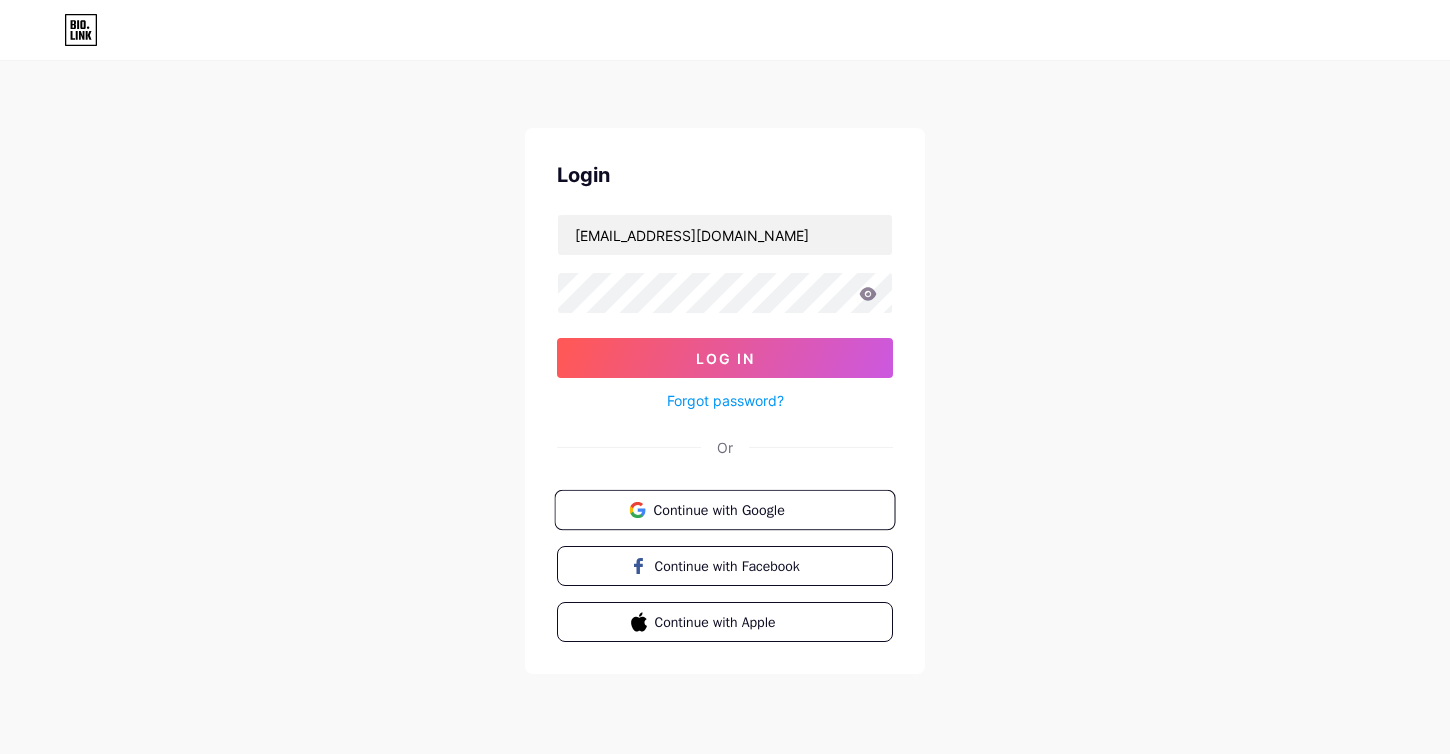 click on "Continue with Google" at bounding box center (724, 510) 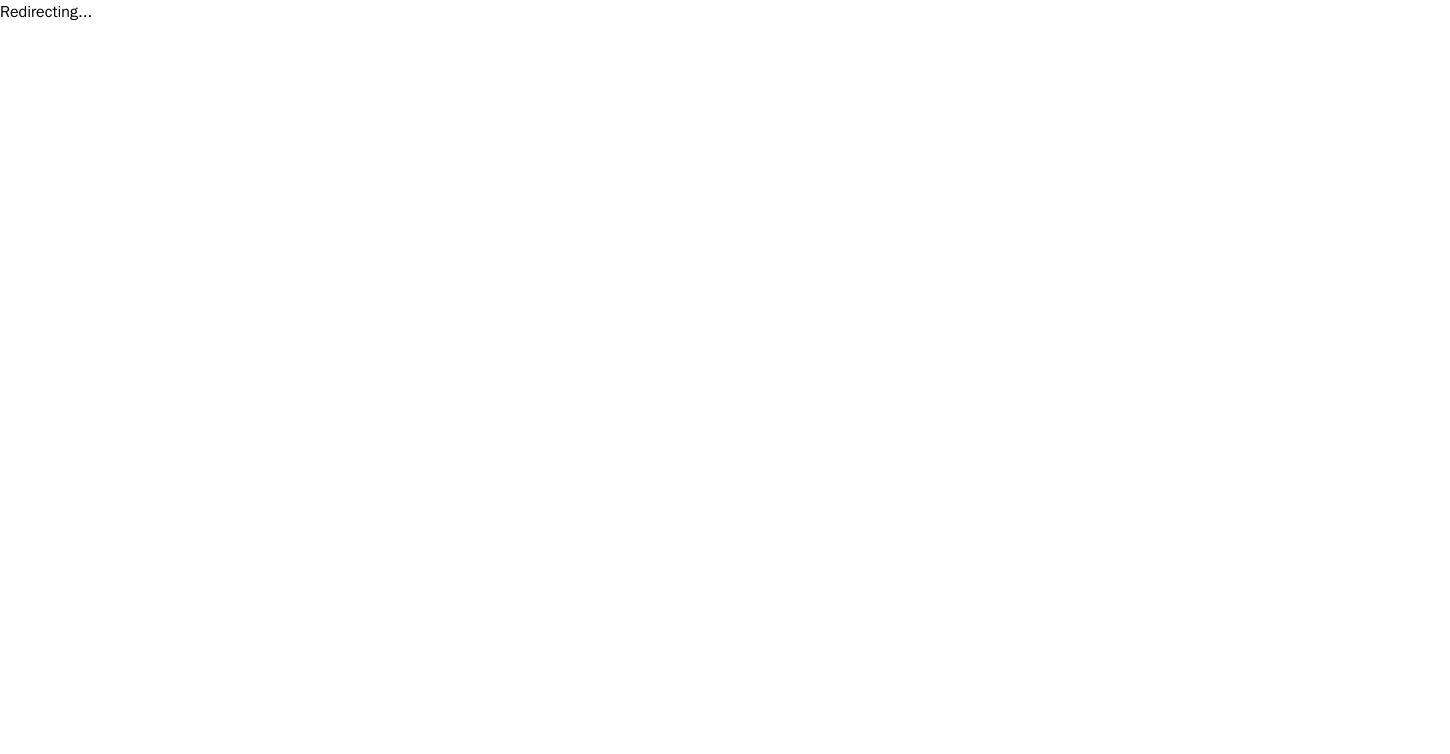 scroll, scrollTop: 0, scrollLeft: 0, axis: both 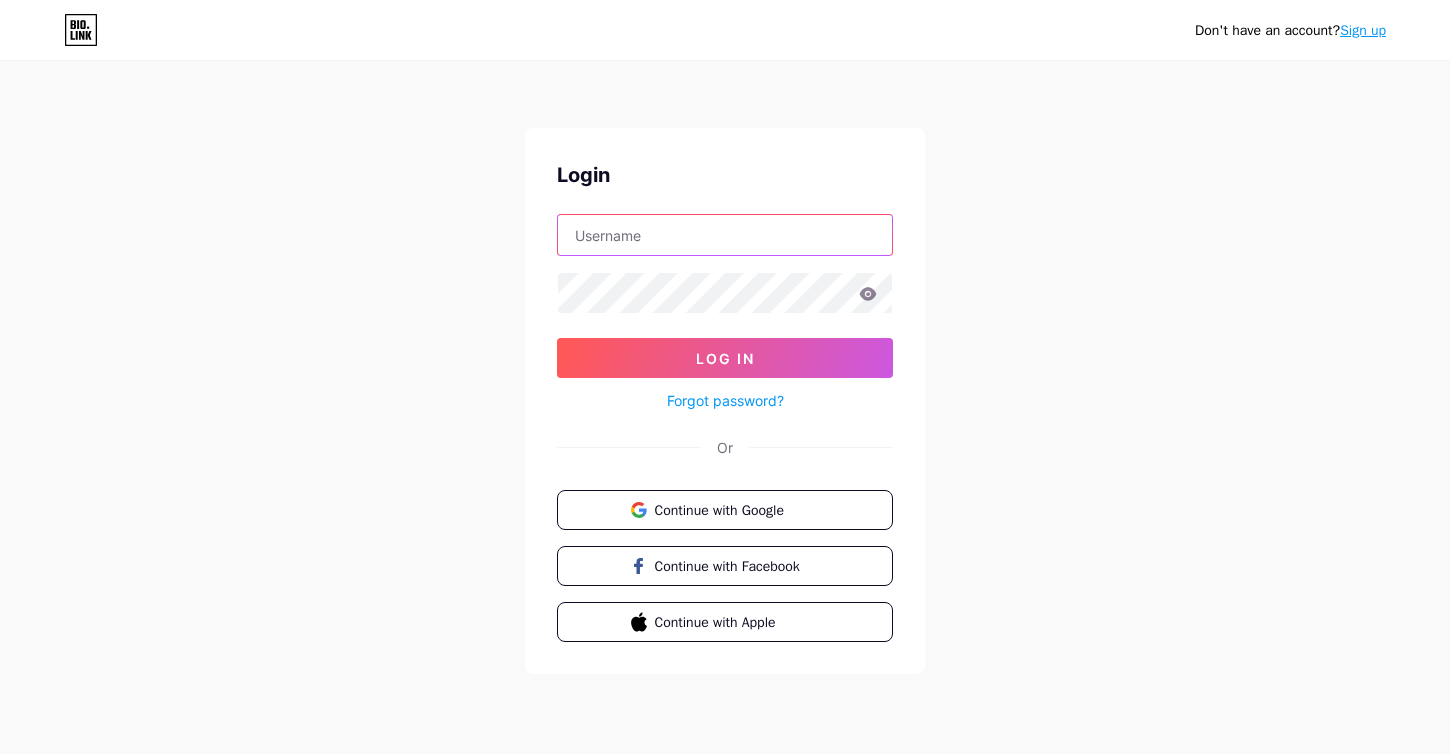 type on "[EMAIL_ADDRESS][DOMAIN_NAME]" 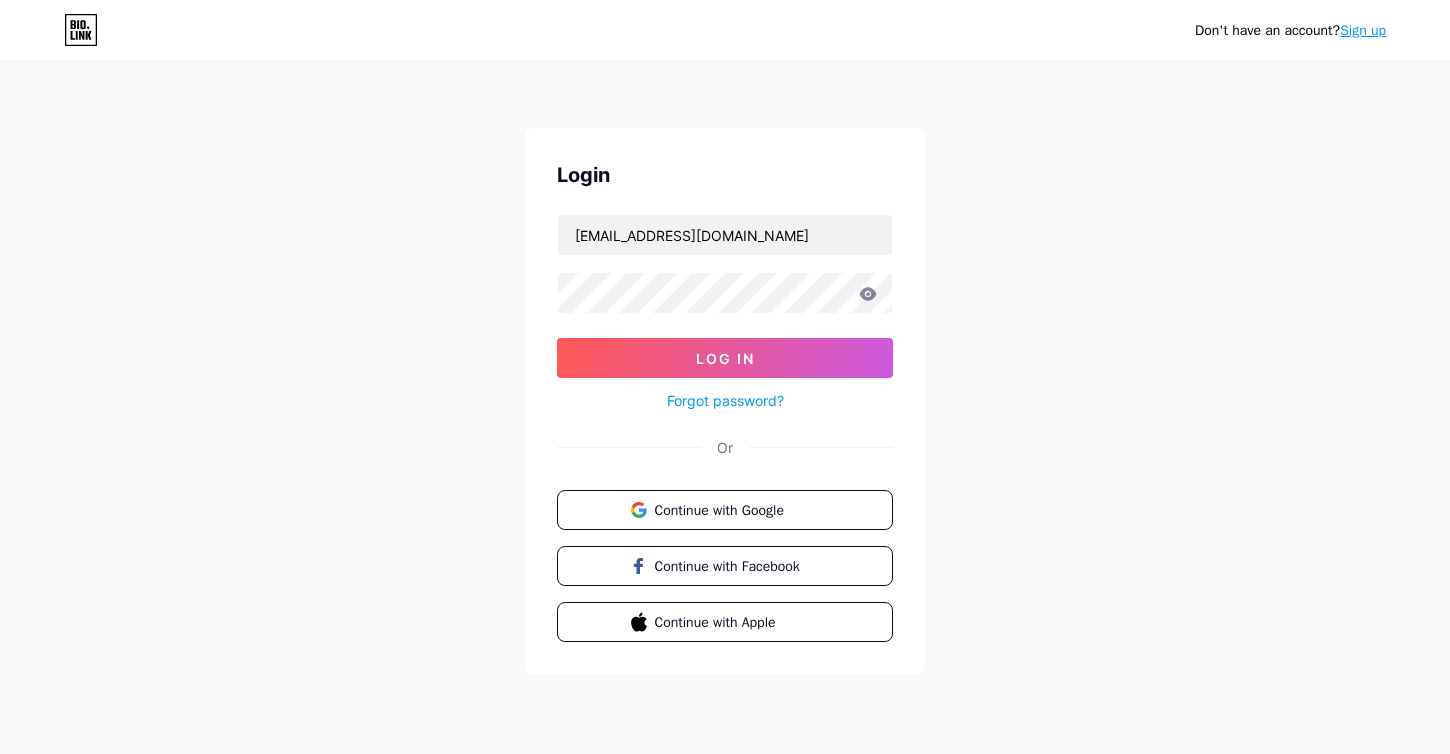 click on "Don't have an account?  Sign up   Login     [EMAIL_ADDRESS][DOMAIN_NAME]               Log In
Forgot password?
Or       Continue with Google     Continue with Facebook
Continue with Apple" at bounding box center (725, 369) 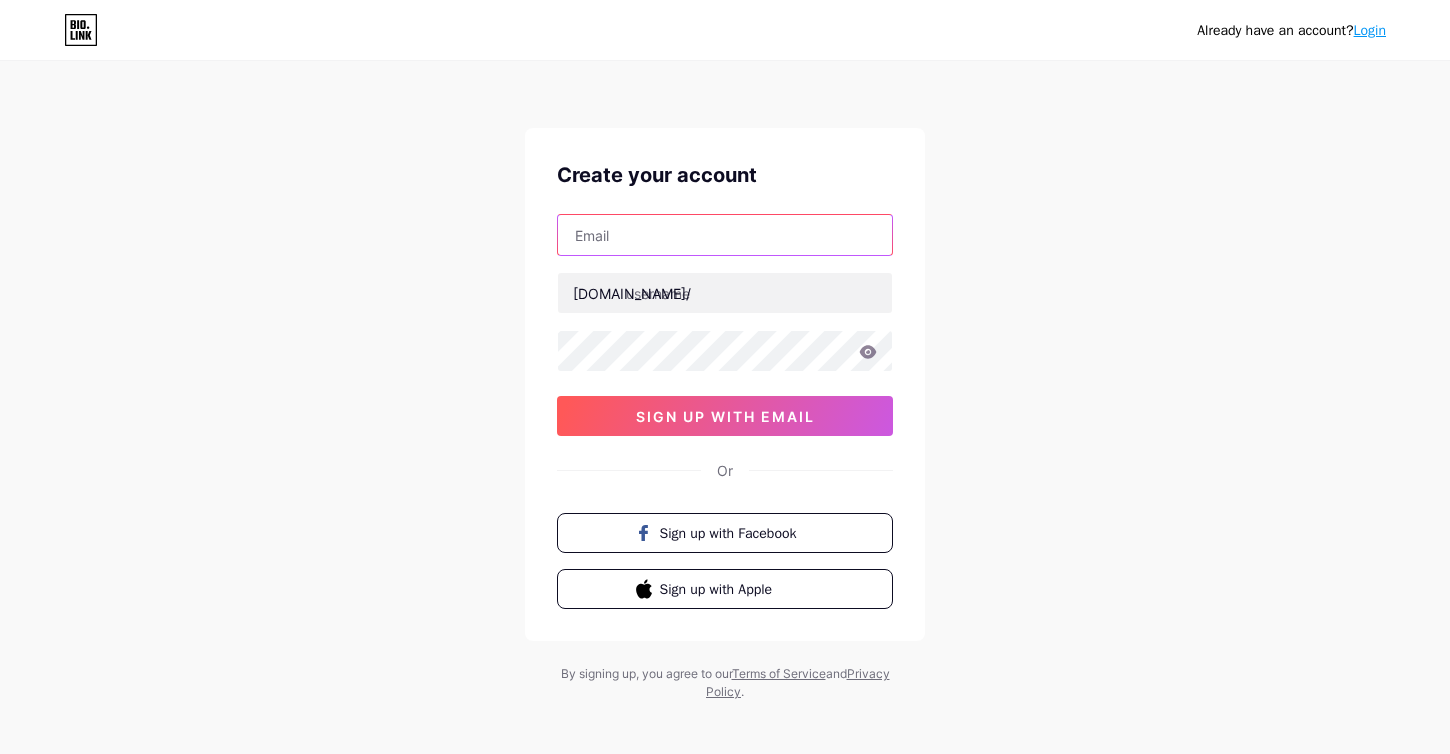 click at bounding box center [725, 235] 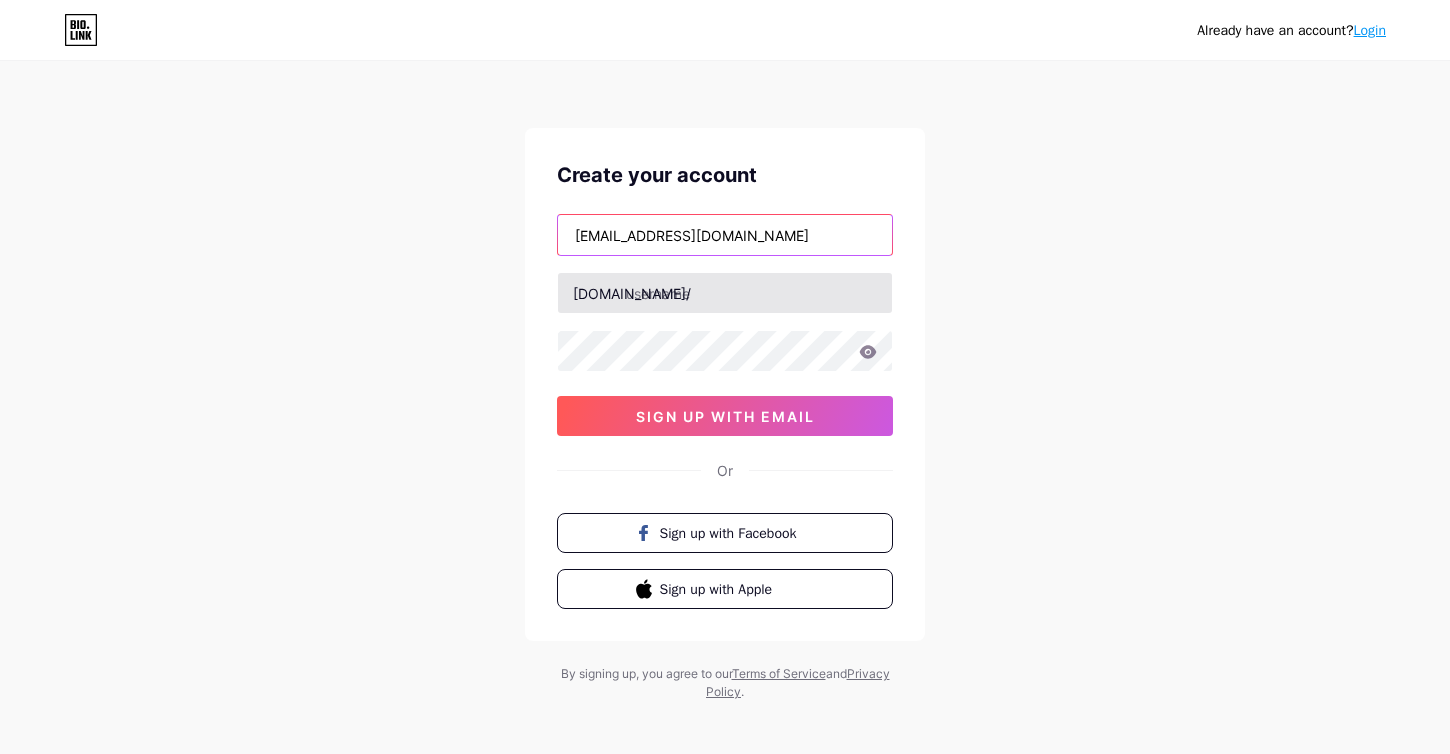 type on "toxic.mars@bk.ru" 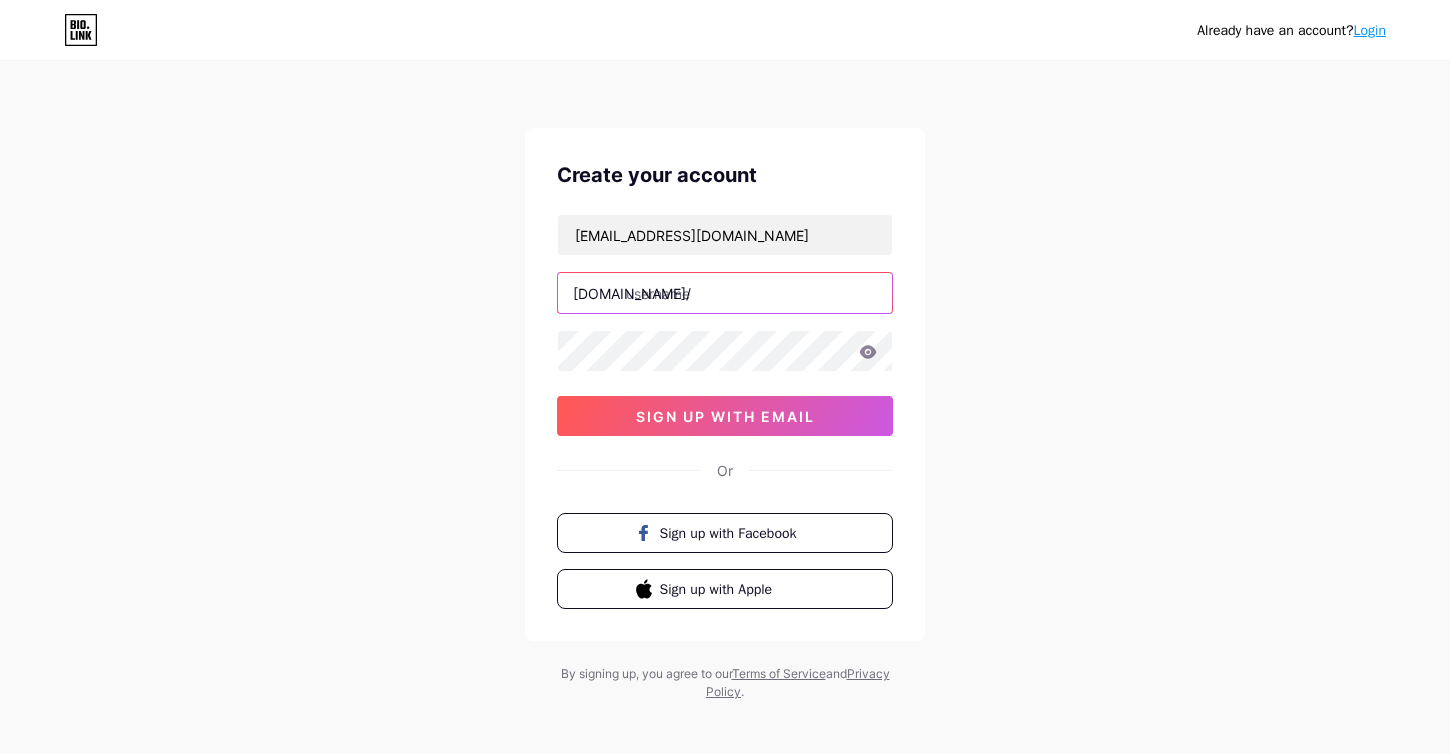 click at bounding box center (725, 293) 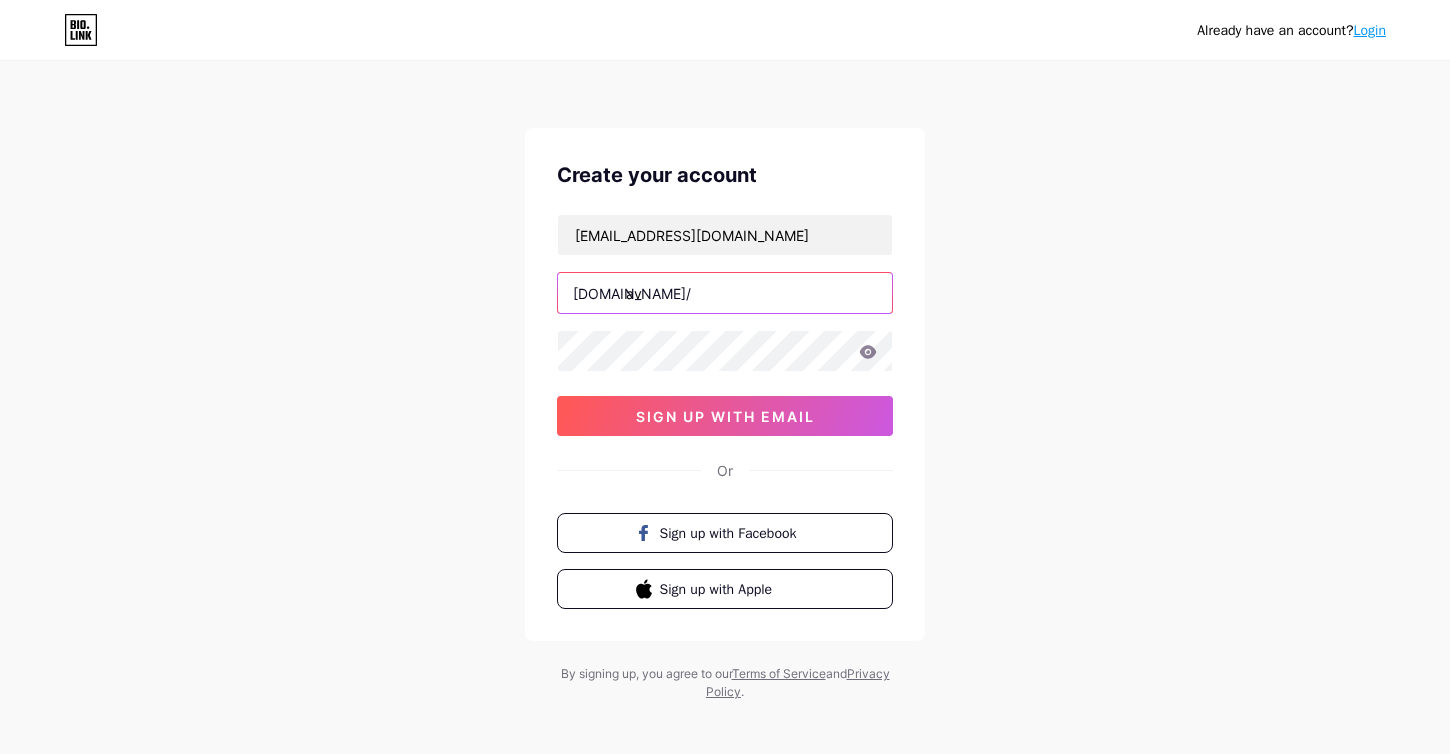 type on "a" 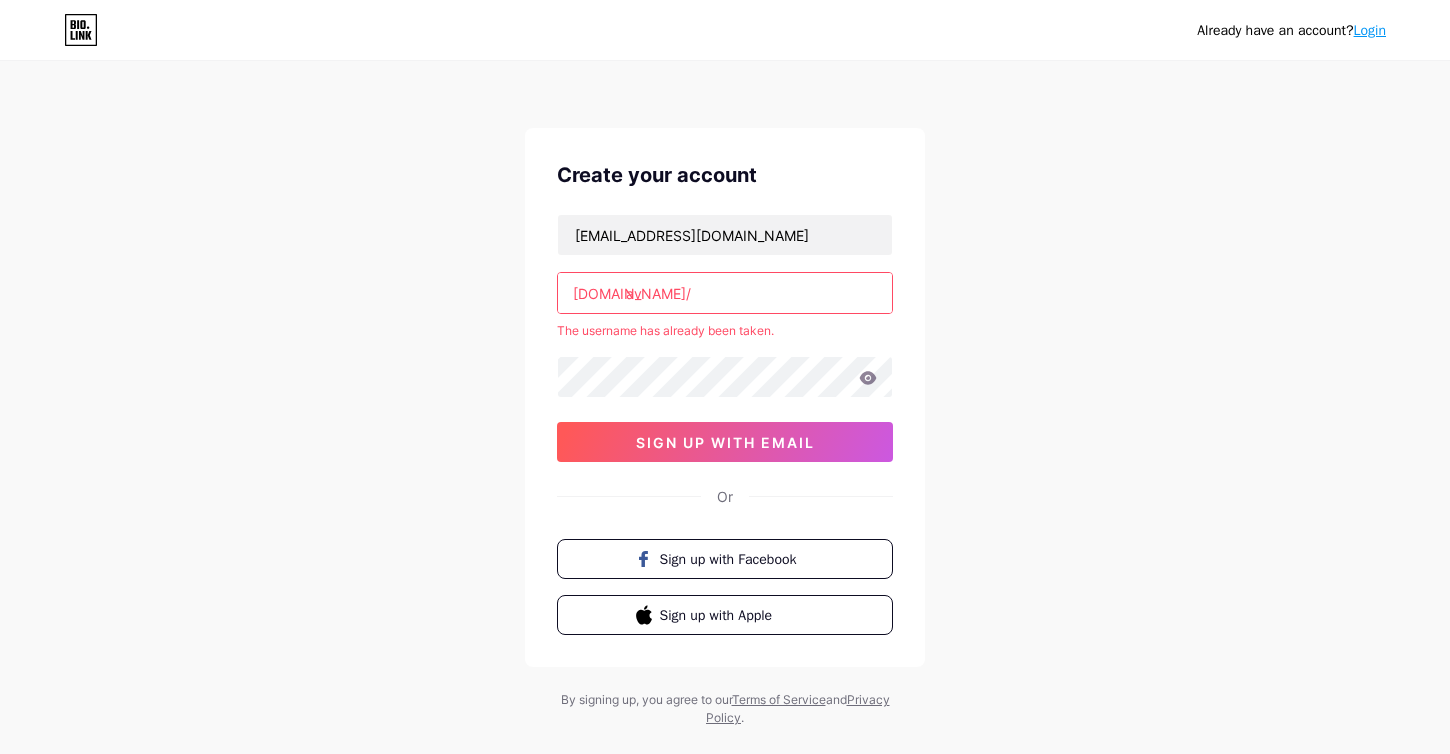 type on "a" 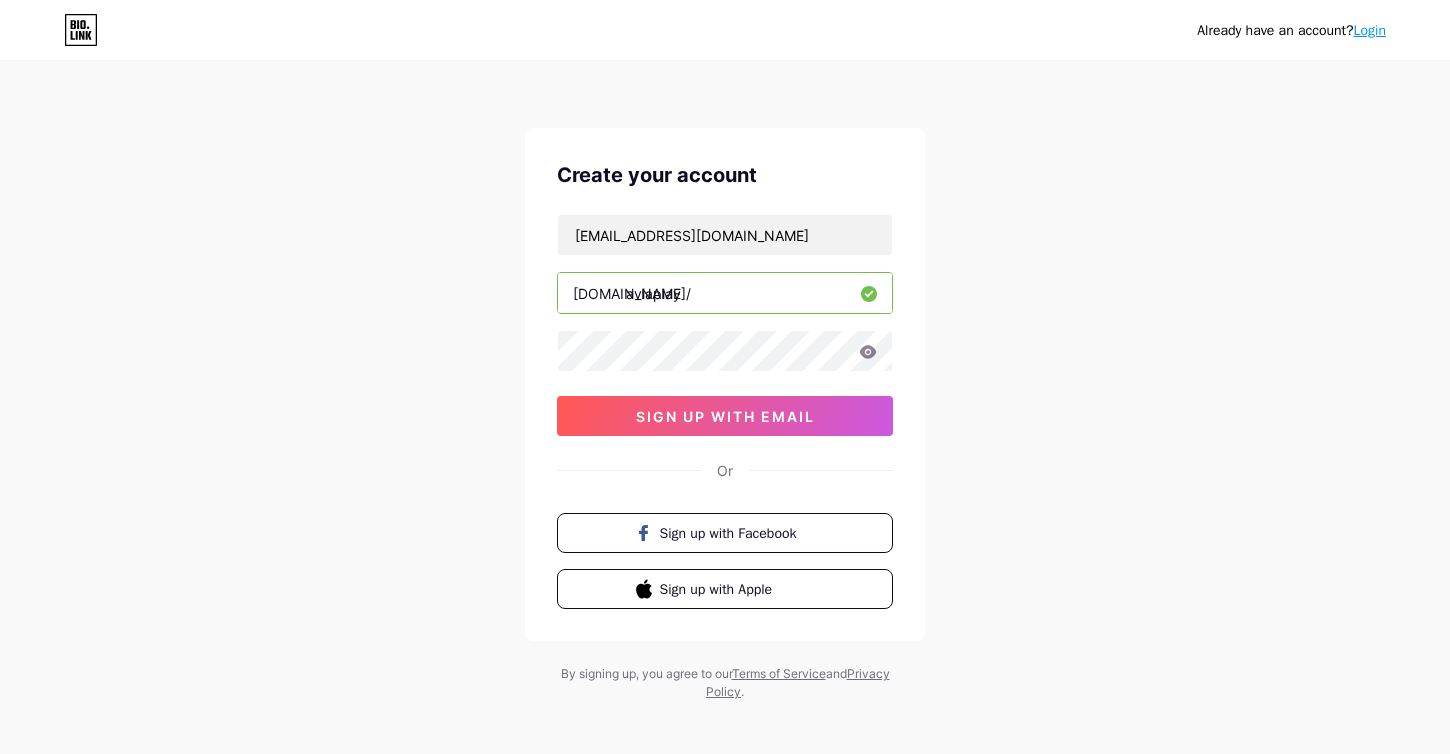 click on "aviaplay" at bounding box center [725, 293] 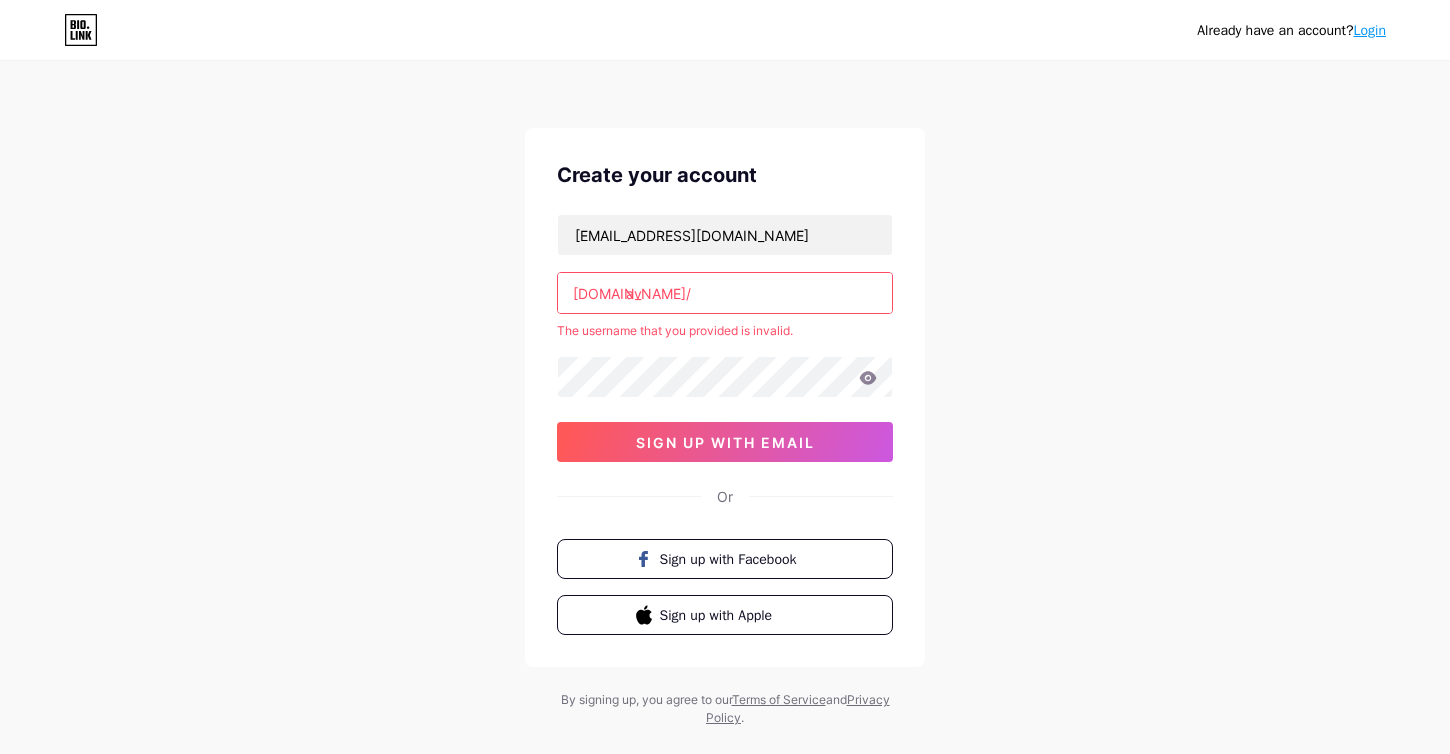 type on "a" 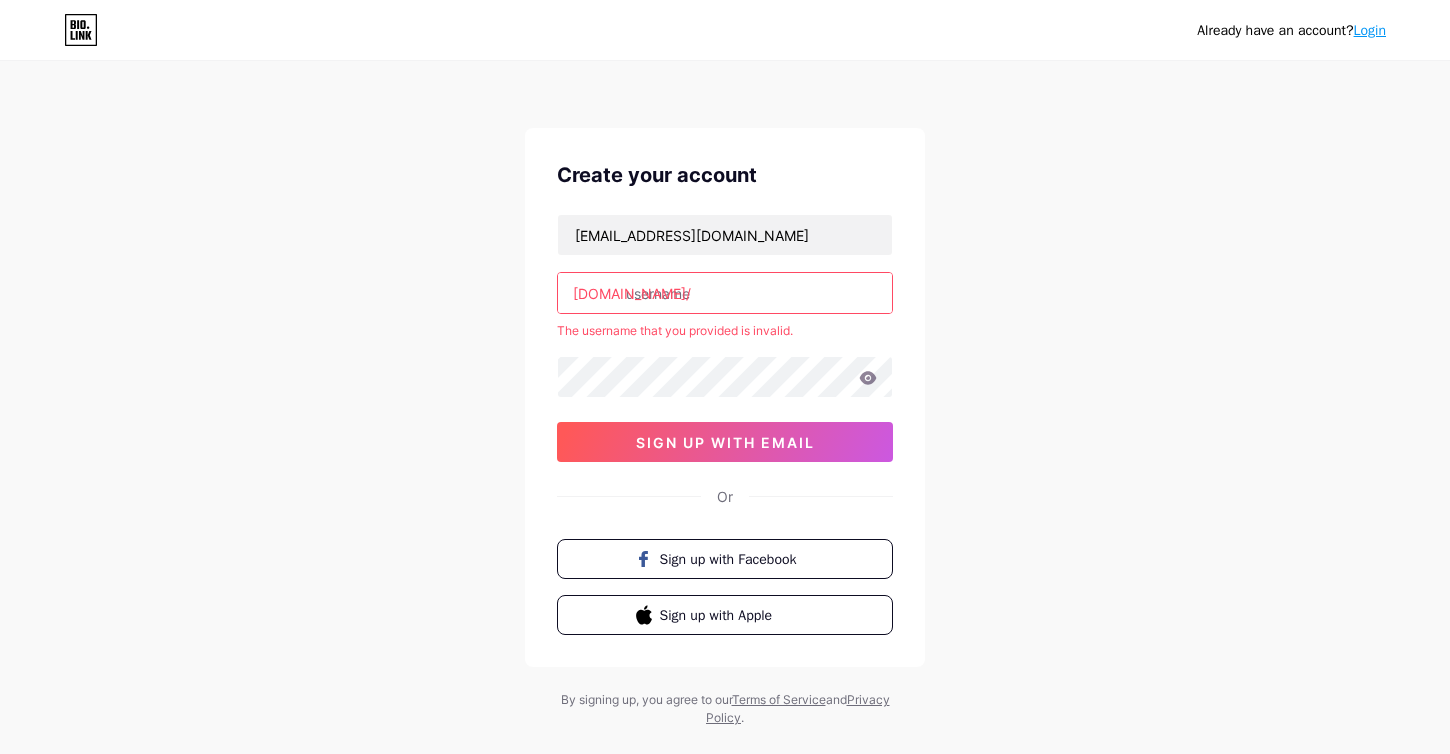 type on "a" 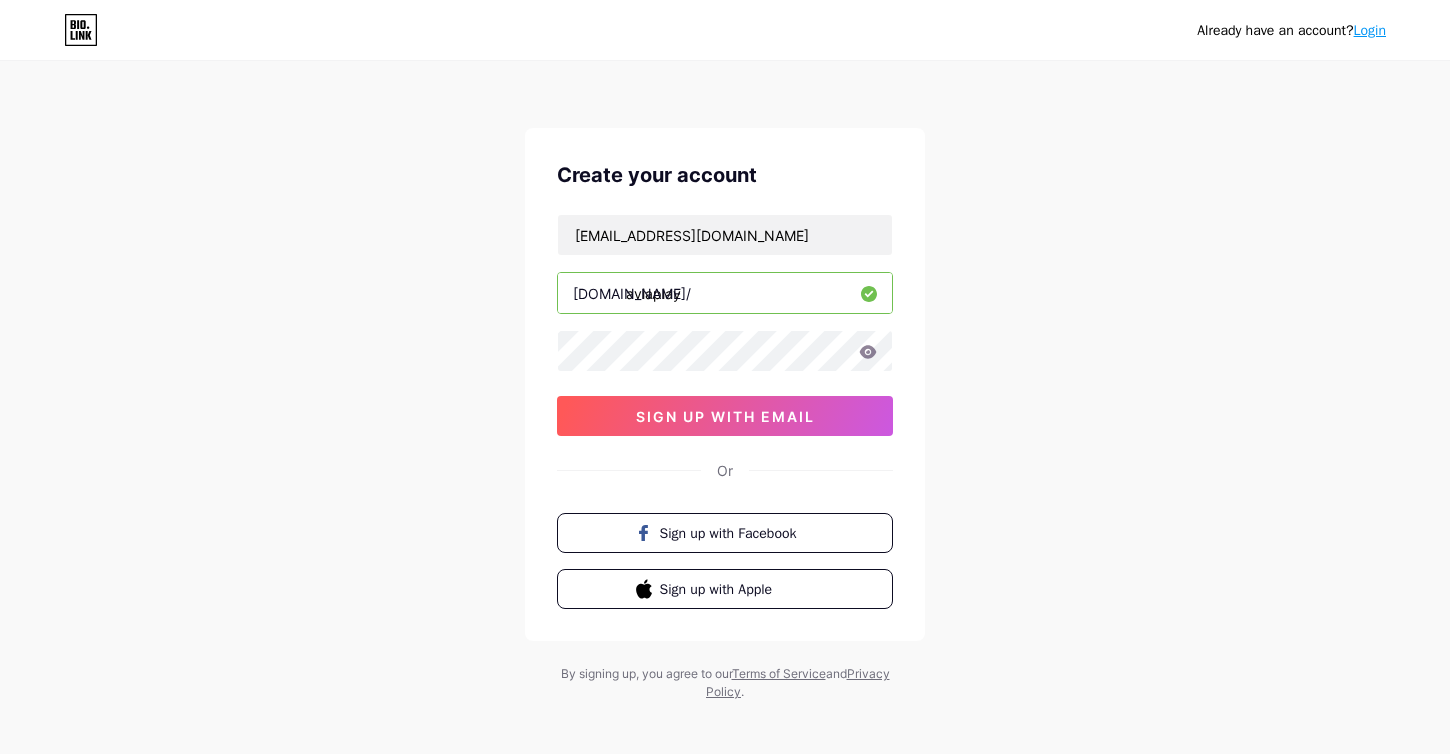 type on "aviaplay" 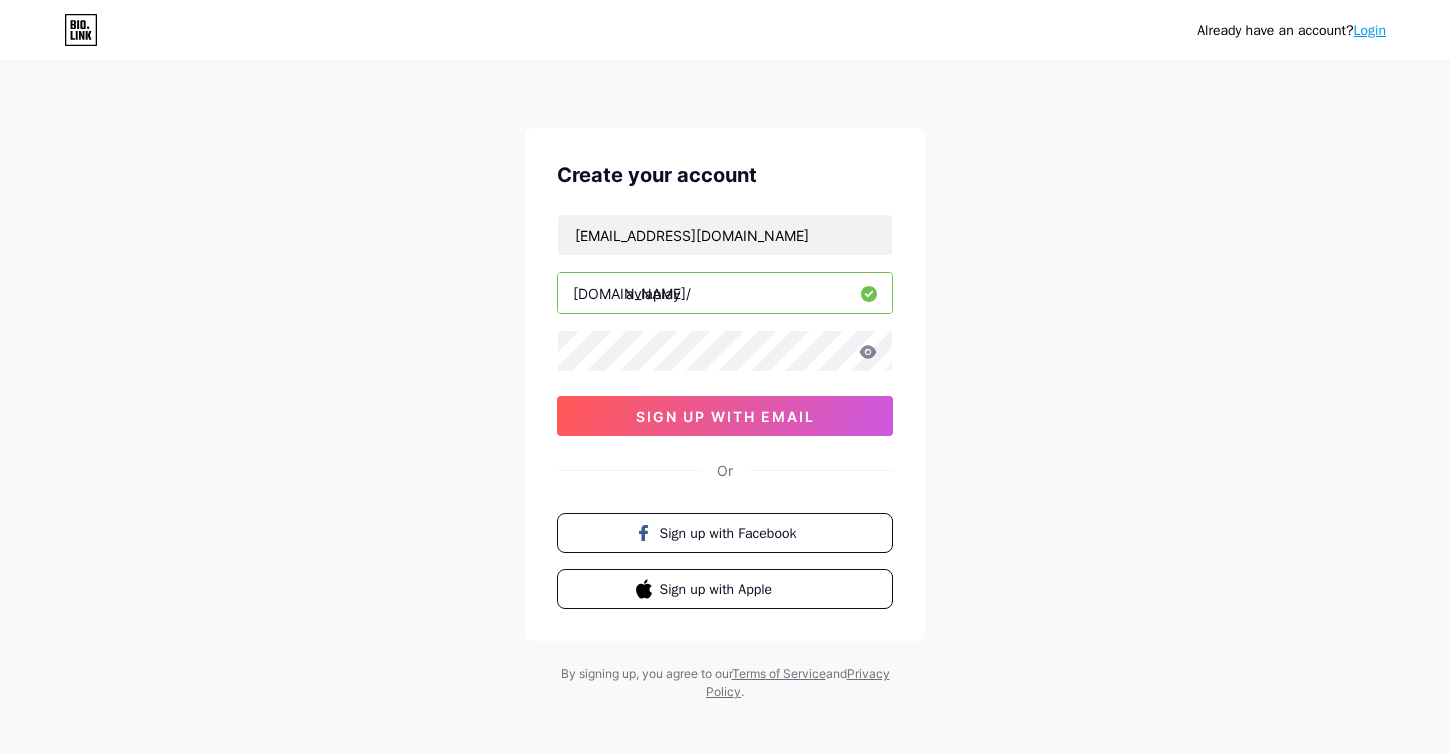 click 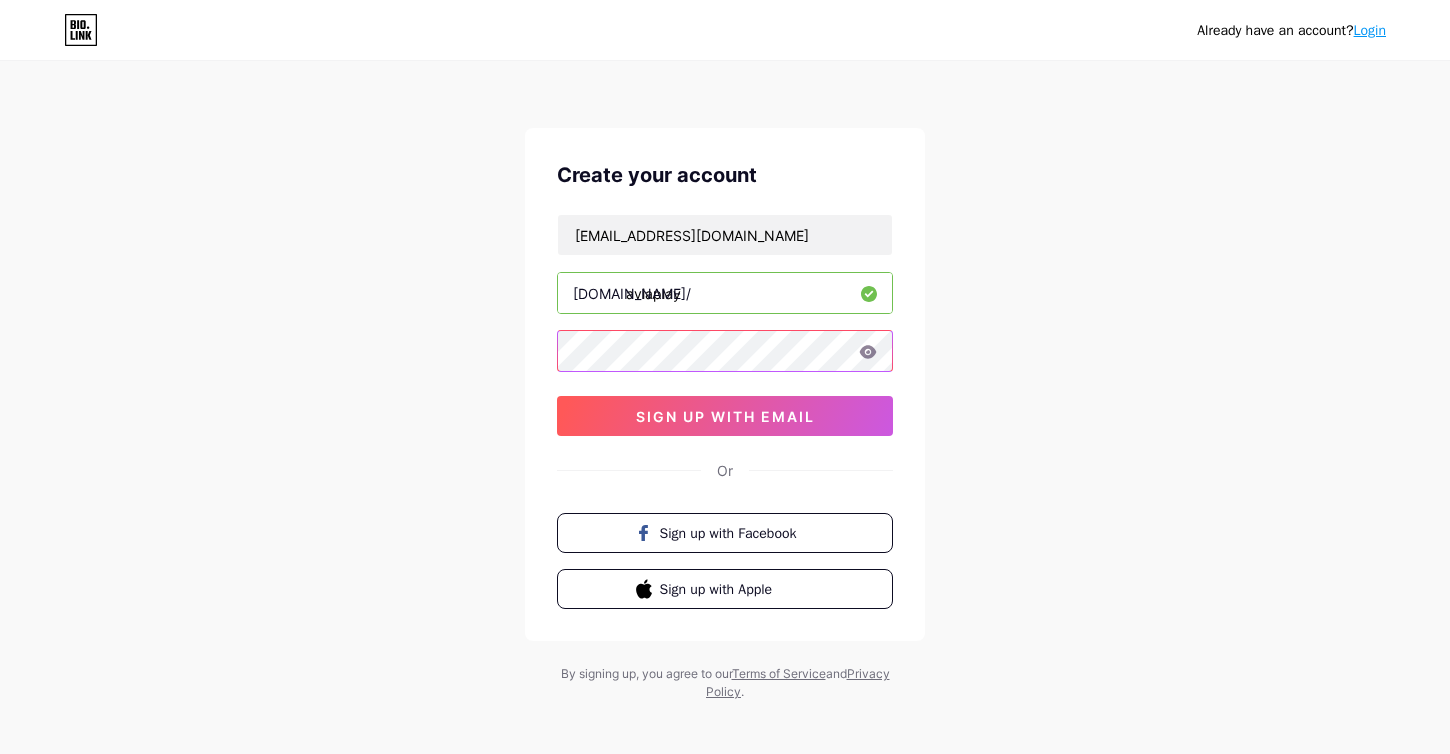 click on "Create your account     toxic.mars@bk.ru     bio.link/   aviaplay                 03AFcWeA5uHEd2GfeOuoBJayXbriOLTMr9xgStl0G5CBVjVJCyFGZJl-ZqLctcFQPIvRyQob4_FnzB5sTbsWKXQ-bZUzL0nNQvYb2LCA5hMIm9zvTanLCygyP0CtgbSeq2_jYzQUhef4b2uDewp-E5BHiJo3qAceyypeGrDEcZJZ-C8LqyYio2EC6vuXHv8wHyZhQjg3toppey_A2VvLEJkrp7iysI-uLWTtIdjvMRZrxSfSAoiU022qp4IbOkSeMwAB-o_Yn1XiLkGBpqD4GIeqDZjl-8PyMXZSyFwM-Ijd_UNw9Jgxhe_McV8EaMXk9ogfltBbFBFiRR9pGh8wgrj1ffpNR70Bsy6vHGTesTB0k_6x2J6uFe8ZMNCVxN03SmtKS_5E6EbYZol1kD7tTg9sLV2YY1pGlXOFzQ4RVq1VfOZzkaqhyn7c4FWxA-O3w97ie3xoRcn5O-K9wW35yFdk-AgrgdSEbfvIA8iDUbbmrQl2yi0Bnr9WPmwgBi_cgRJYfCPGOQ9cR5ladSuBrO9D_6YyTwEJi2RN59LYibrcZUumNU2IJIE2HhPCp0sRoV2zgQGSVXtVEv853Bn7sN_0MZjKZX2vamdVBUtkZXZkOq7SFPvl8riPDQeHTArSmqVLLMjRO8dHjwj6rh7T5GuROk4kRcLS0lC4zNwrBwANYer6yolUgnnOrO6rJV3YhYrAlL7A2OvO2OQ3Hv-A4NskxxTU_tblSbxFzGKxaX_Rbqo9-LhDvhGLSEdUl_OHLgJ95AUa-adze0E56sTWmz_598bp-ST7_xS9CjUM7rcGva_UzC0zWRpSp3YdXLWTGwpkGBXnldtkN69i7Pnac4B0gdwnjhKlGzifMZOigKNCtVEY07oJCUkh9BaSOVYdOEDhNFHWwaJ0nrnGwVczQcNEFVJruNyFzG0g" at bounding box center [725, 384] 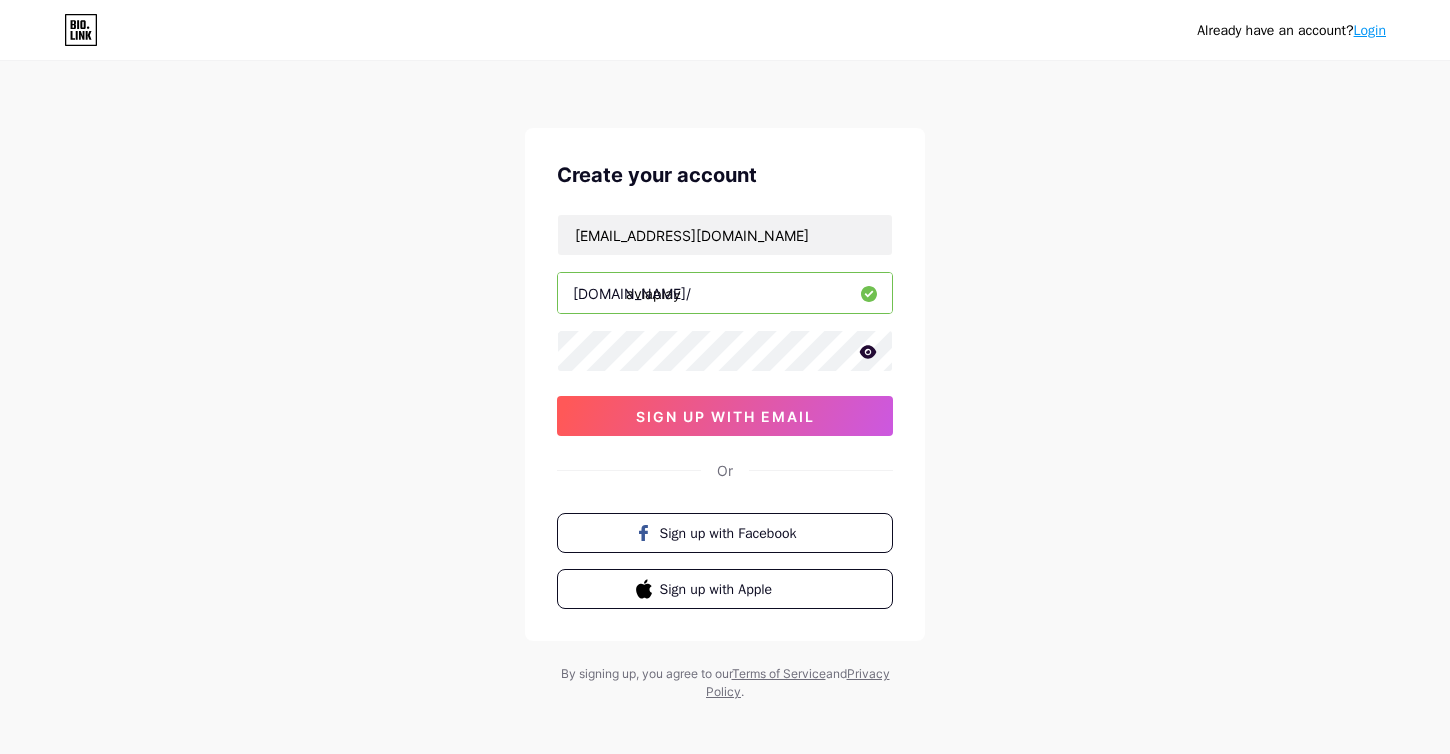 click 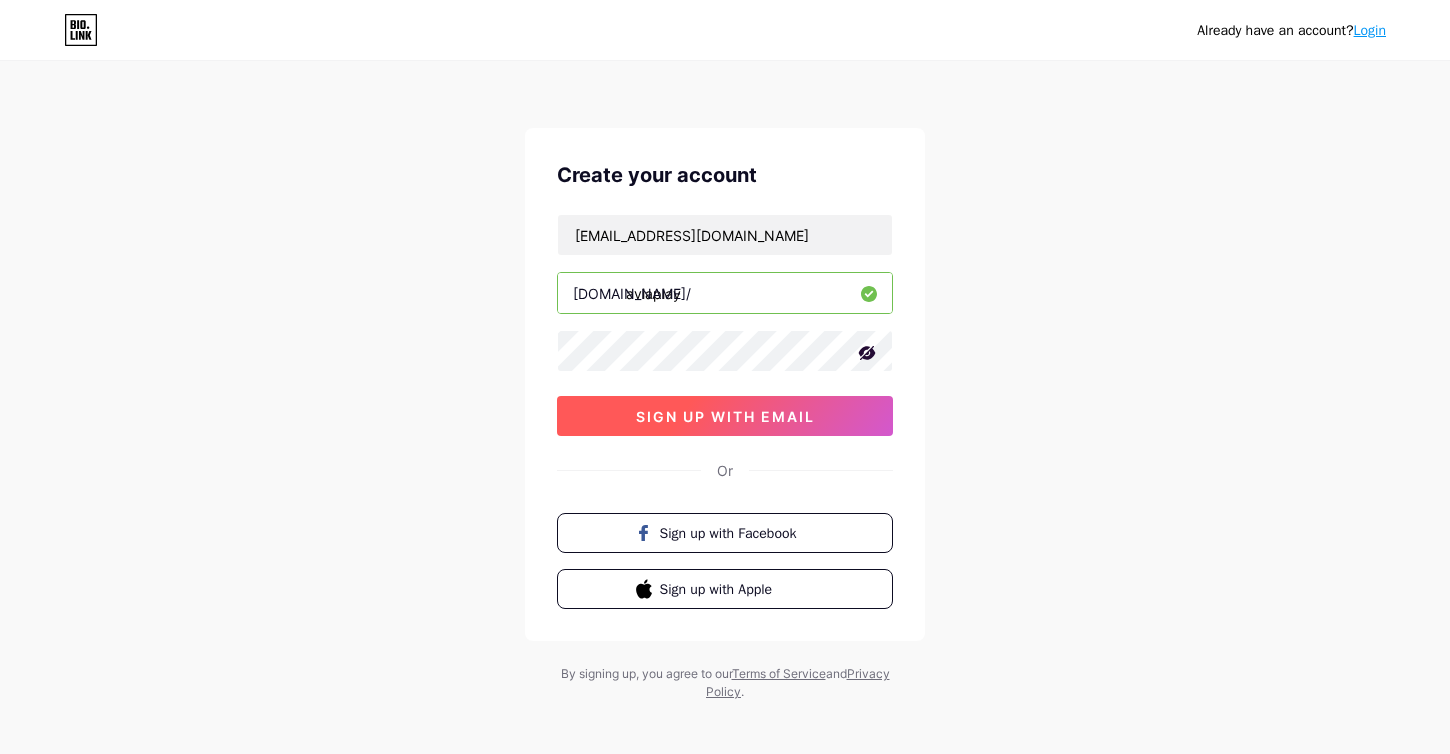 click on "sign up with email" at bounding box center (725, 416) 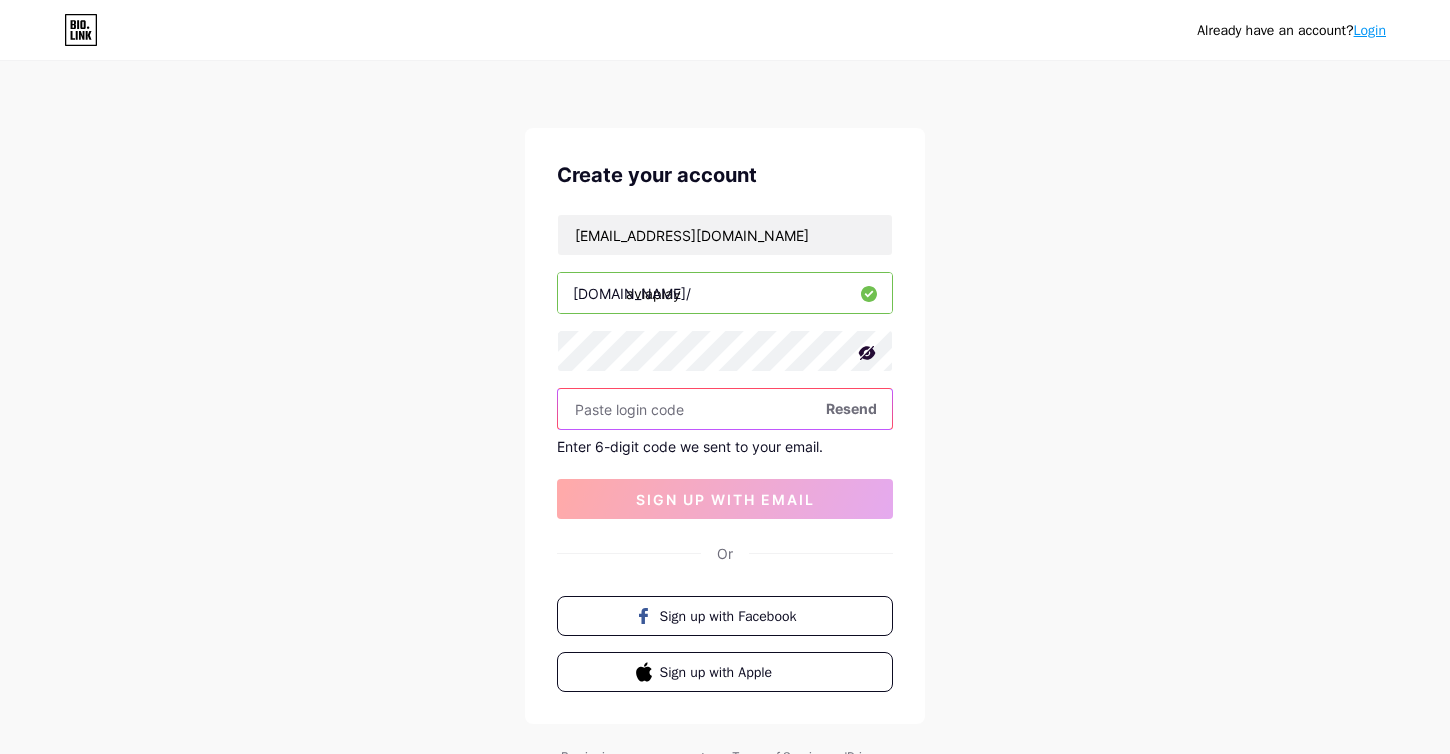 click at bounding box center (725, 409) 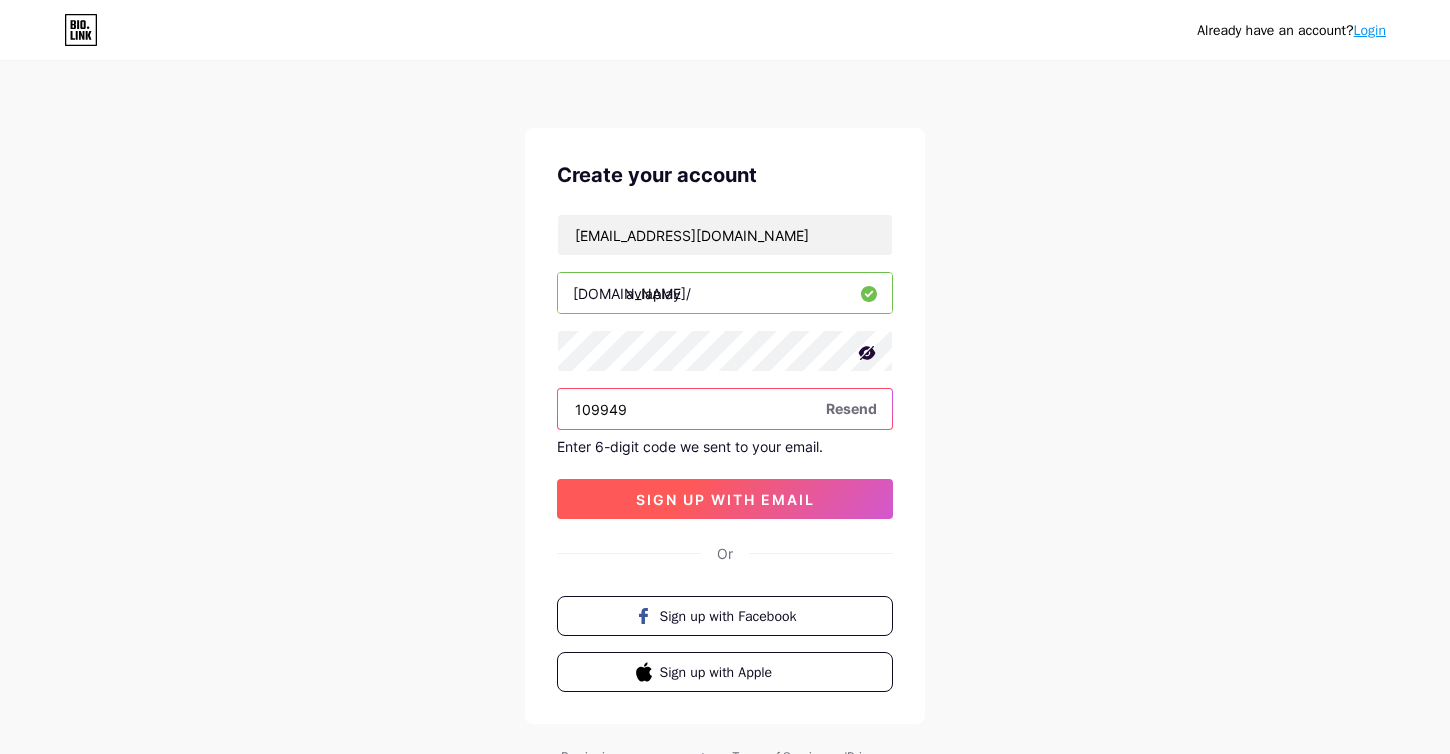type on "109949" 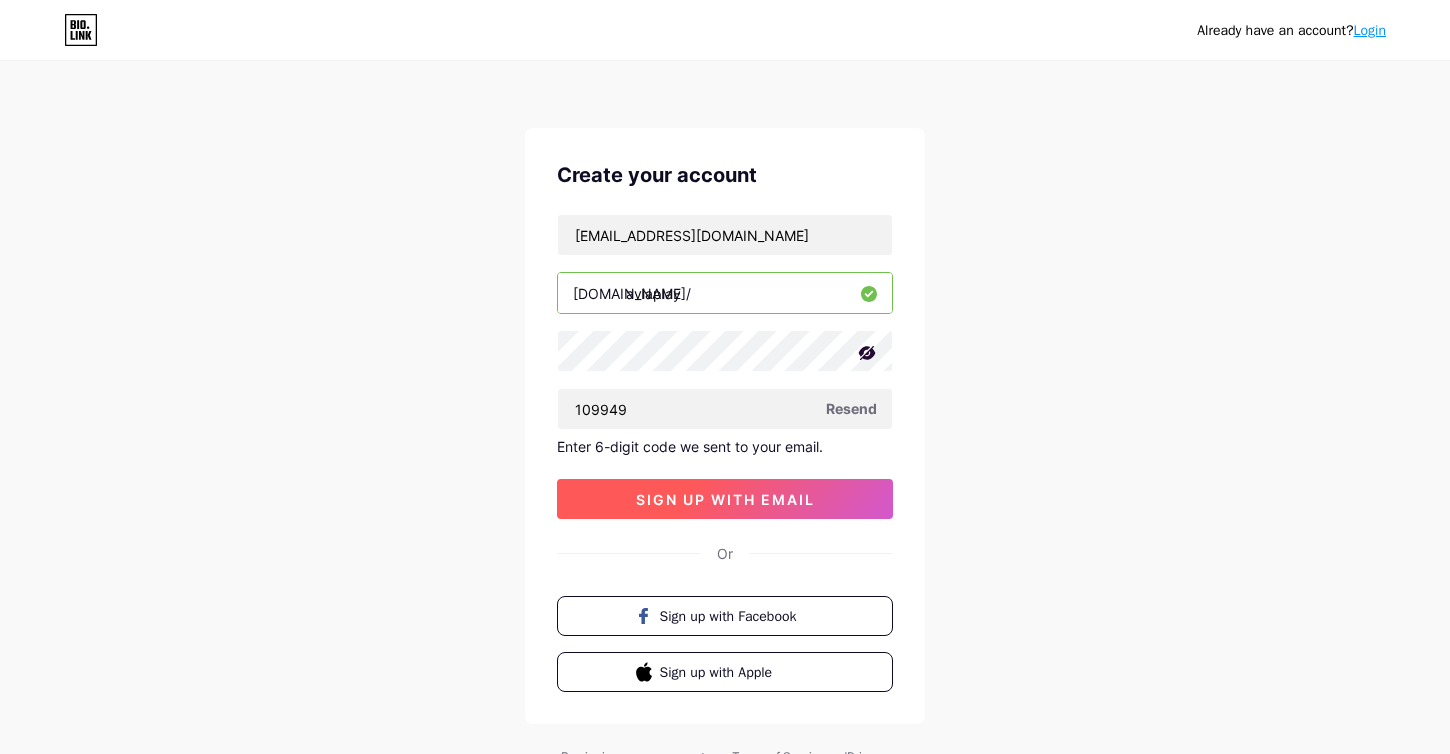 click on "sign up with email" at bounding box center [725, 499] 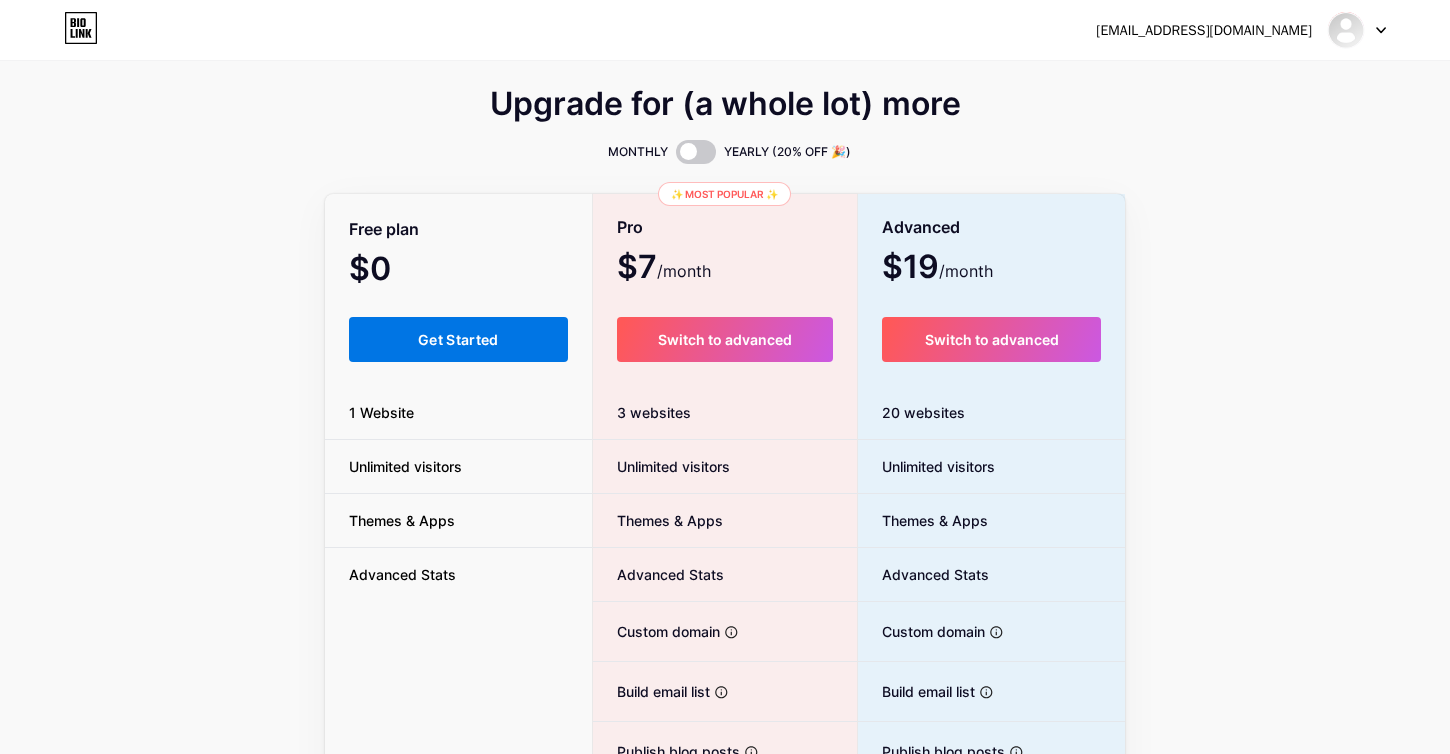 click on "Get Started" at bounding box center [458, 339] 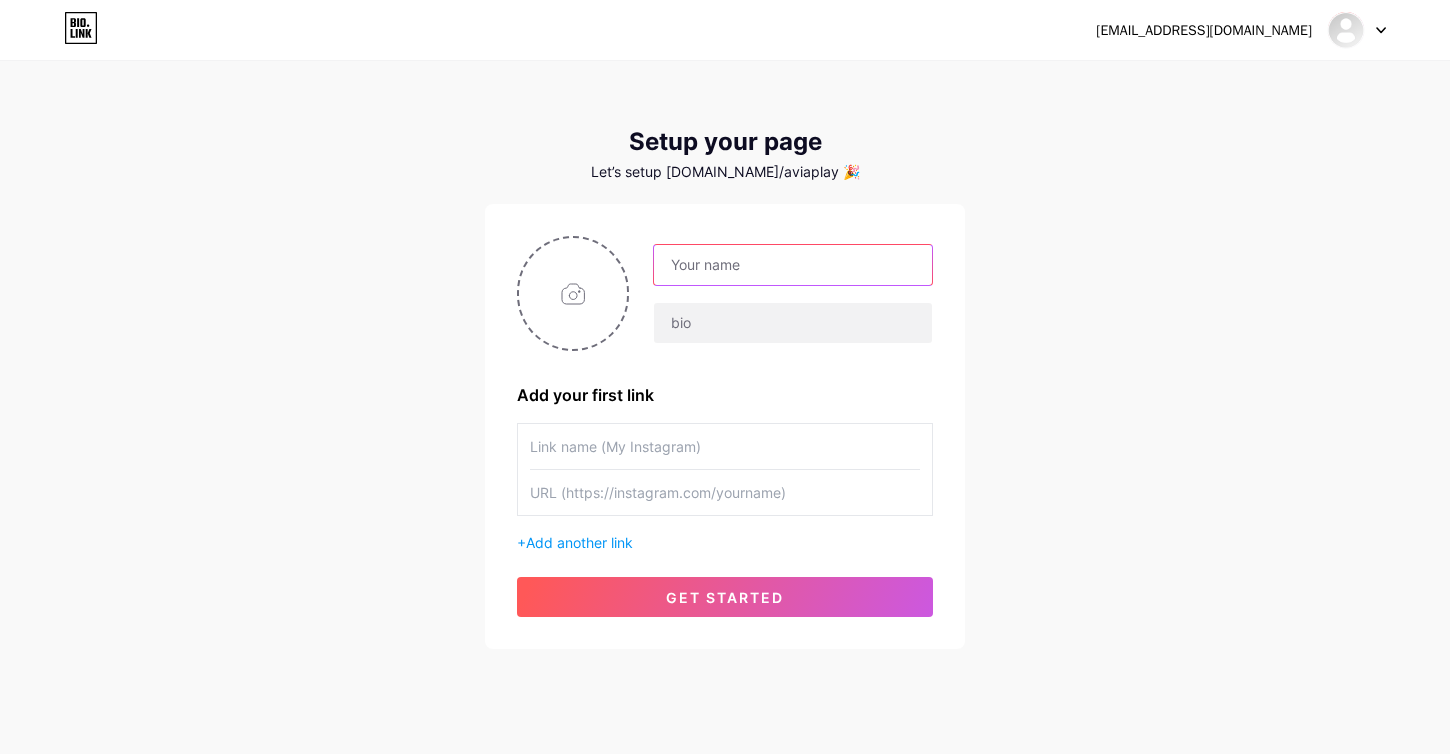 click at bounding box center [793, 265] 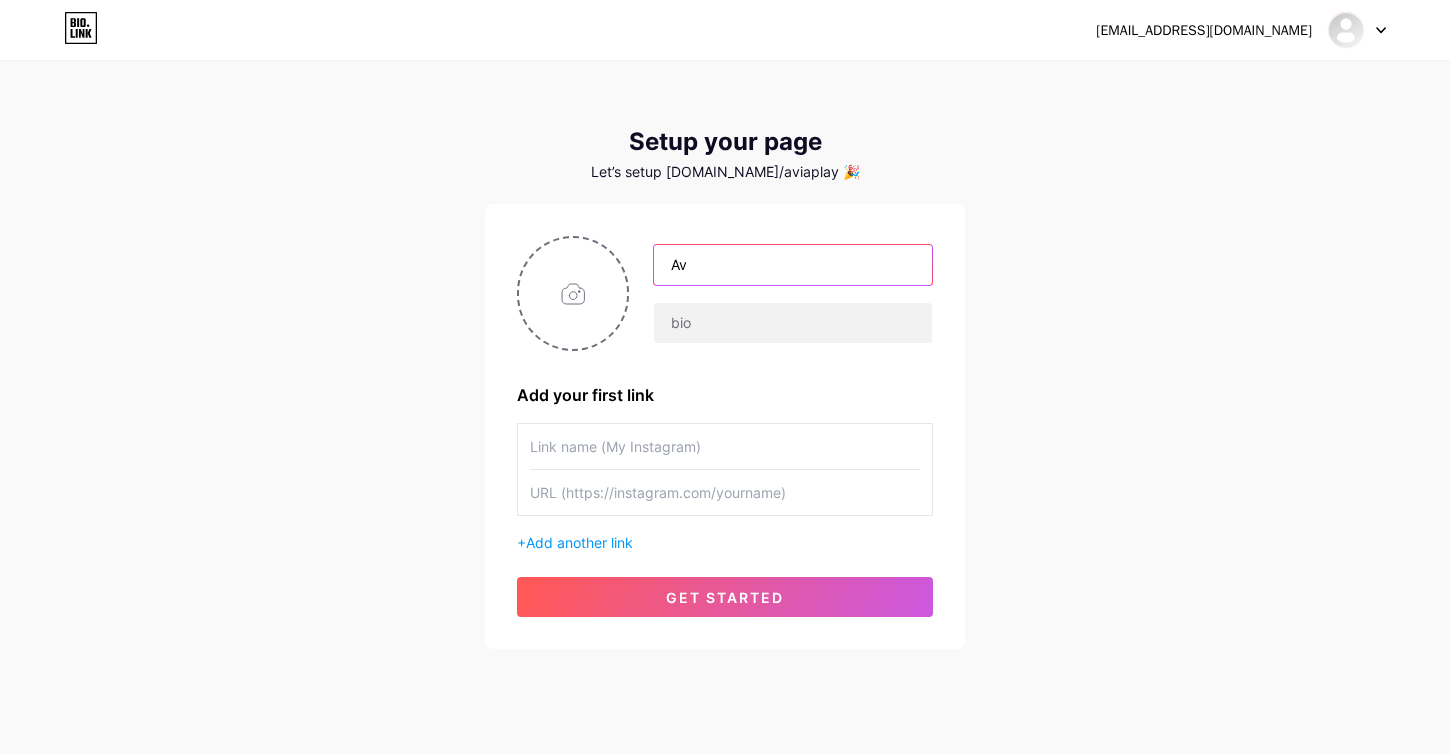 type on "A" 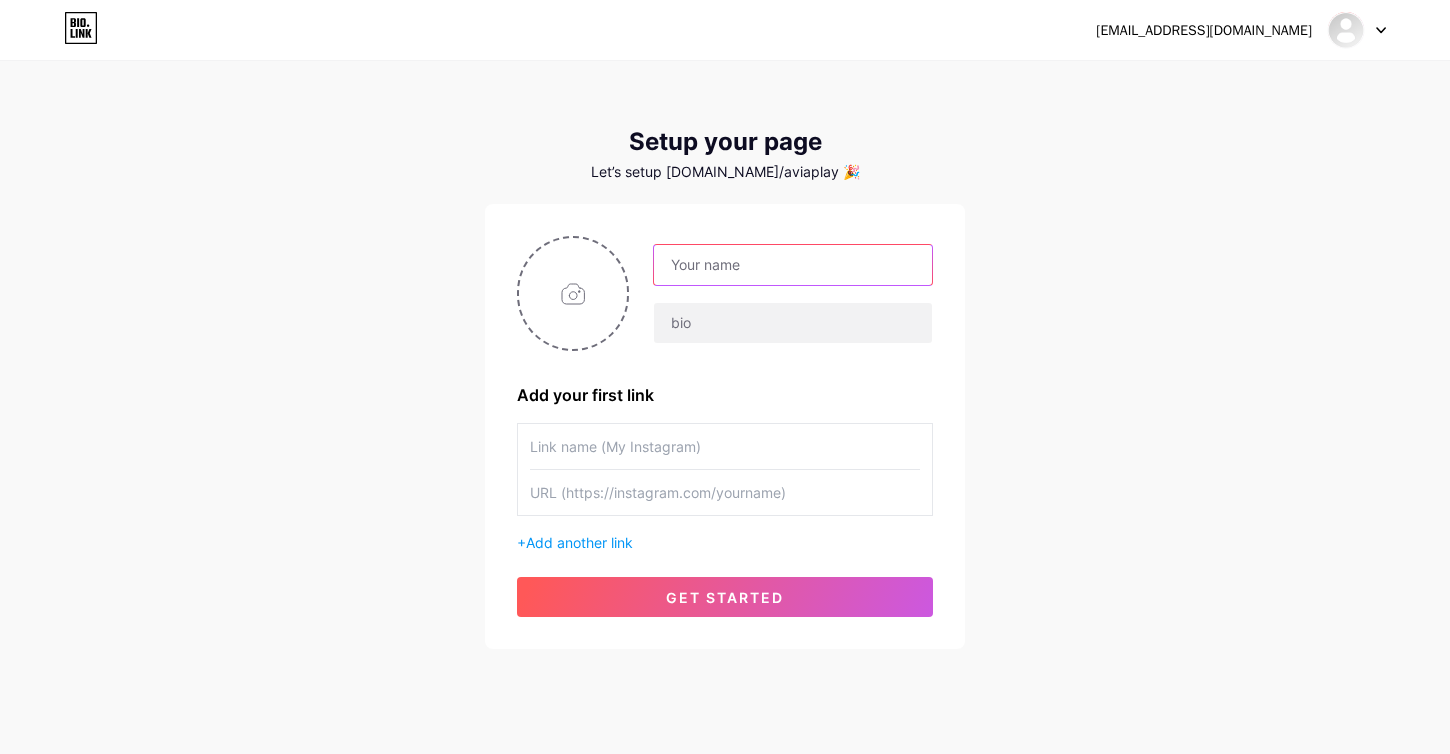 paste on "TuanTuah" 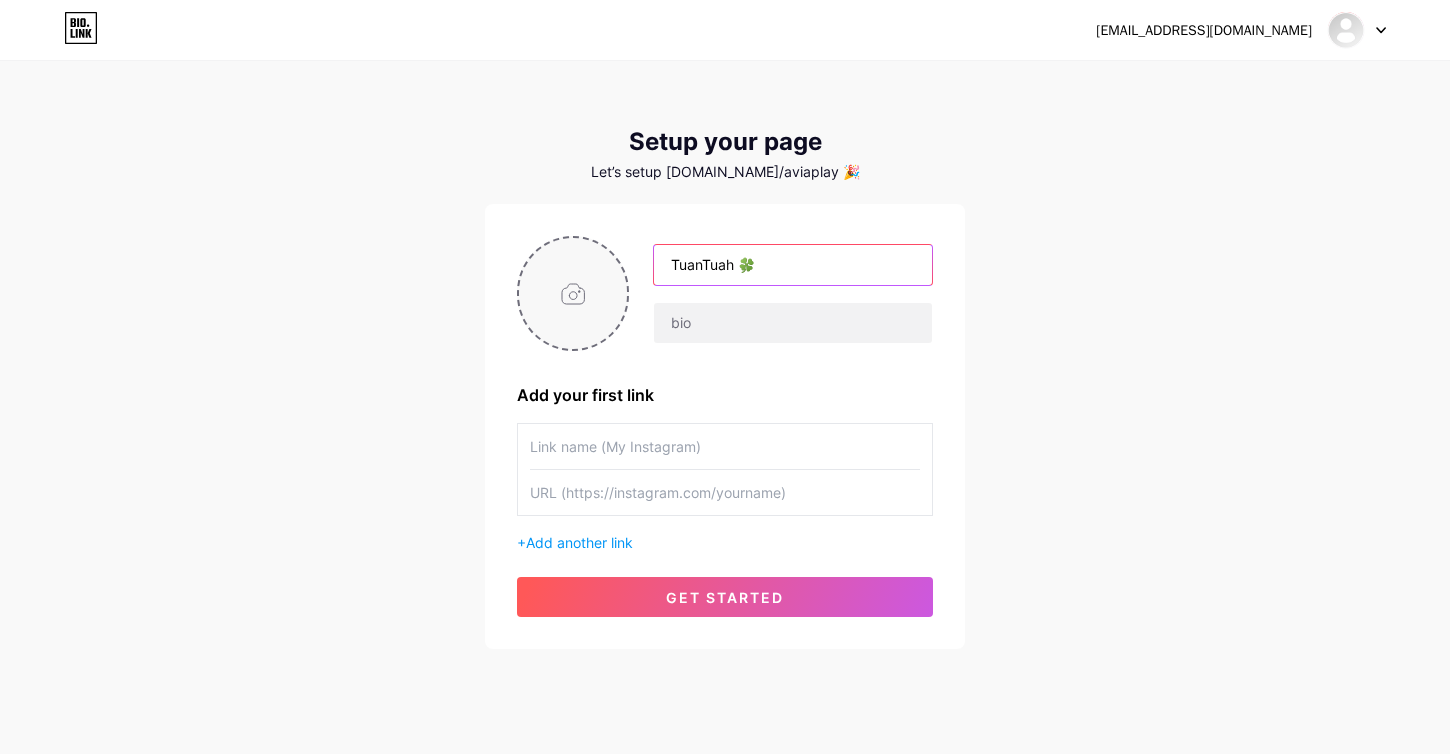 type on "TuanTuah 🍀" 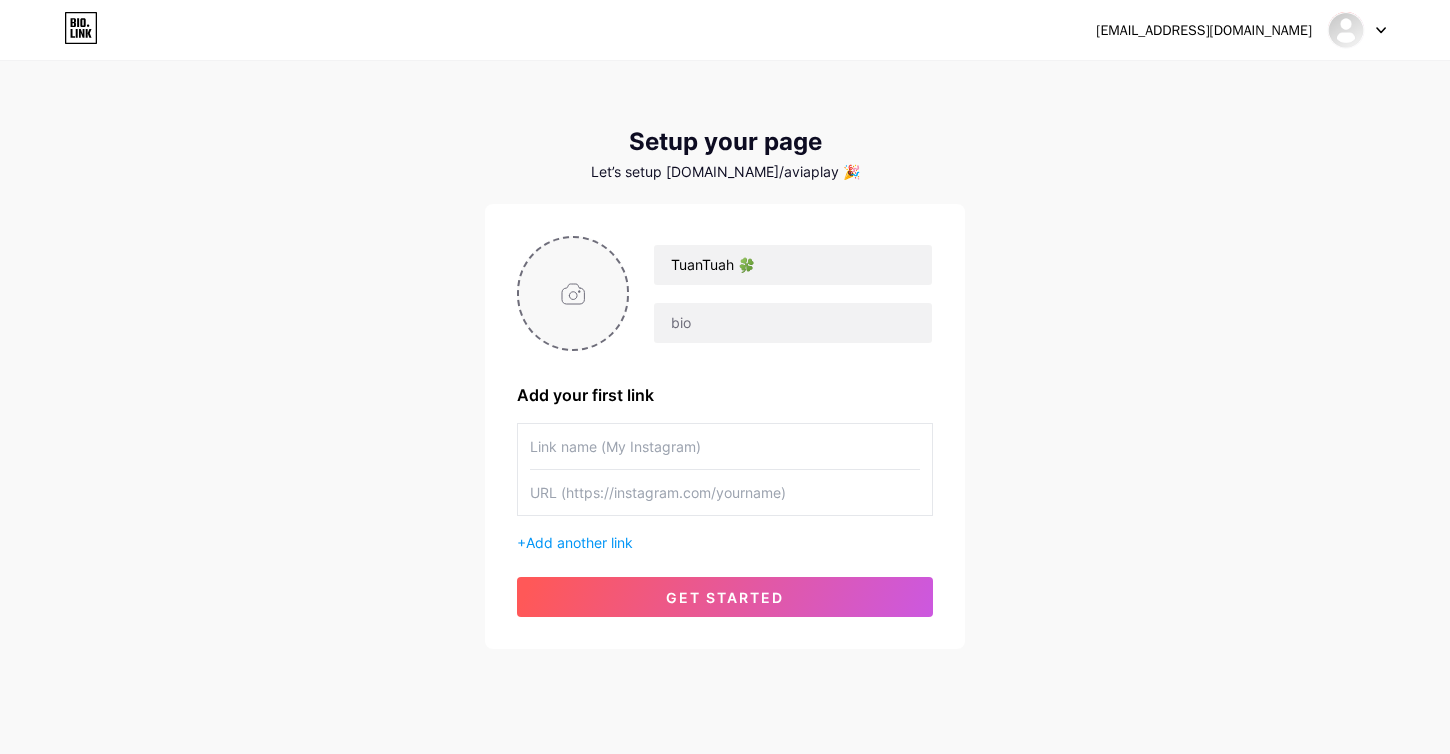 click at bounding box center [573, 293] 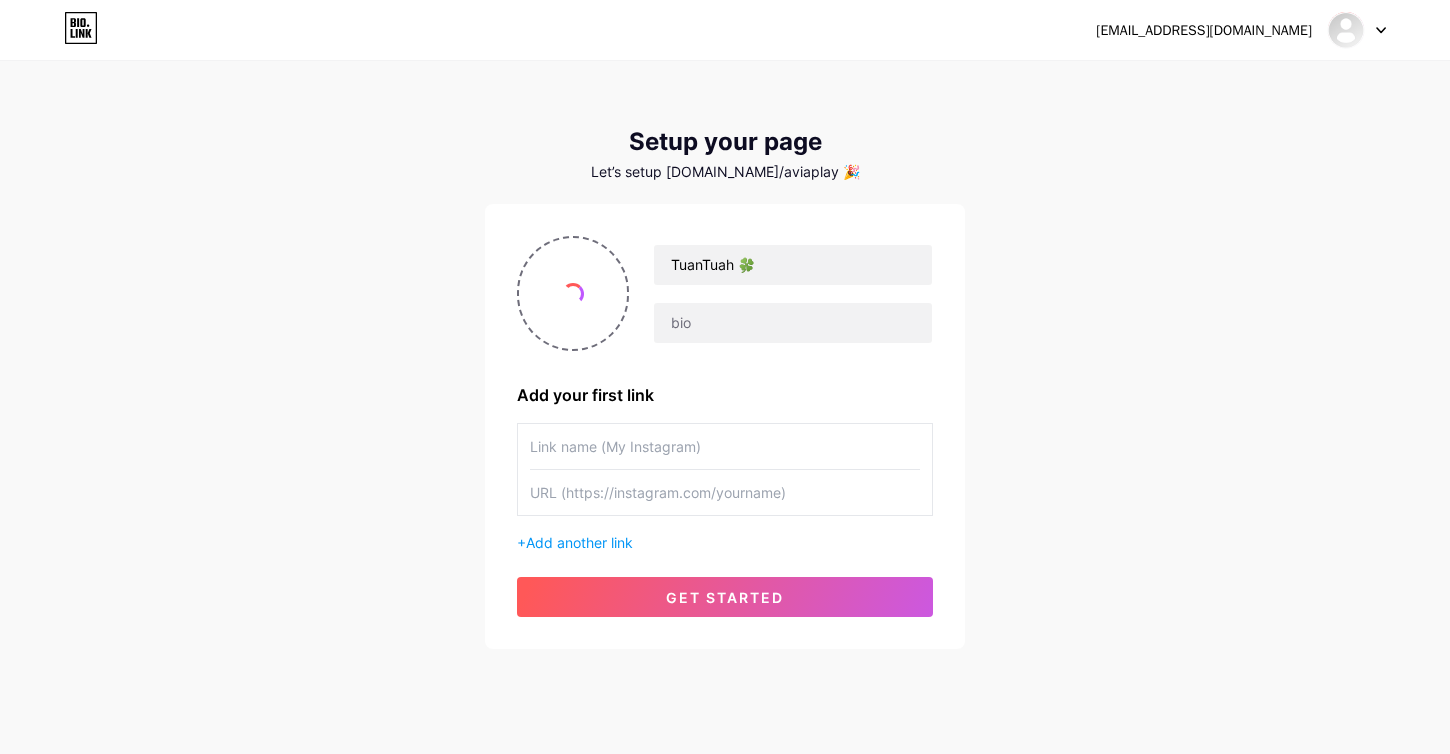 click at bounding box center [725, 446] 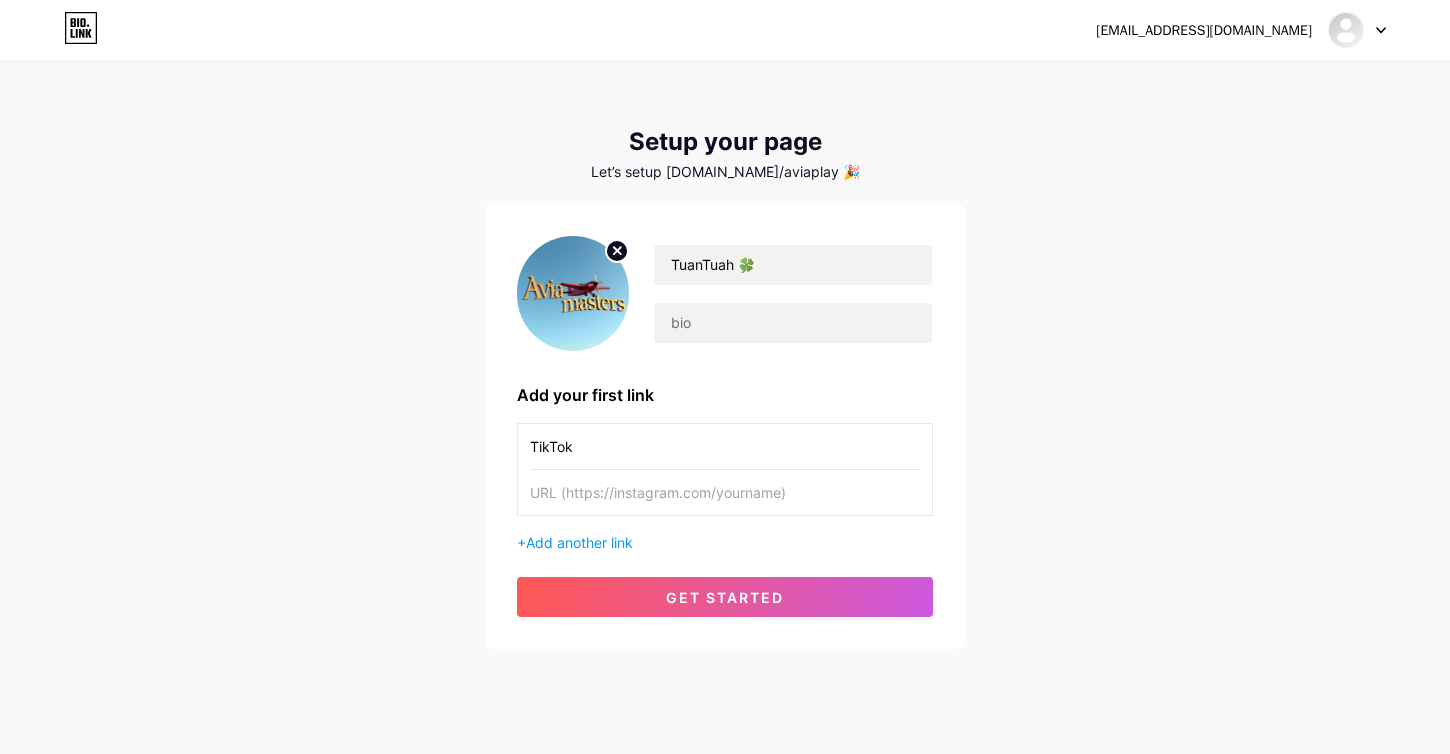 type on "TikTok" 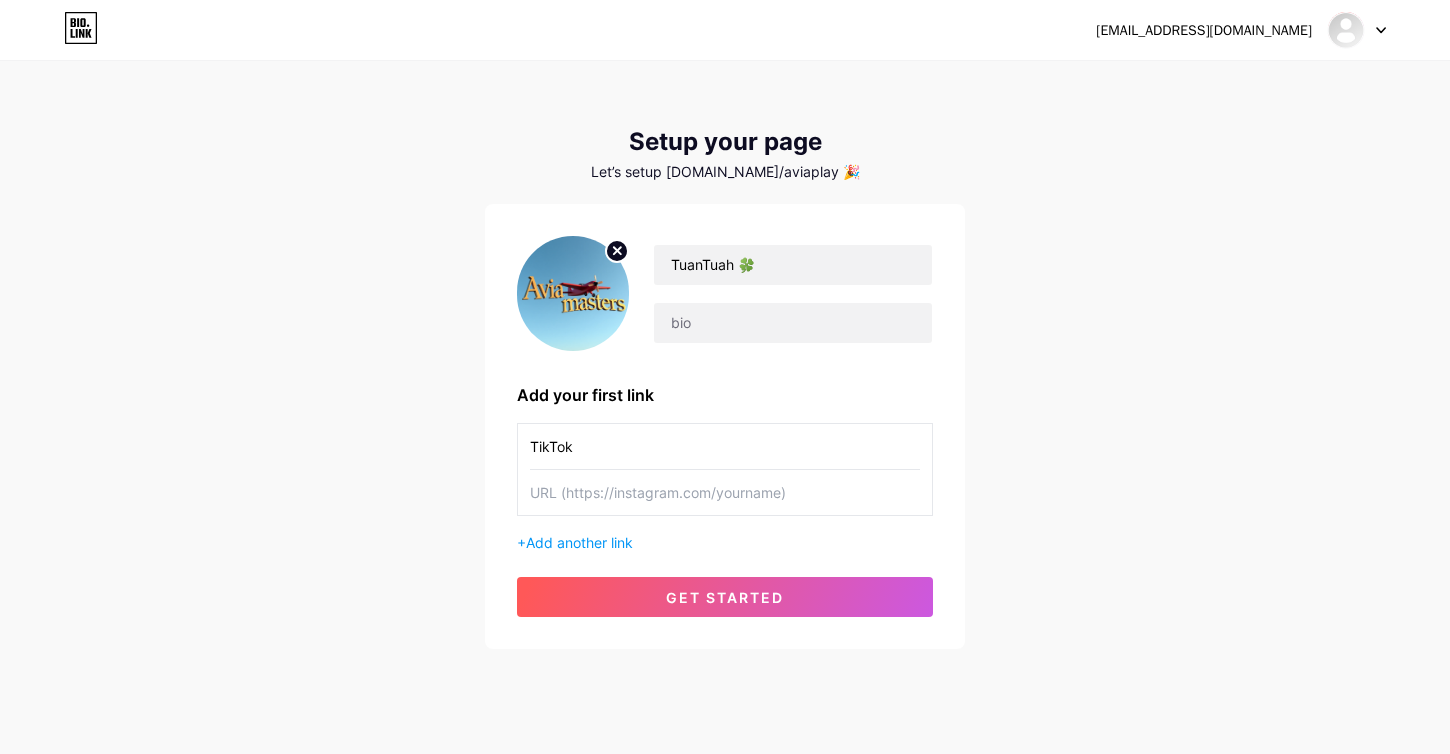 click on "TikTok" at bounding box center (725, 446) 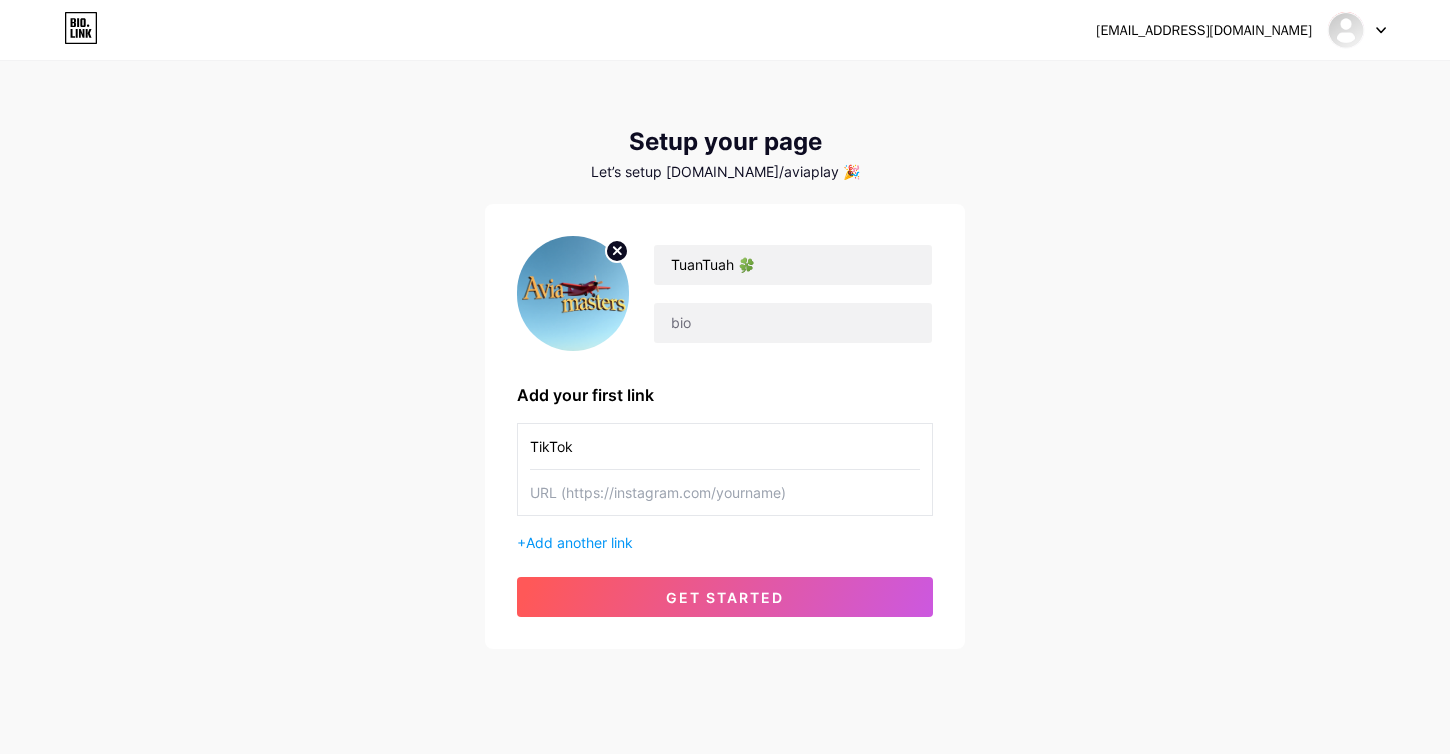 paste on "https://www.tiktok.com/@minhtrung4u9ehit" 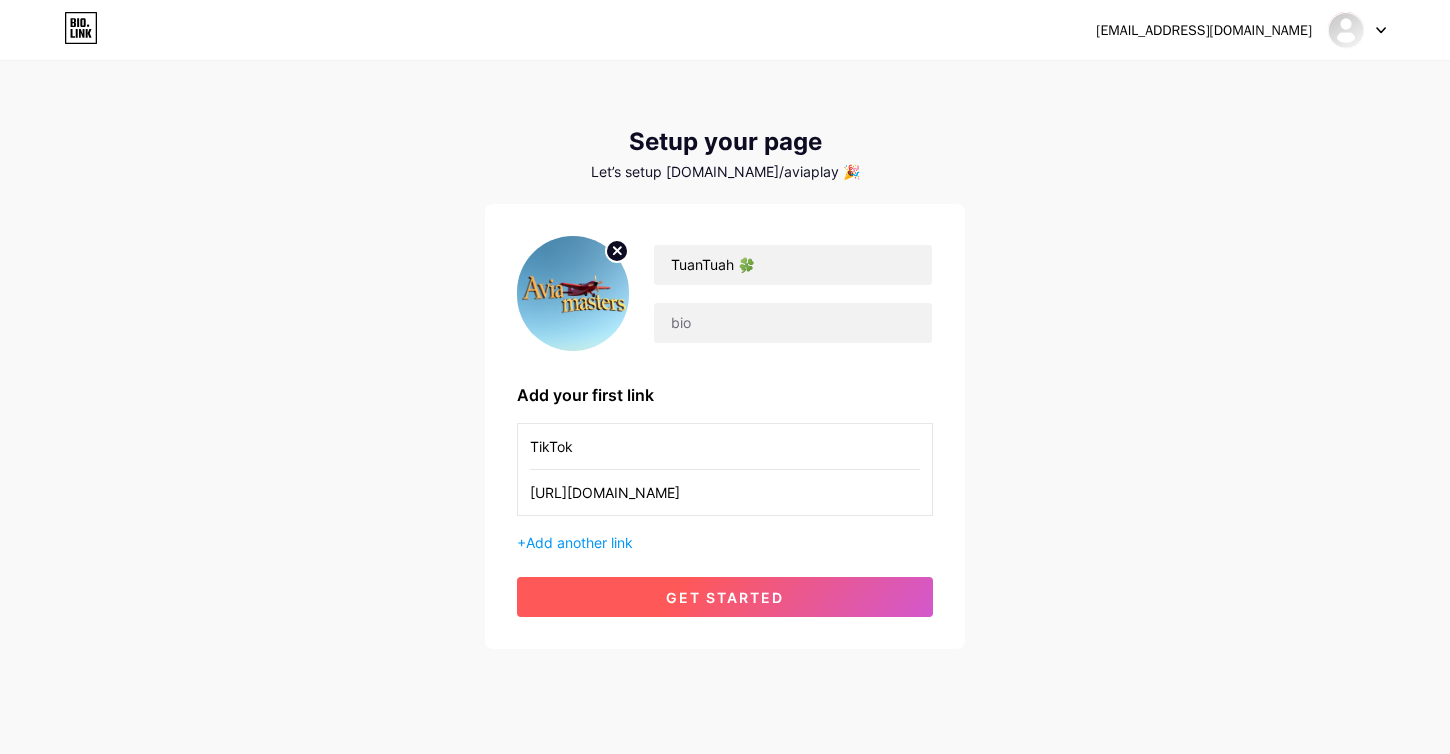 type on "https://www.tiktok.com/@minhtrung4u9ehit" 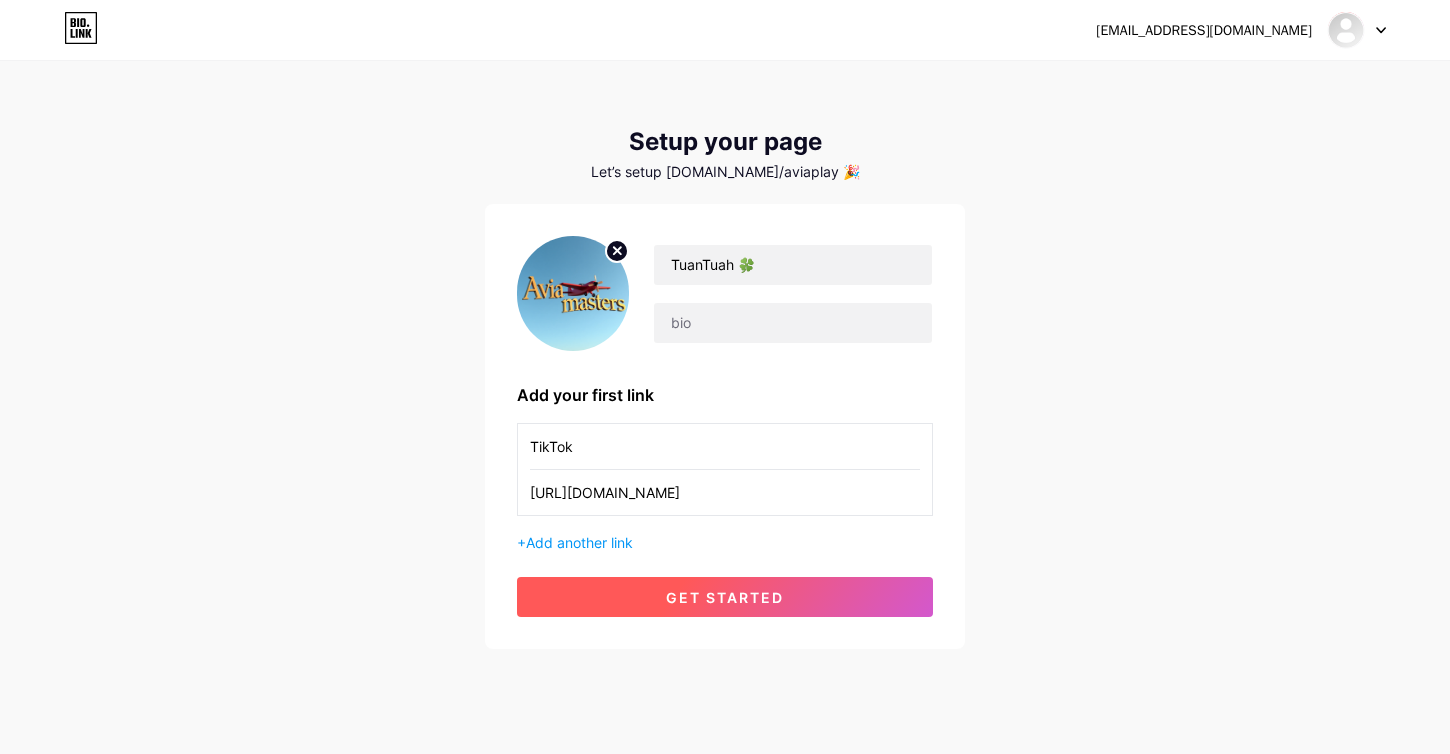 click on "get started" at bounding box center (725, 597) 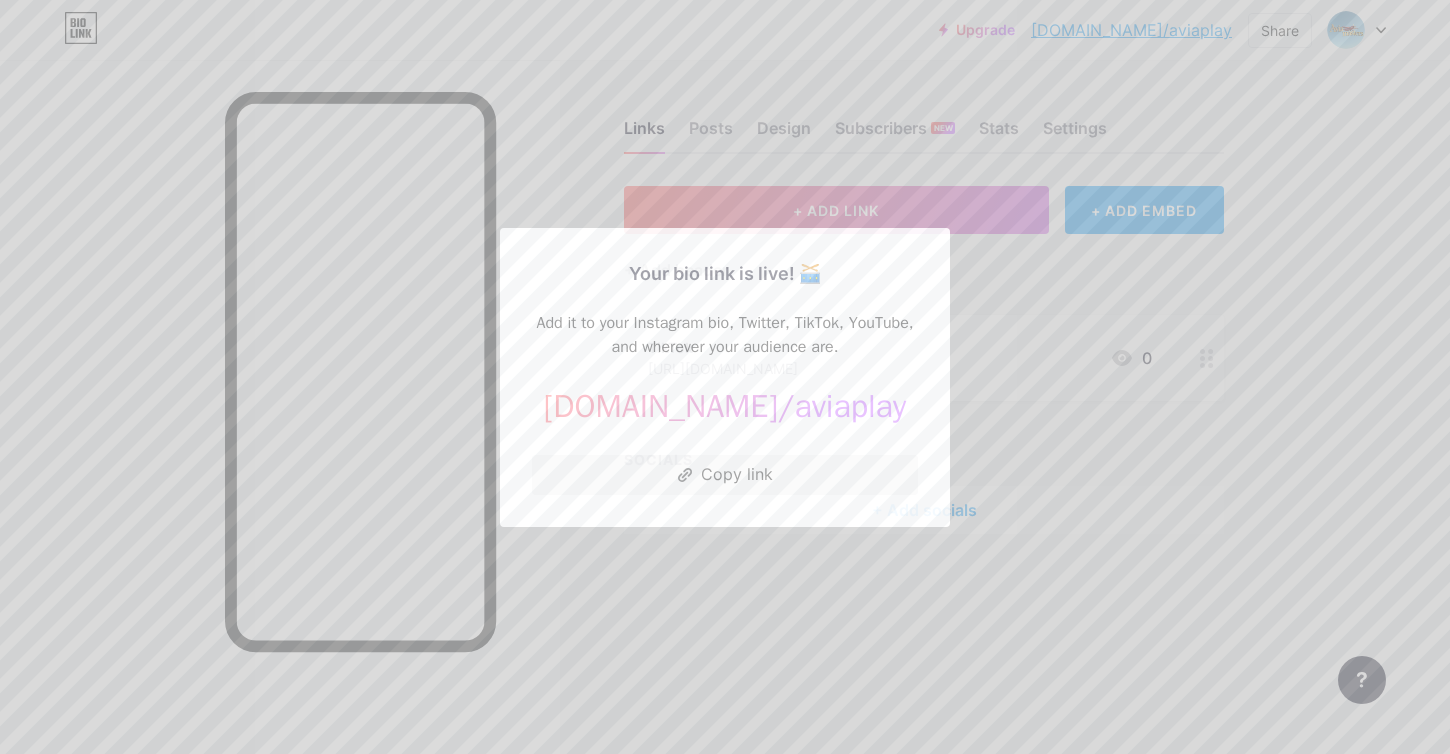 click at bounding box center (725, 377) 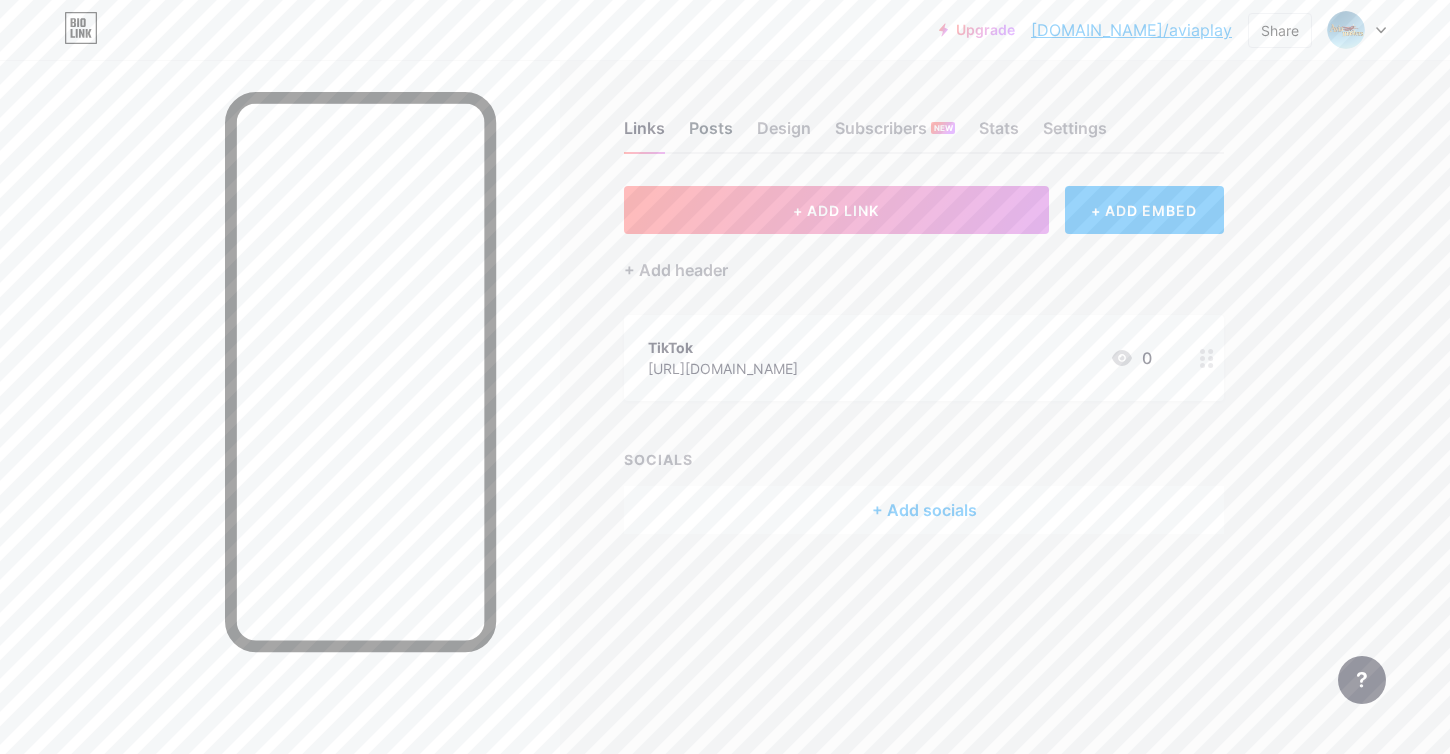 click on "Posts" at bounding box center (711, 134) 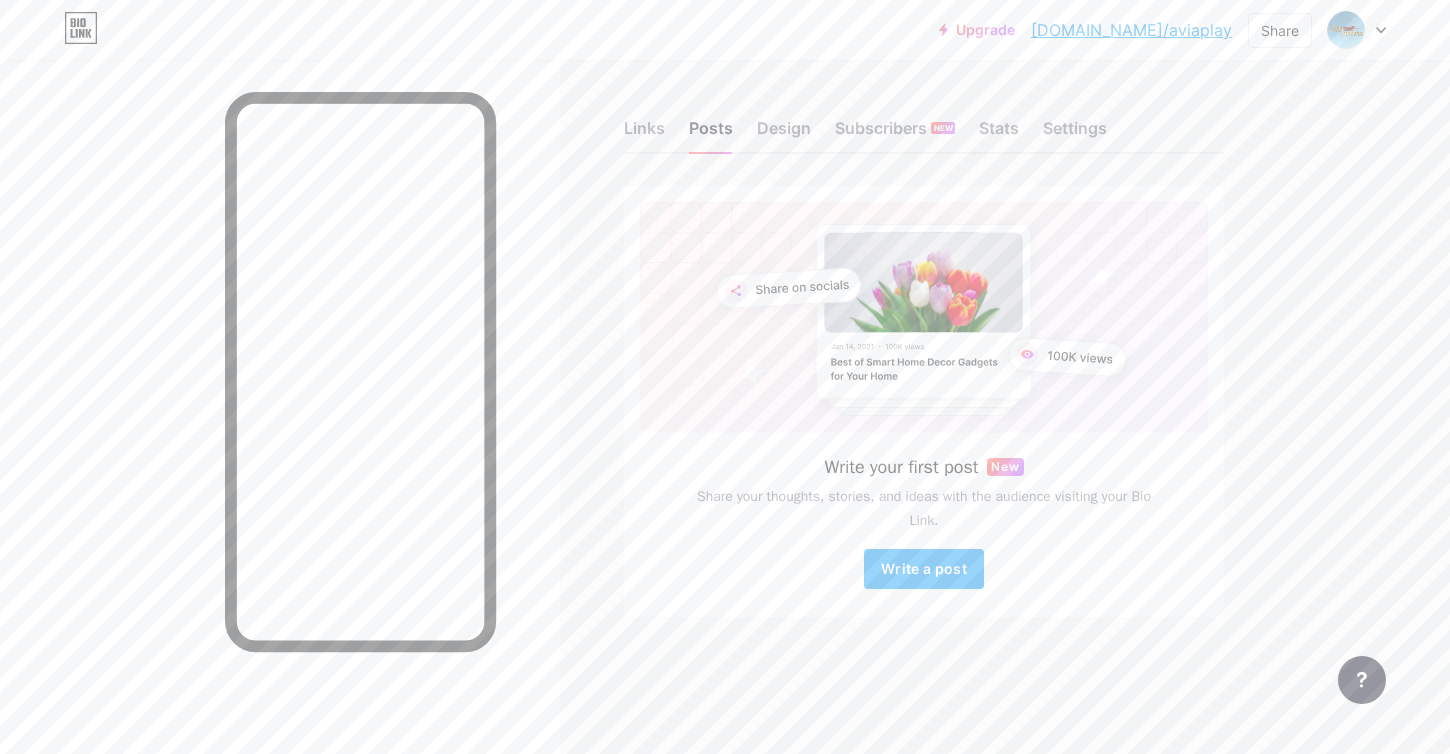 click on "Write your first post   New
Share your thoughts, stories, and ideas with the audience visiting your Bio Link.
Write a post" at bounding box center [924, 401] 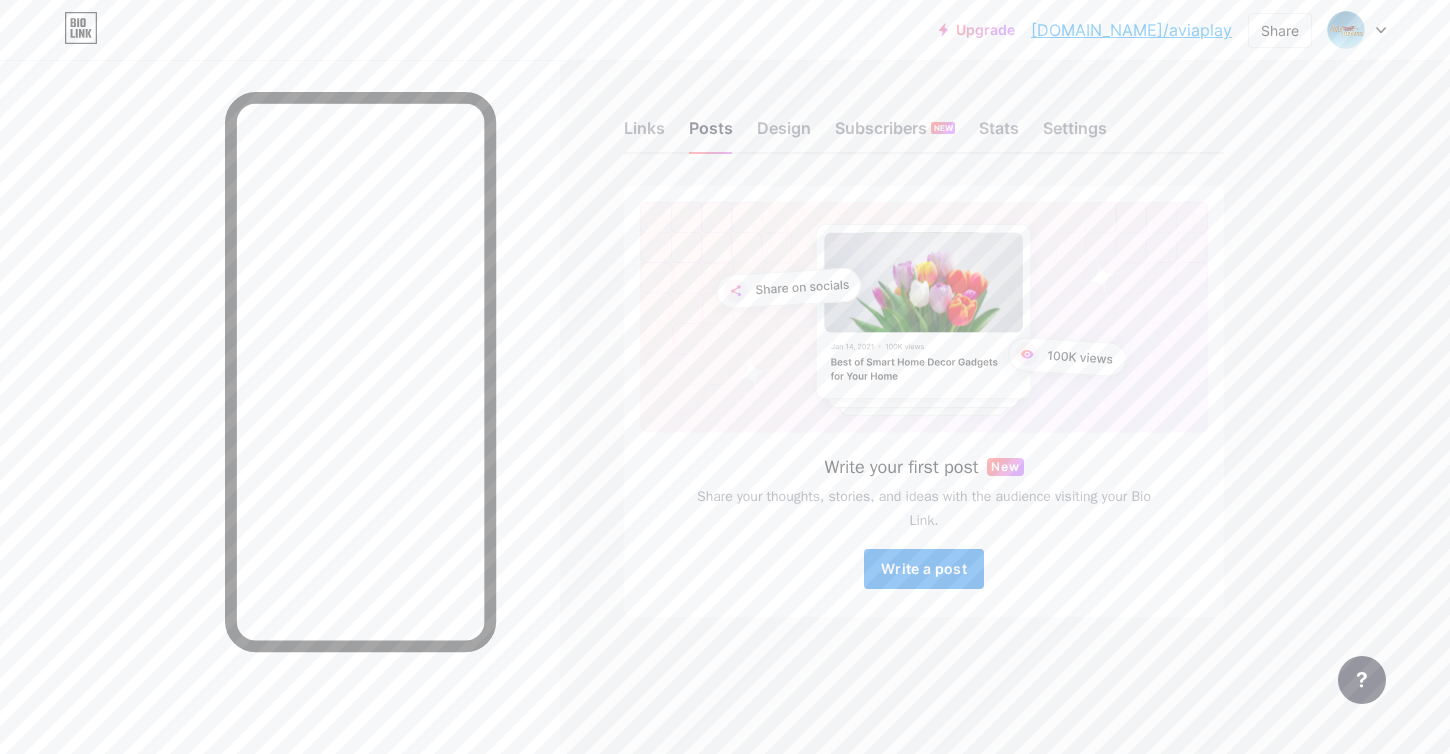 click on "Write a post" at bounding box center (924, 568) 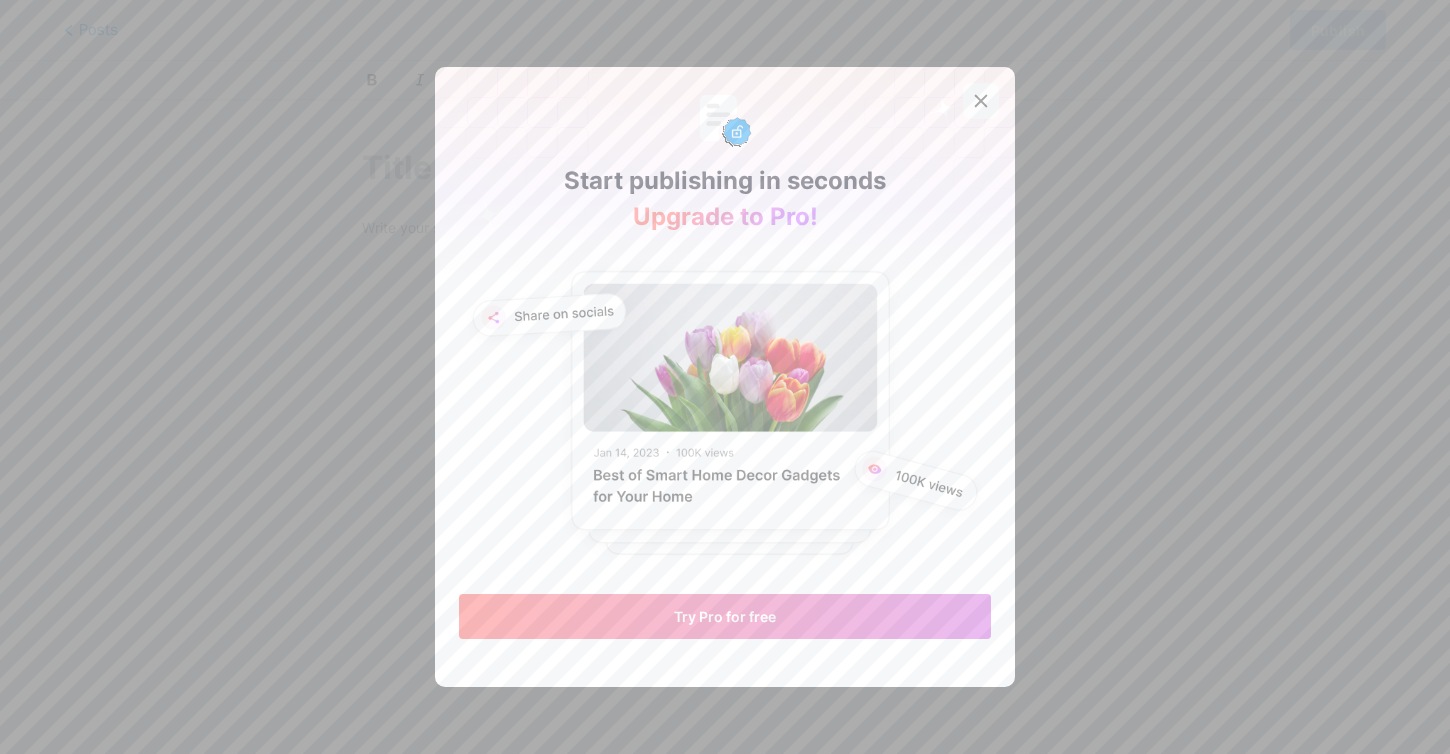 click at bounding box center [981, 101] 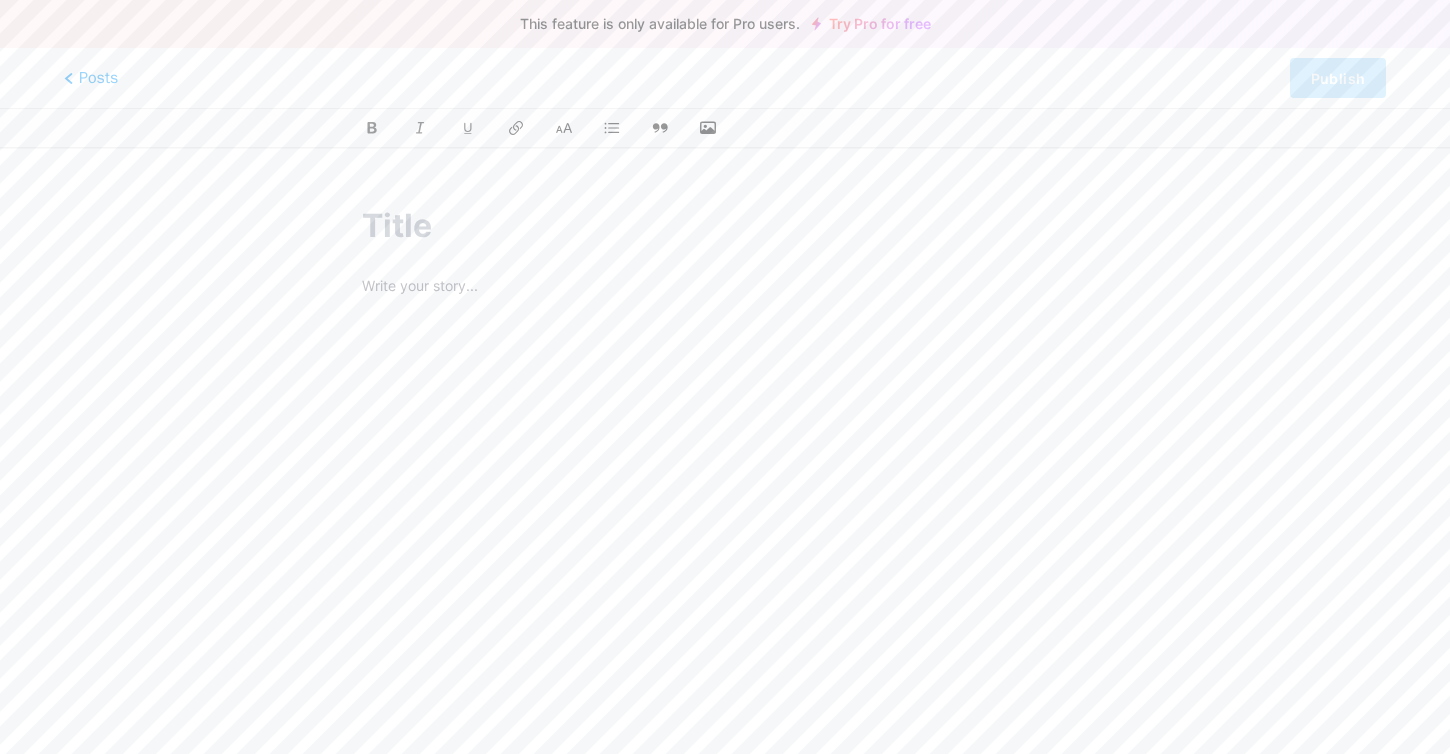 click at bounding box center (725, 492) 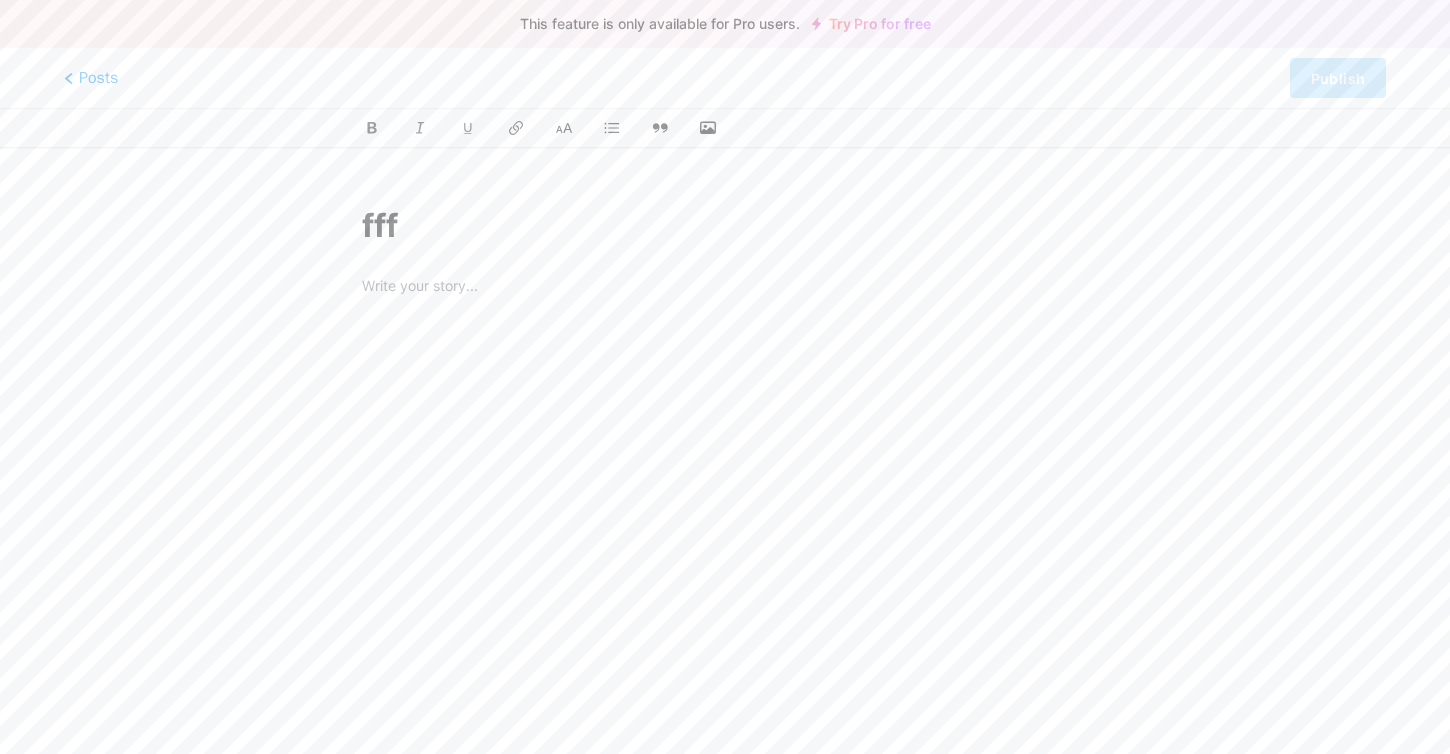 type on "ffff" 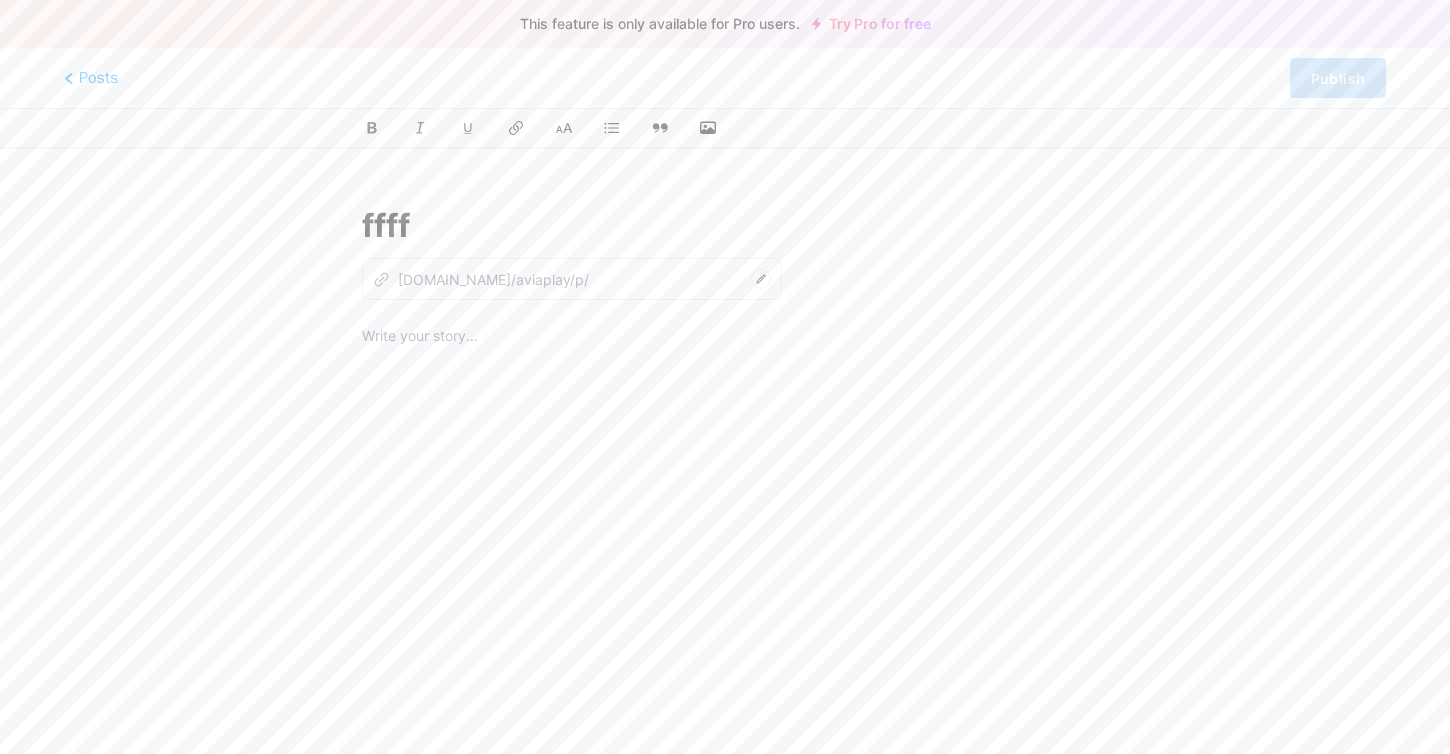 type on "ffff" 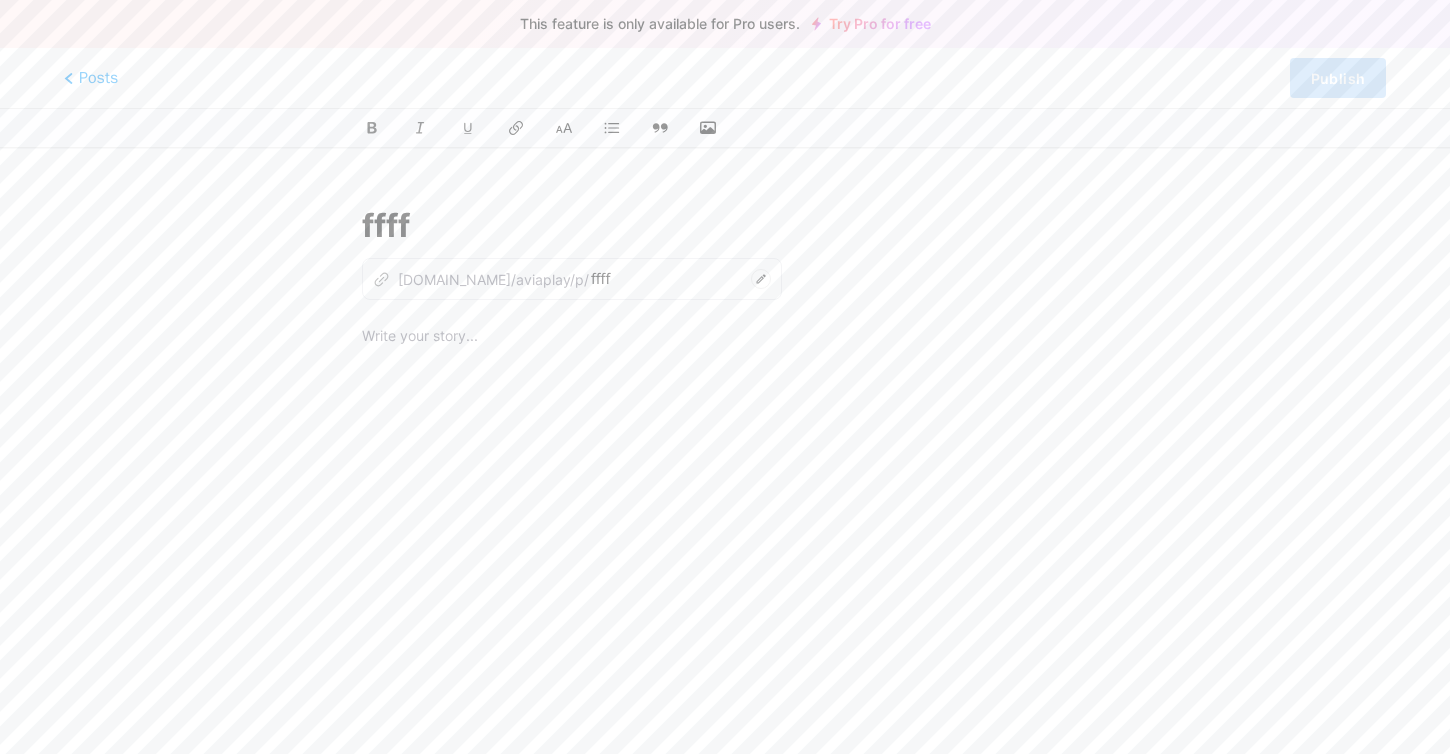 type on "ffff" 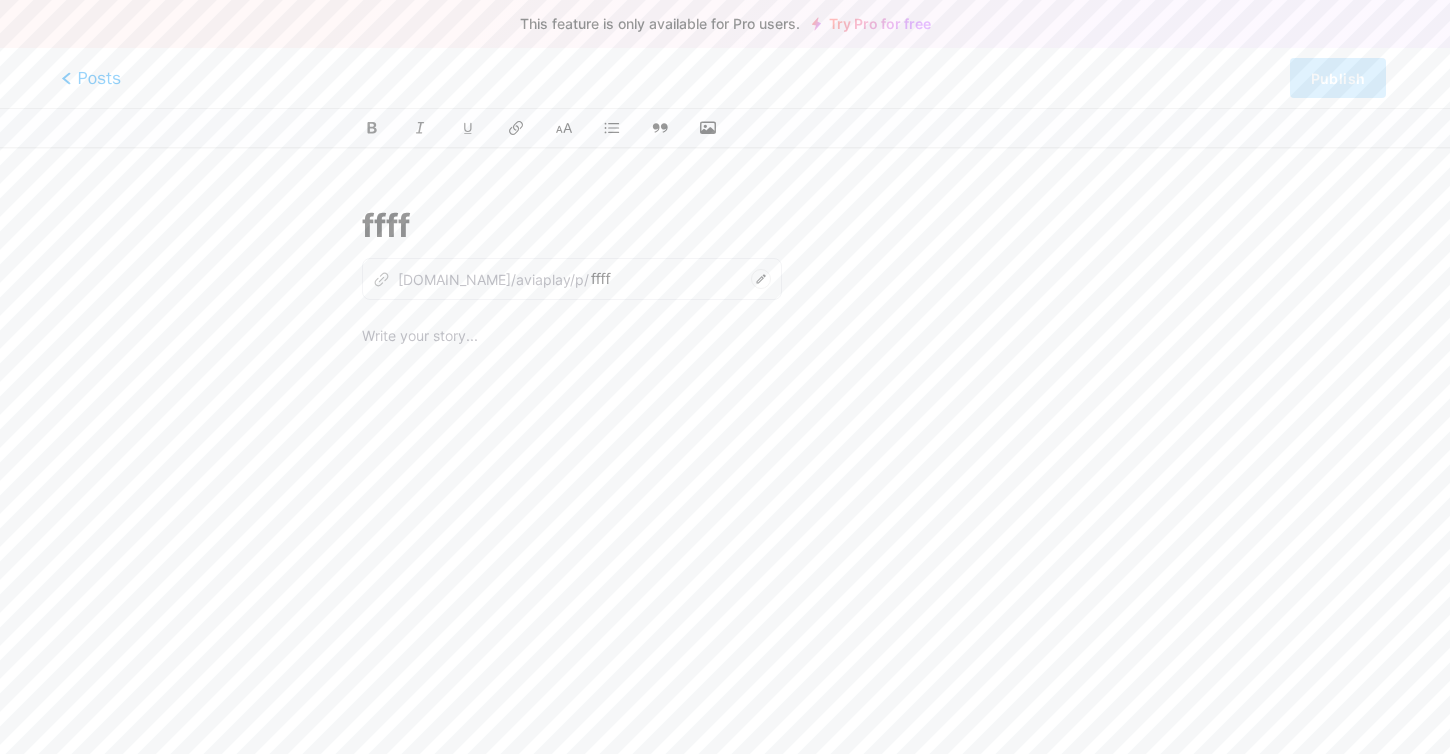 click on "Posts" at bounding box center (91, 78) 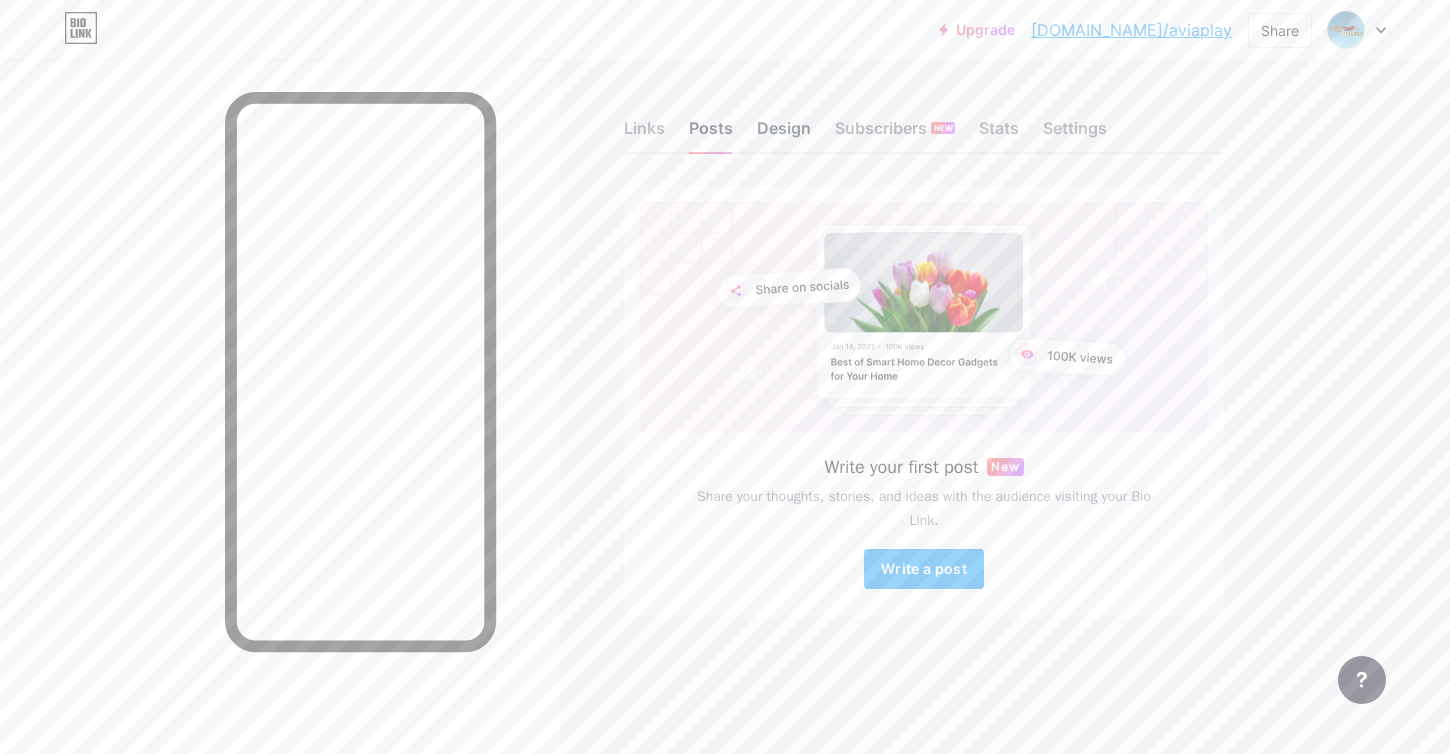 click on "Design" at bounding box center (784, 134) 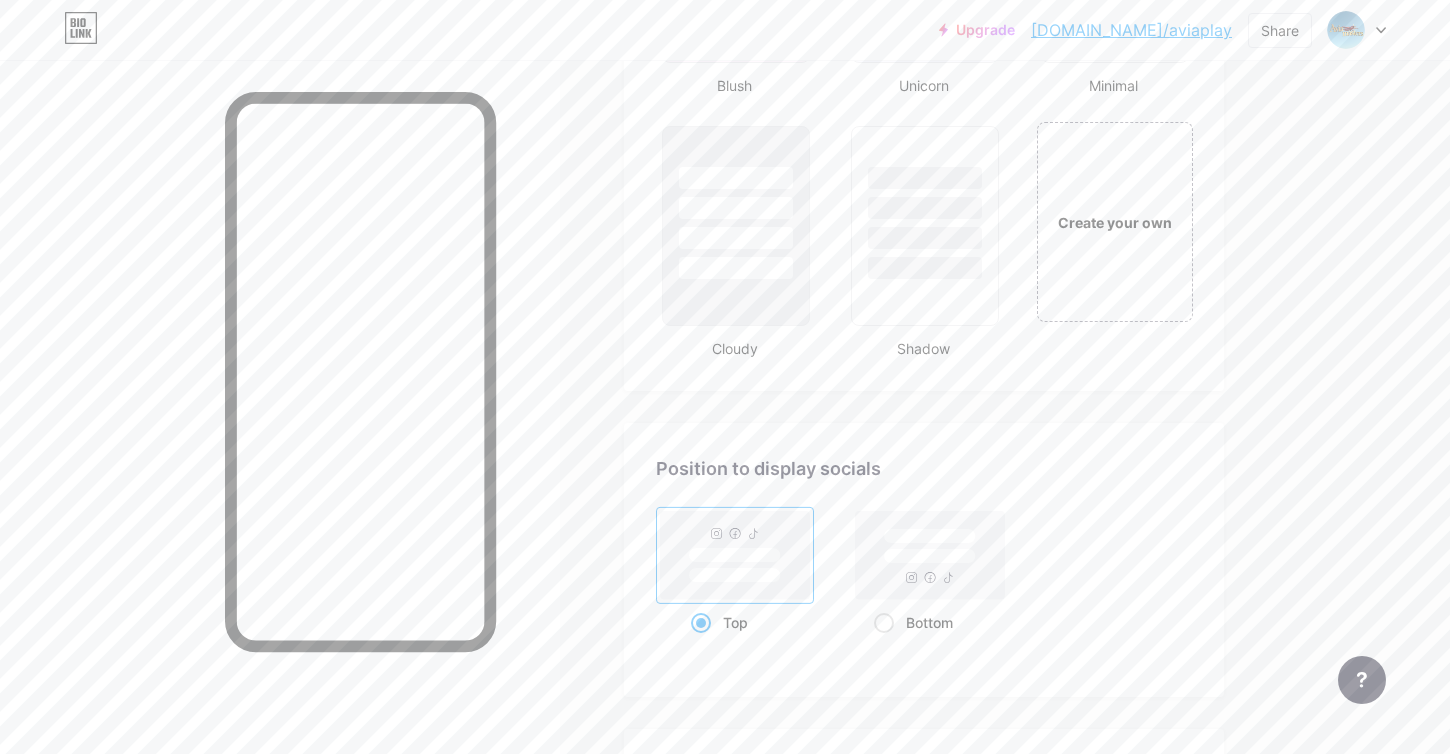 scroll, scrollTop: 2315, scrollLeft: 0, axis: vertical 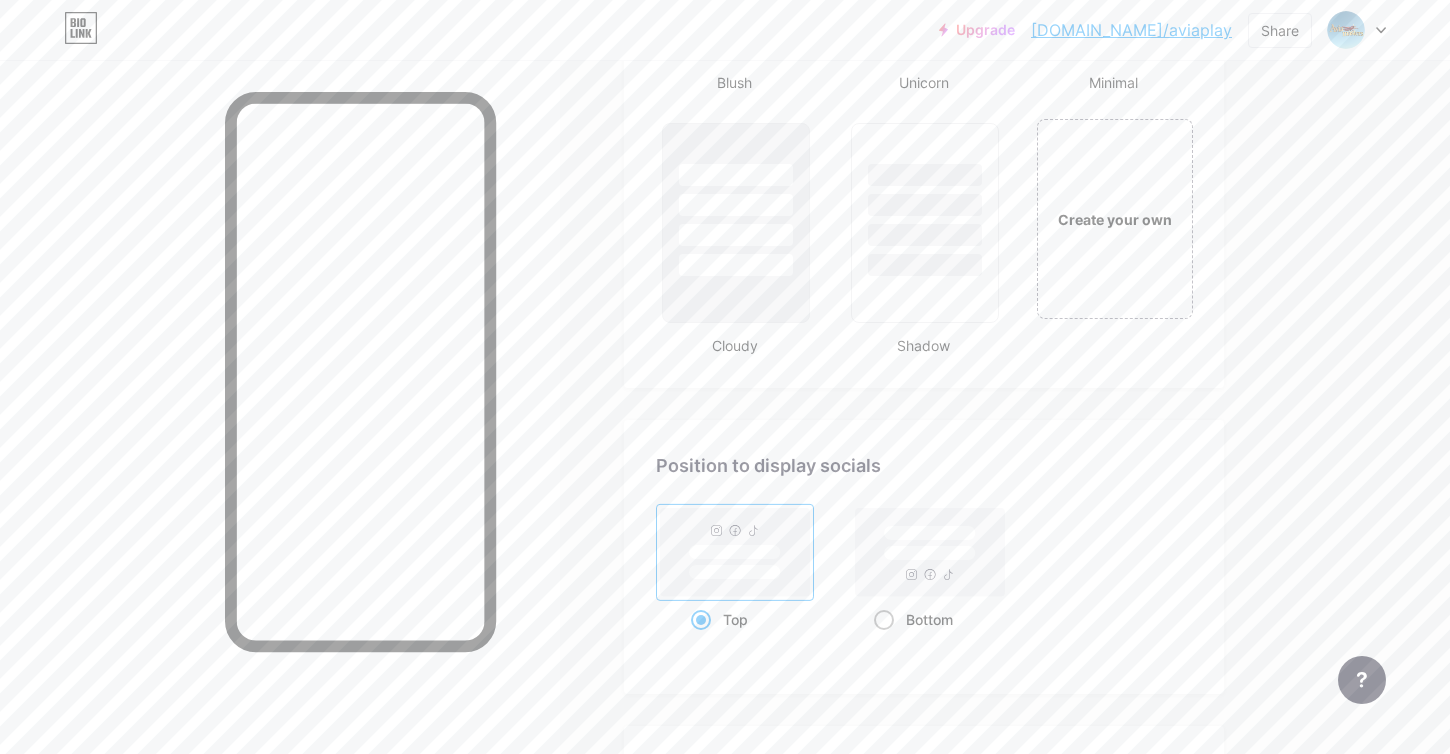 click at bounding box center [884, 620] 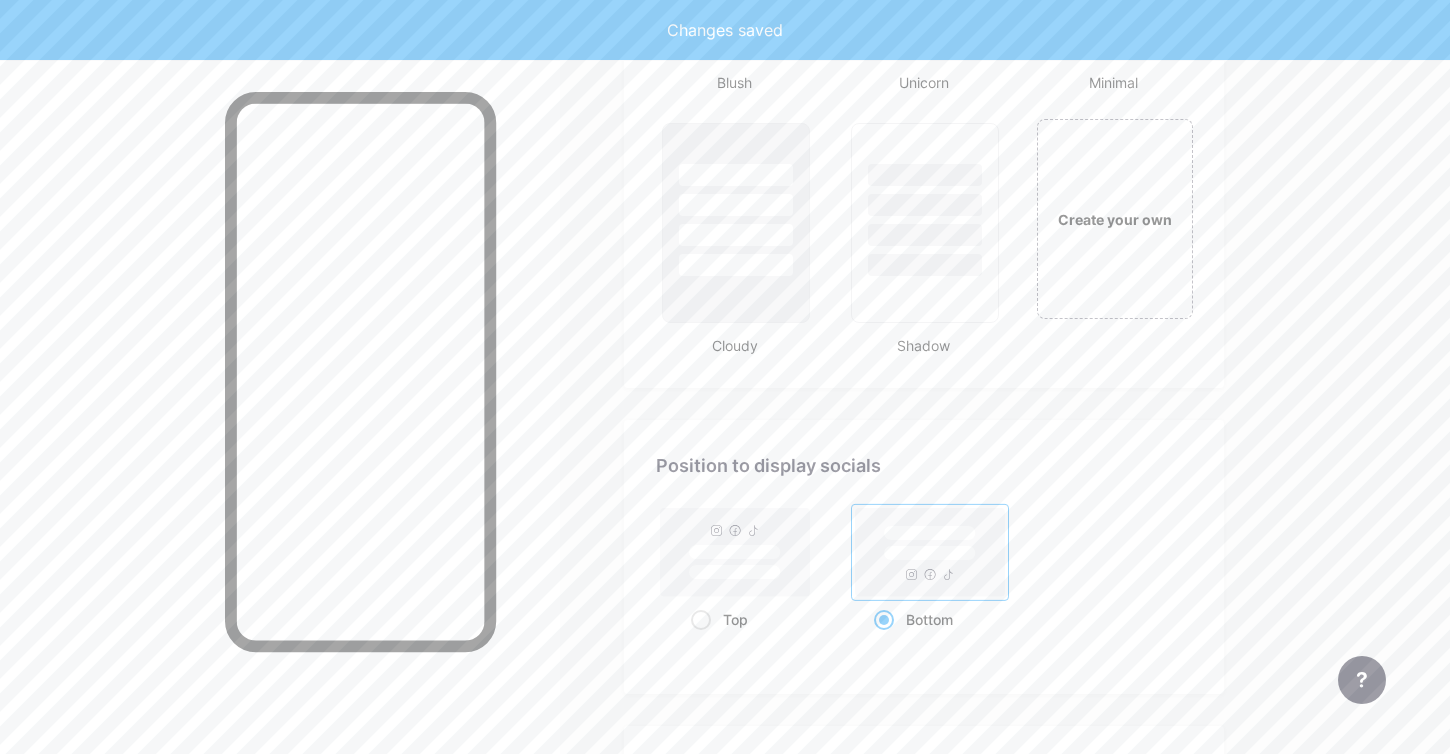 click at bounding box center [884, 620] 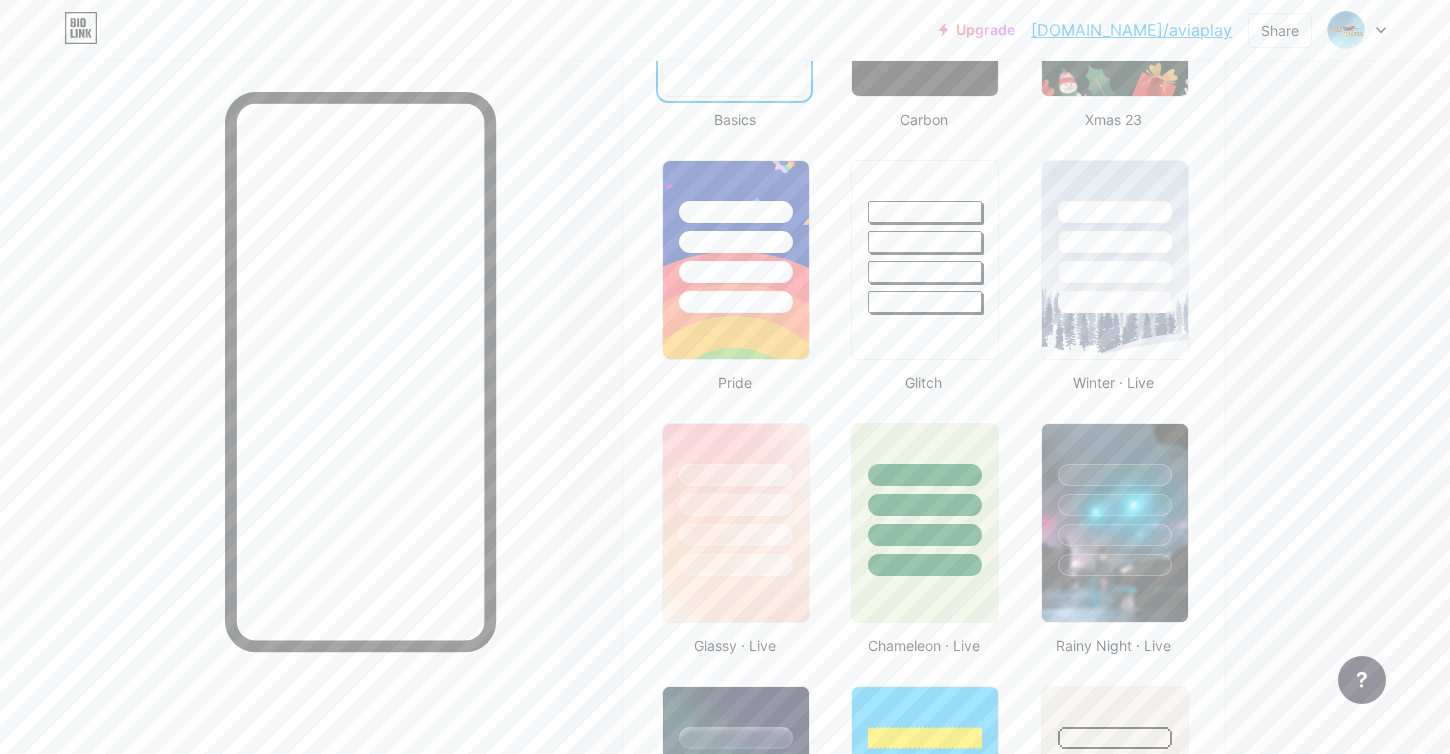 scroll, scrollTop: 246, scrollLeft: 0, axis: vertical 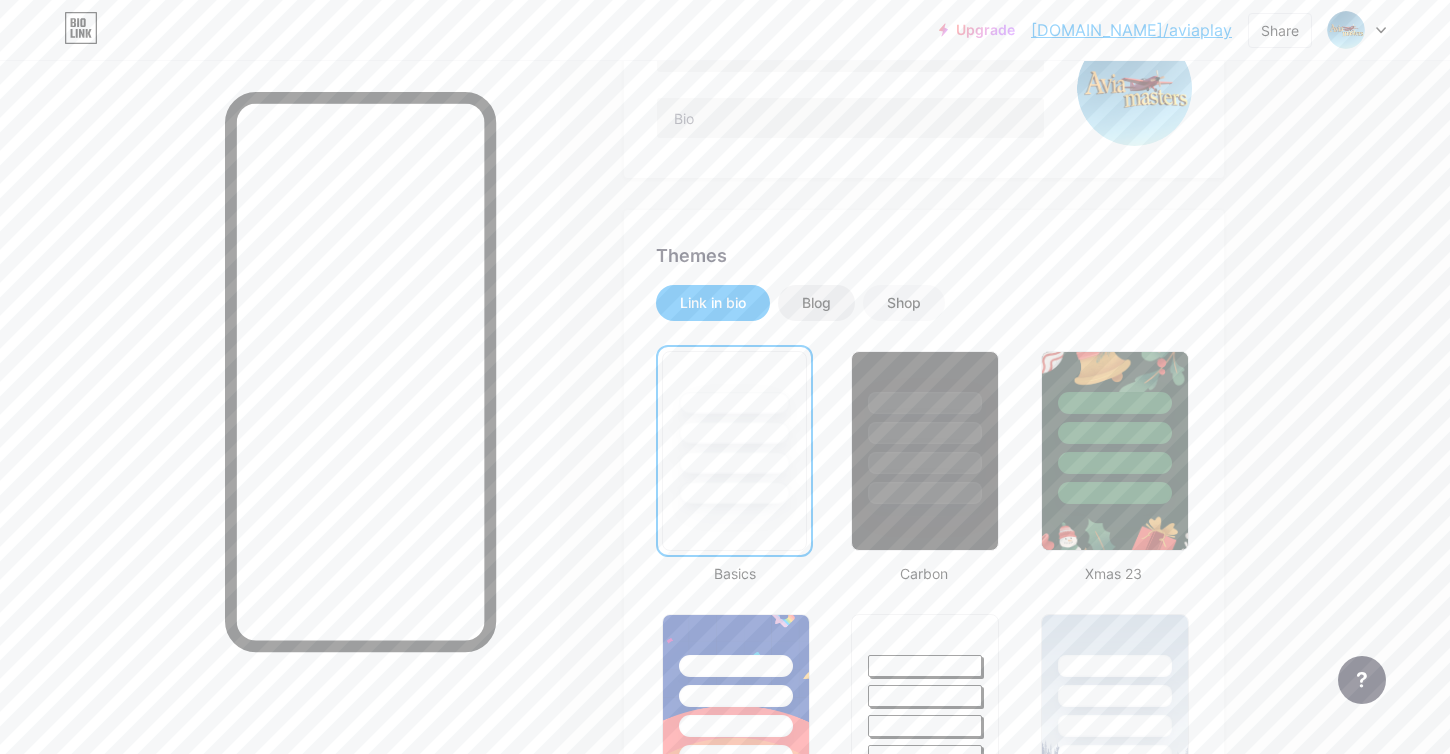 click on "Blog" at bounding box center [816, 303] 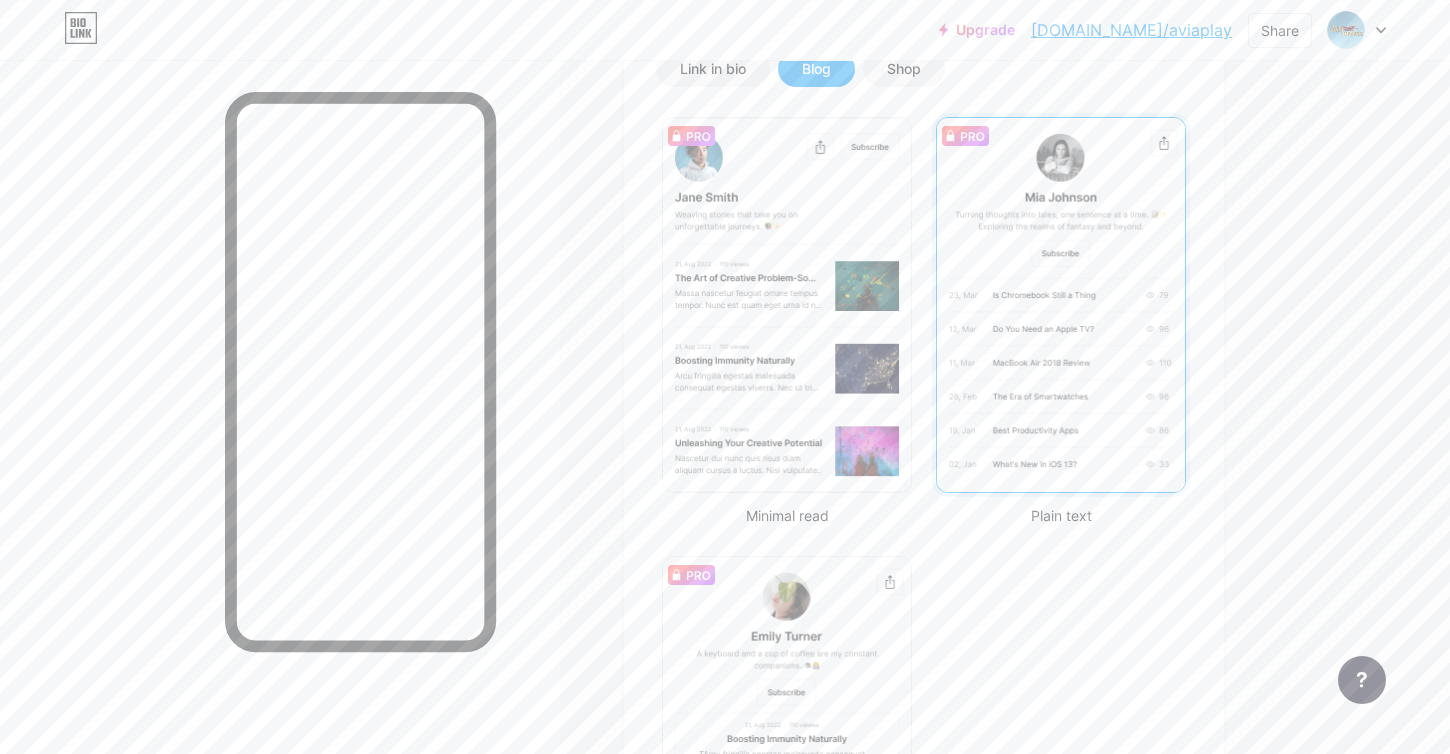 scroll, scrollTop: 418, scrollLeft: 0, axis: vertical 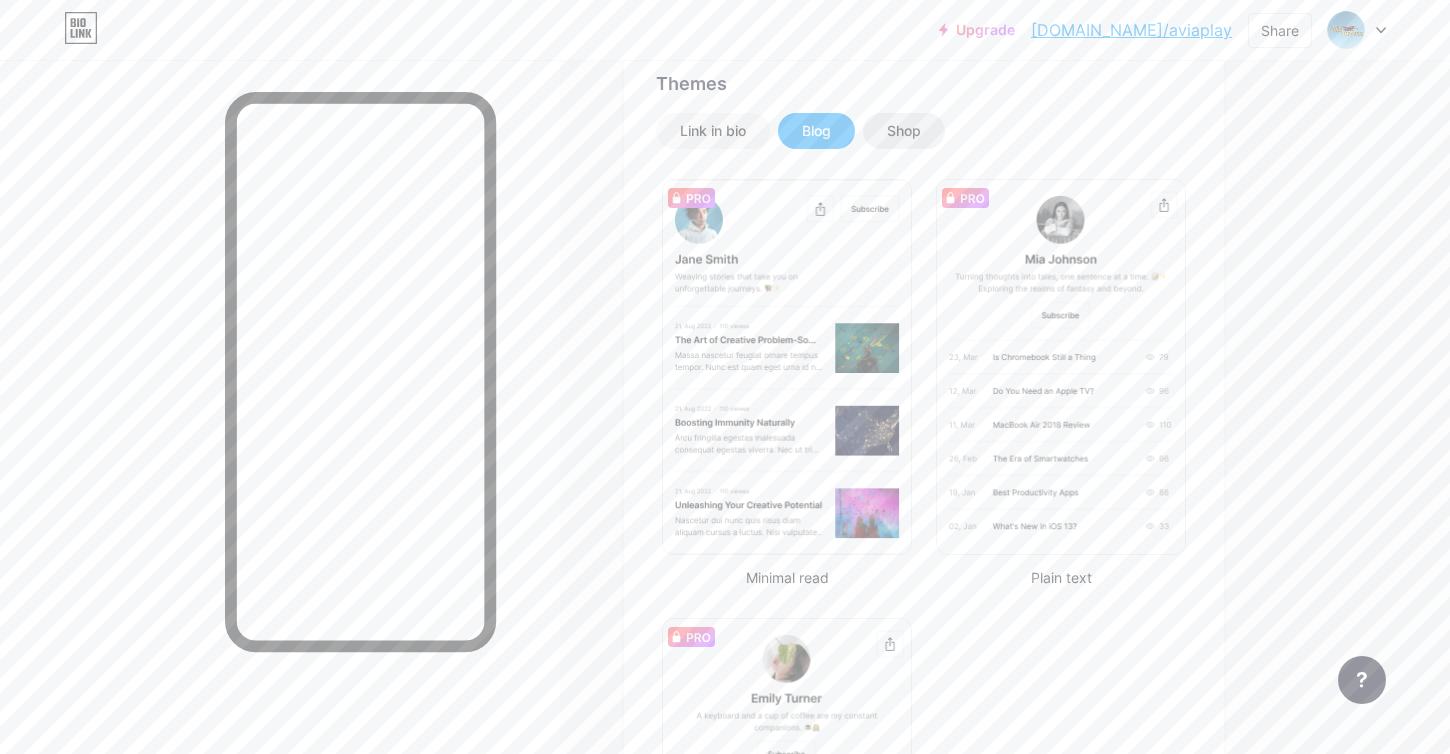click on "Shop" at bounding box center [904, 131] 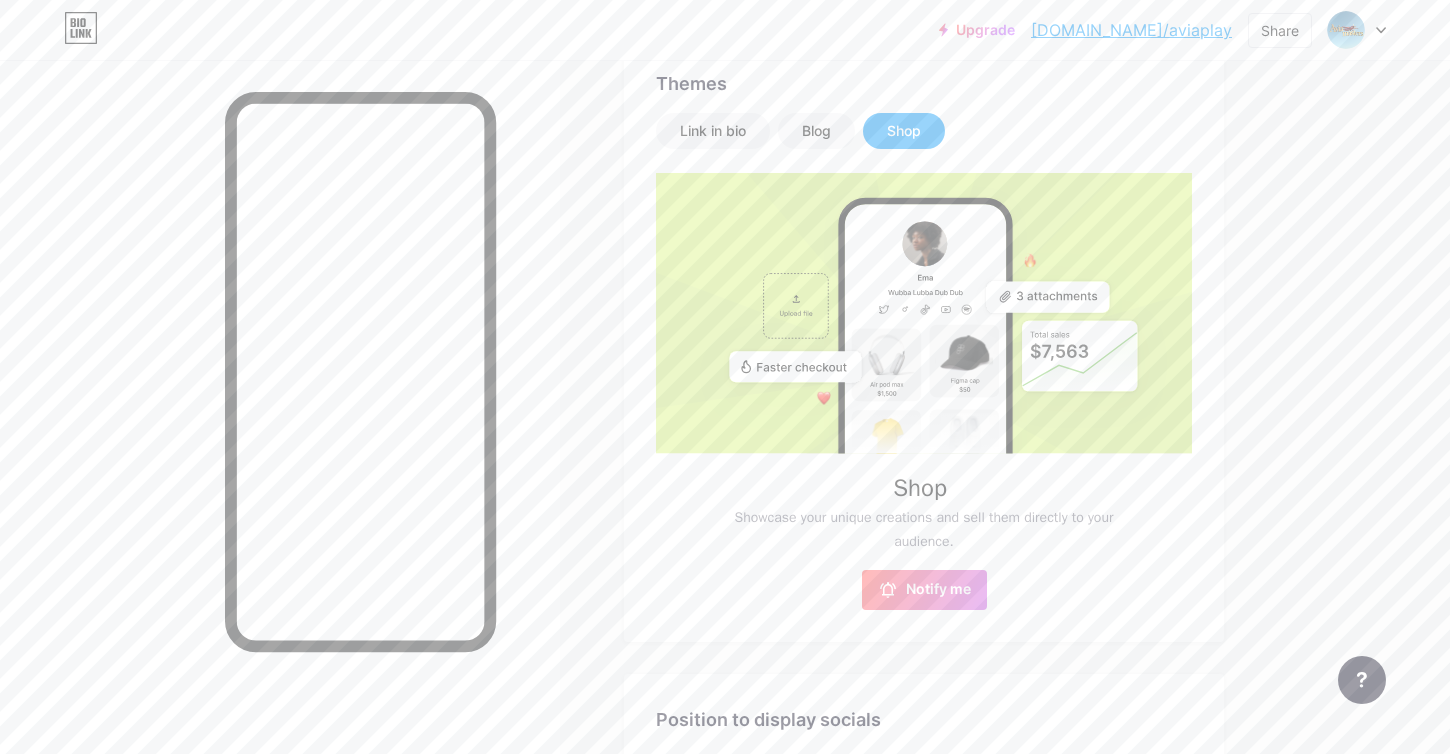 click on "Shop" at bounding box center (904, 131) 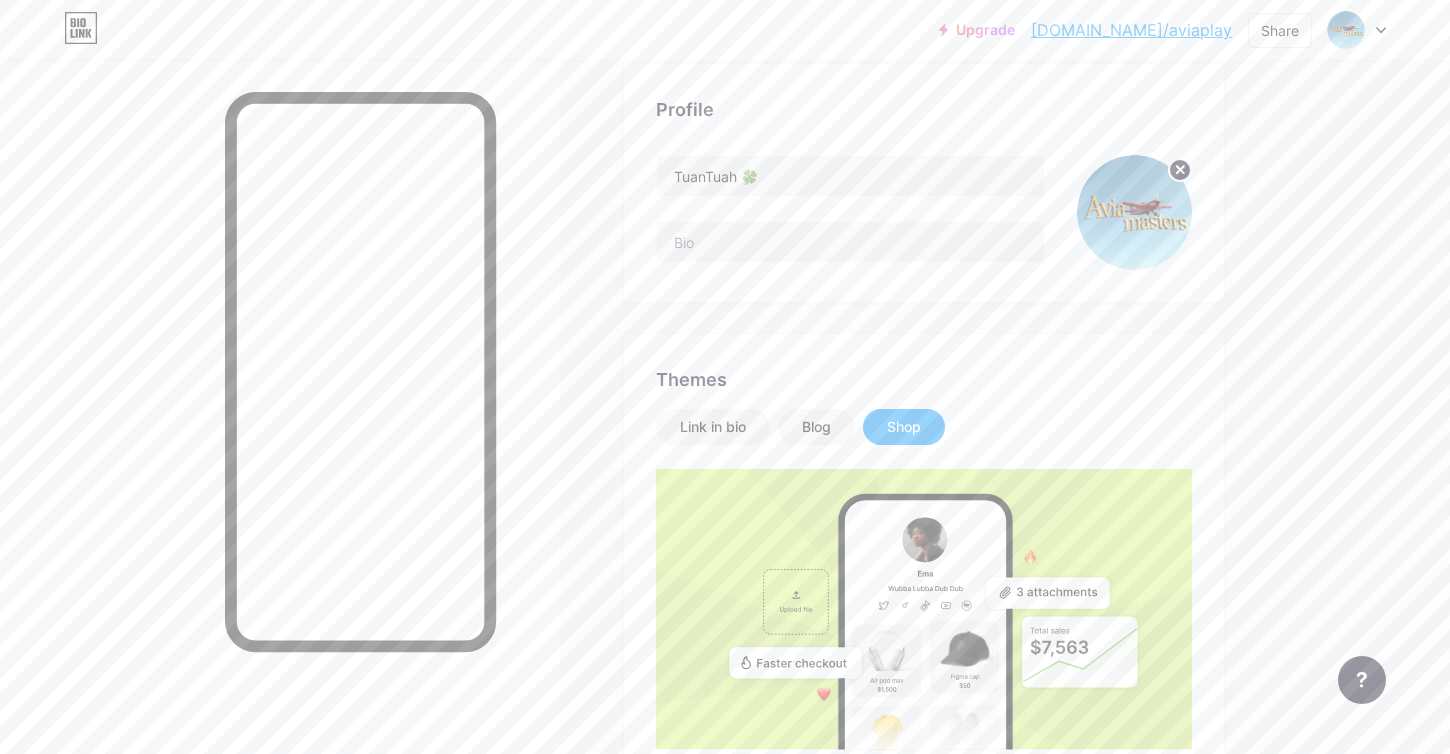 scroll, scrollTop: 0, scrollLeft: 0, axis: both 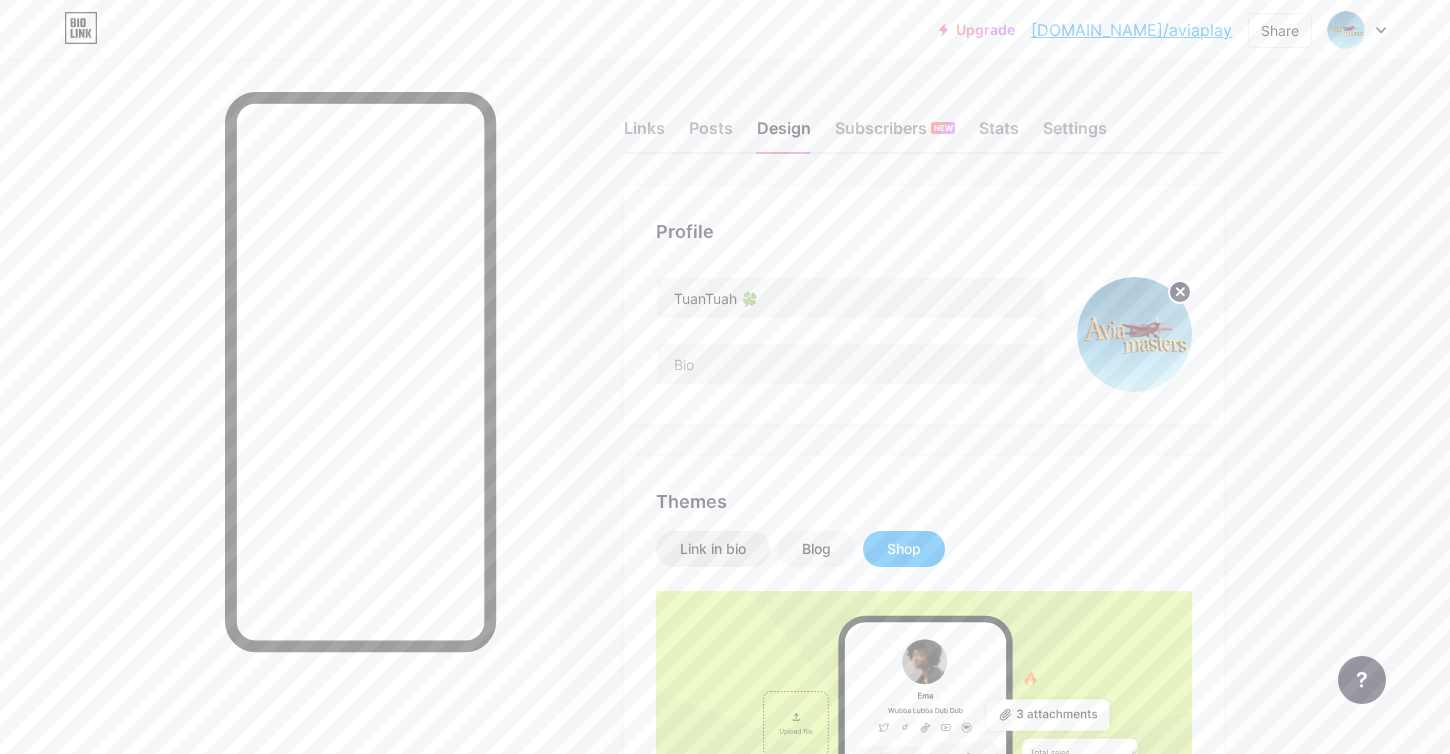 click on "Link in bio" at bounding box center (713, 549) 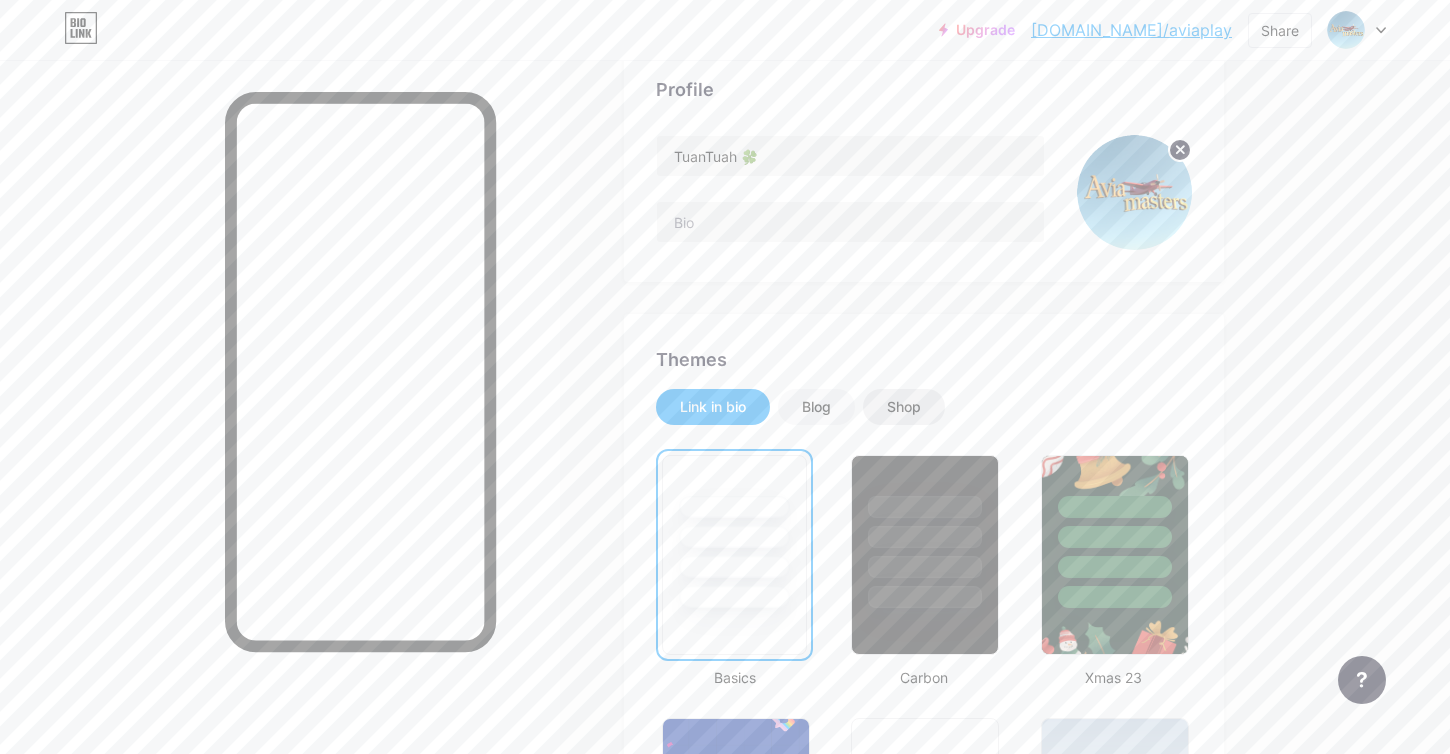 scroll, scrollTop: 226, scrollLeft: 0, axis: vertical 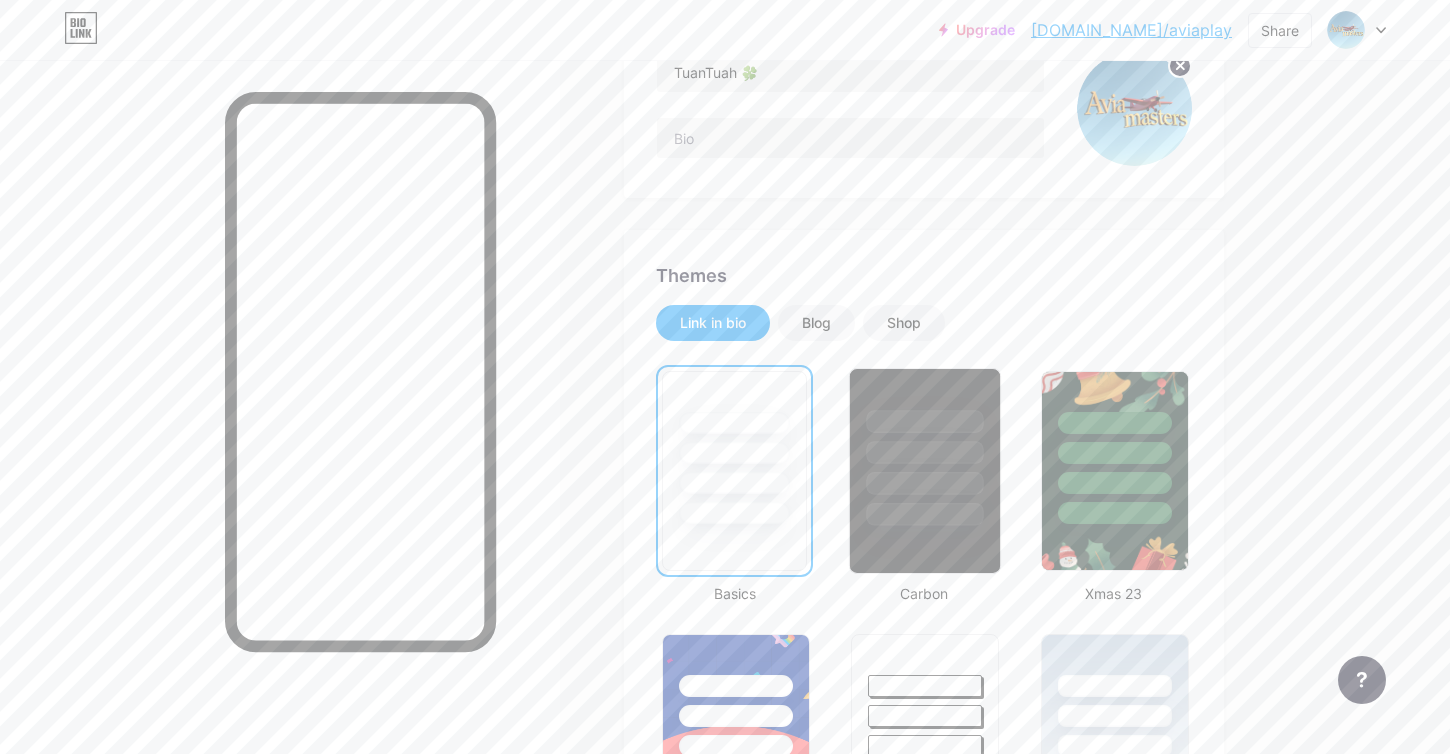 click at bounding box center (925, 471) 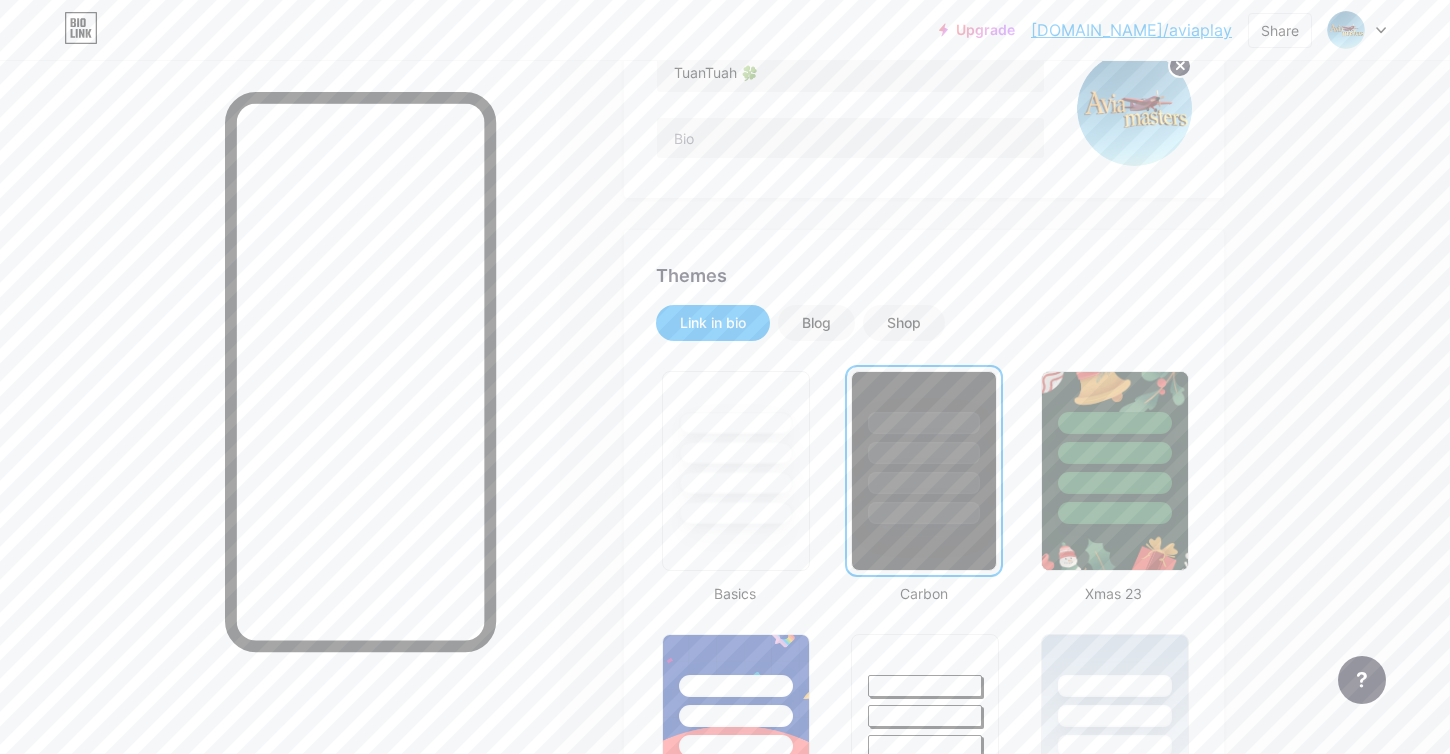 click at bounding box center (923, 471) 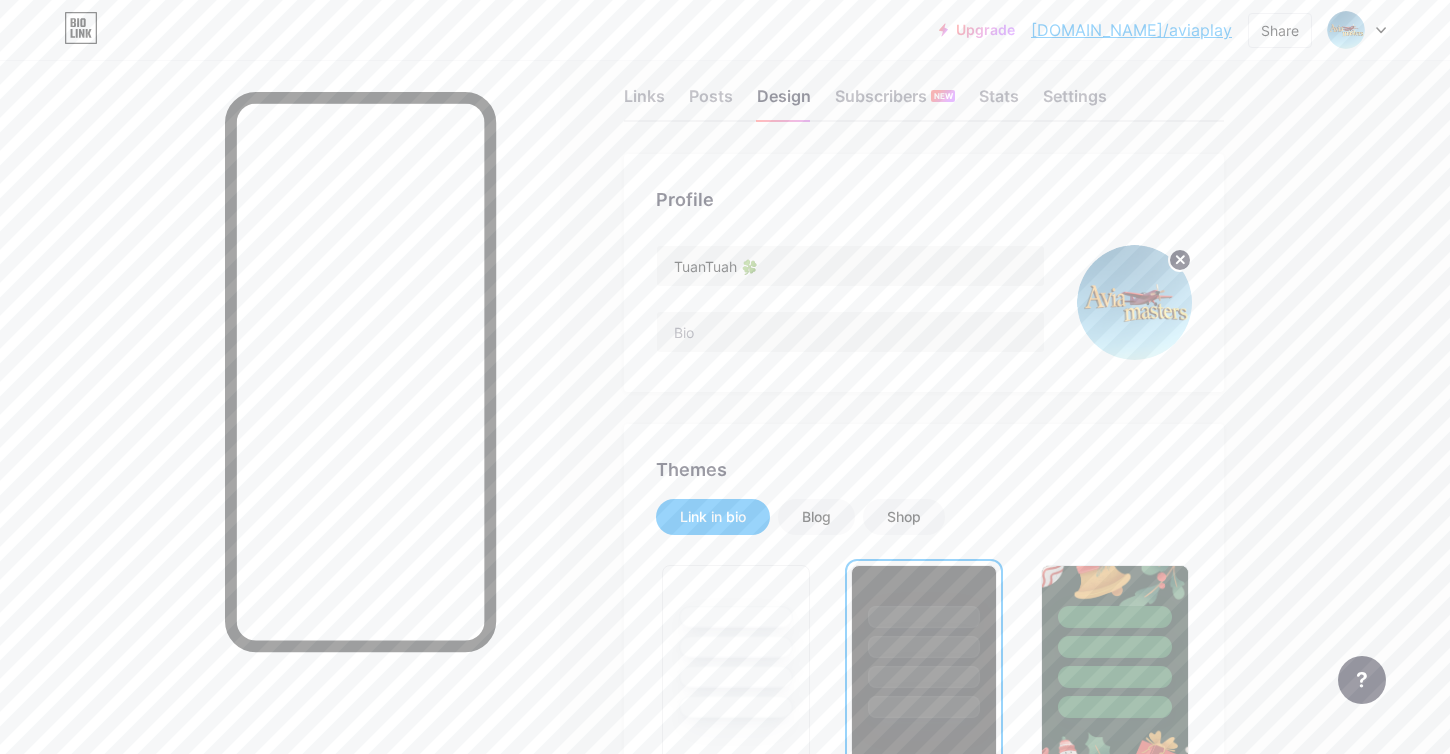 scroll, scrollTop: 0, scrollLeft: 0, axis: both 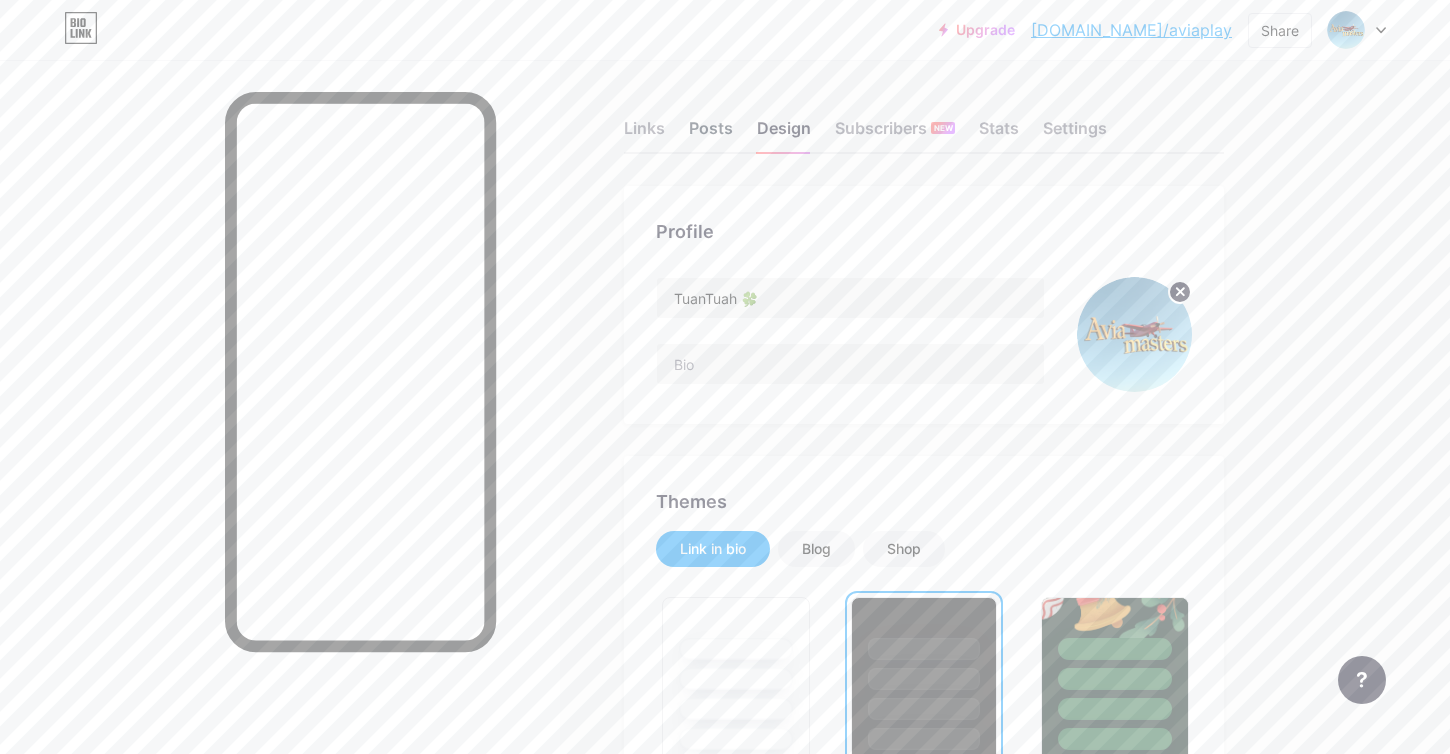 click on "Posts" at bounding box center [711, 134] 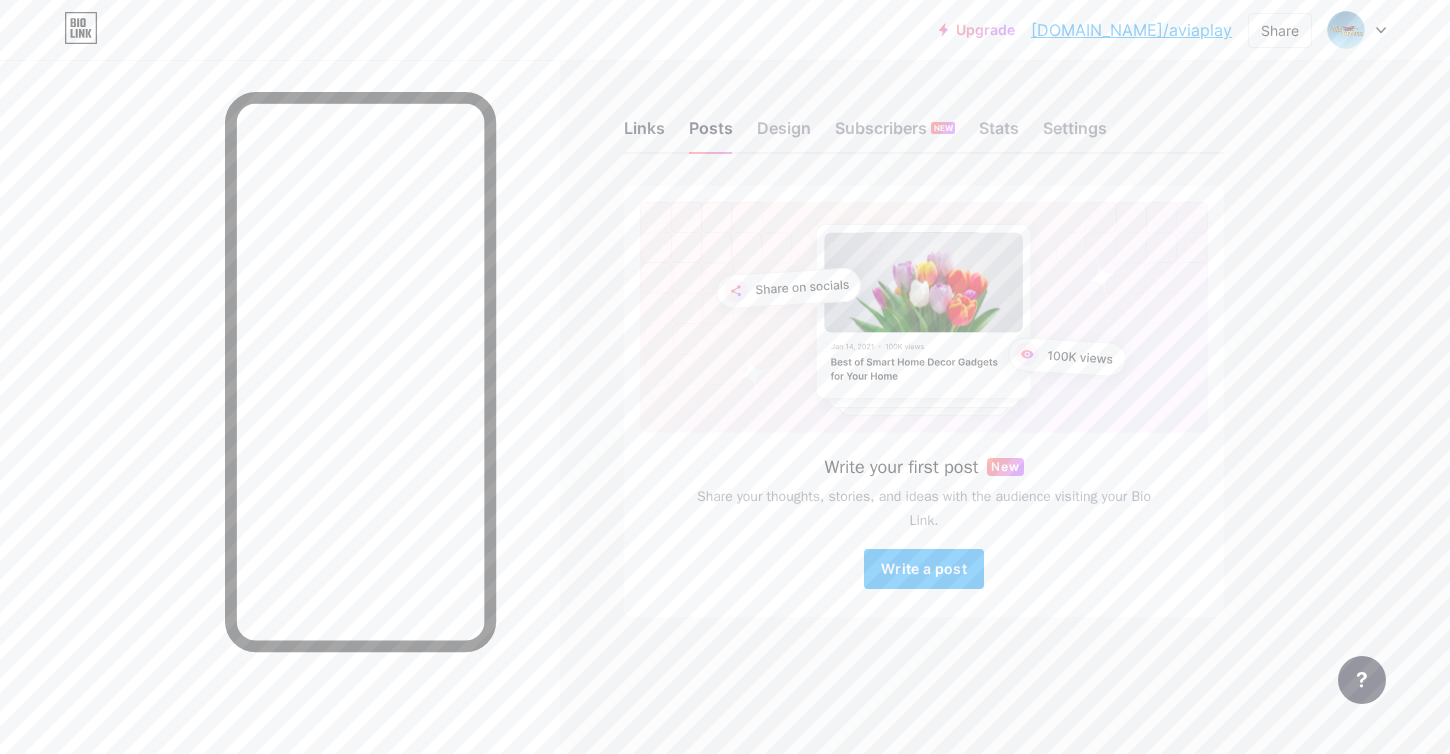 click on "Links" at bounding box center (644, 134) 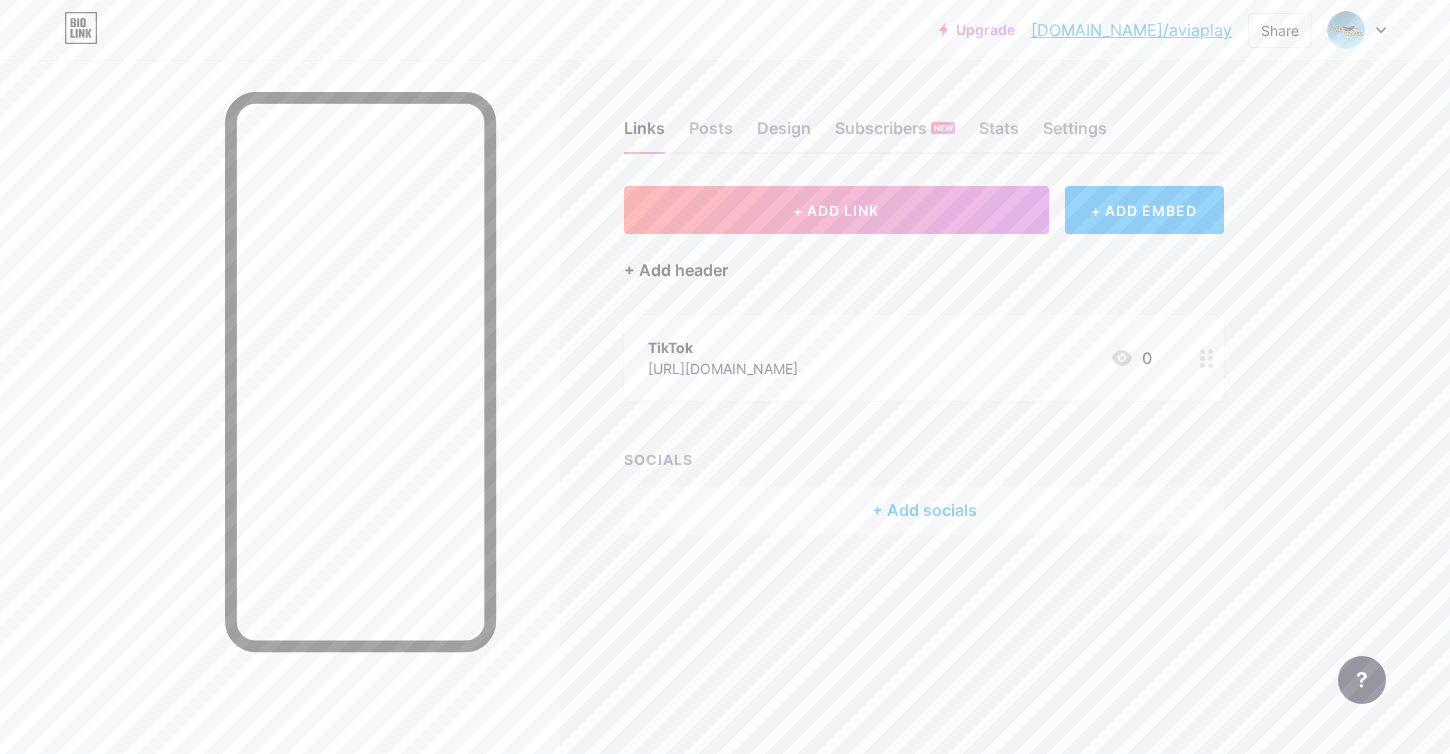 click on "+ Add header" at bounding box center [676, 270] 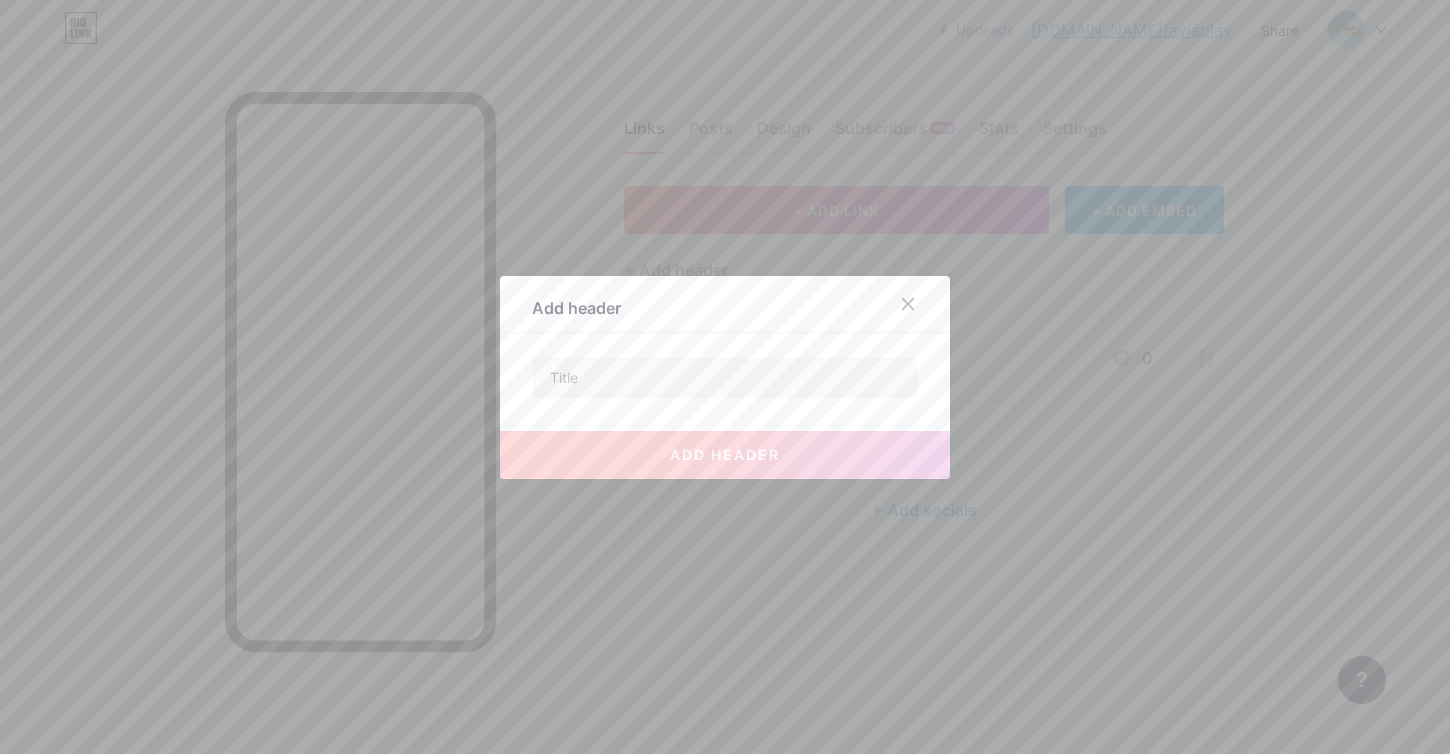 click at bounding box center [920, 304] 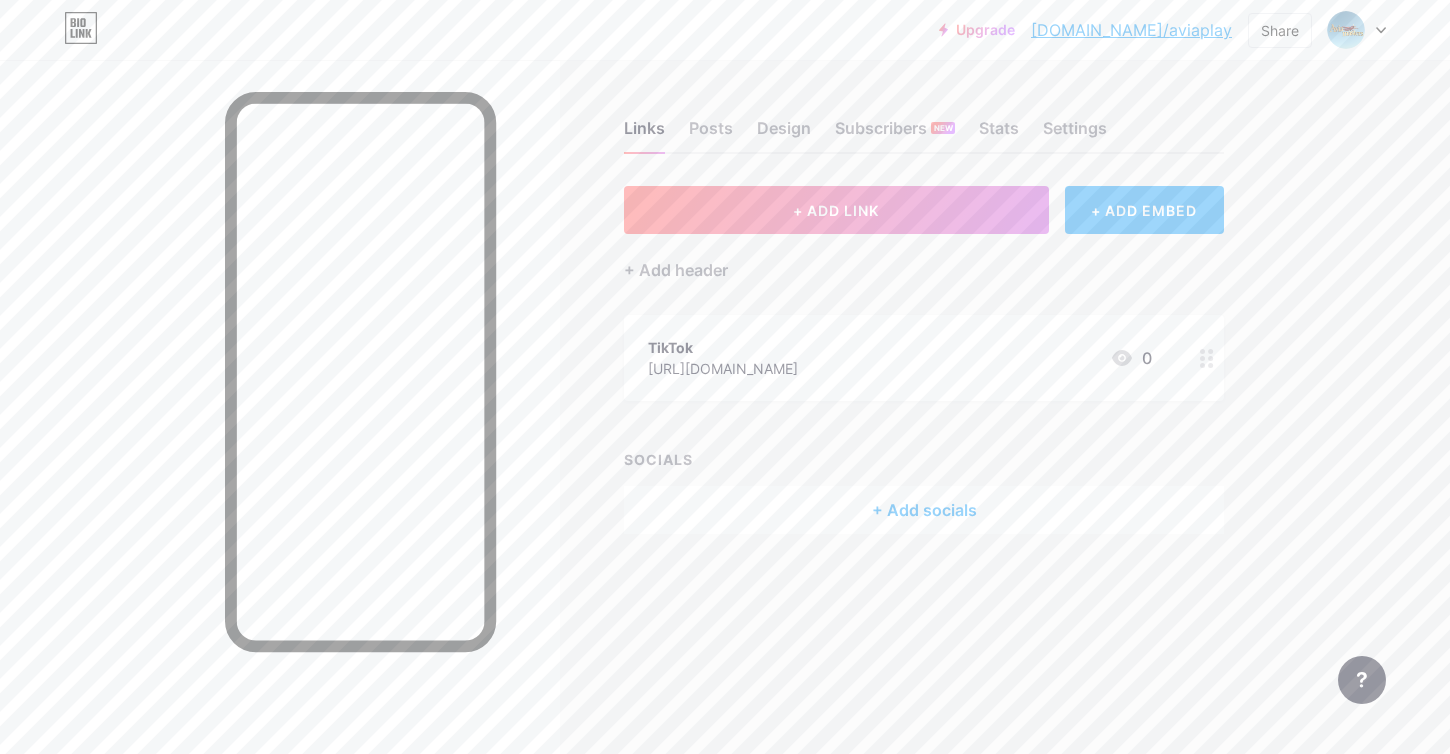 click on "+ ADD EMBED" at bounding box center [1144, 210] 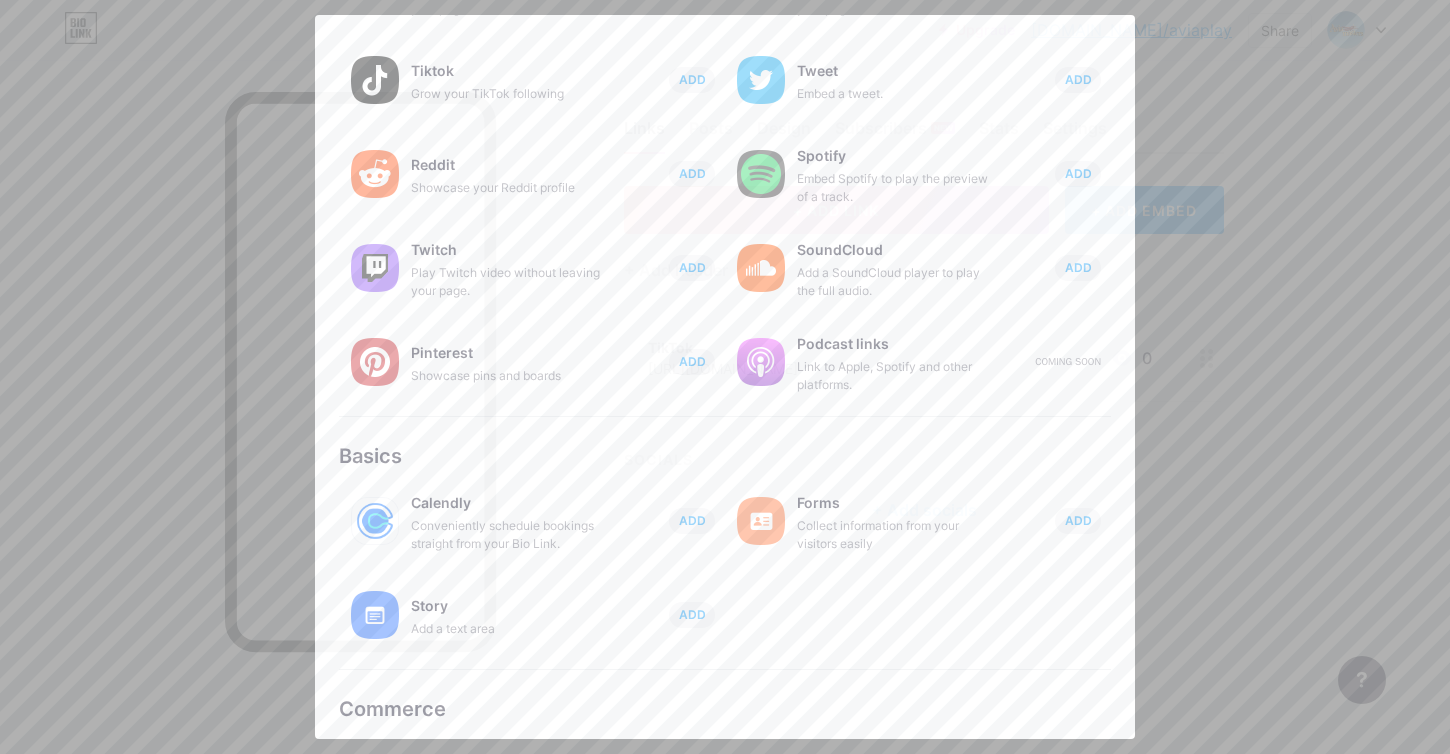 scroll, scrollTop: 219, scrollLeft: 0, axis: vertical 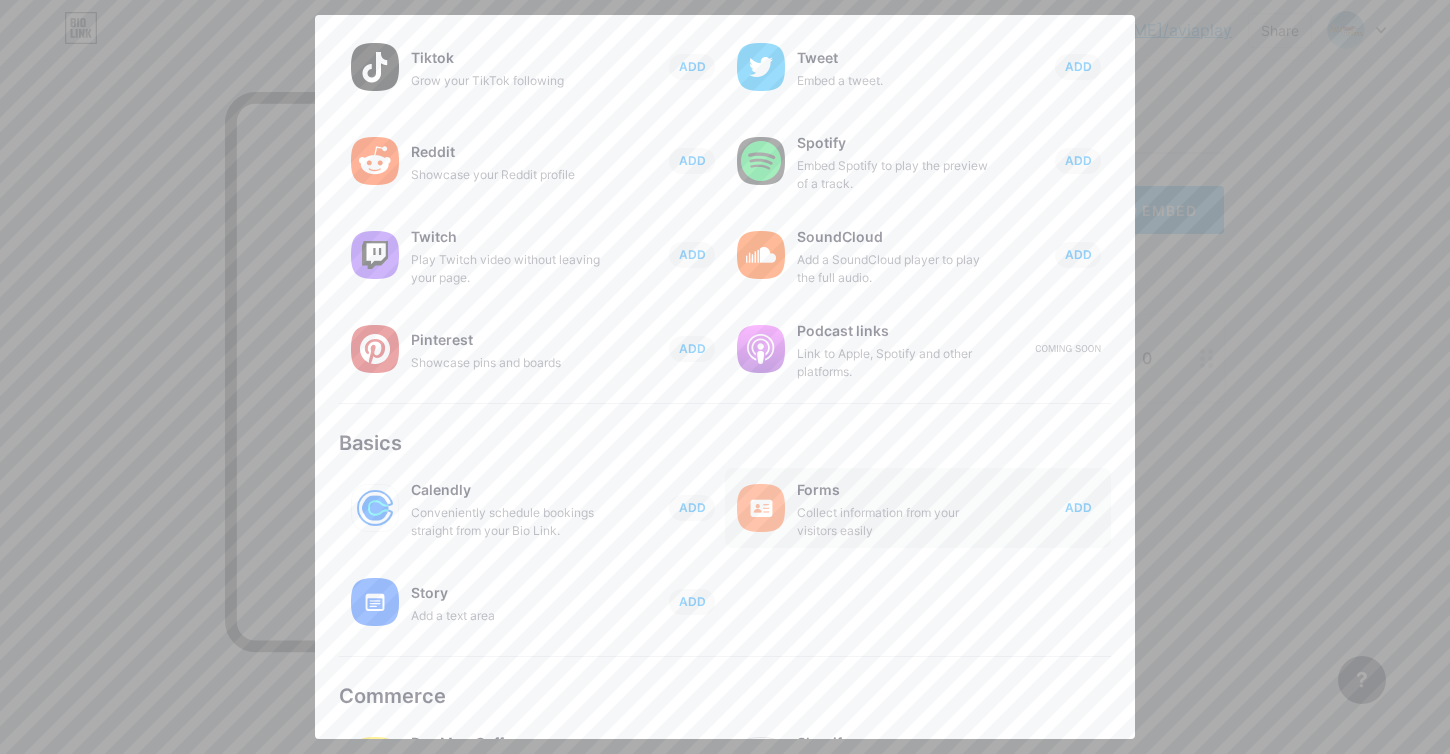 click on "ADD" at bounding box center (1078, 507) 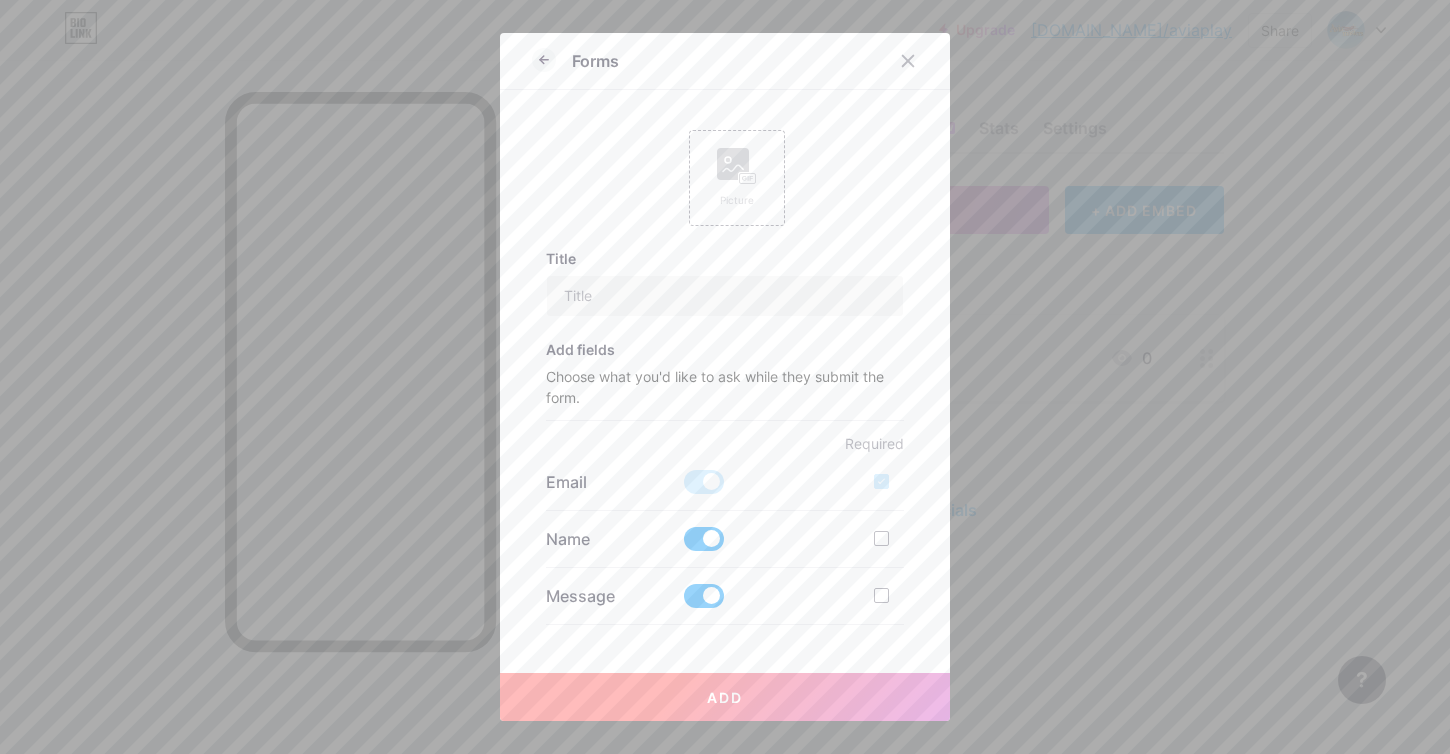 scroll, scrollTop: 0, scrollLeft: 0, axis: both 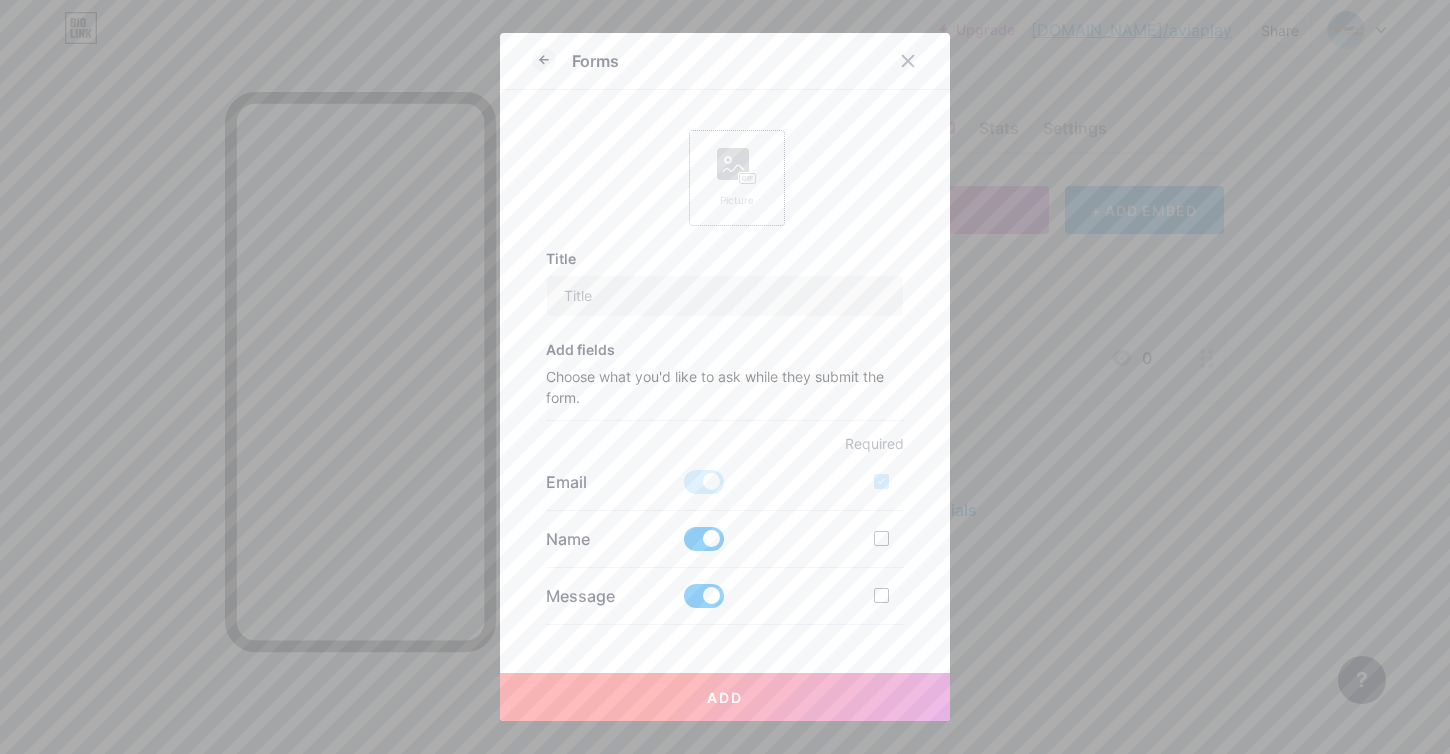 click on "Picture" at bounding box center (737, 178) 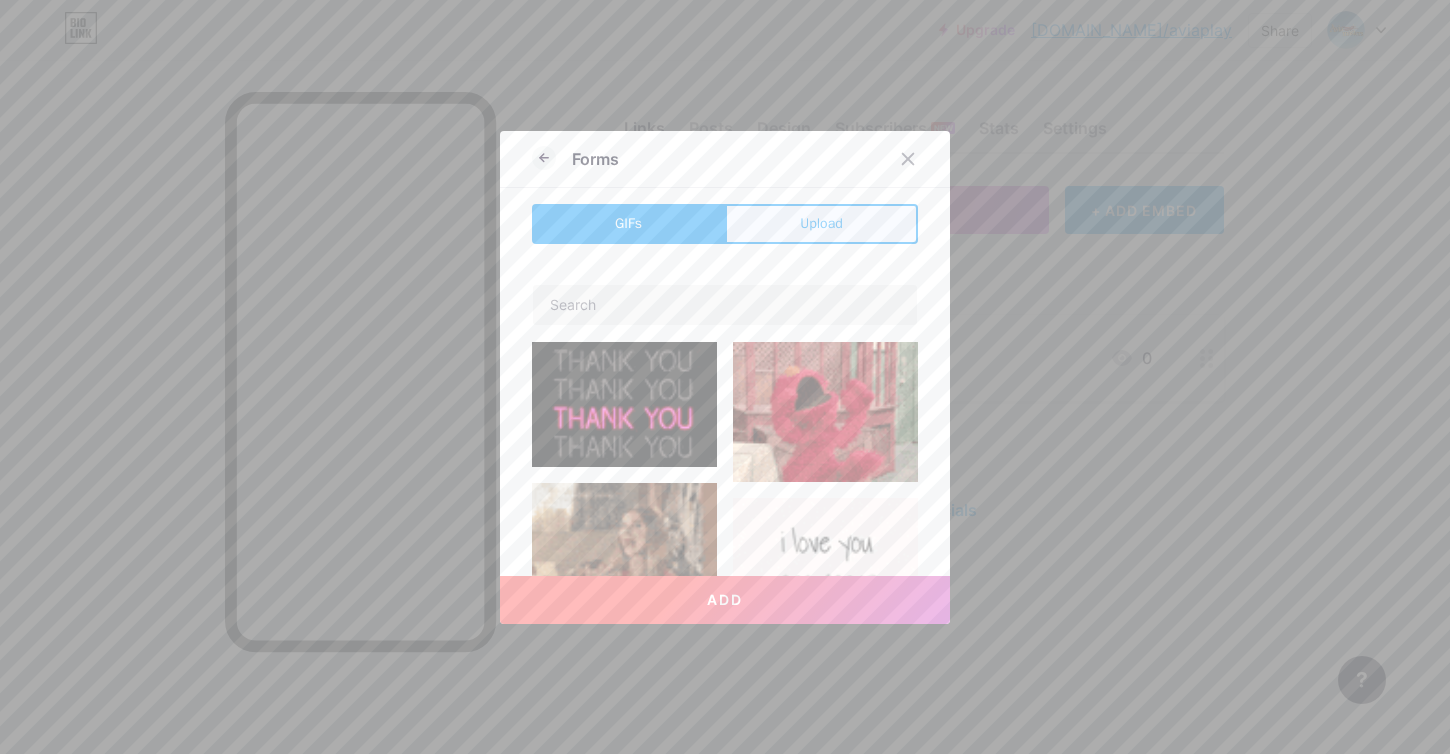 click on "Upload" at bounding box center (821, 224) 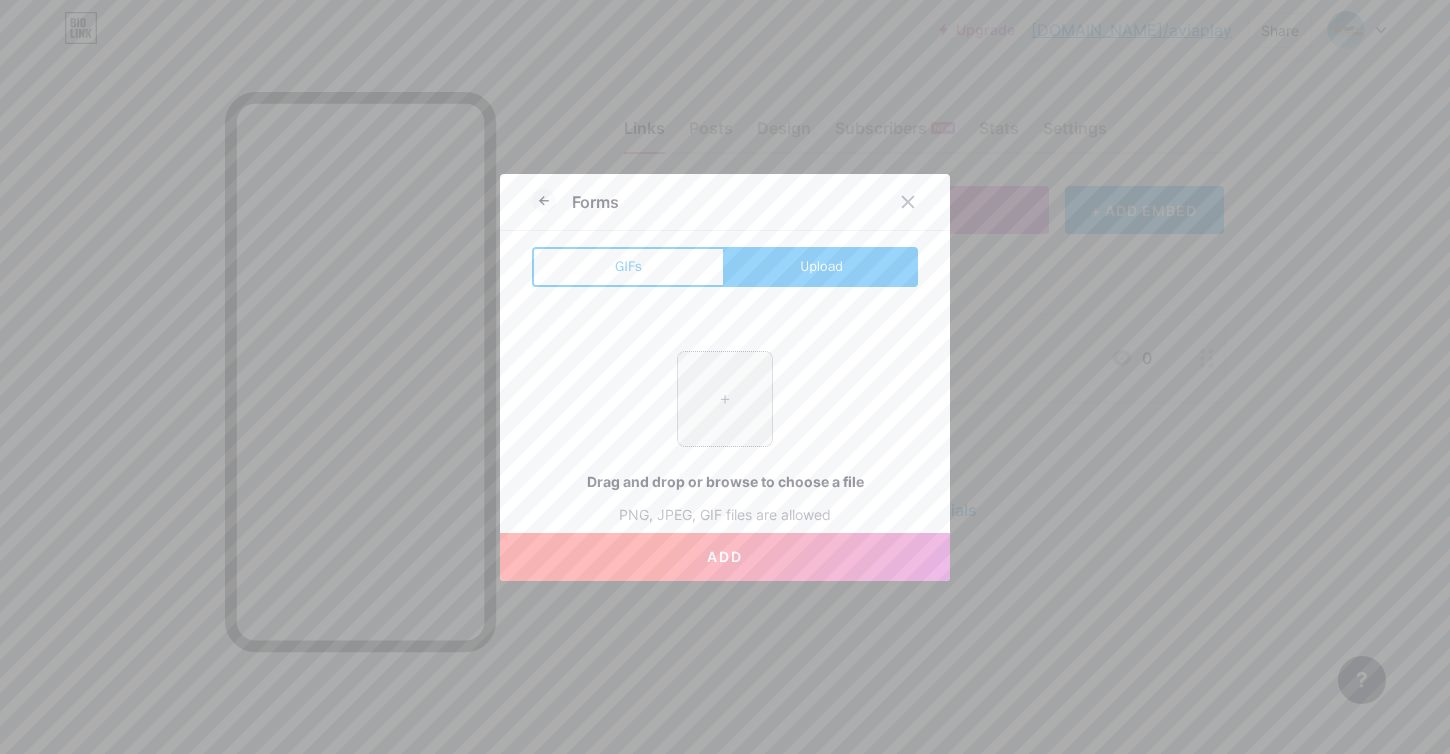 click at bounding box center [725, 399] 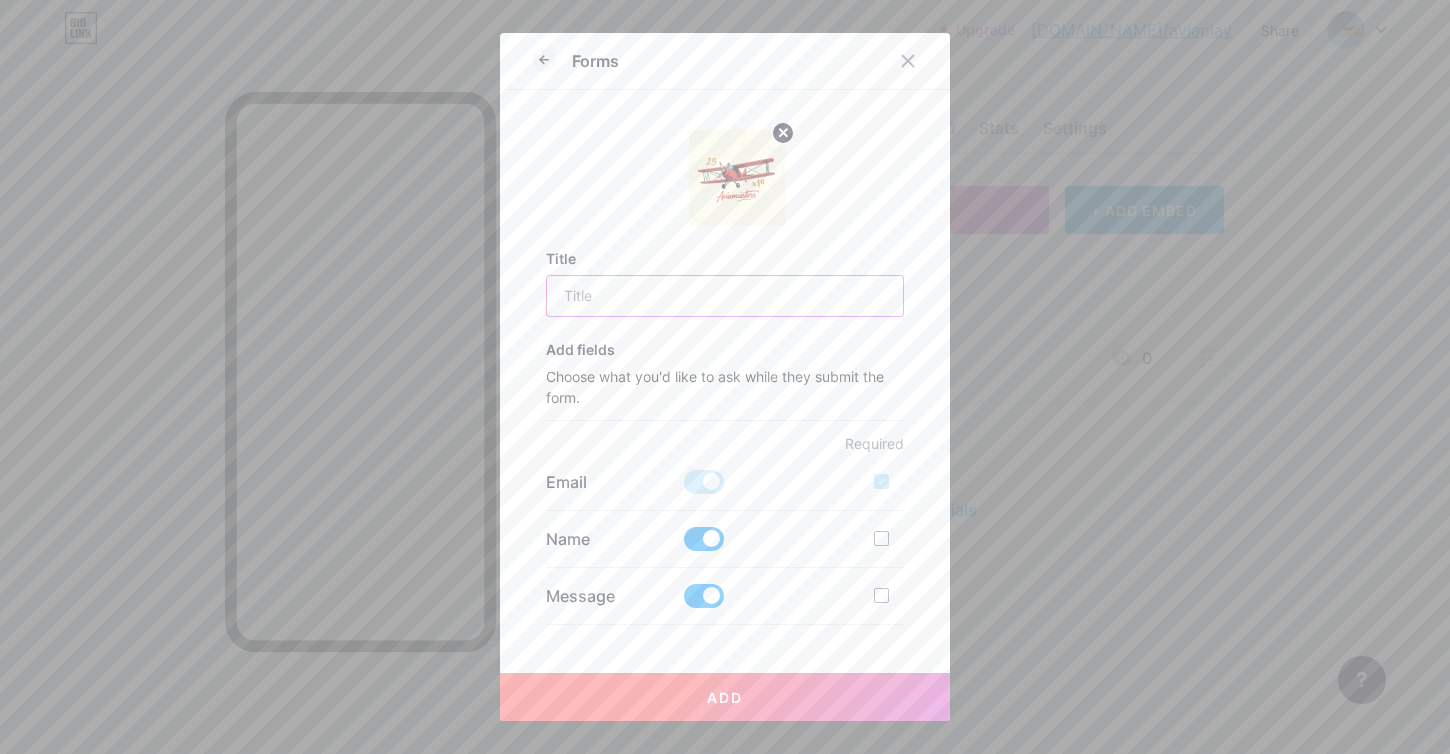 click at bounding box center (725, 296) 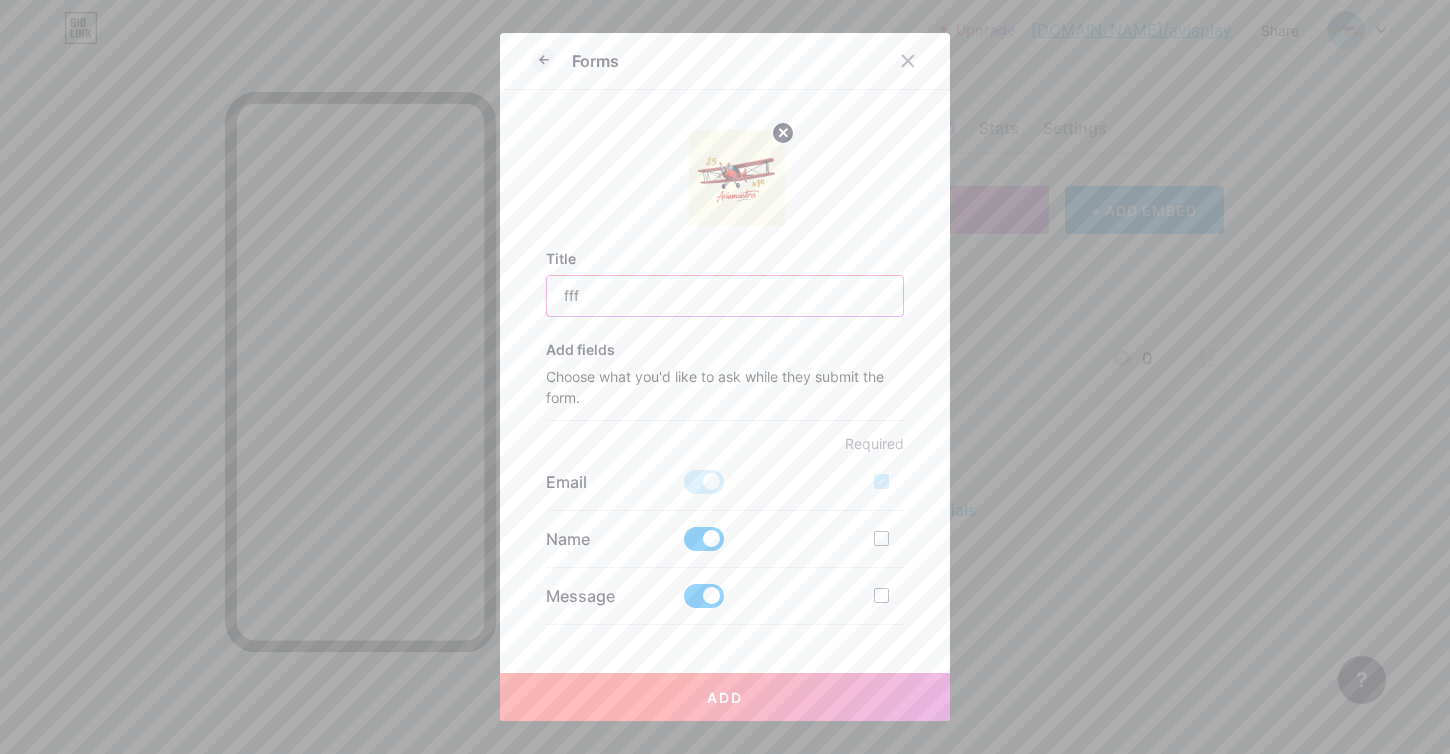 type on "fff" 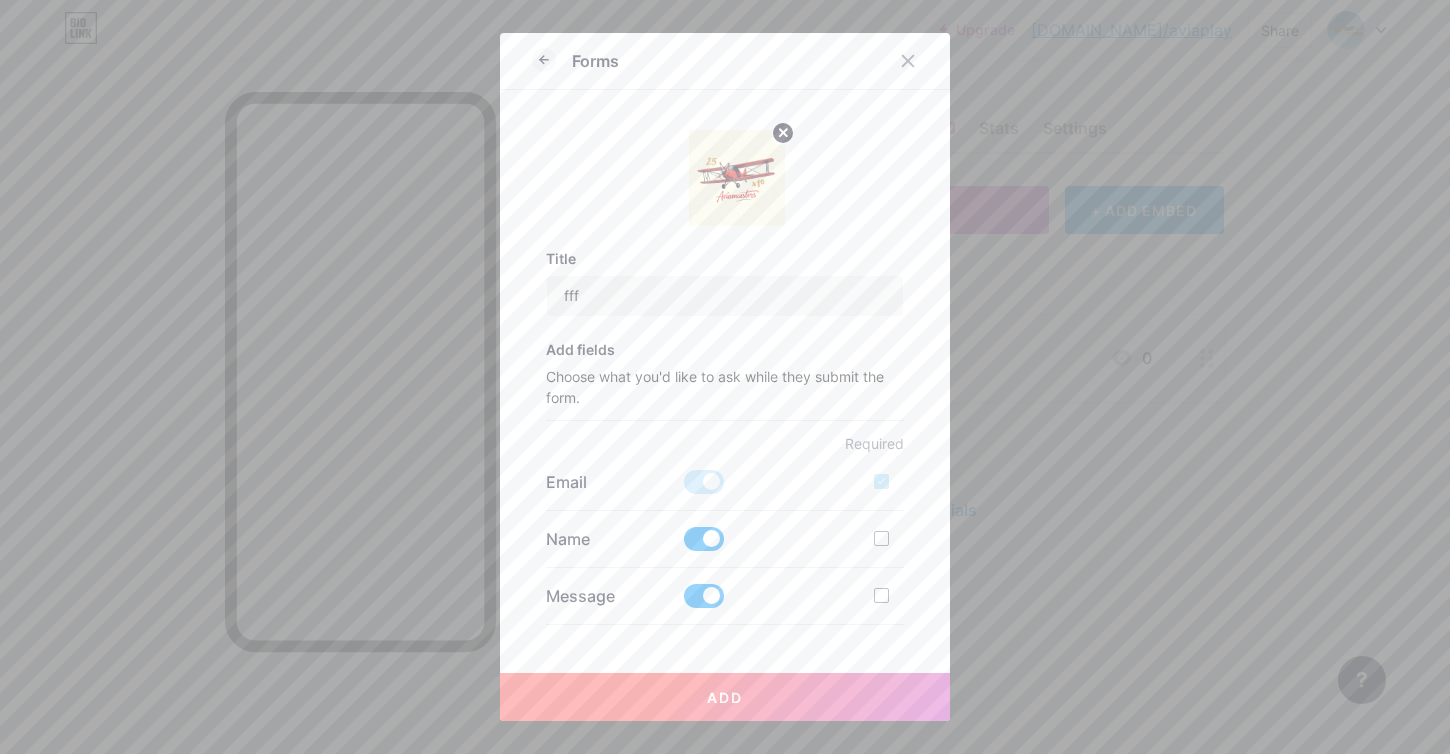 click on "Add" at bounding box center [725, 697] 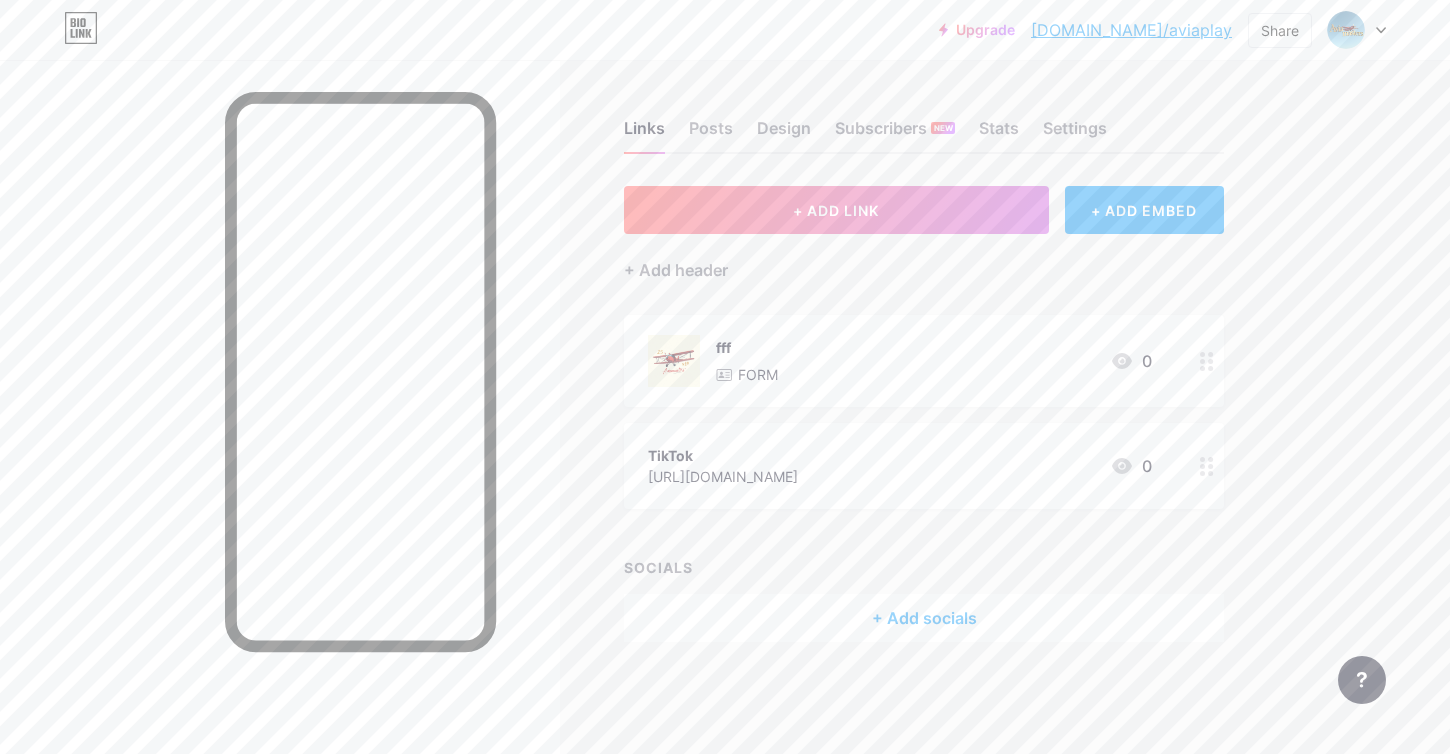 click at bounding box center [1207, 361] 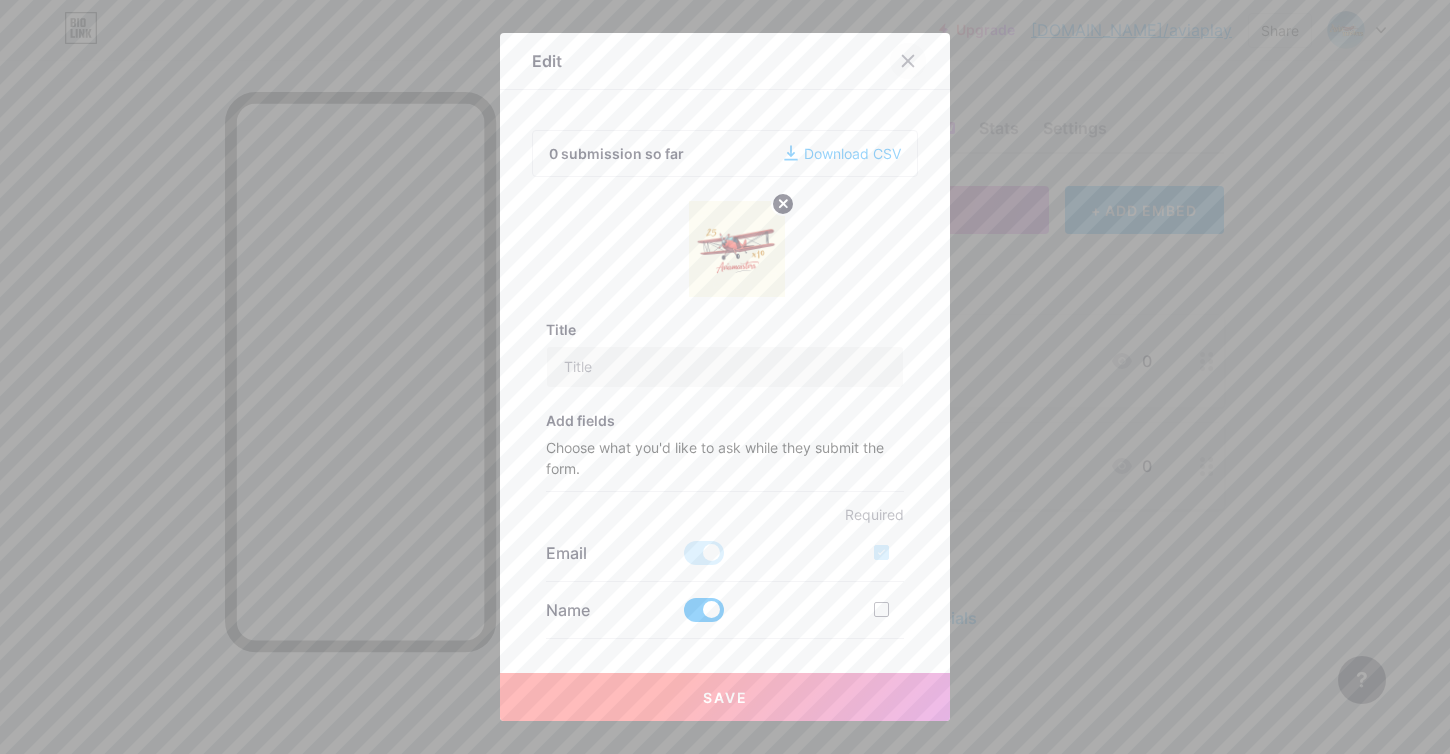click at bounding box center [908, 61] 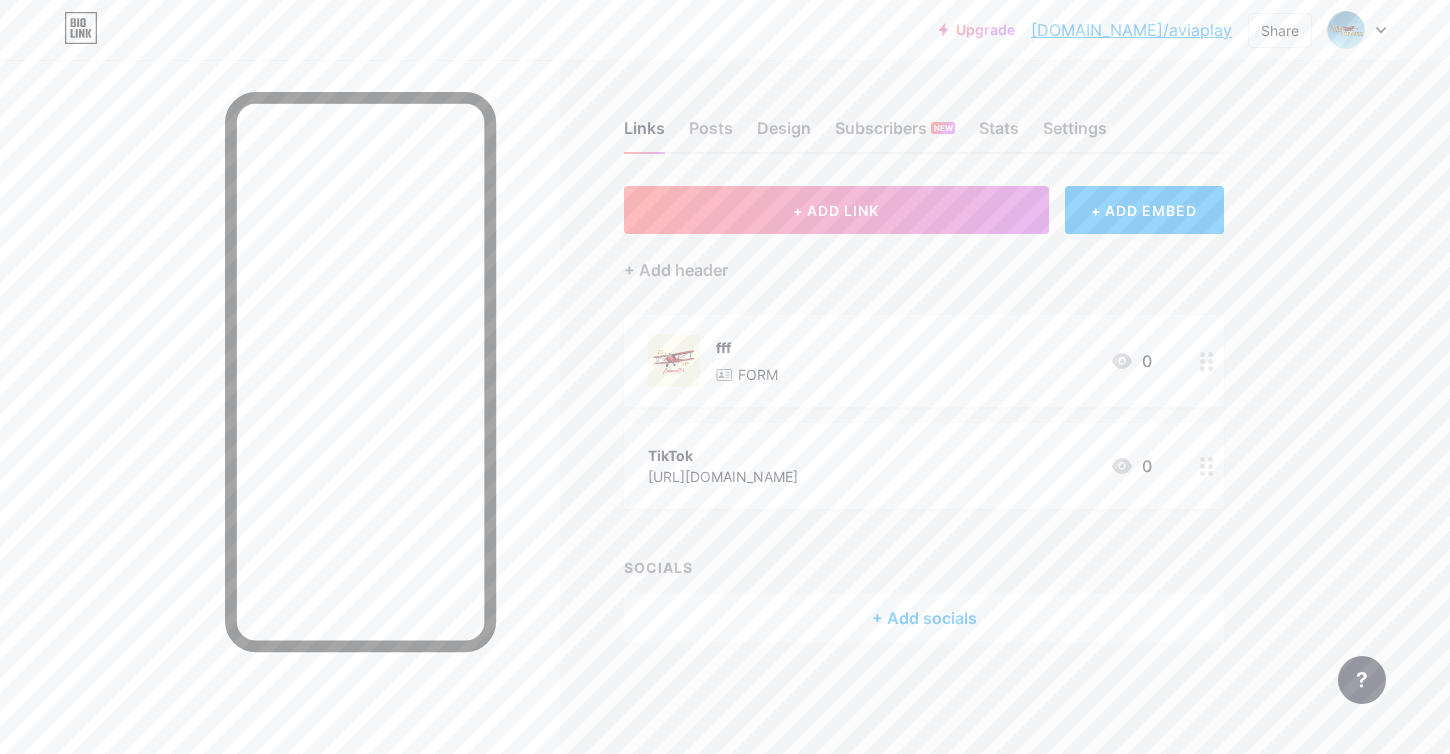 click at bounding box center [1207, 361] 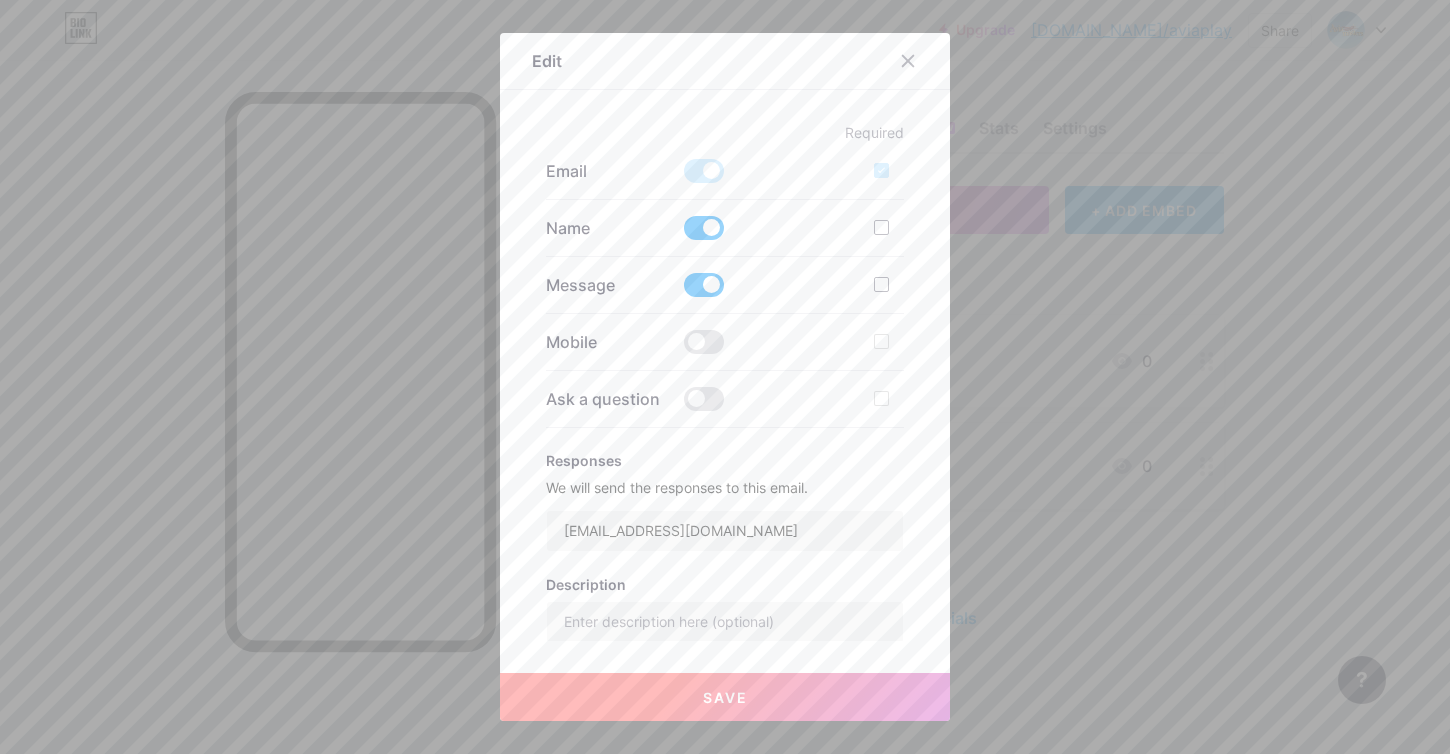 scroll, scrollTop: 568, scrollLeft: 0, axis: vertical 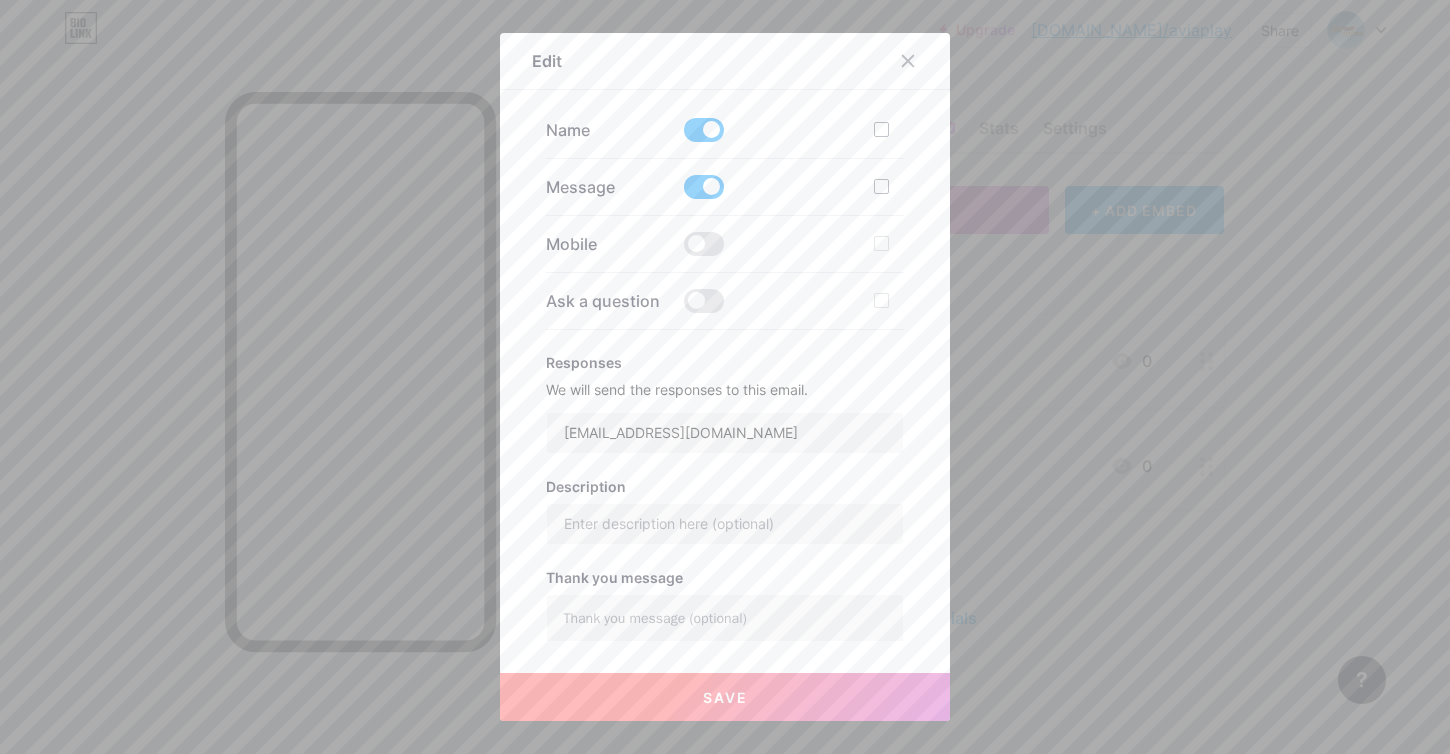 type on "fff" 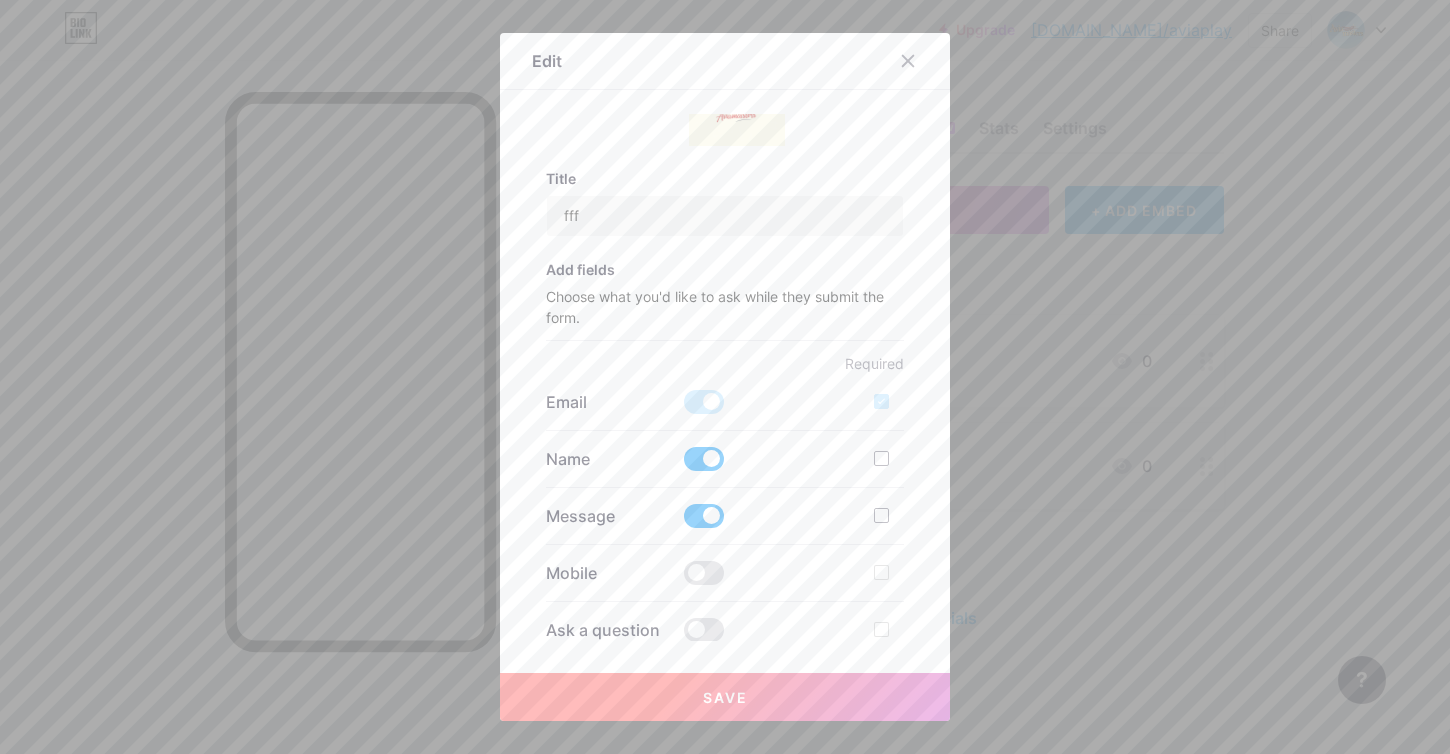 scroll, scrollTop: 0, scrollLeft: 0, axis: both 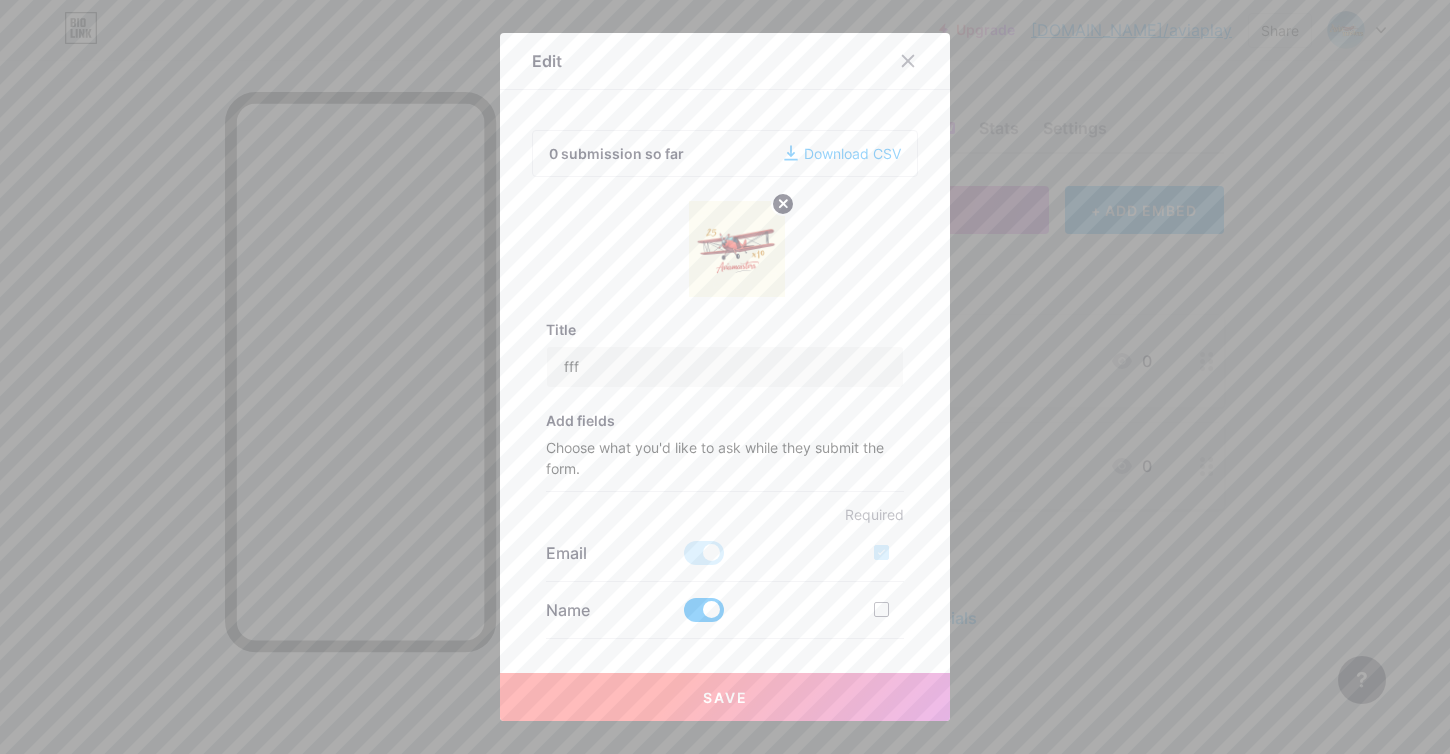 click 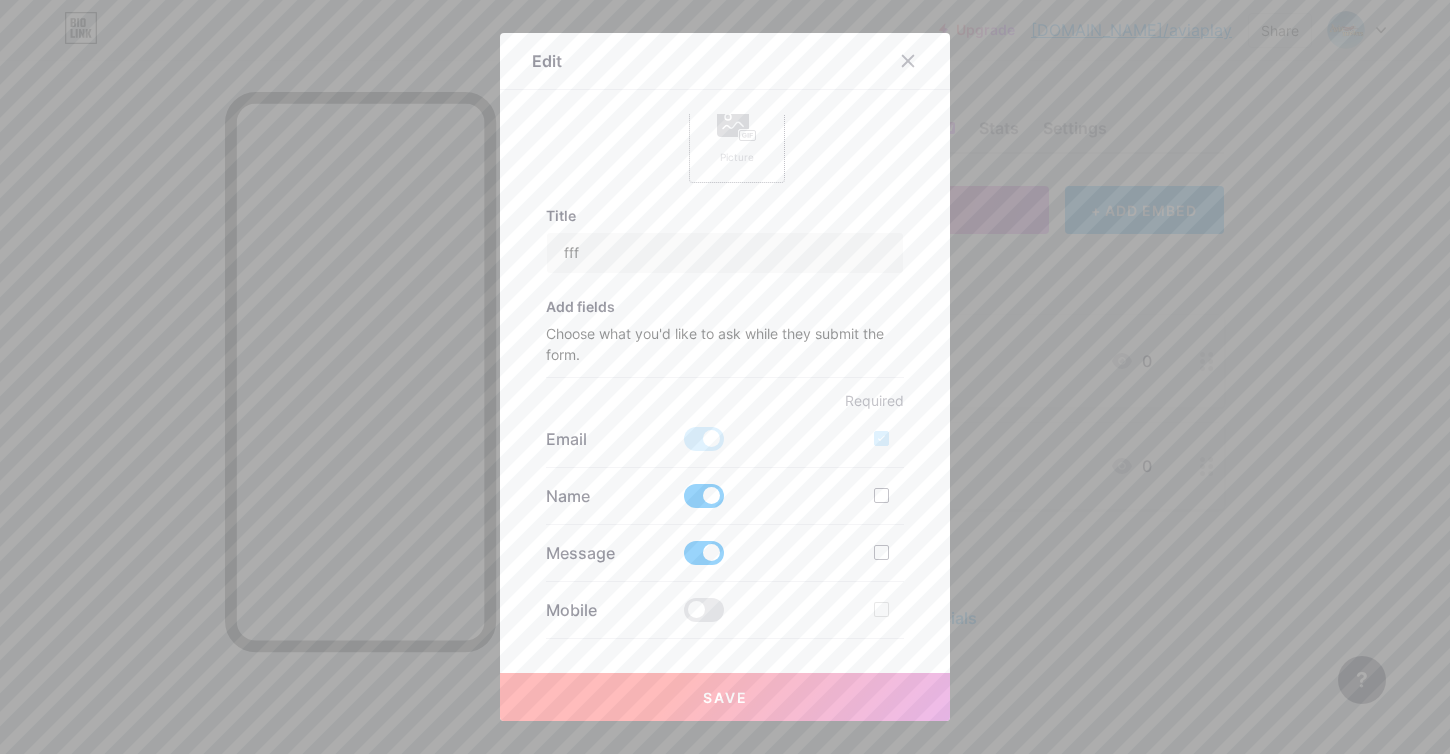 scroll, scrollTop: 149, scrollLeft: 0, axis: vertical 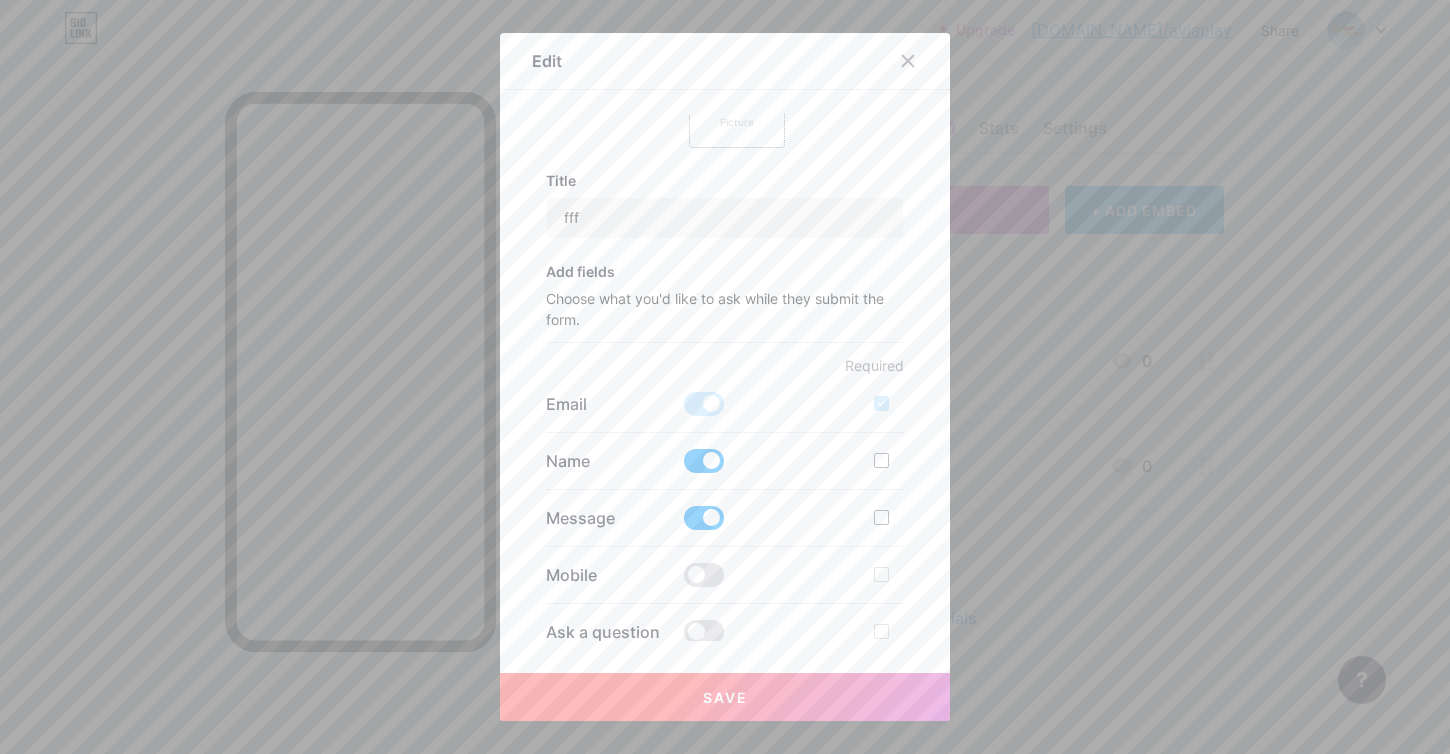 click at bounding box center (704, 461) 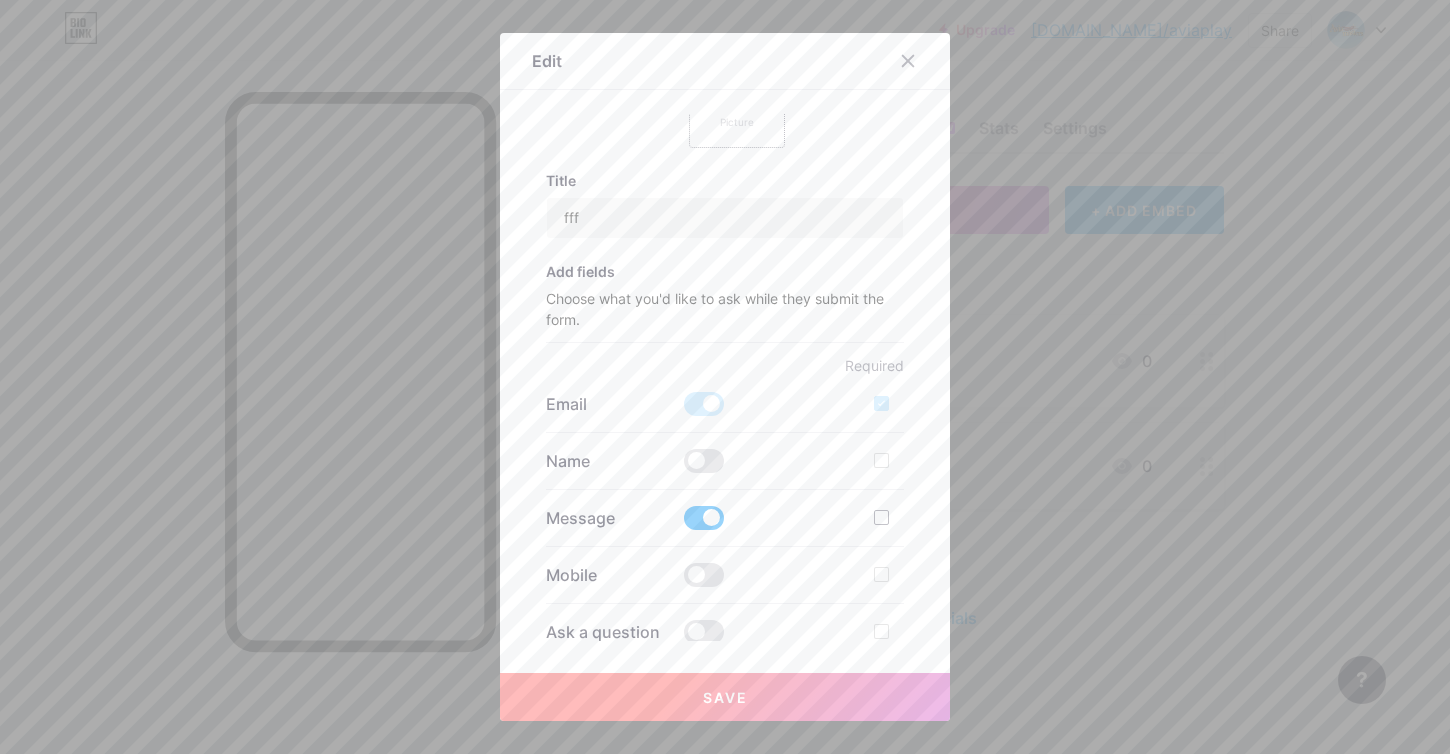 click at bounding box center [704, 518] 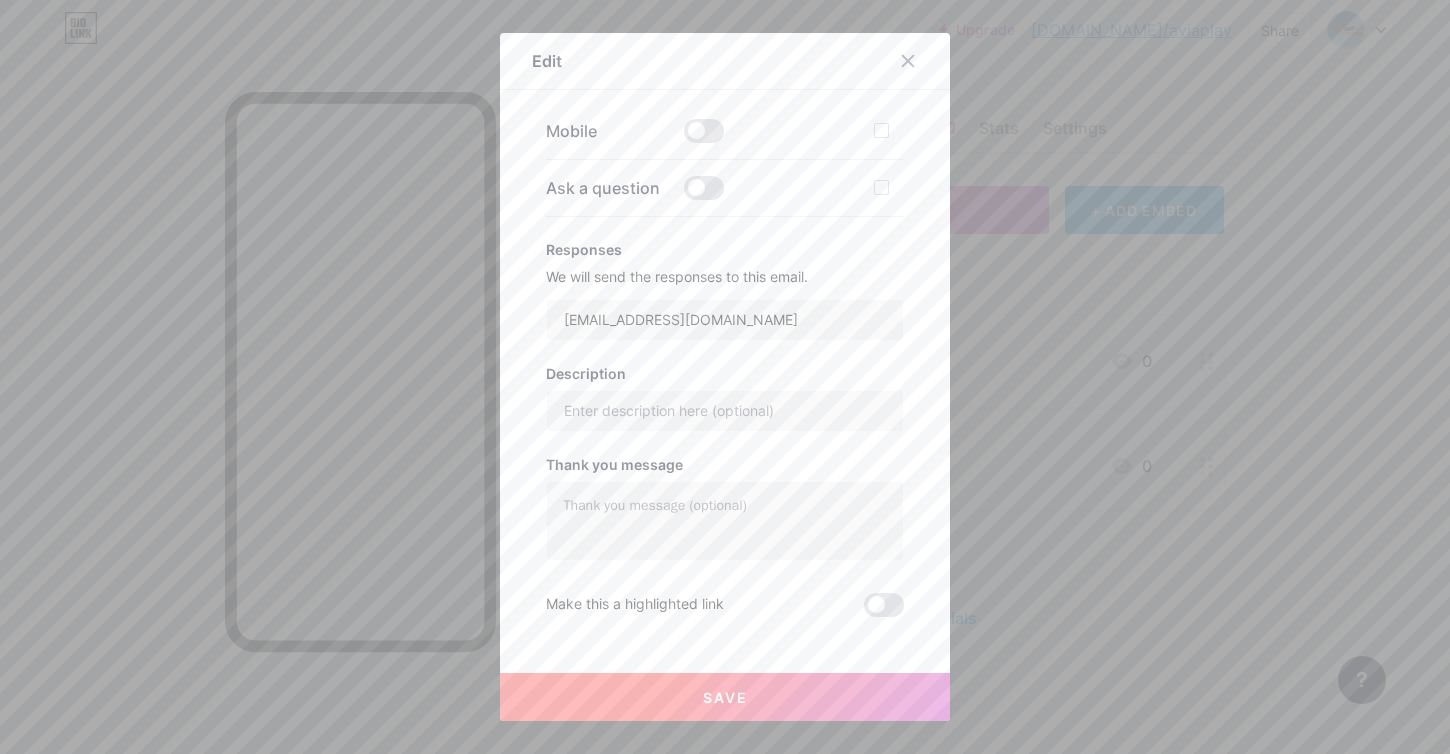 scroll, scrollTop: 624, scrollLeft: 0, axis: vertical 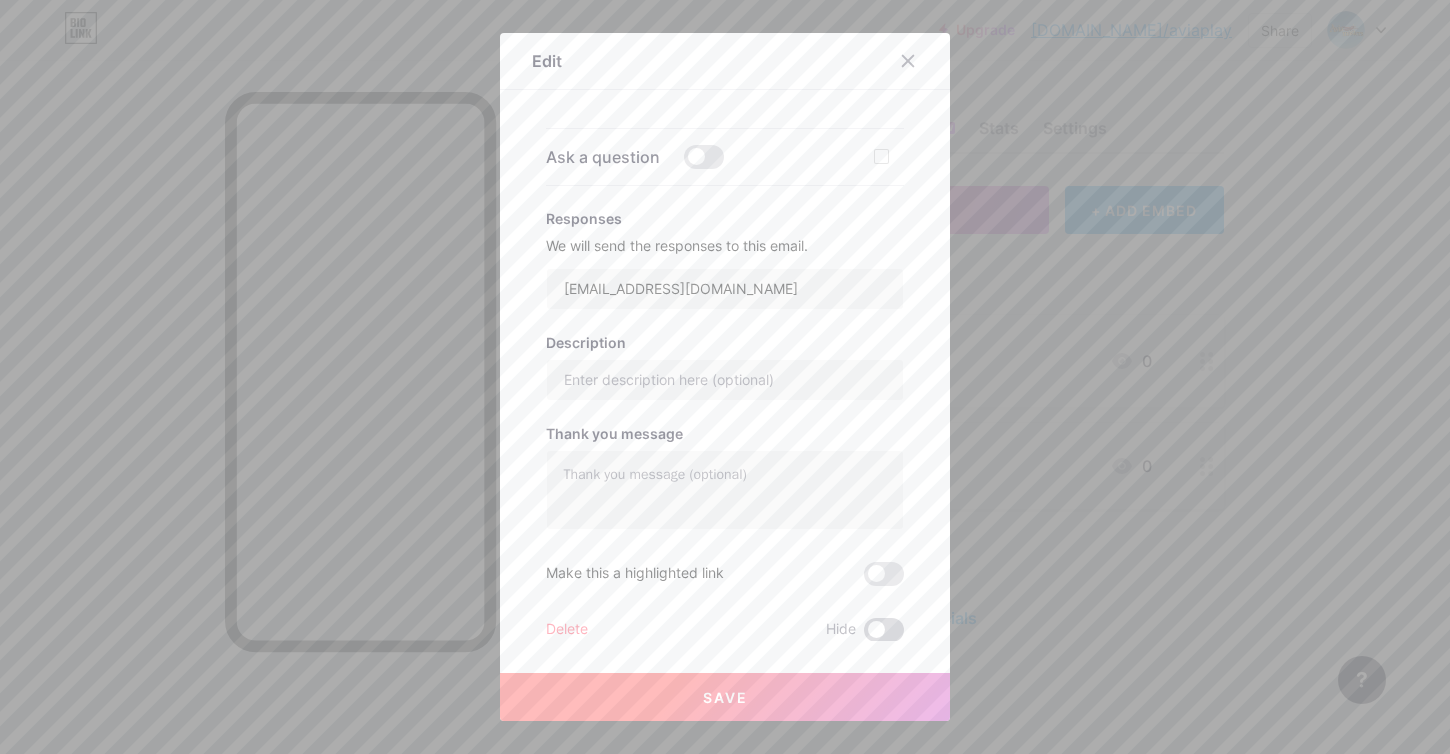 click at bounding box center (884, 630) 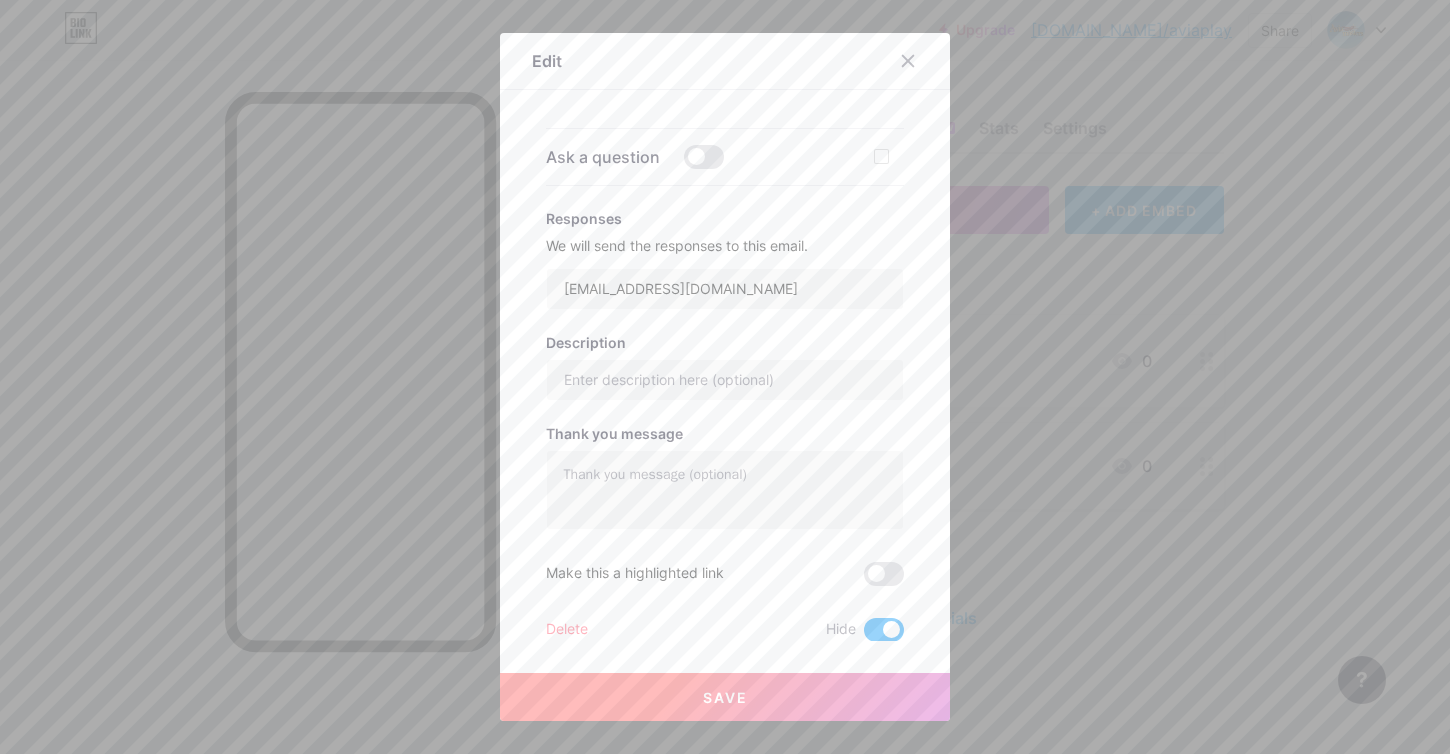 click on "Delete" at bounding box center [567, 630] 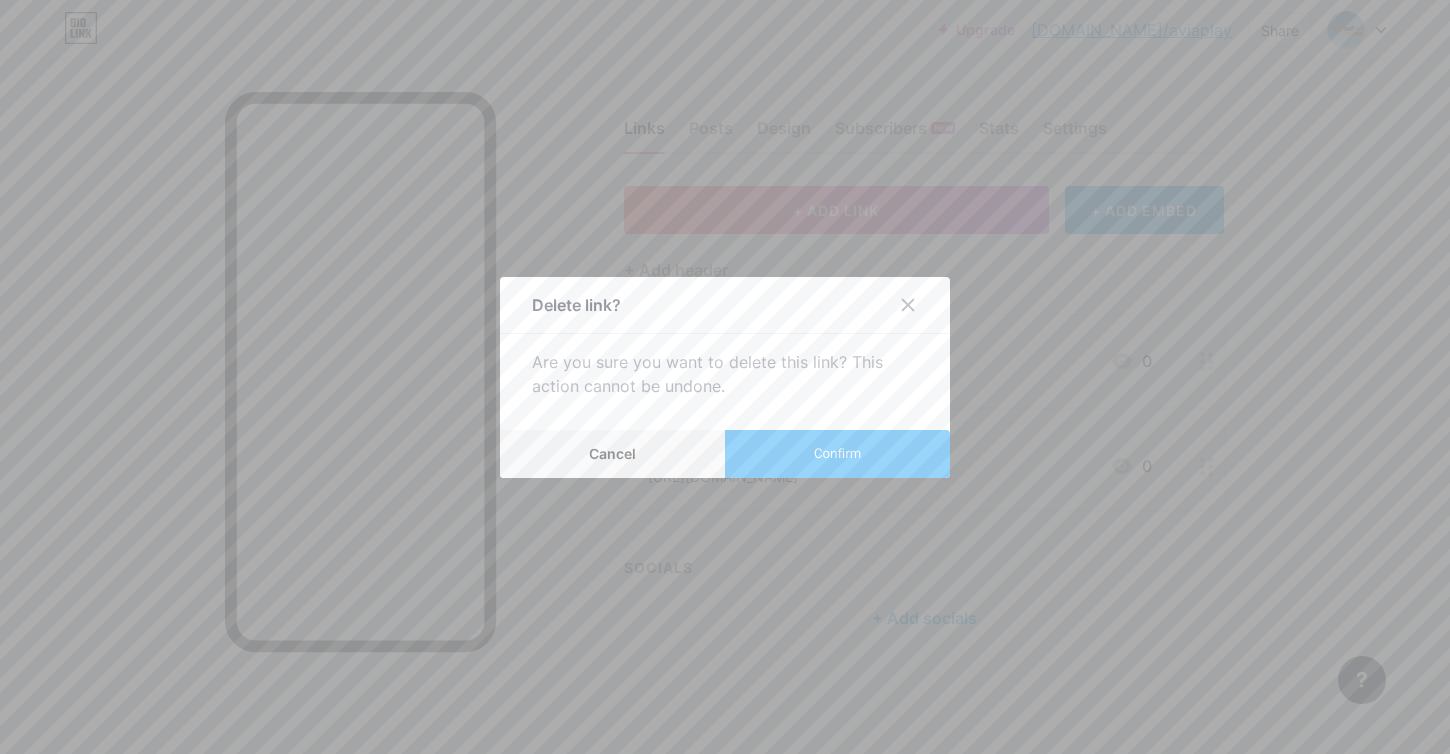 click on "Confirm" at bounding box center (837, 454) 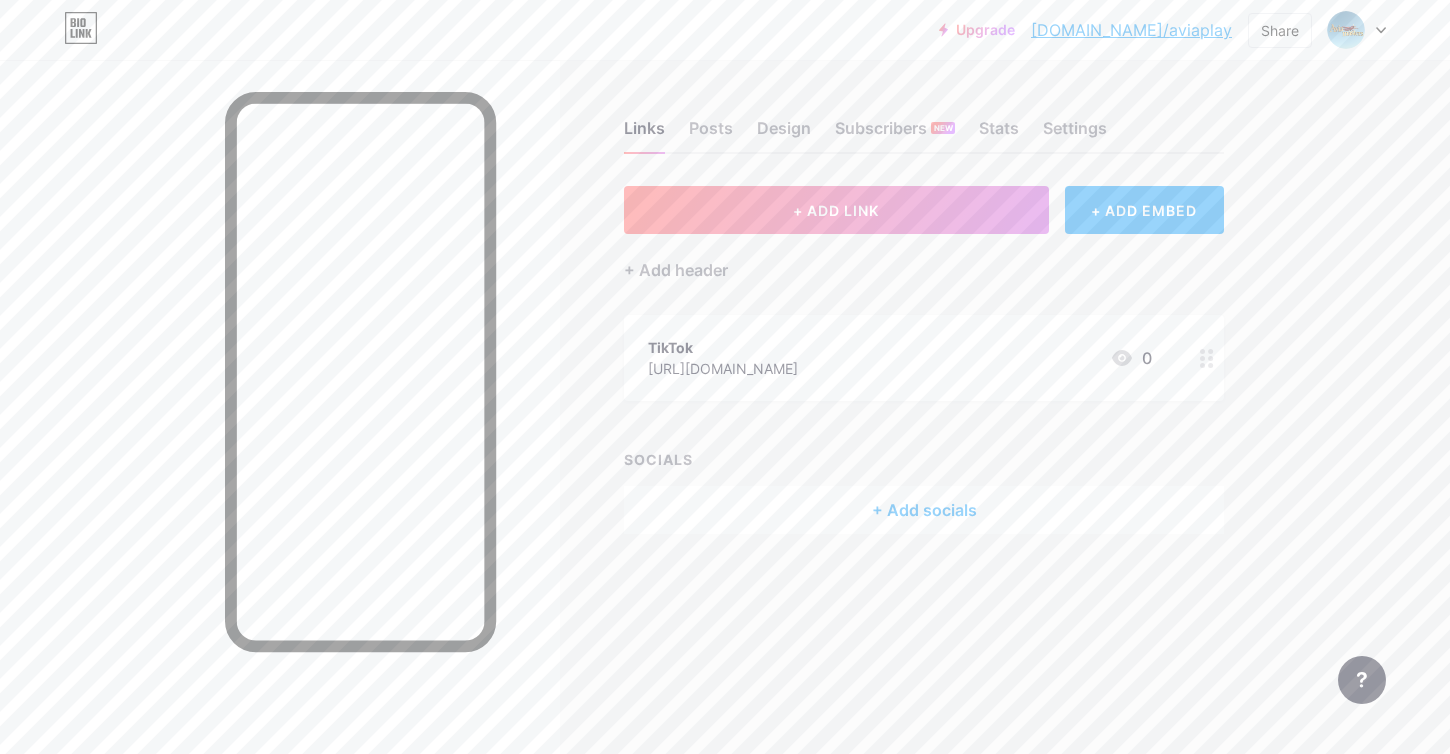 click 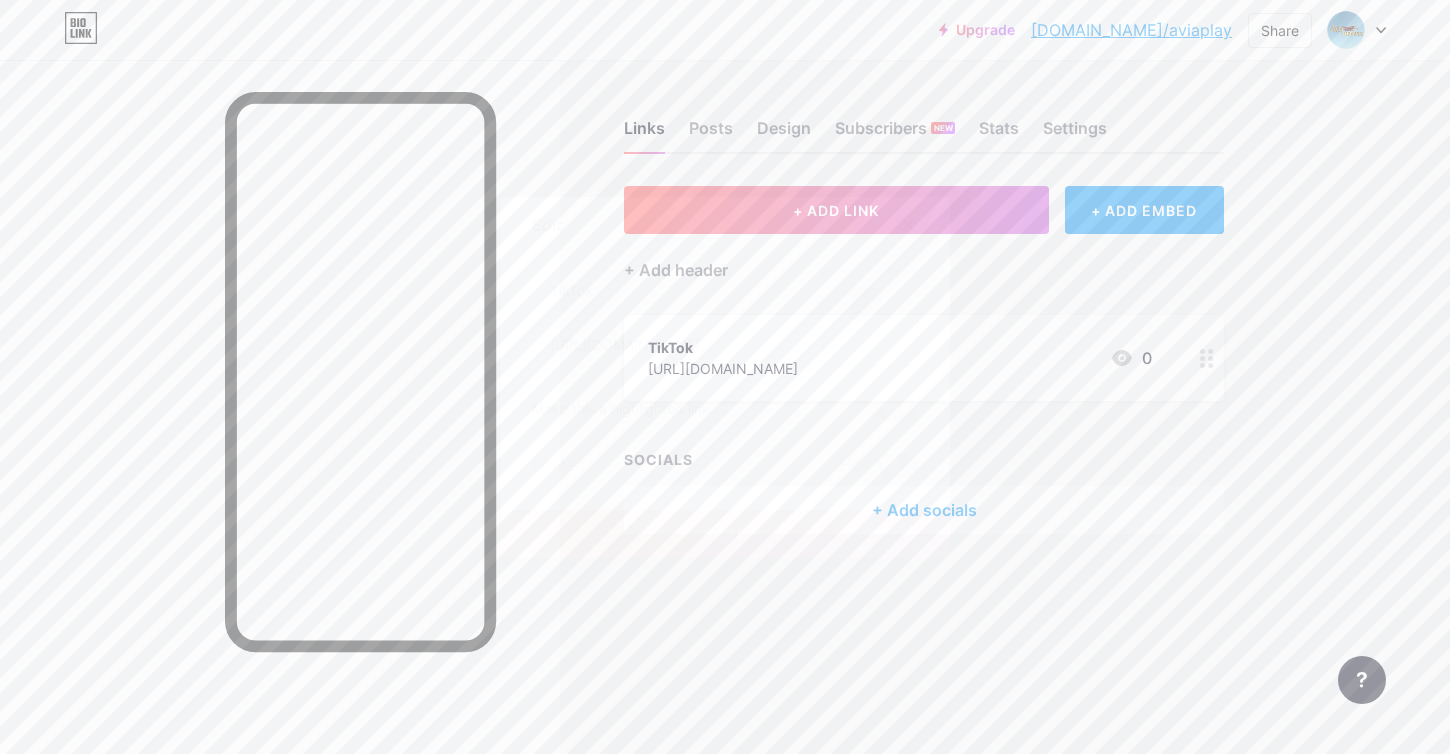 click on "Edit           Content
YouTube
Play YouTube video without leaving your page.
ADD
Vimeo
Play Vimeo video without leaving your page.
ADD
Tiktok
Grow your TikTok following
ADD
Tweet
Embed a tweet.
ADD
Reddit
Showcase your Reddit profile
ADD
Spotify
Embed Spotify to play the preview of a track.
ADD
Twitch
Play Twitch video without leaving your page.
ADD
SoundCloud" at bounding box center (725, 377) 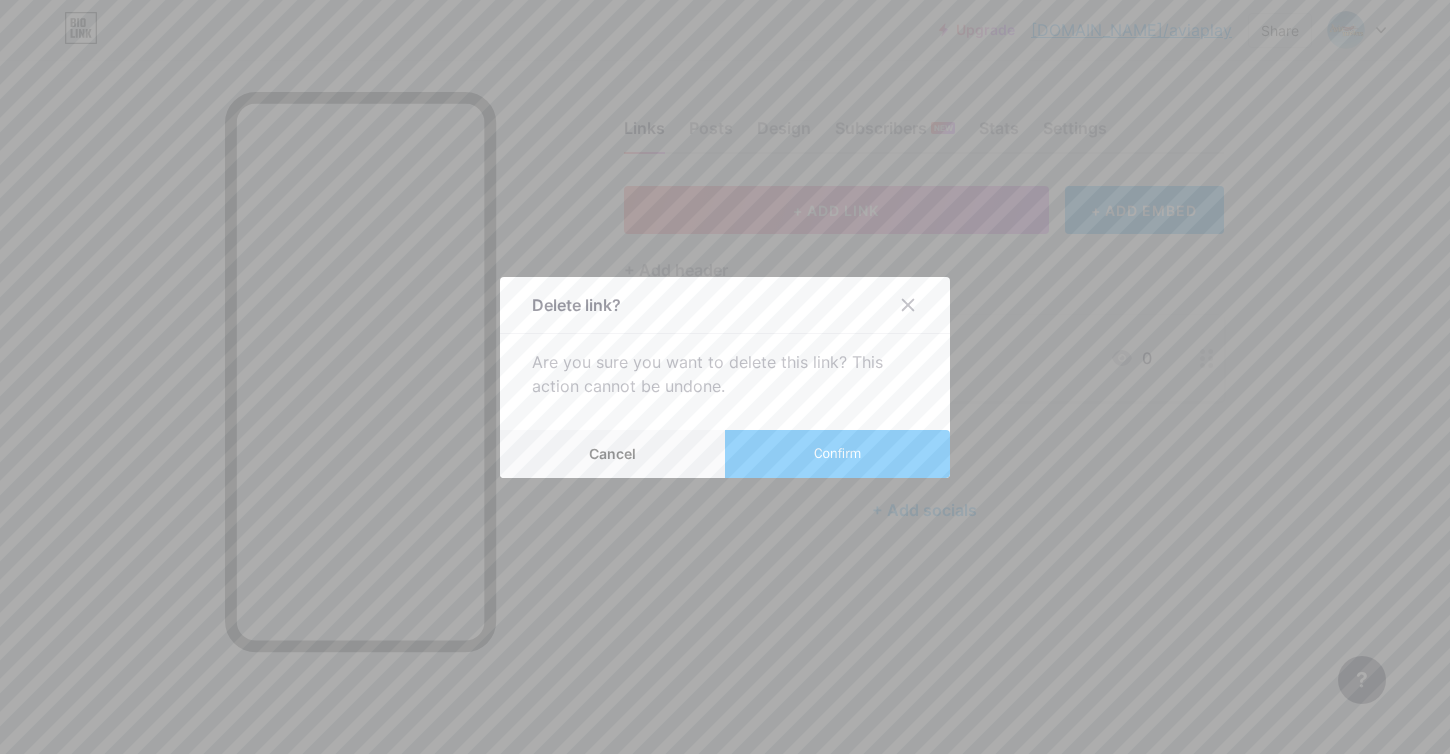 click on "Confirm" at bounding box center [837, 454] 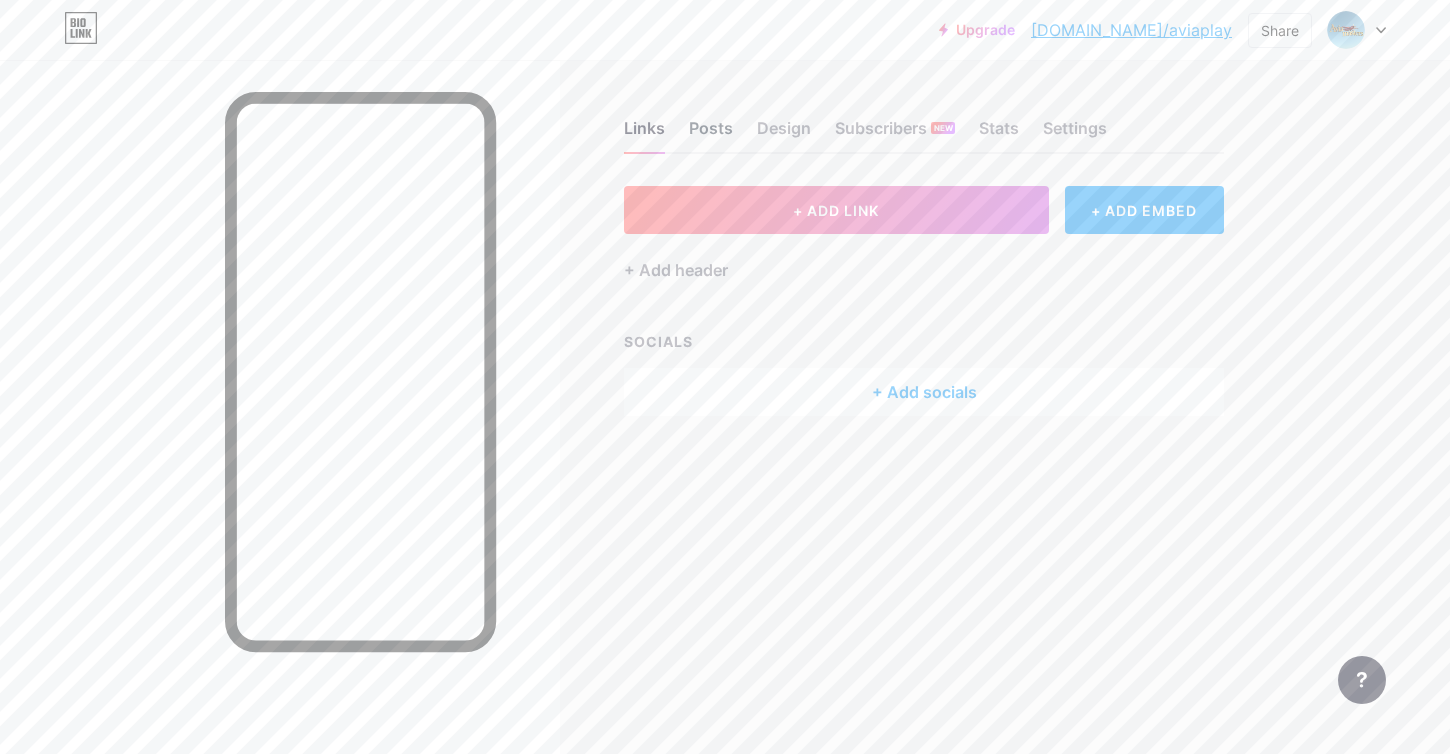 click on "Posts" at bounding box center (711, 134) 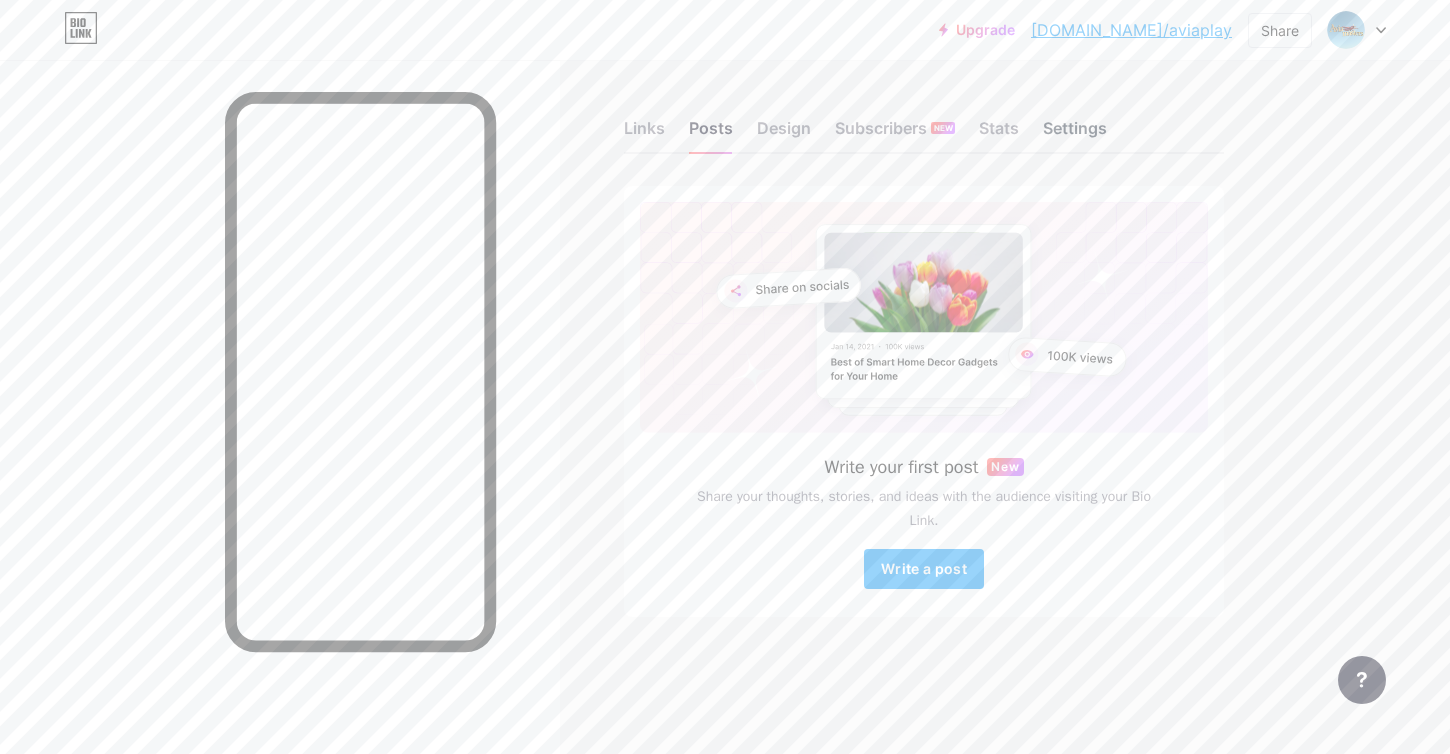 click on "Settings" at bounding box center [1075, 134] 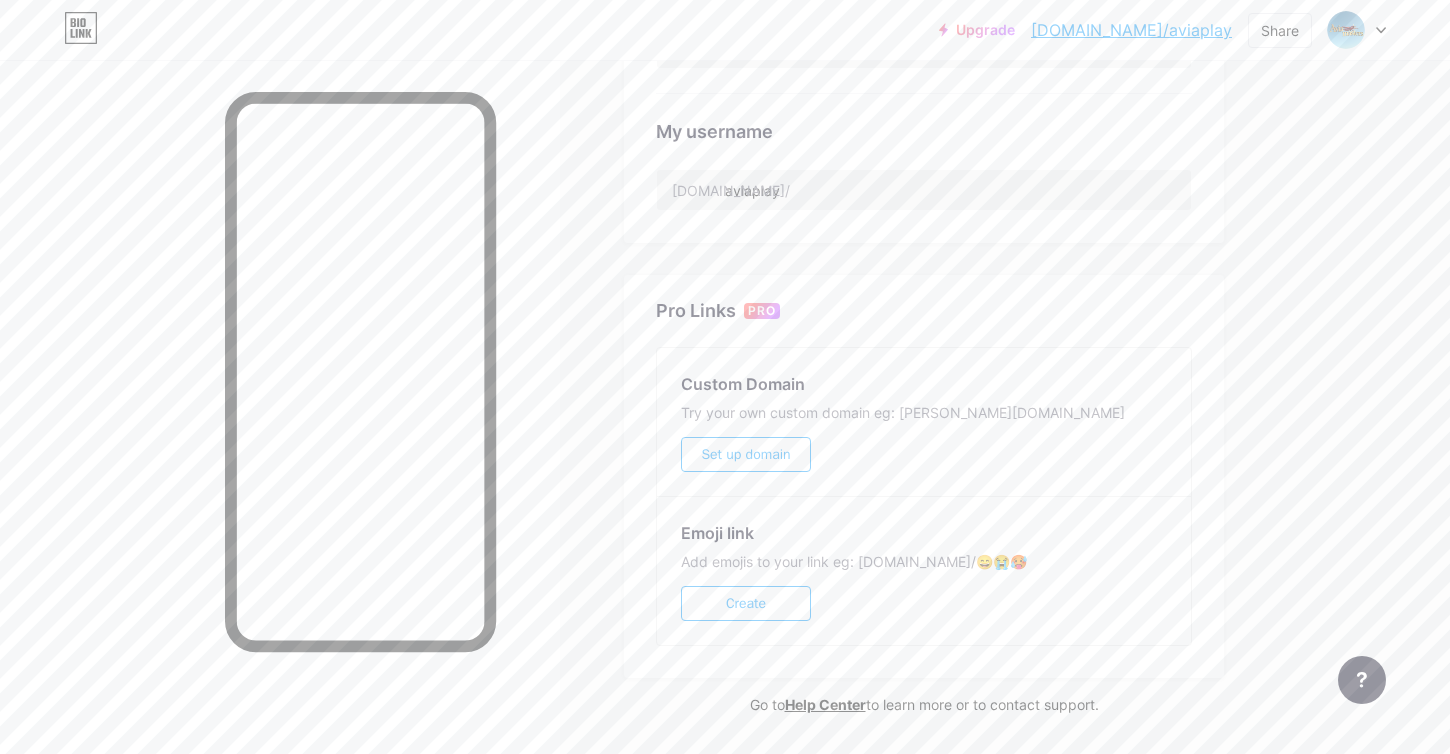 scroll, scrollTop: 754, scrollLeft: 0, axis: vertical 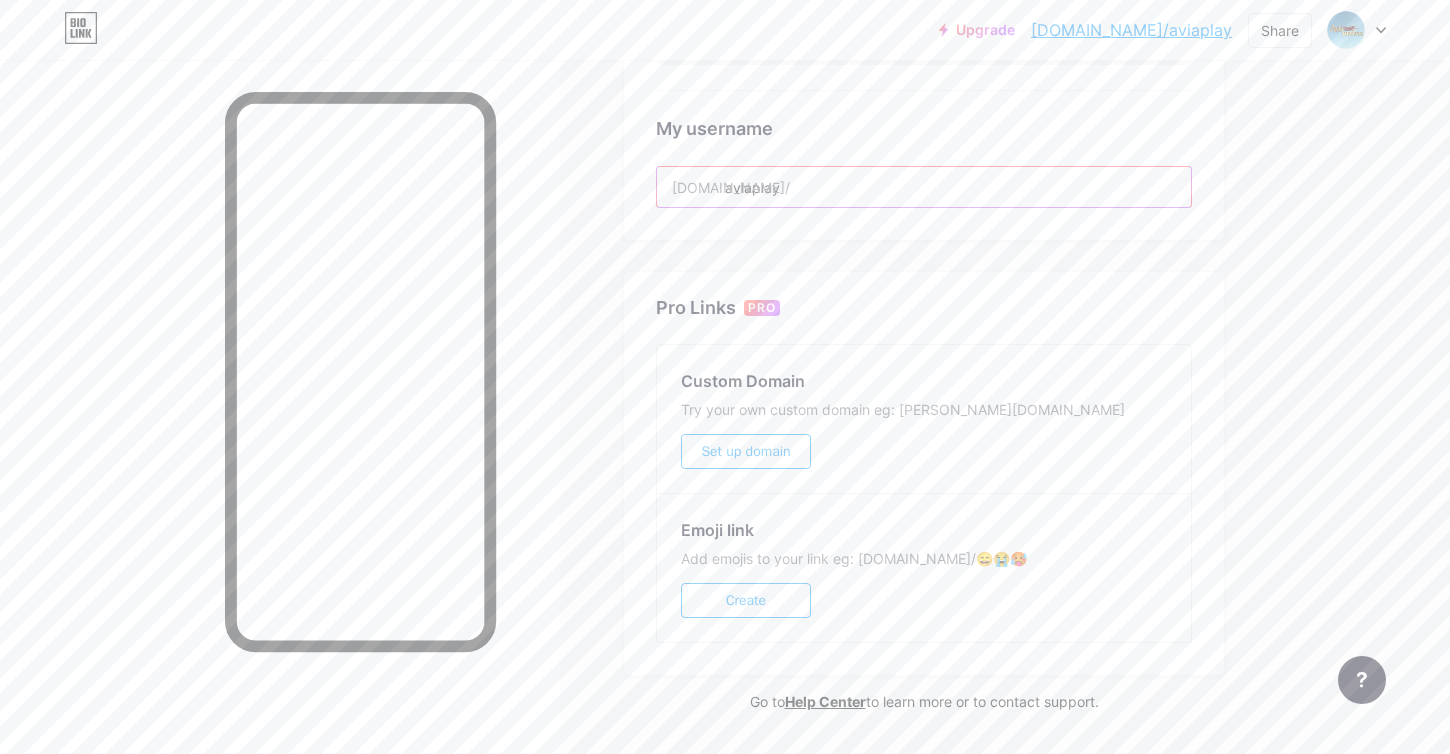 click on "aviaplay" at bounding box center (924, 187) 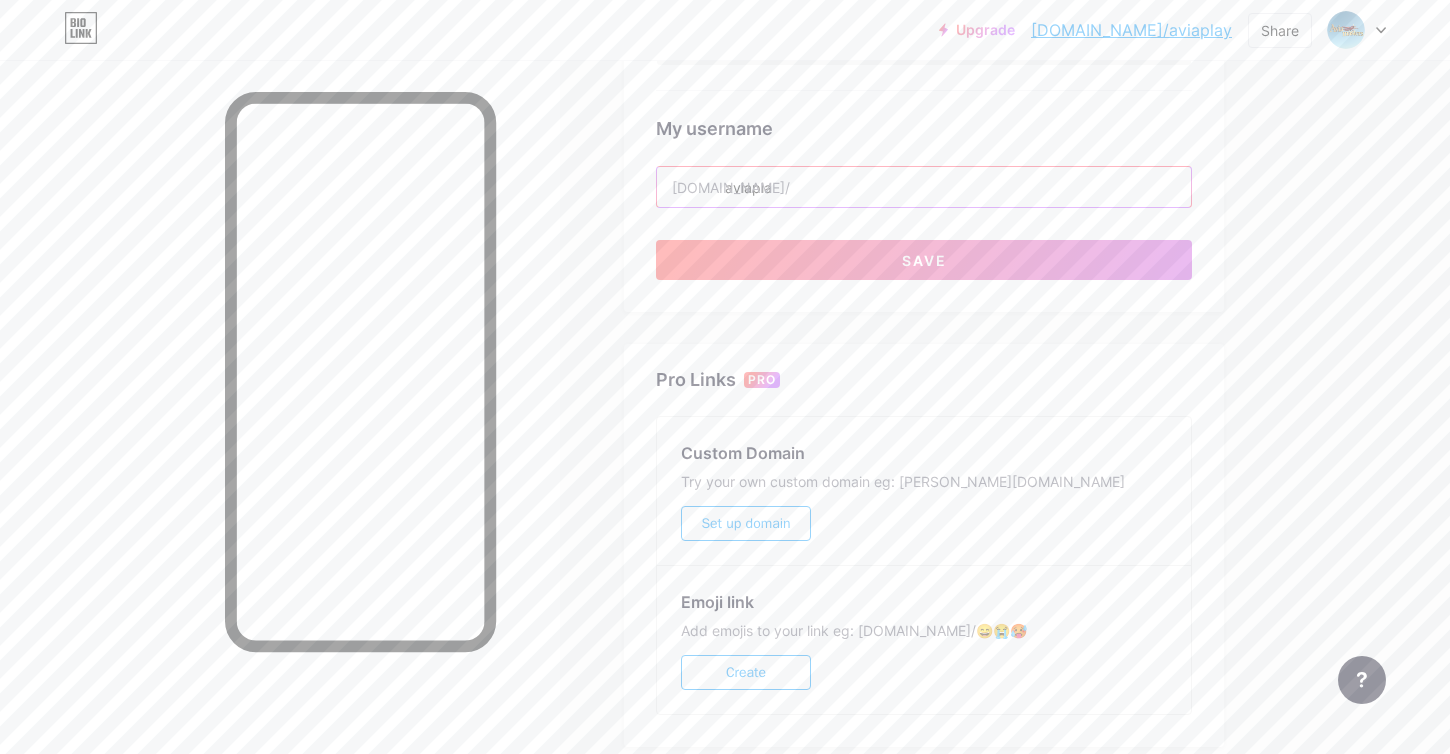 type on "aviaplay" 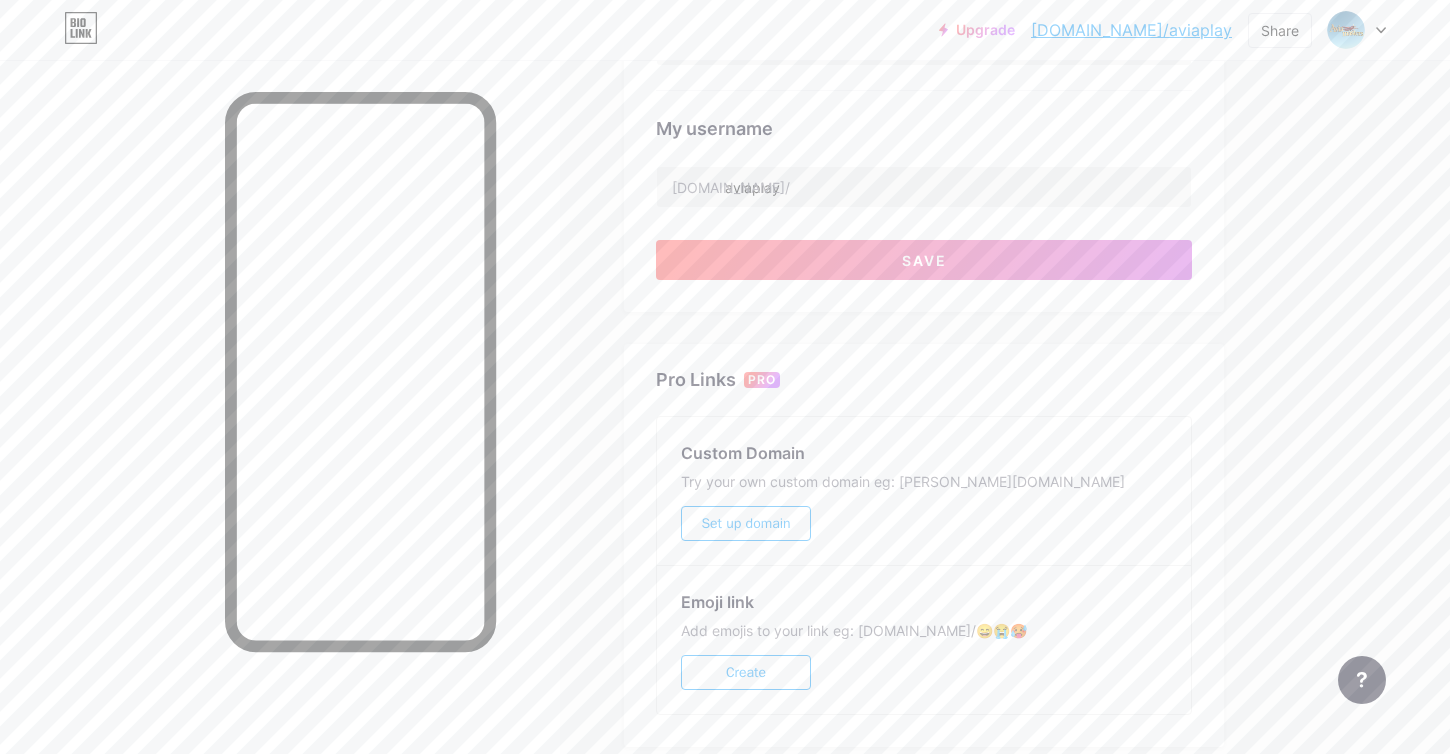 click on "Preferred link   This is an aesthetic choice. Both links are usable.
bio.link/ aviaplay       aviaplay .bio.link
NSFW warning       Show a warning before displaying your page.     SEO   Choose the title and description to appear on search engines and social posts.           Google Analytics       My username   bio.link/   aviaplay         Save       Pro Links   PRO   Custom Domain   Try your own custom domain eg: jaseem.com   Set
up domain             Emoji link   Add emojis to your link eg: bio.link/😄😭🥵   Create
Go to  Help Center  to learn more or to contact support.   Changes saved" at bounding box center (924, 108) 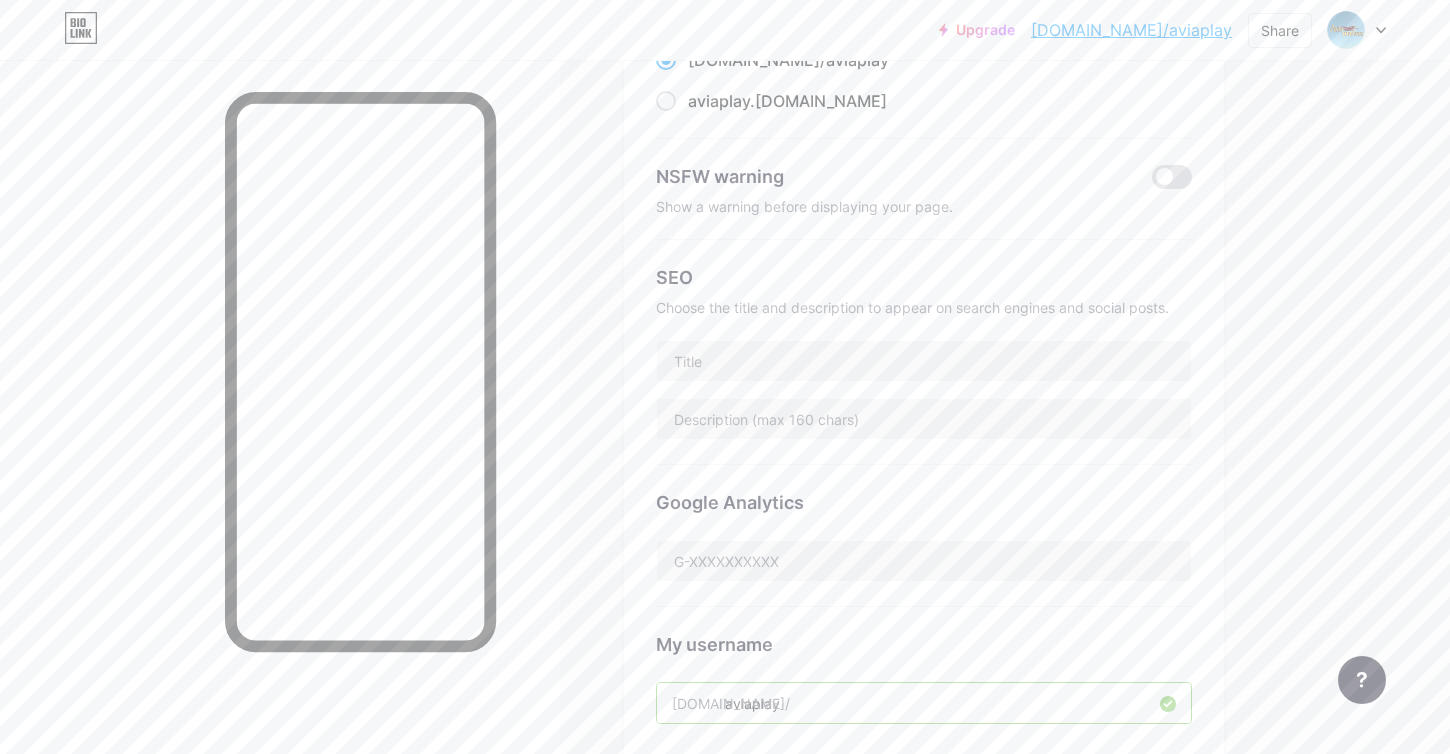 scroll, scrollTop: 0, scrollLeft: 0, axis: both 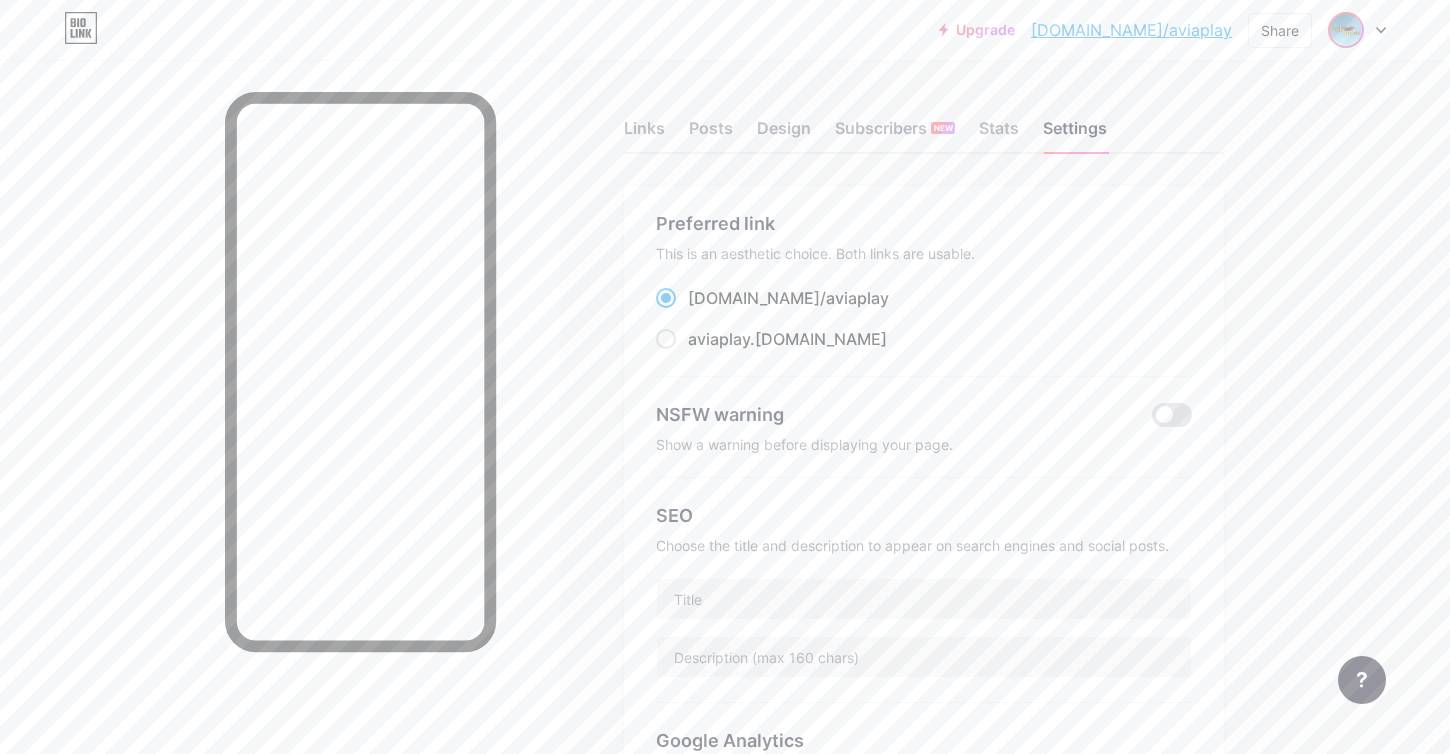click at bounding box center (1346, 30) 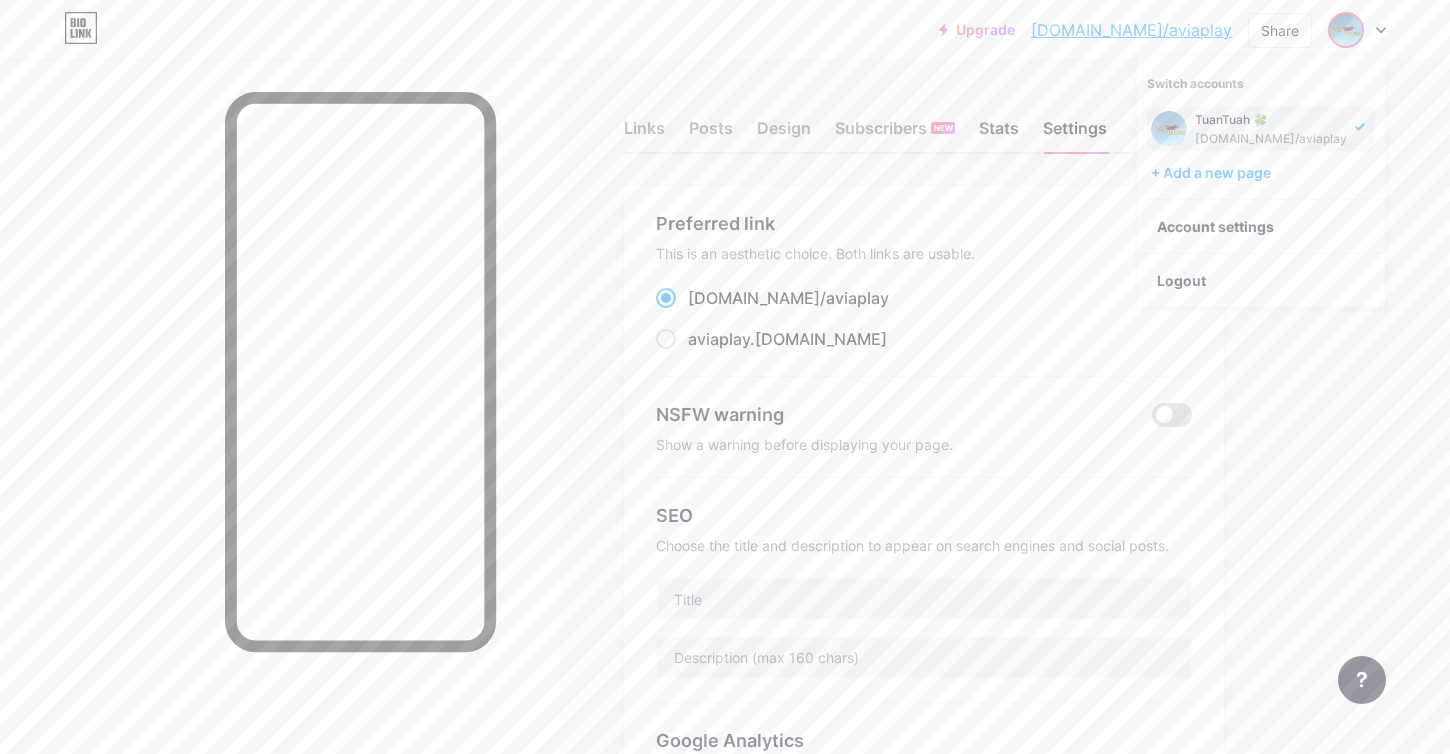 click on "Stats" at bounding box center [999, 134] 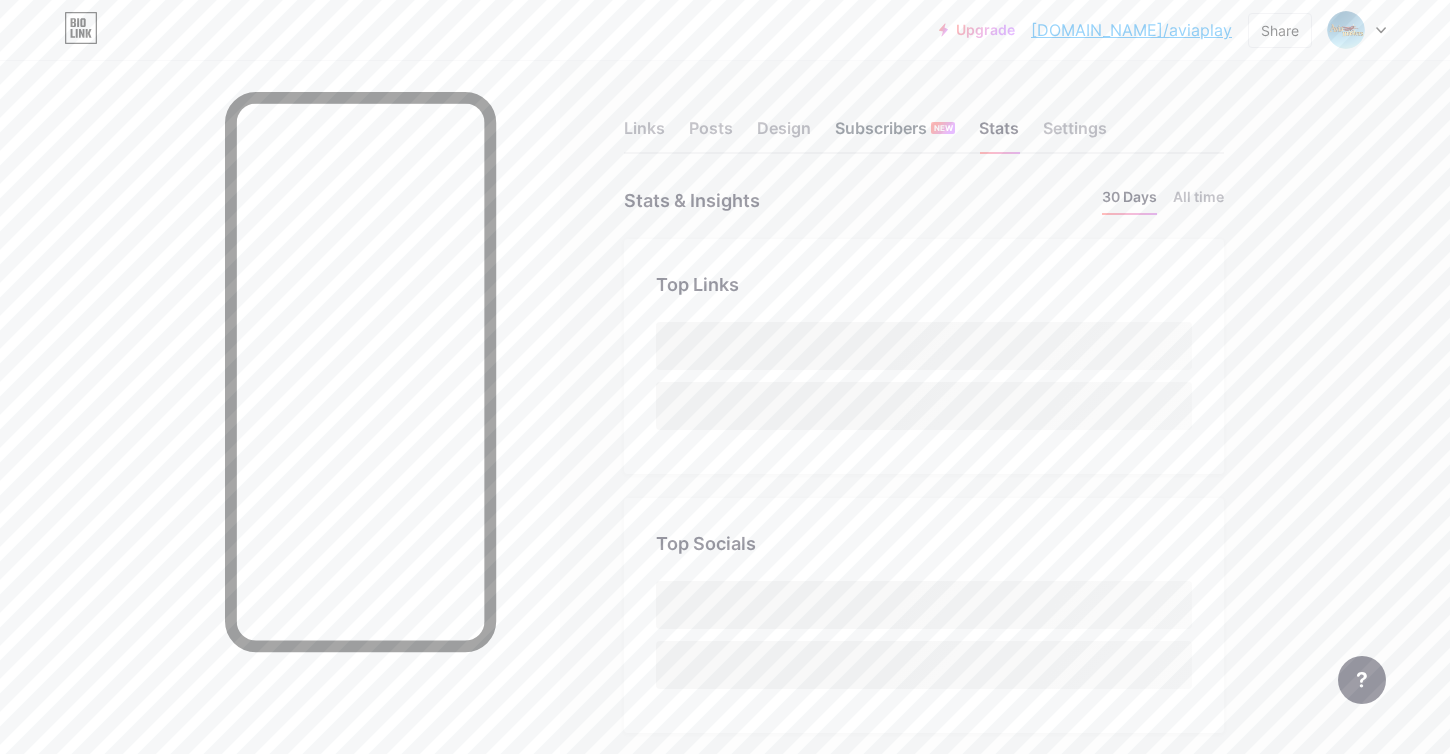 click on "Subscribers
NEW" at bounding box center (895, 134) 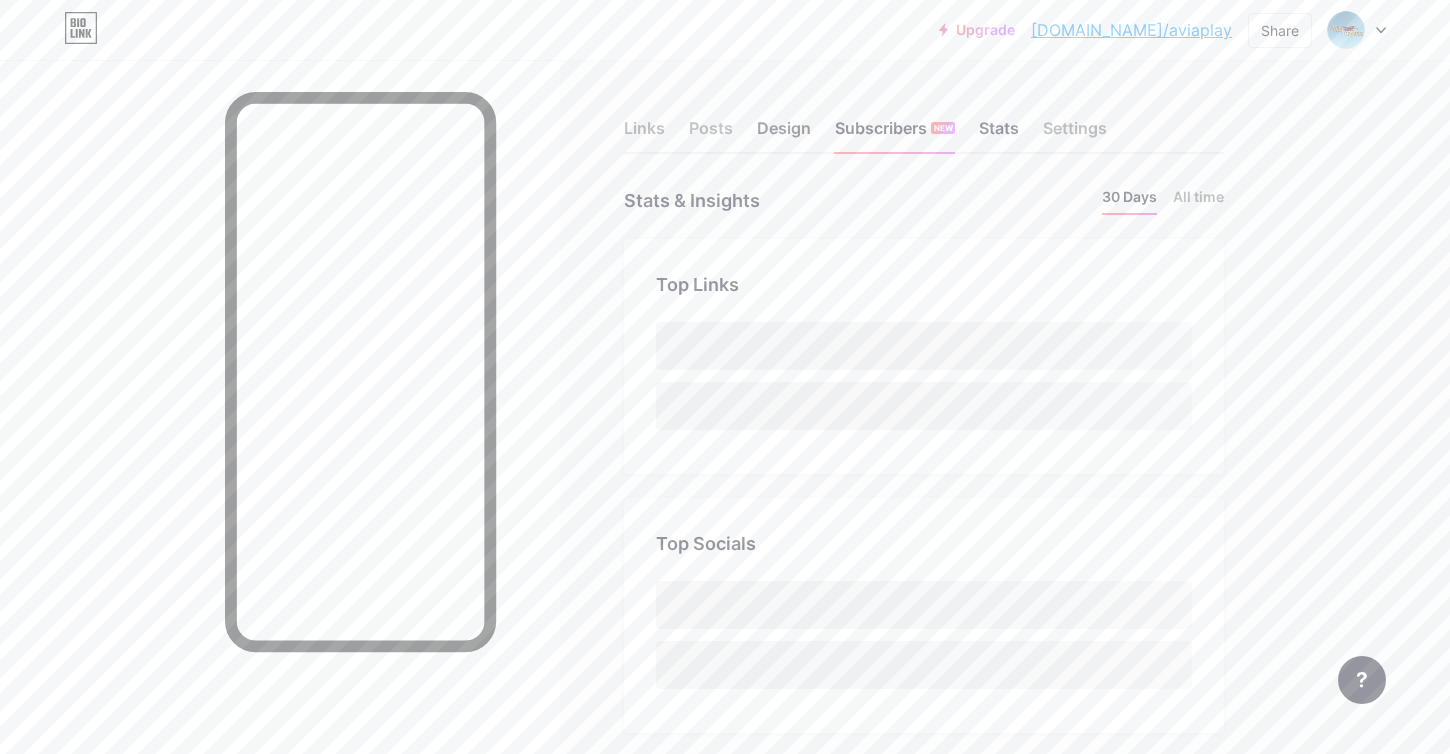 click on "Design" at bounding box center (784, 134) 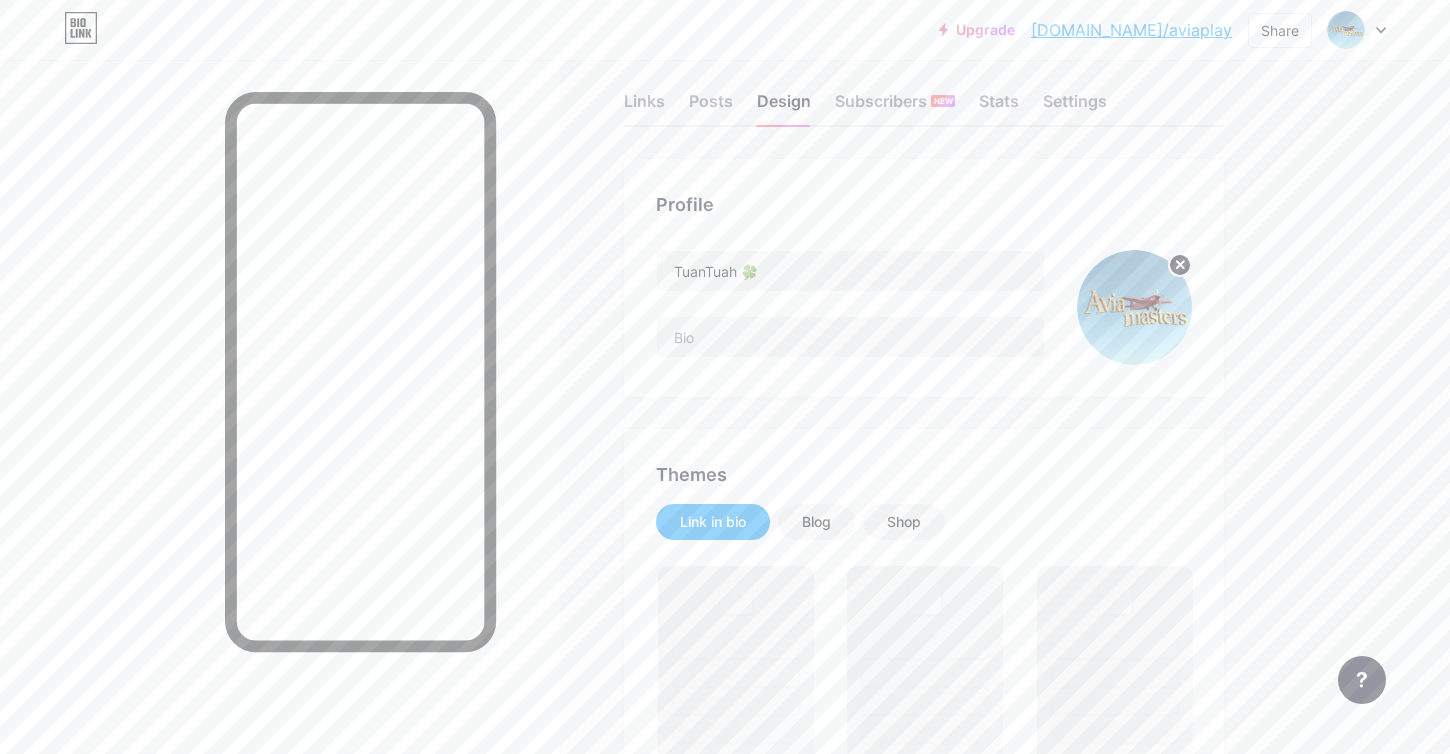 scroll, scrollTop: 19, scrollLeft: 0, axis: vertical 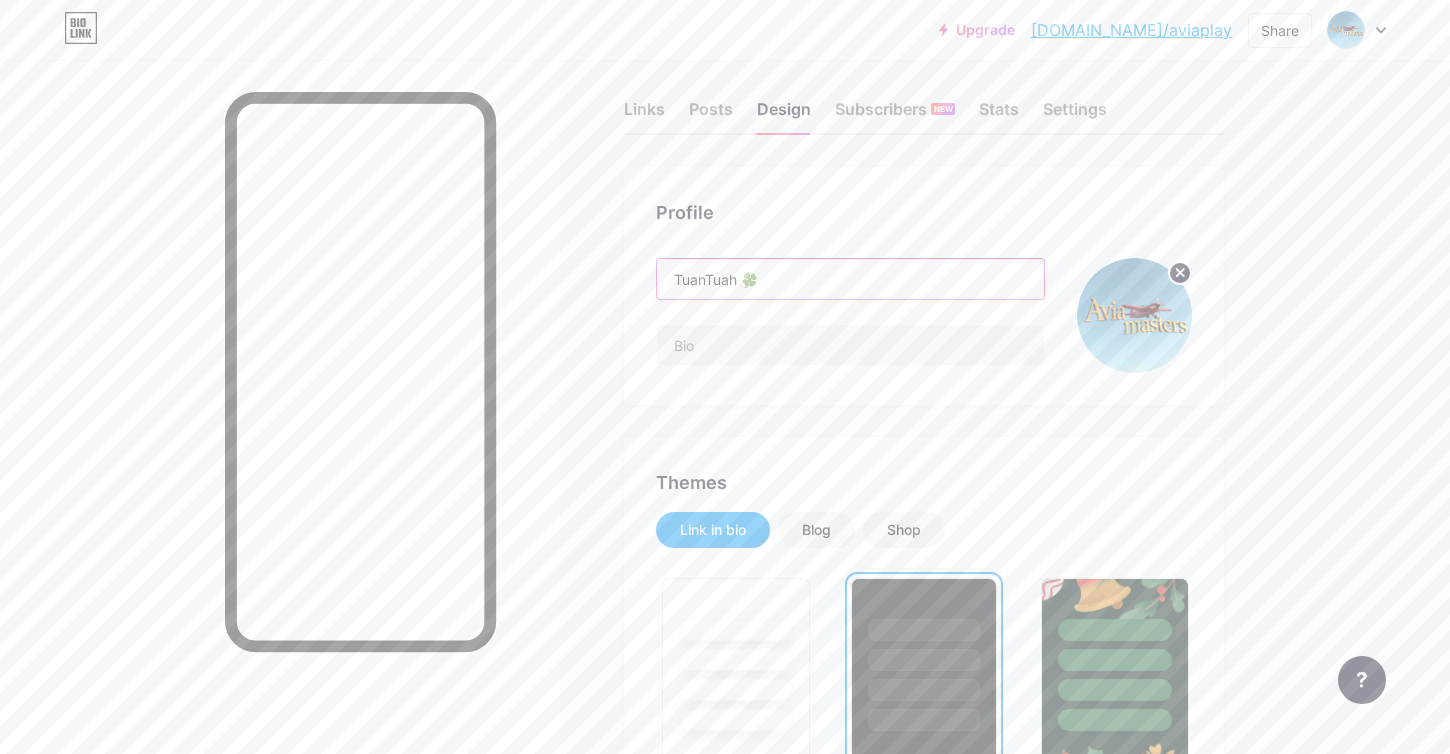 click on "TuanTuah 🍀" at bounding box center [850, 279] 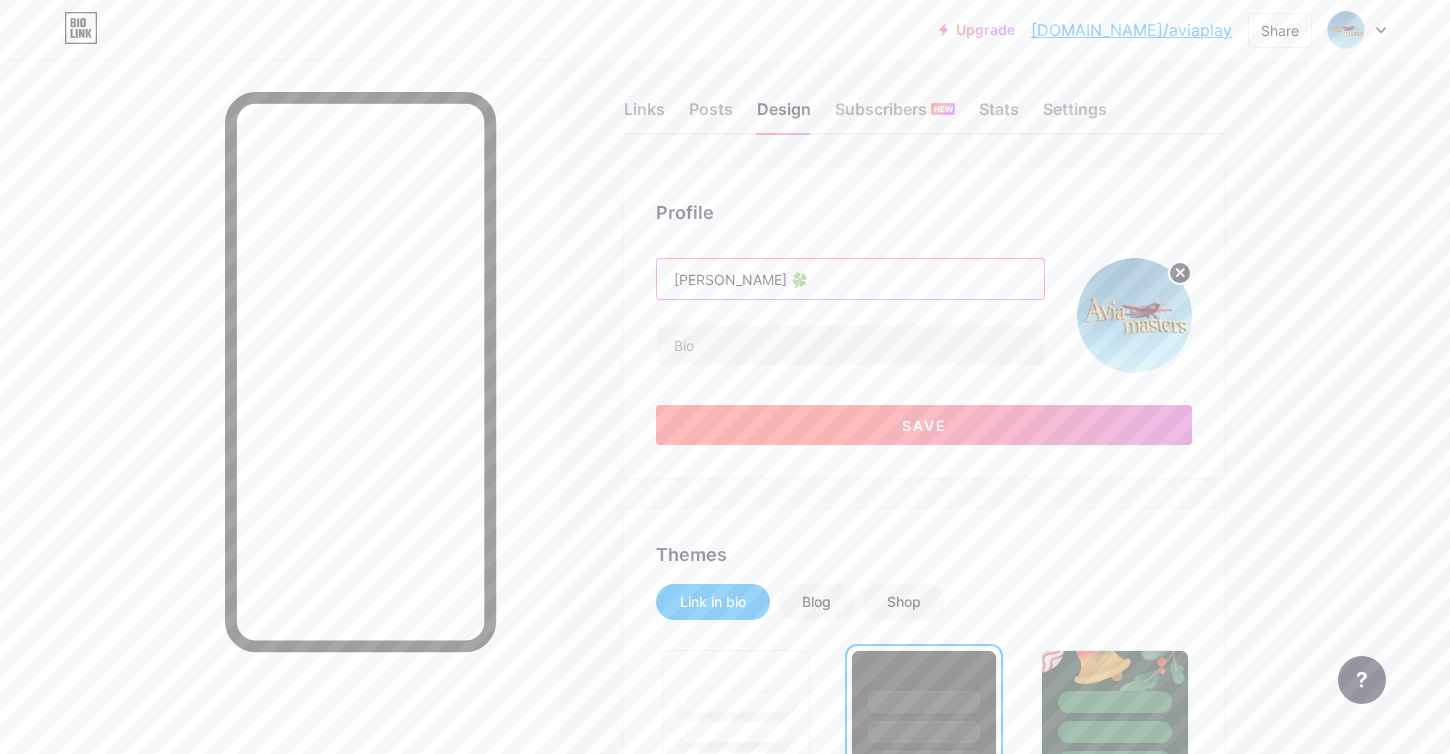 type on "Tuan Tuah 🍀" 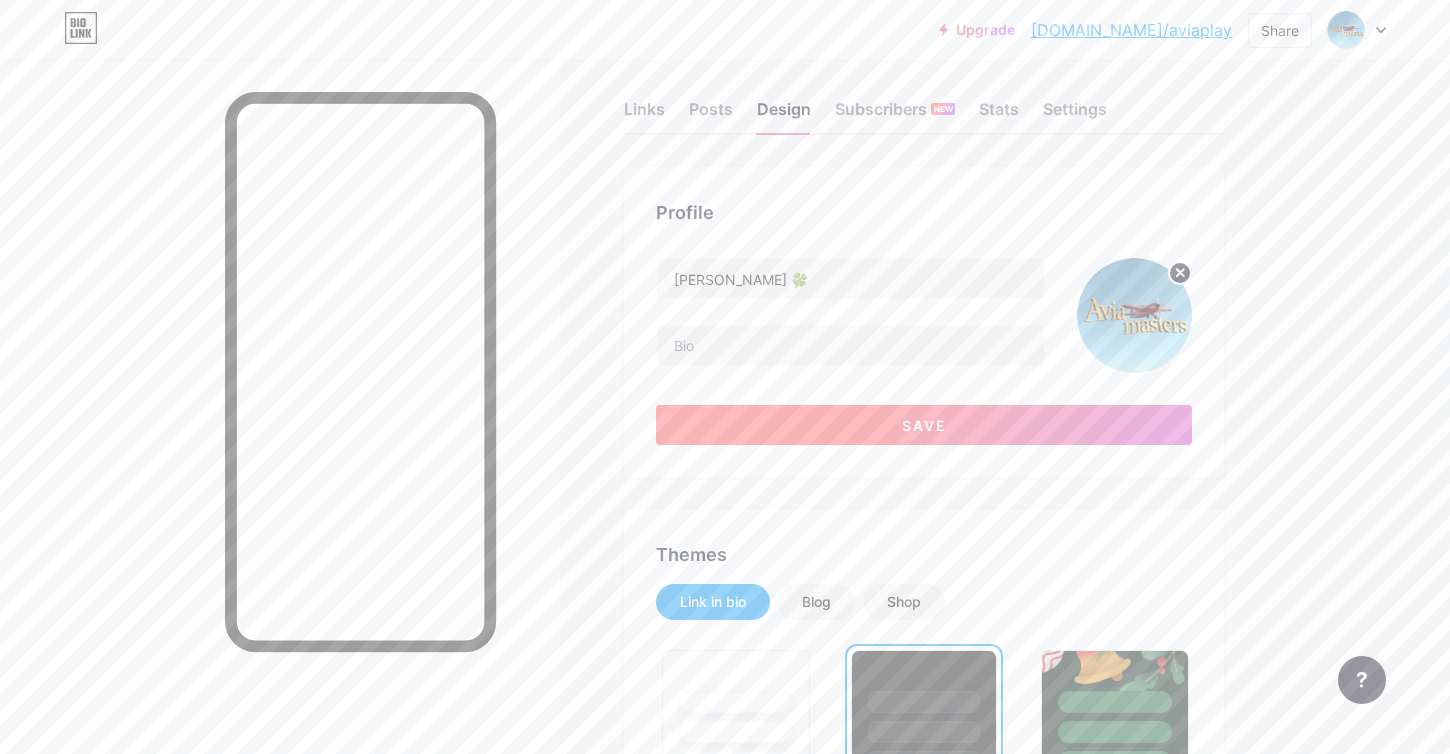 click on "Save" at bounding box center (924, 425) 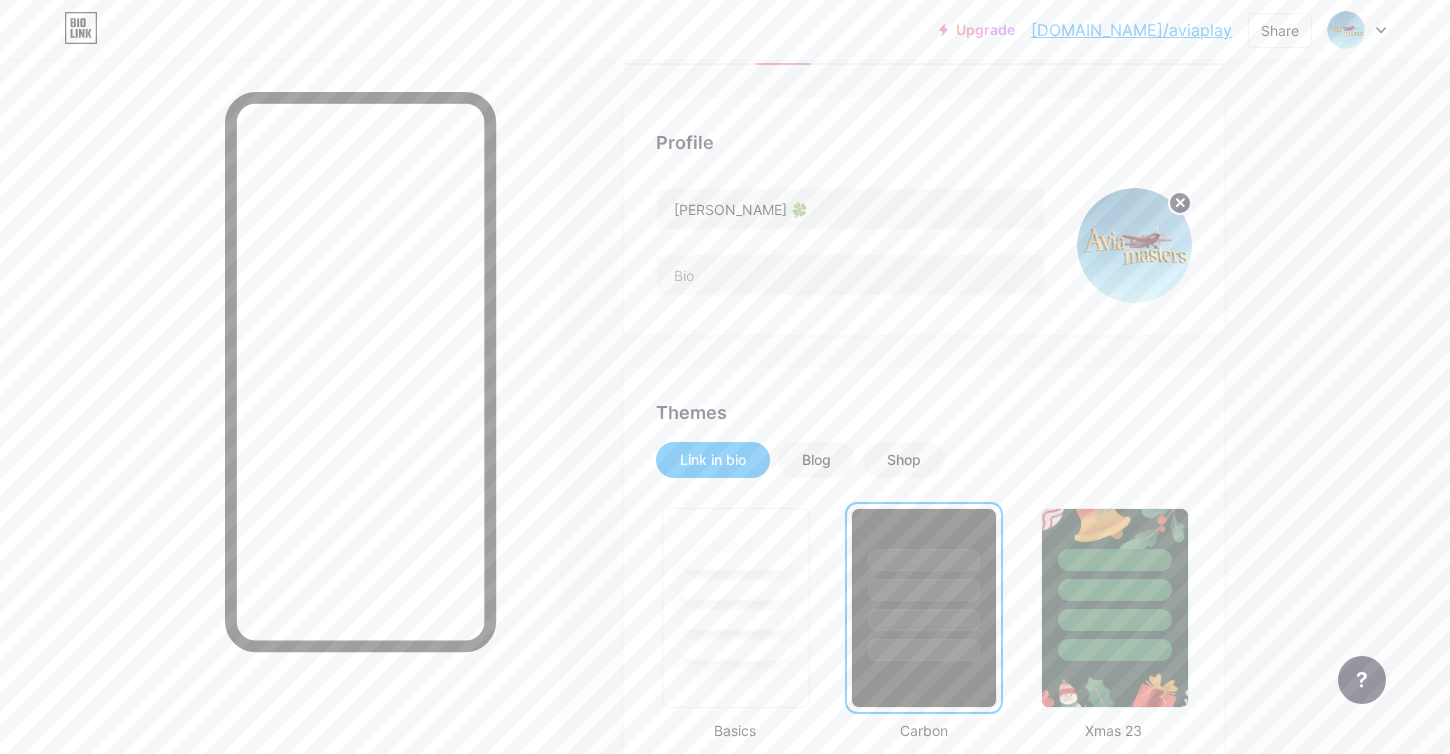 scroll, scrollTop: 0, scrollLeft: 0, axis: both 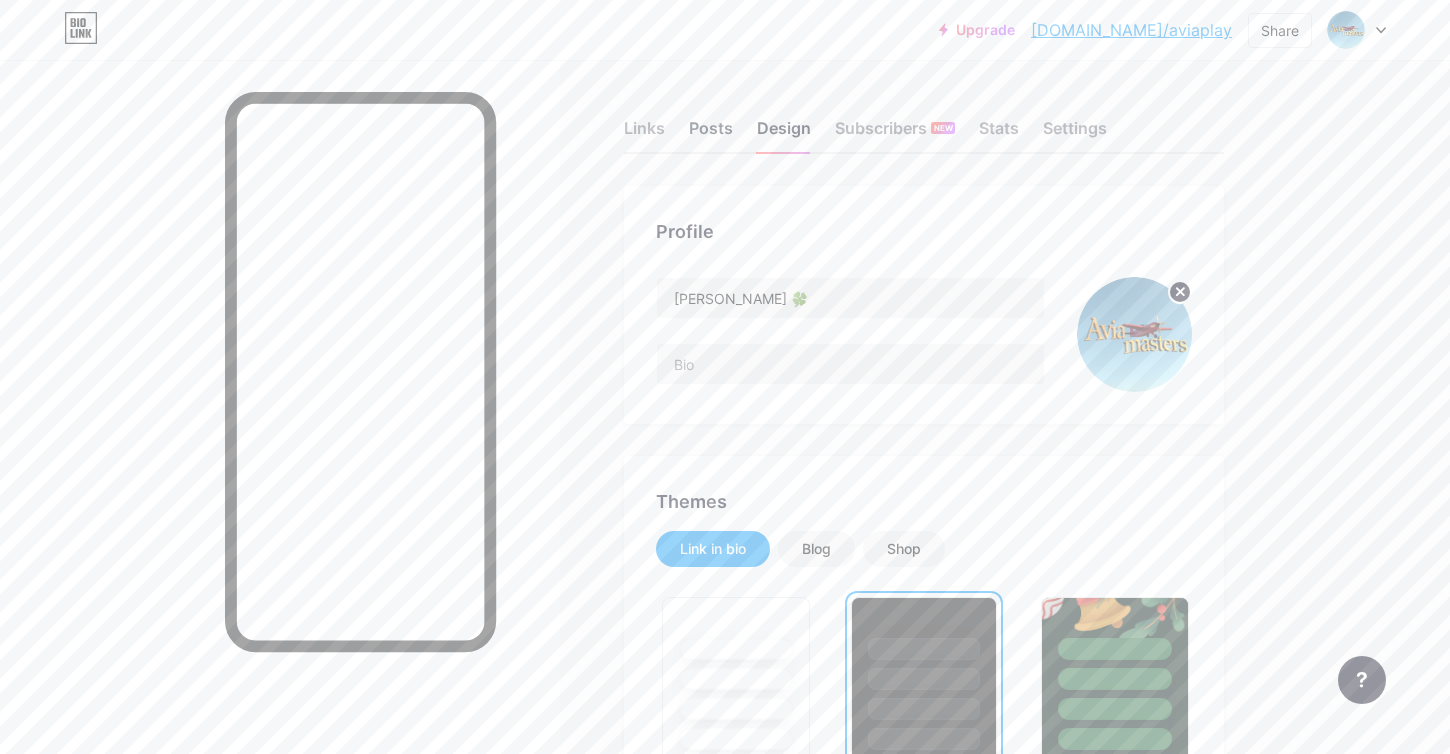 click on "Posts" at bounding box center (711, 134) 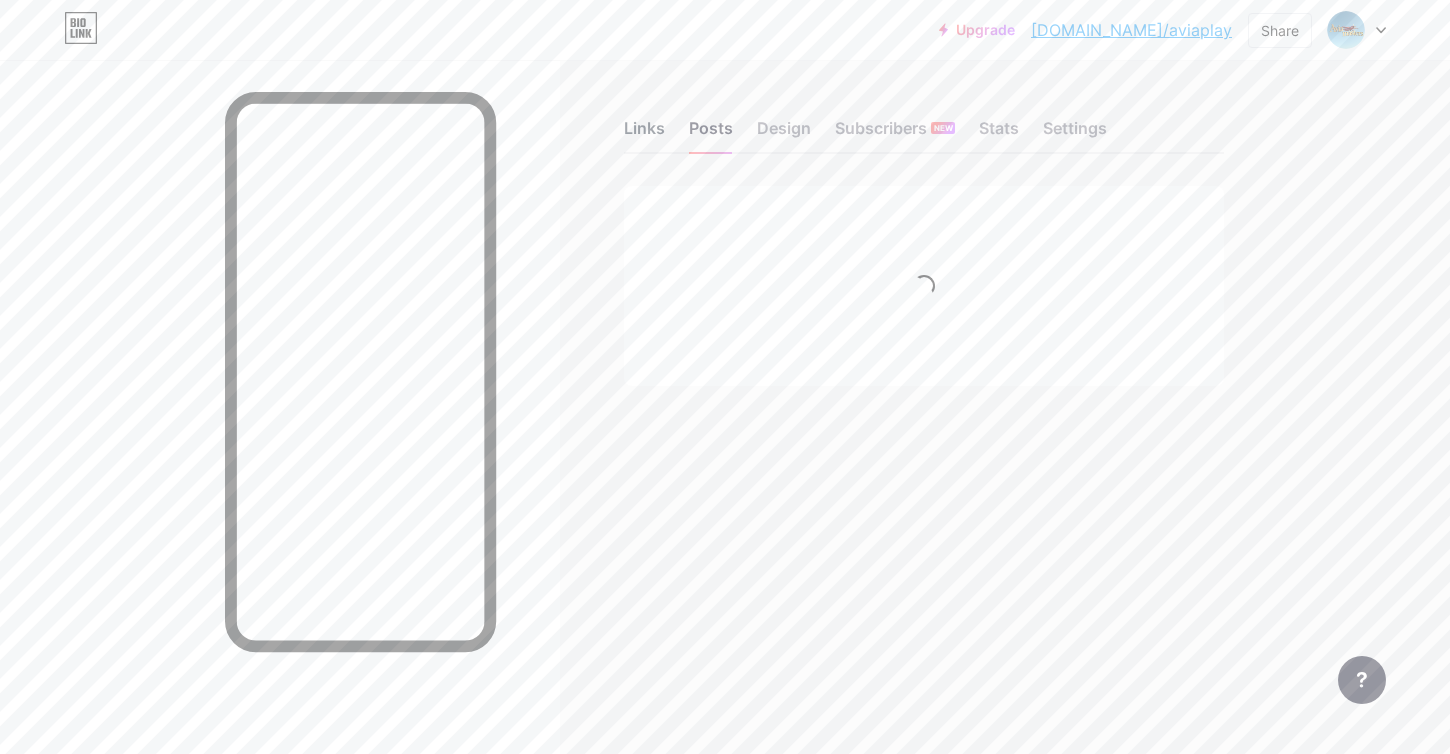 click on "Links" at bounding box center [644, 134] 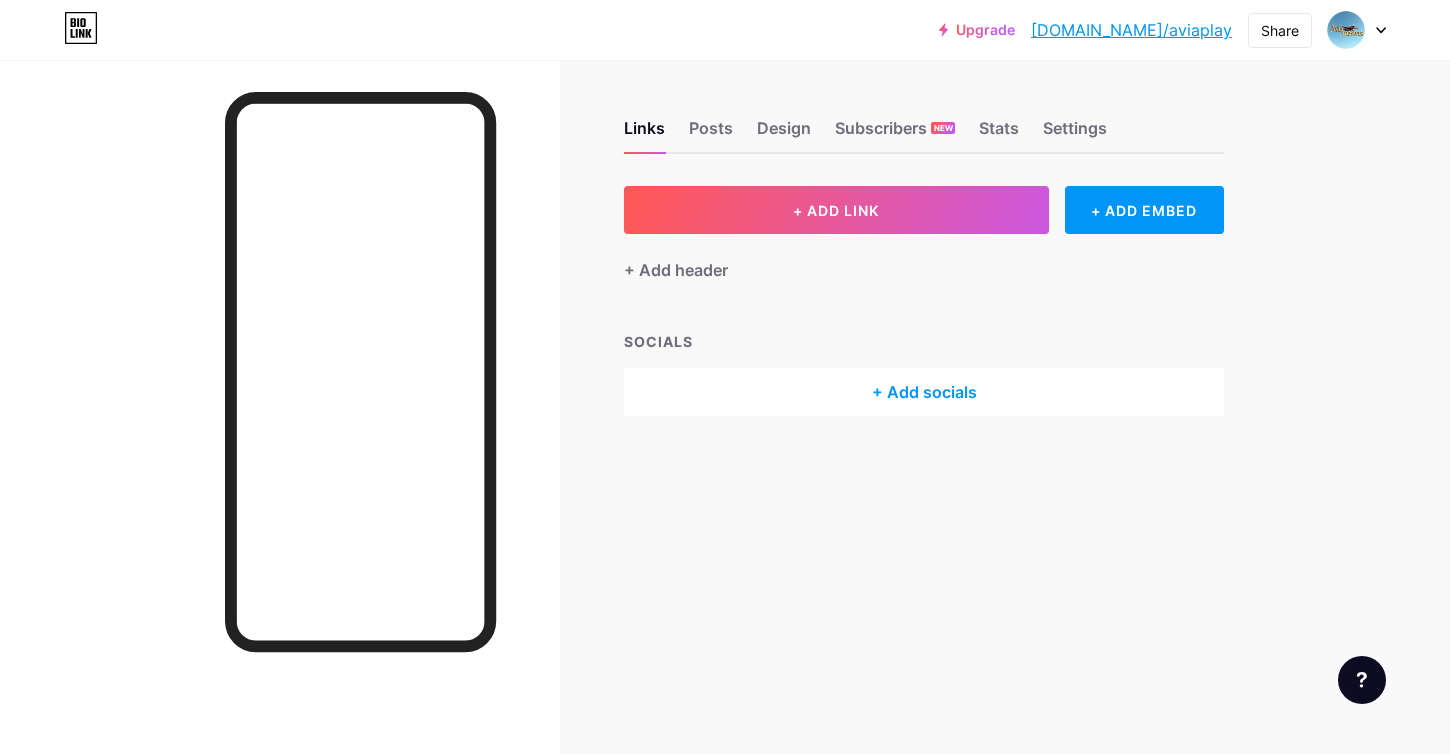 scroll, scrollTop: 0, scrollLeft: 0, axis: both 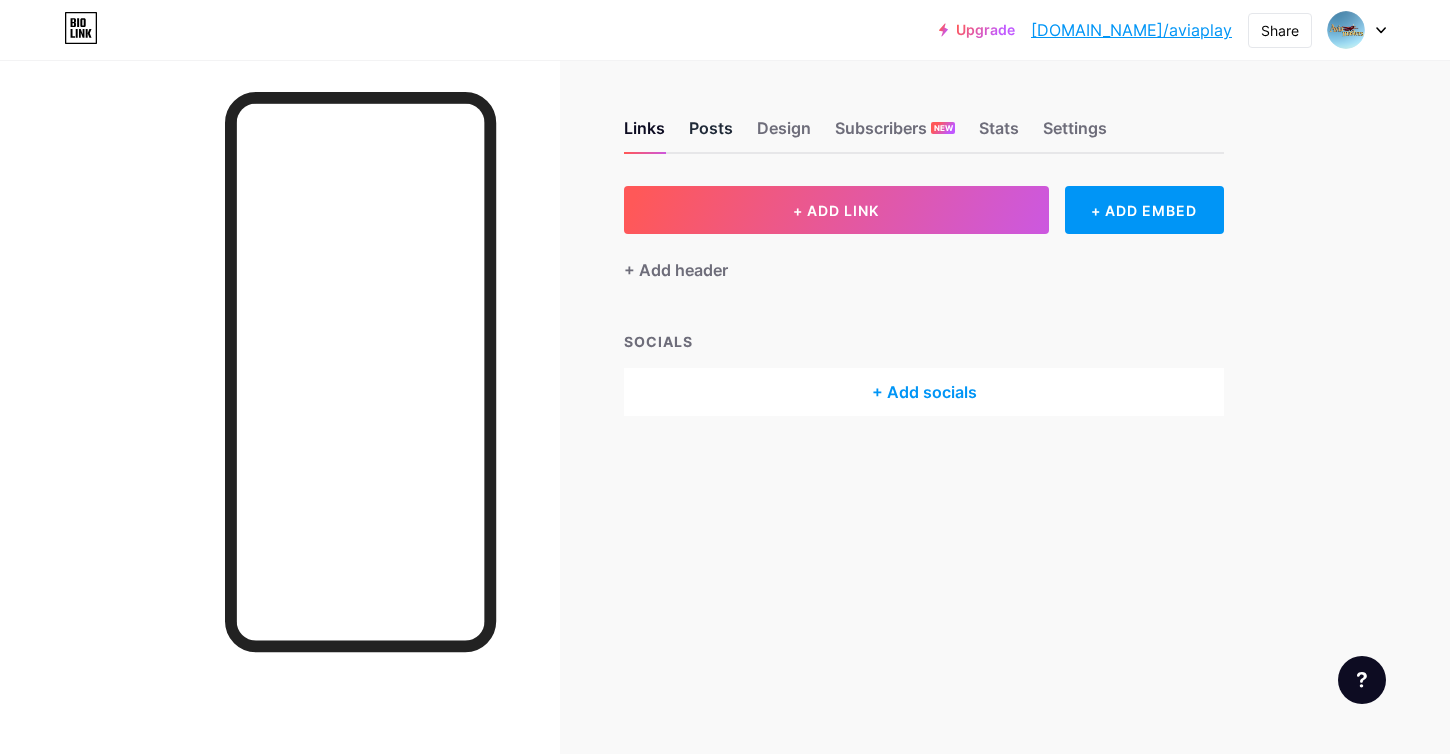 click on "Posts" at bounding box center (711, 134) 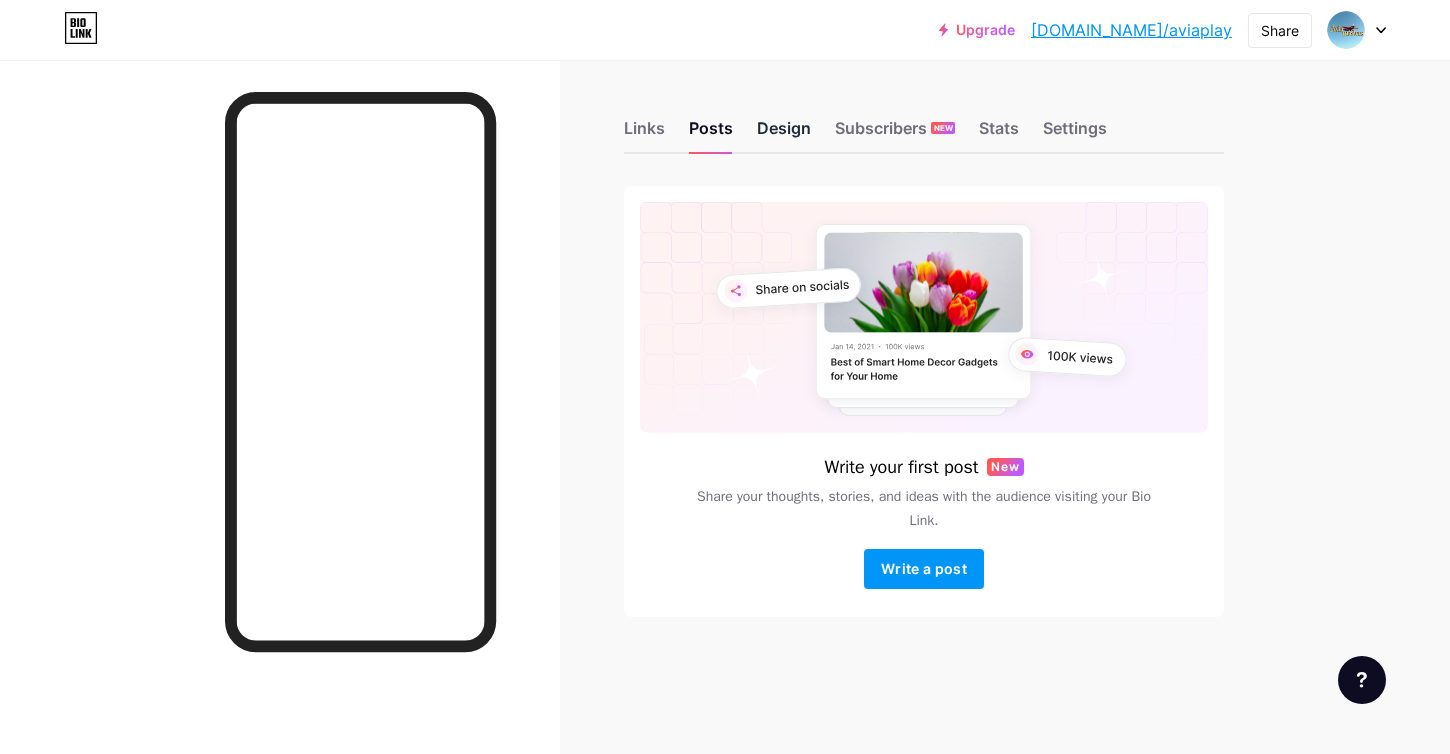 click on "Design" at bounding box center (784, 134) 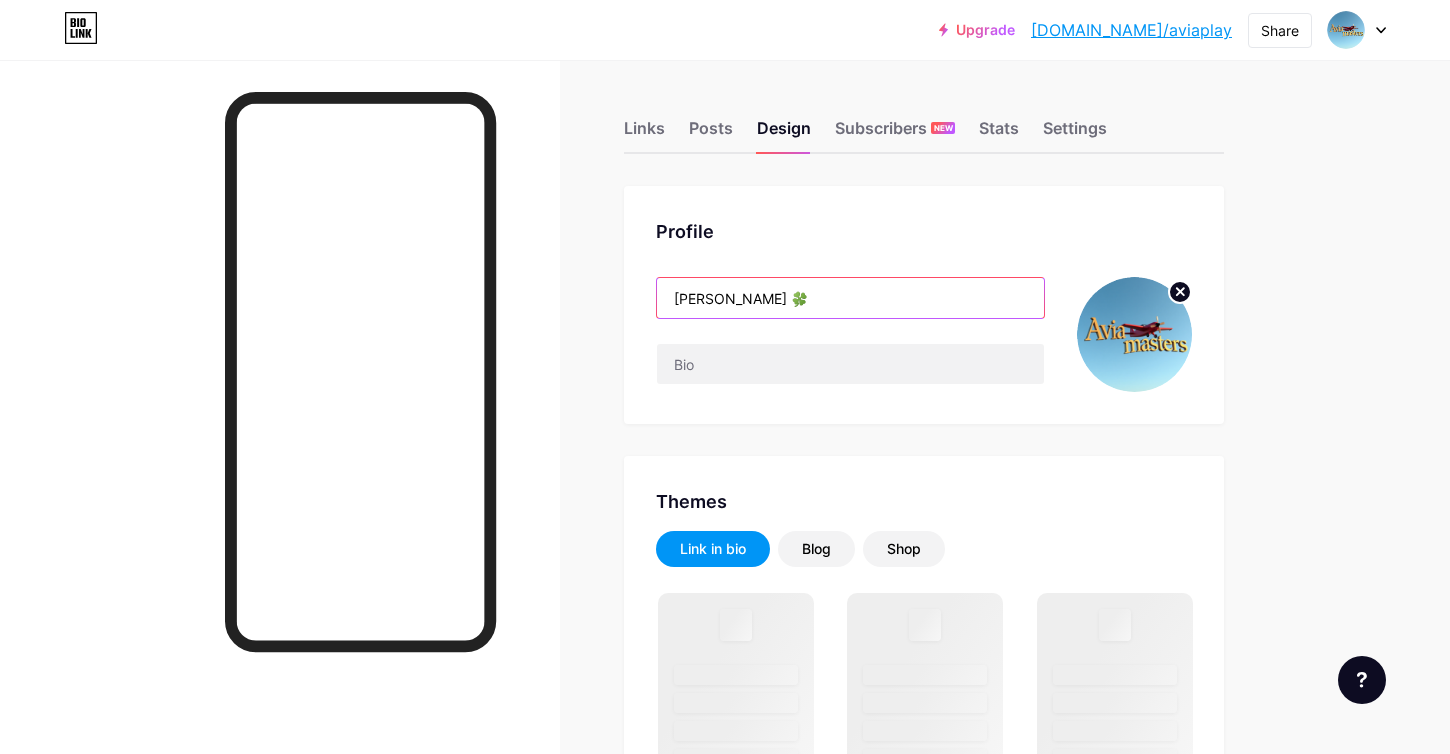drag, startPoint x: 829, startPoint y: 303, endPoint x: 661, endPoint y: 303, distance: 168 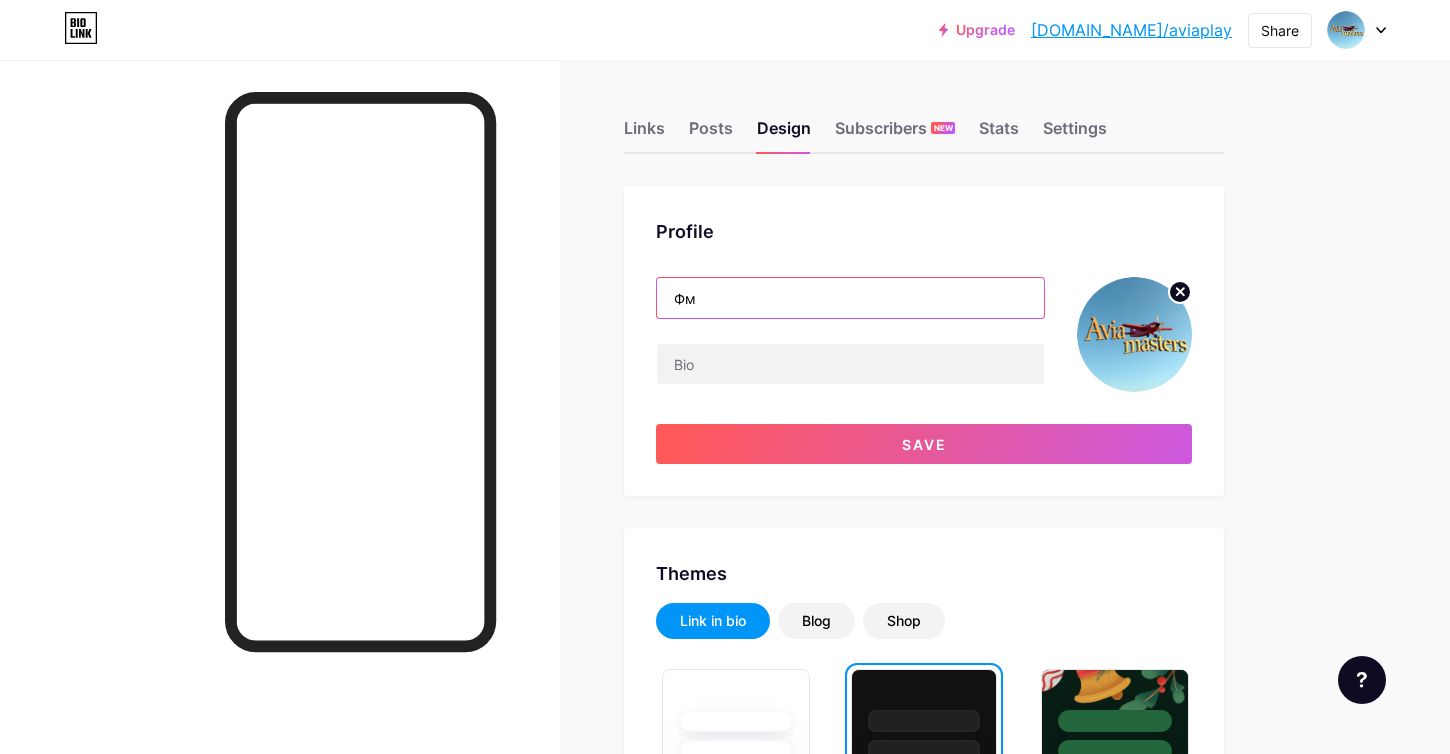 type on "Ф" 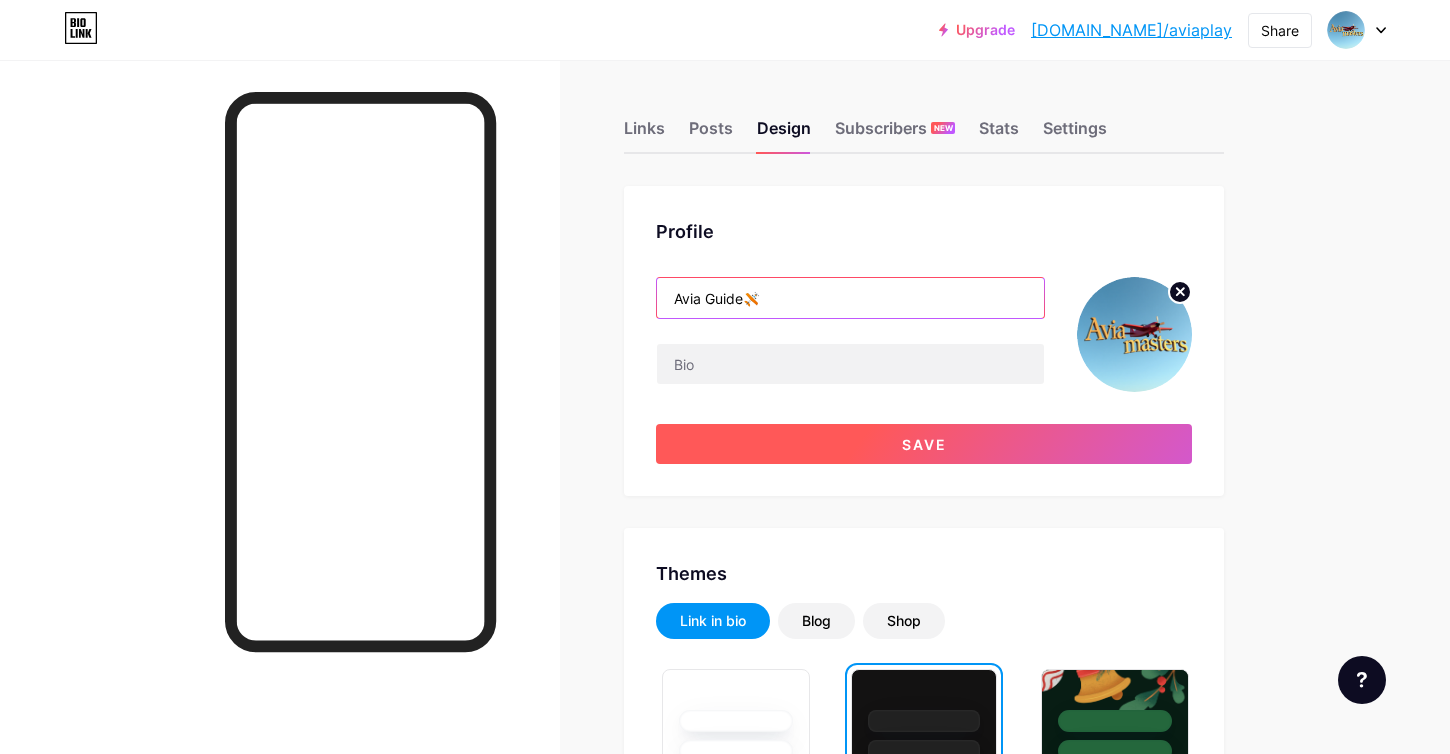 type on "Avia Guide🛩️" 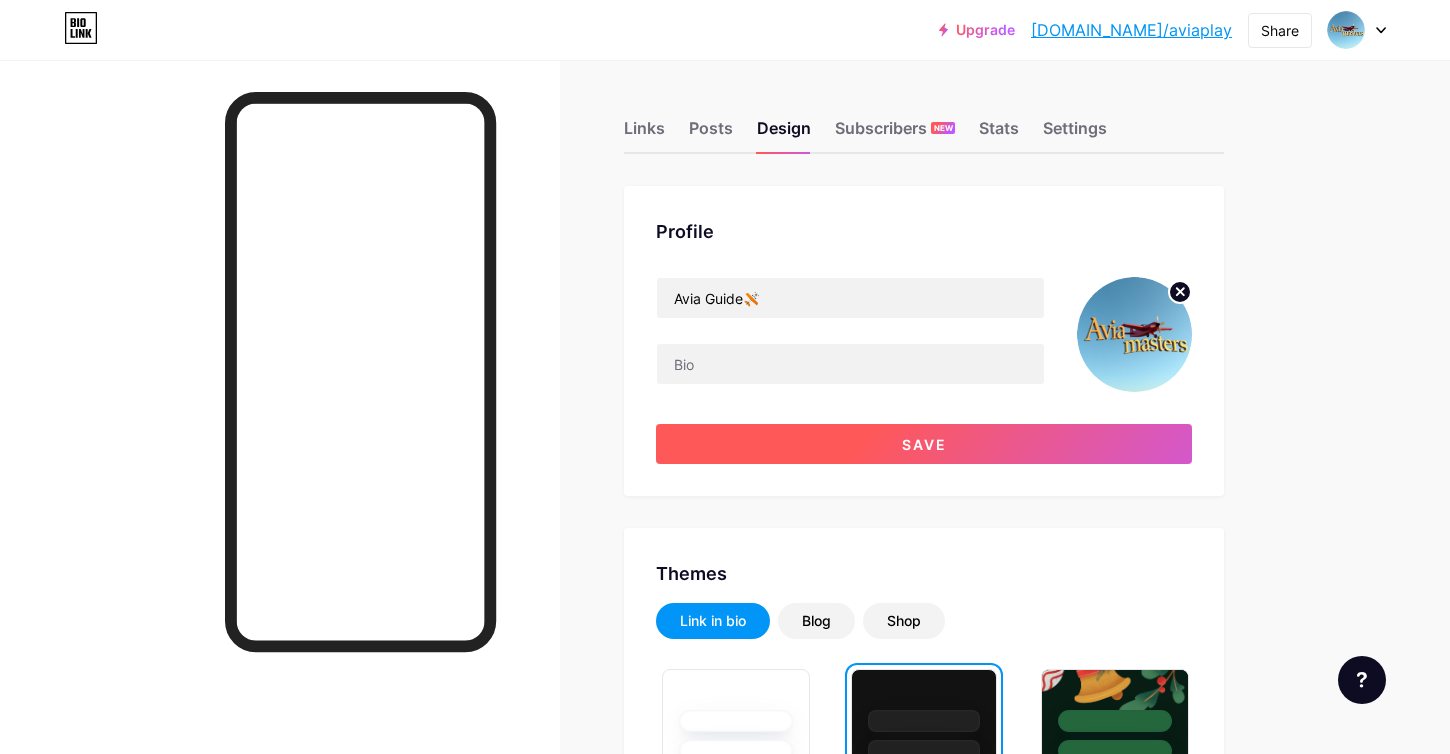 click on "Save" at bounding box center [924, 444] 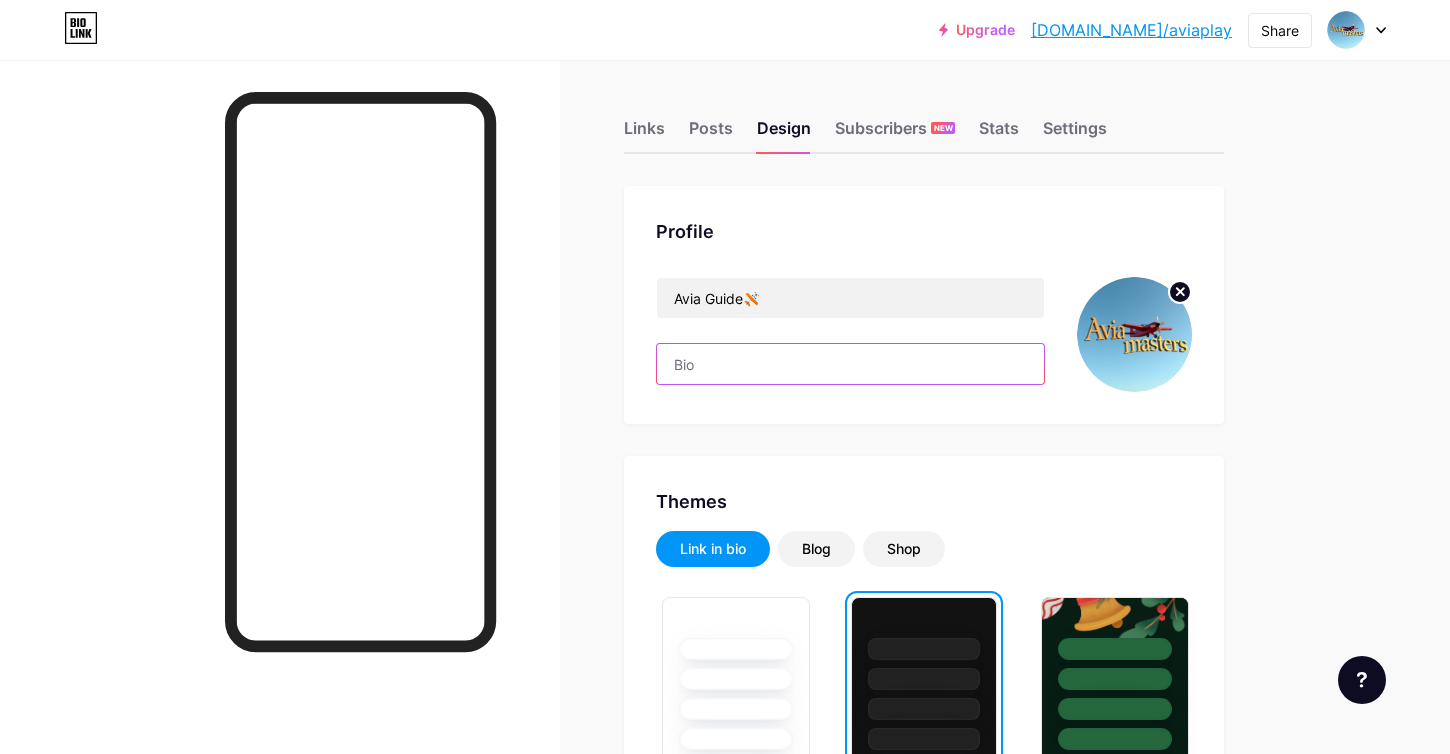 click at bounding box center [850, 364] 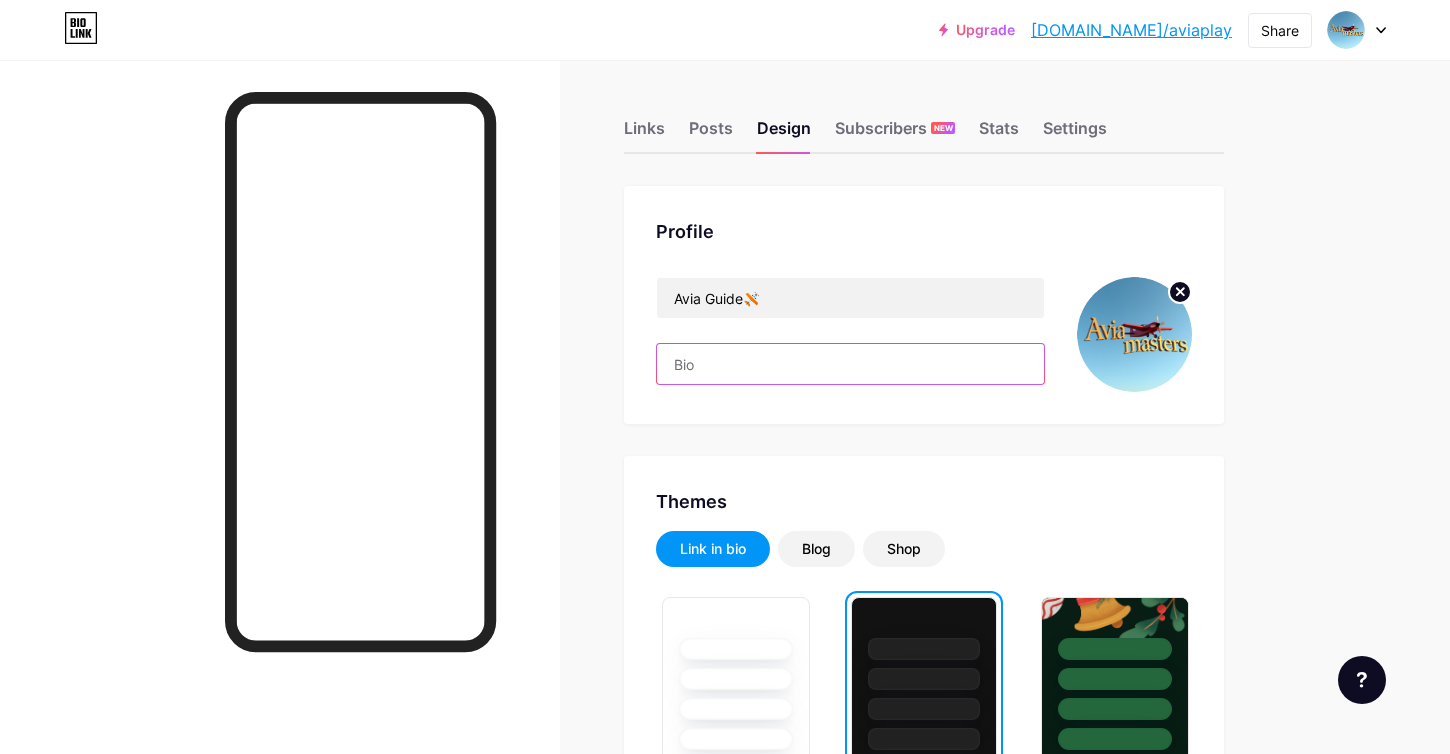 paste on "📲 Простое руководство для начала работы ниже 👇" 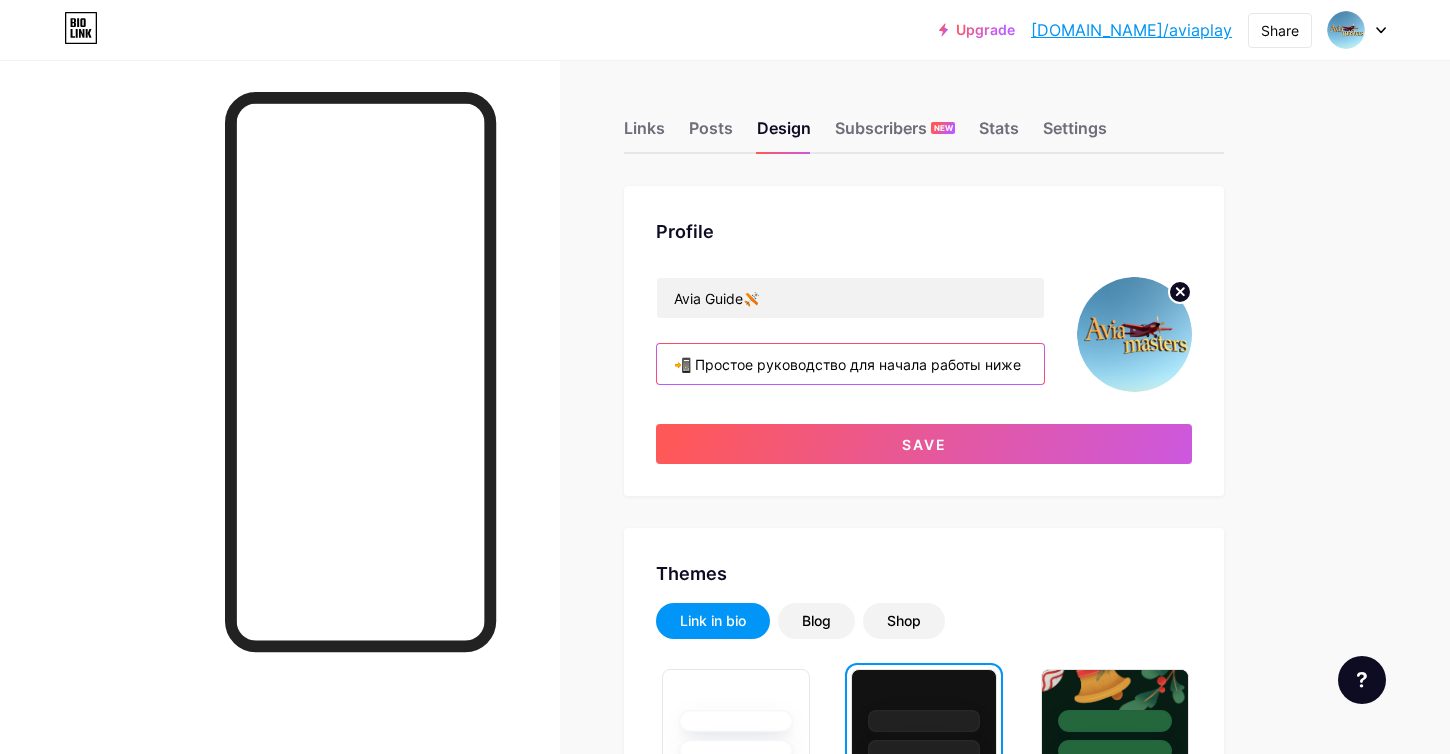 scroll, scrollTop: 0, scrollLeft: 8, axis: horizontal 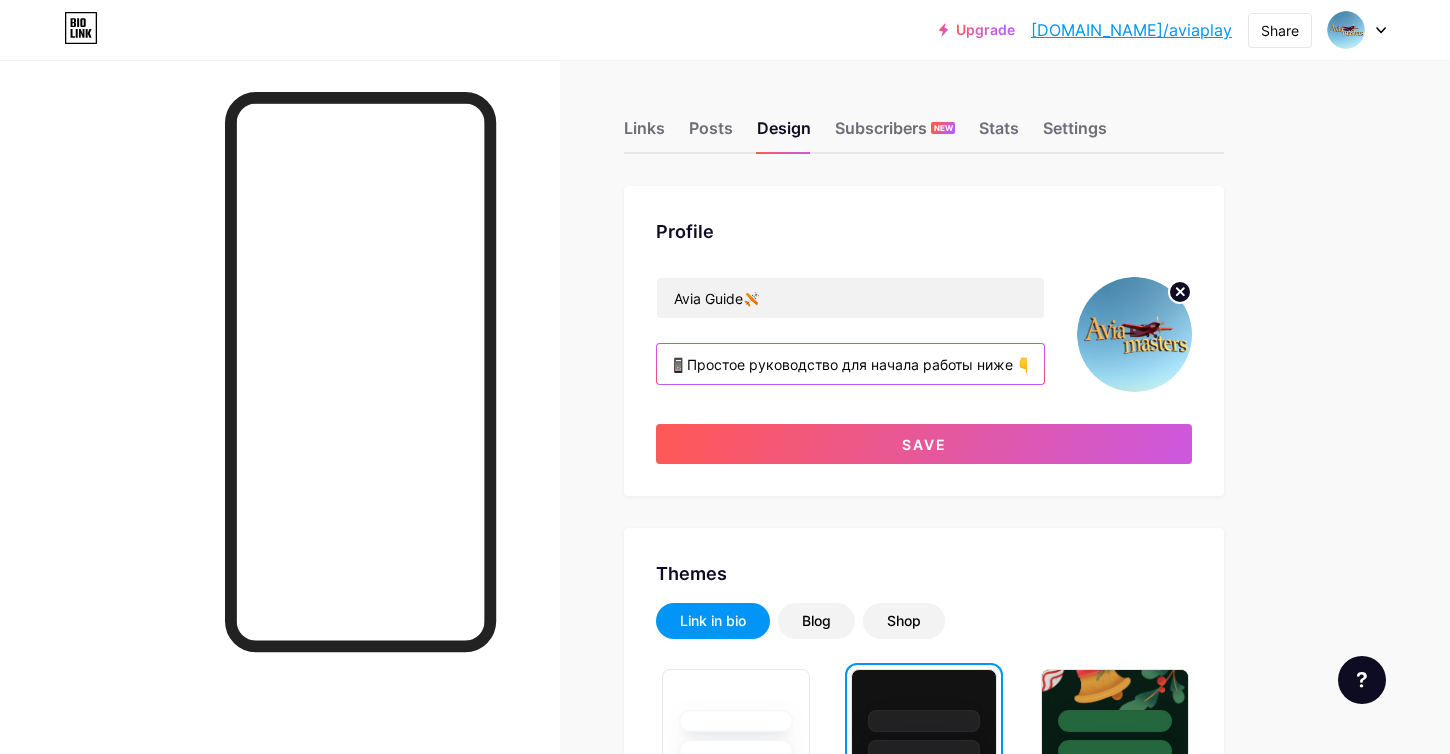 type on "📲 Простое руководство для начала работы ниже 👇" 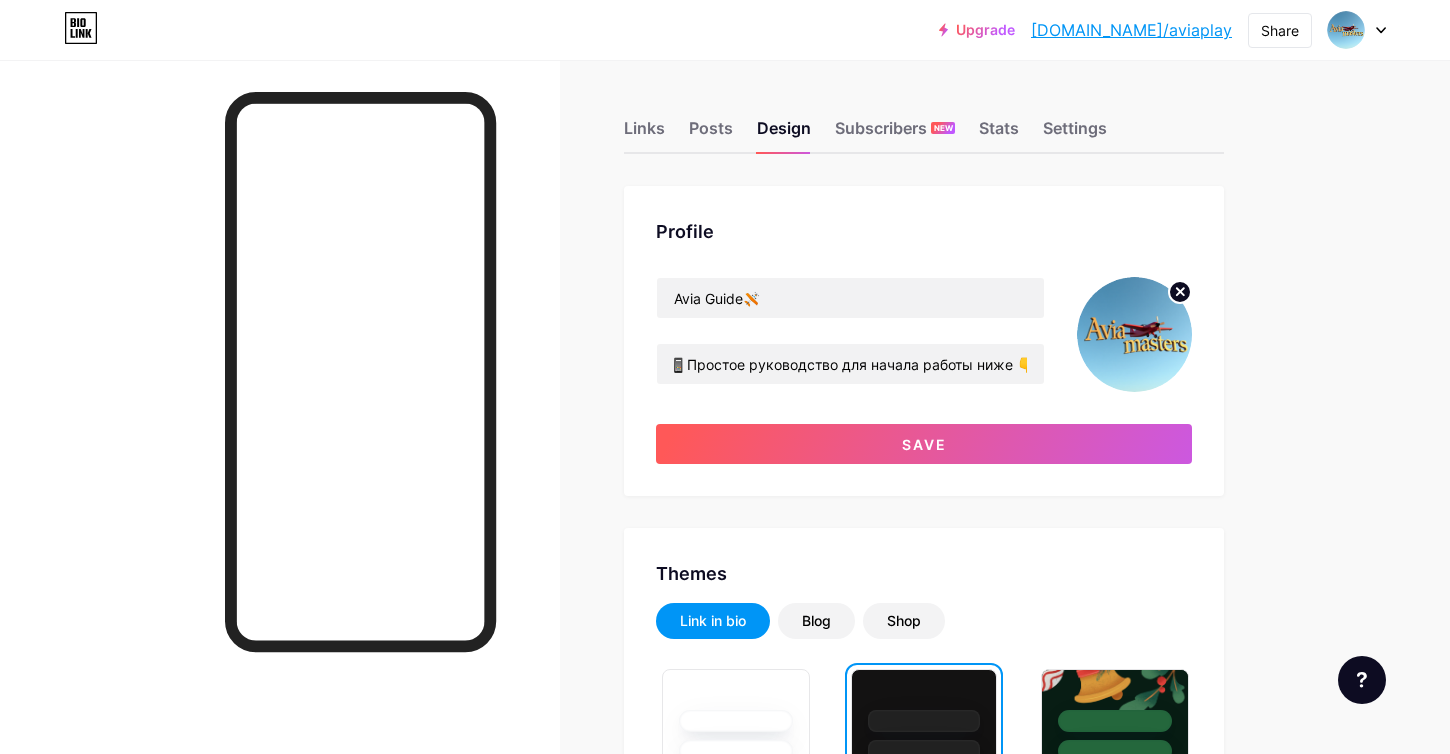 scroll, scrollTop: 0, scrollLeft: 0, axis: both 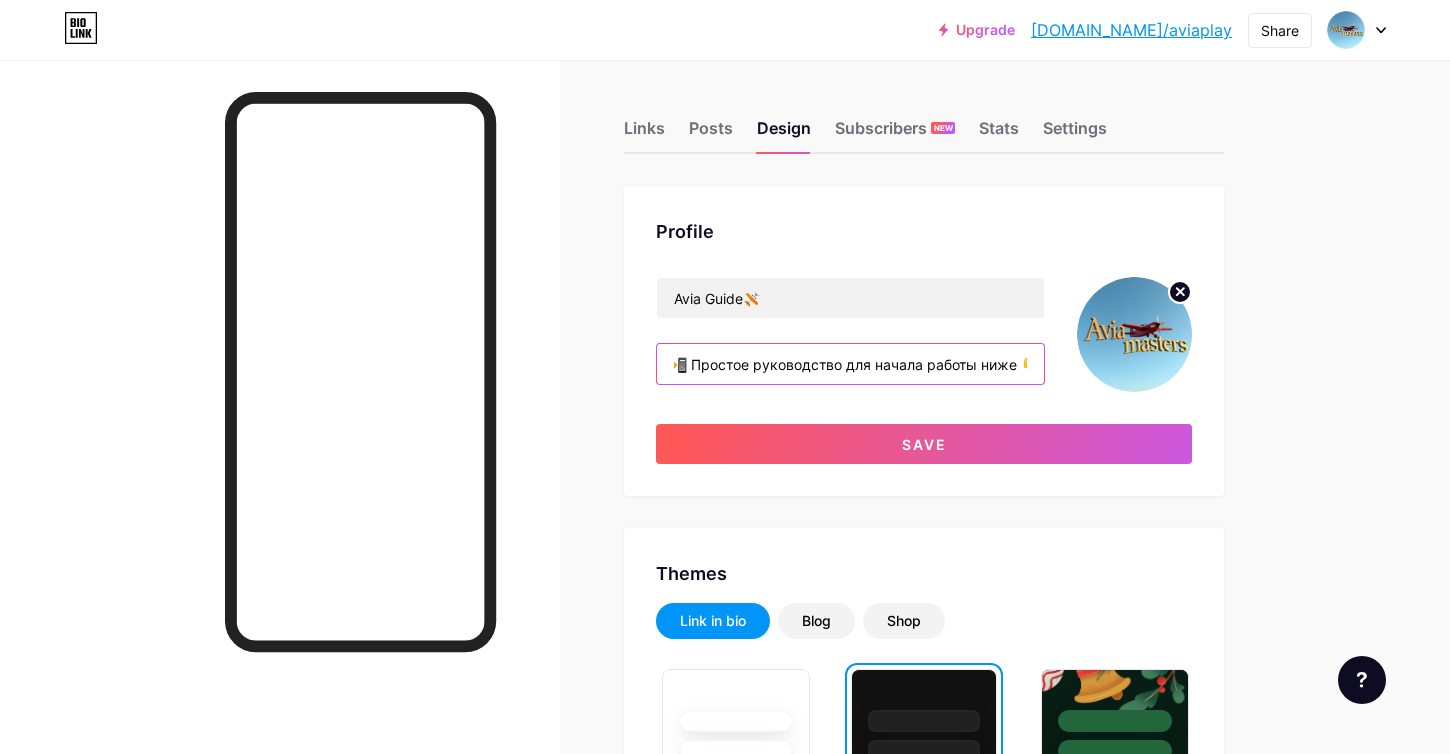 drag, startPoint x: 1032, startPoint y: 368, endPoint x: 571, endPoint y: 356, distance: 461.15616 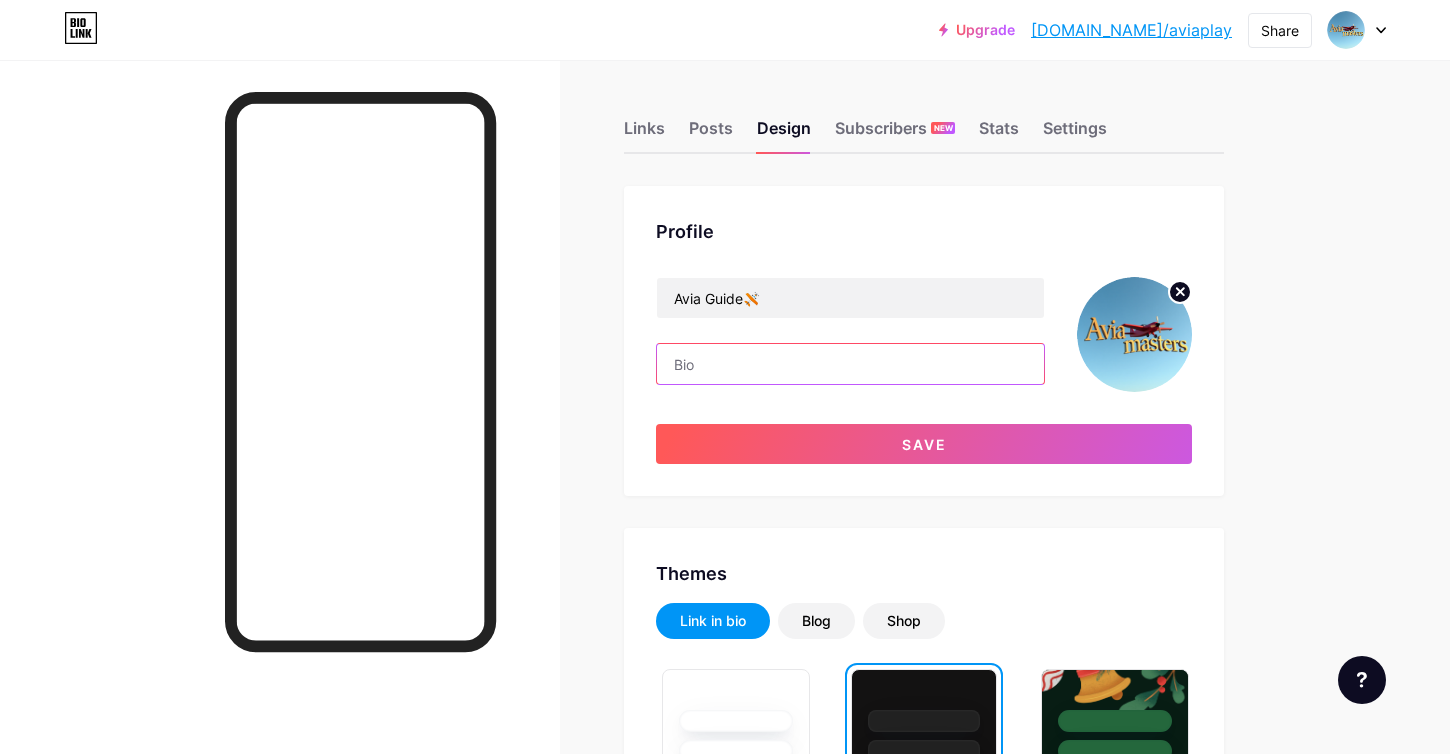 paste on "📲 Panduan mudah untuk bermula di bawah 👇" 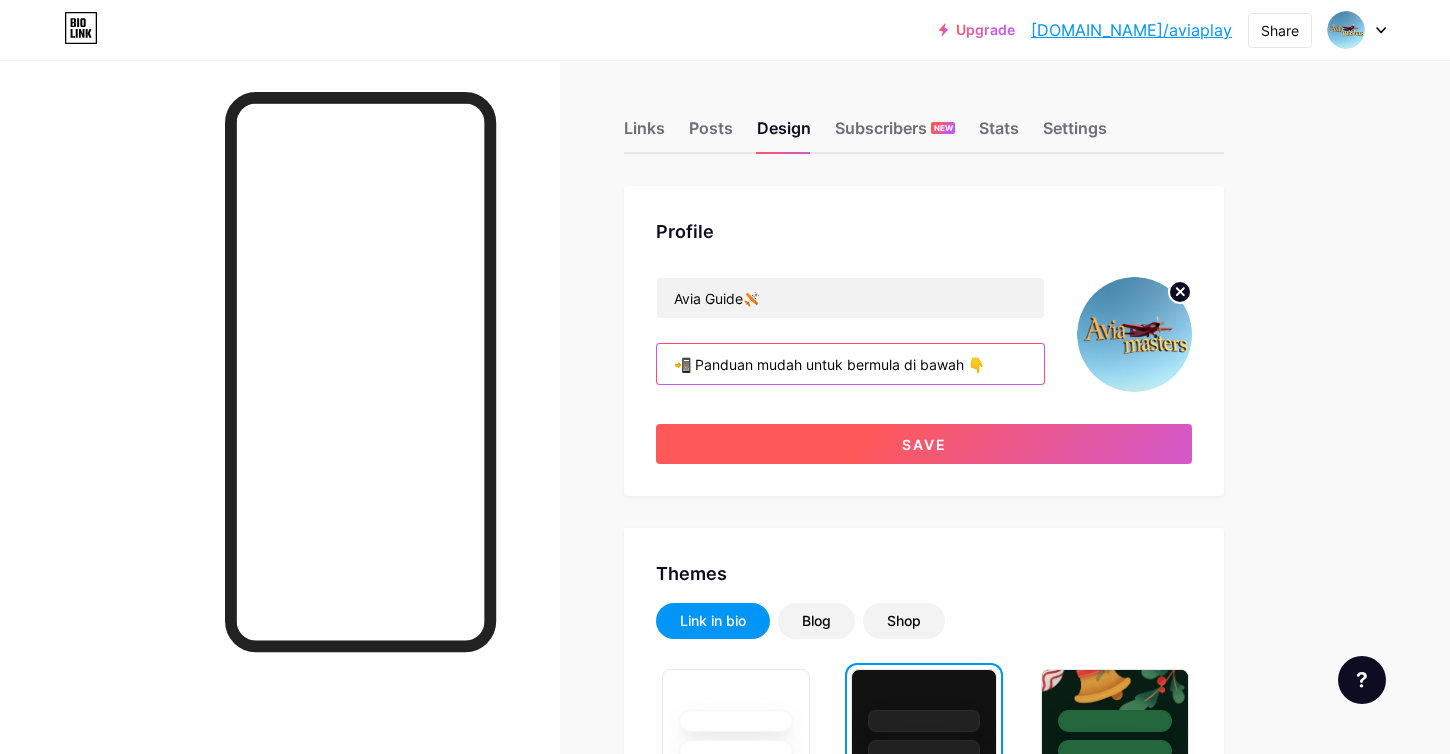 type on "📲 Panduan mudah untuk bermula di bawah 👇" 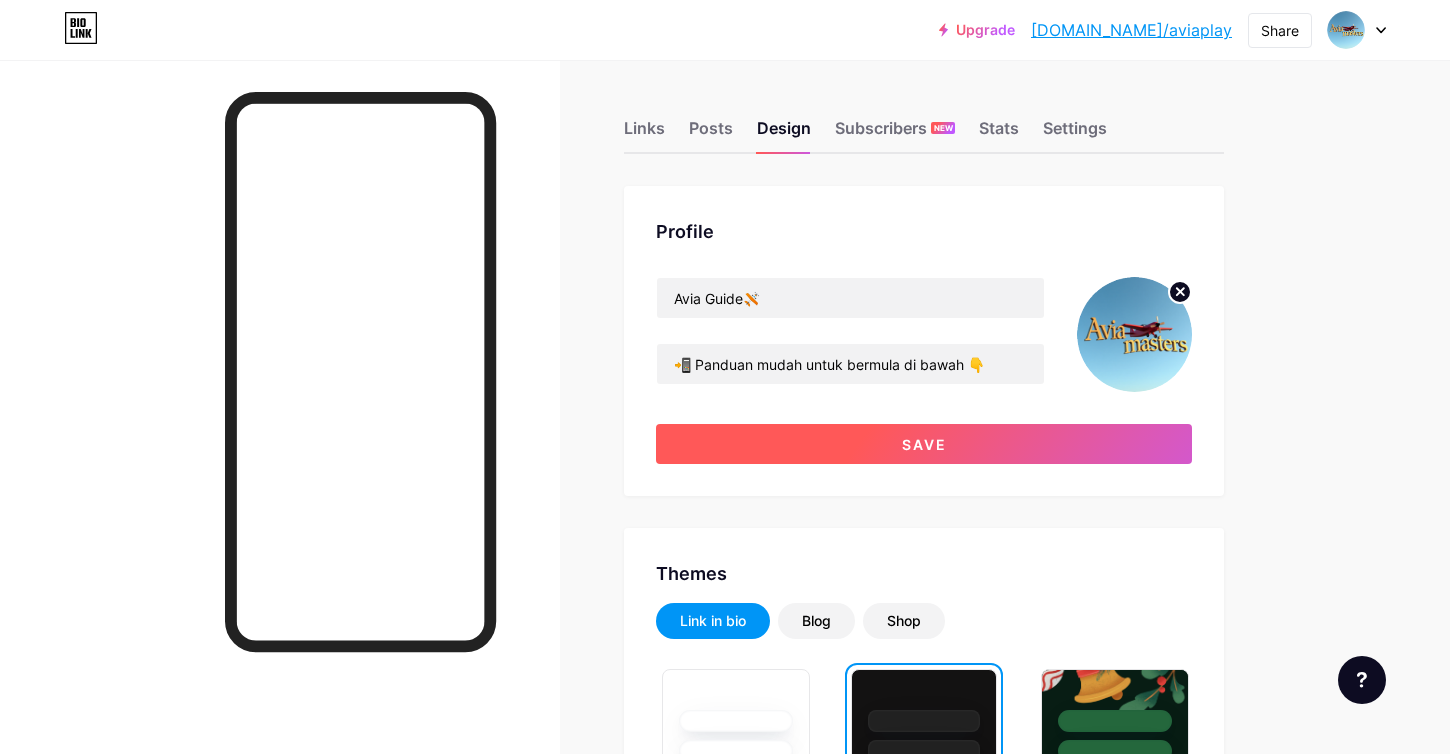 click on "Save" at bounding box center [924, 444] 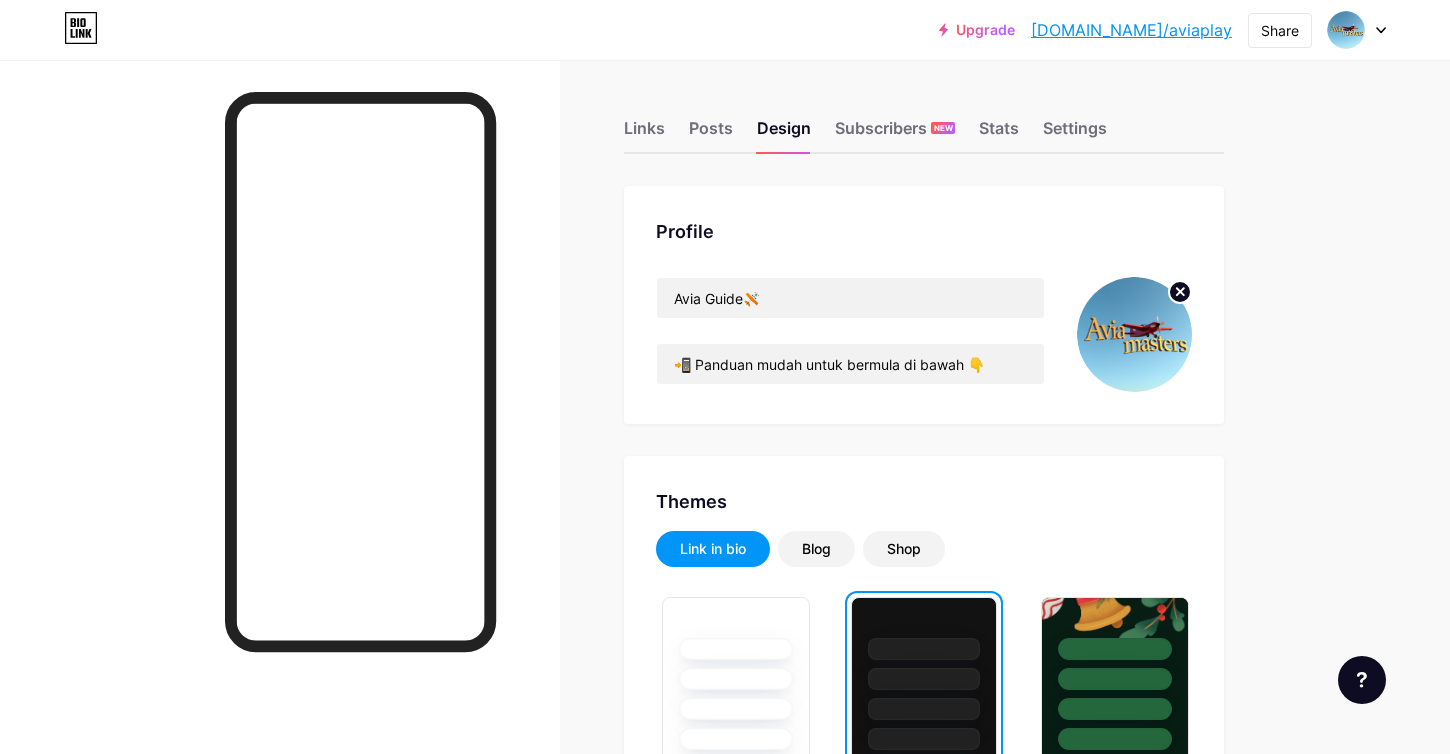 click on "Links
Posts
Design
Subscribers
NEW
Stats
Settings" at bounding box center [924, 119] 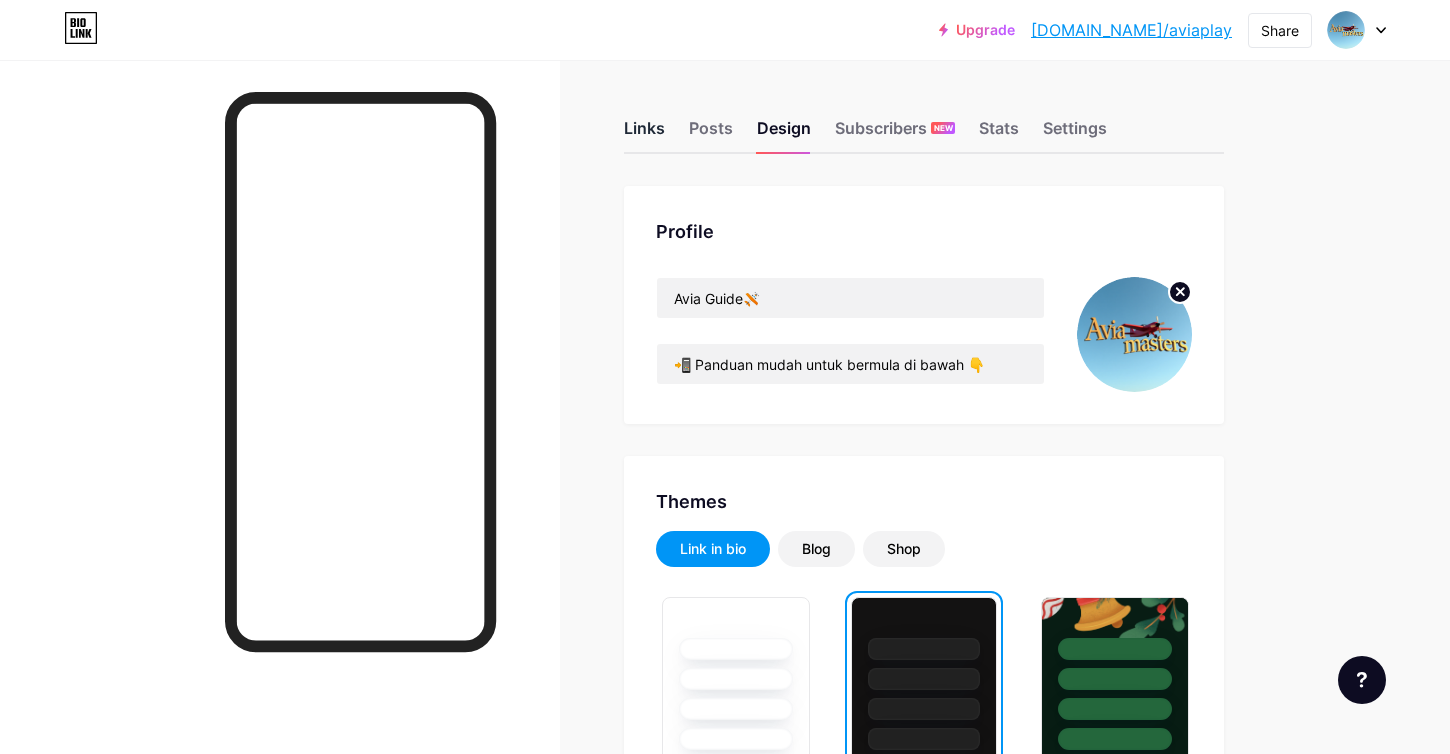 click on "Links" at bounding box center [644, 134] 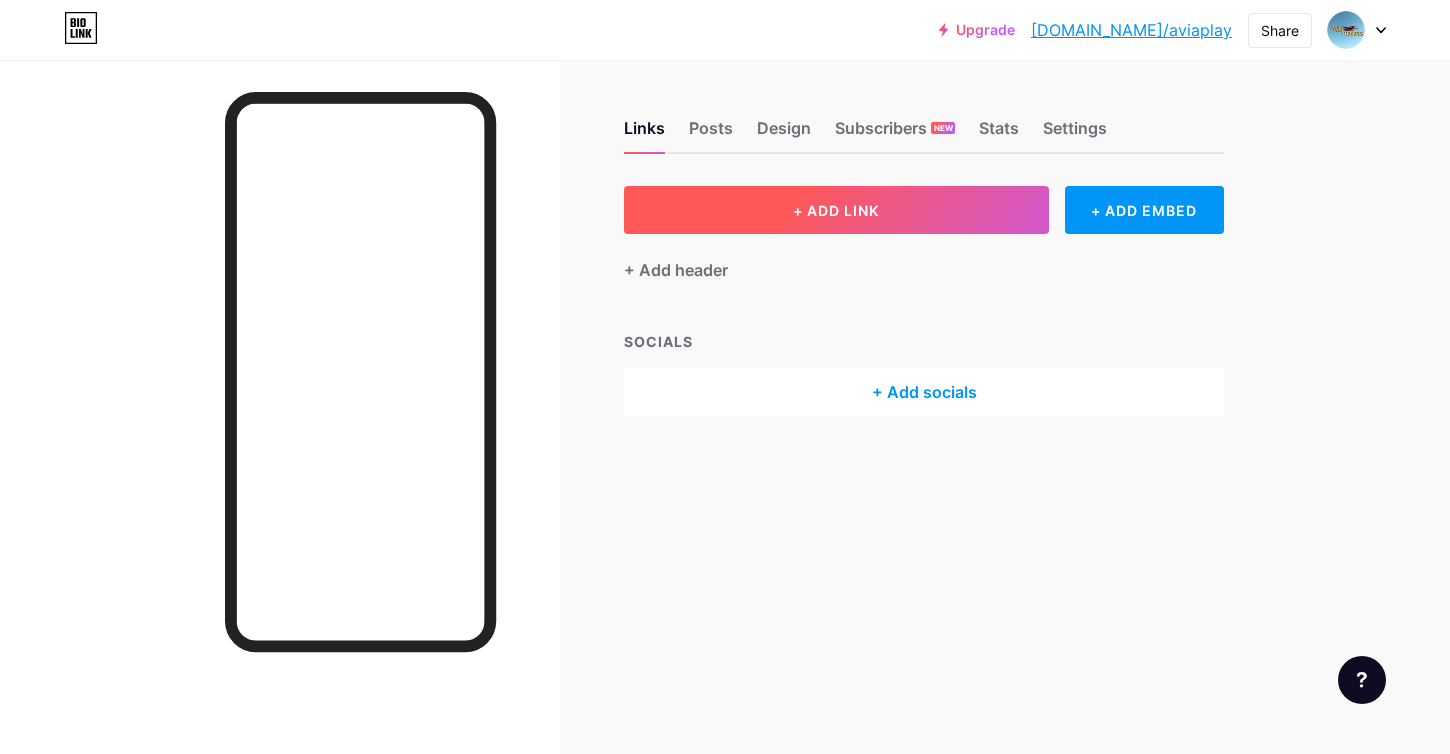 click on "+ ADD LINK" at bounding box center (836, 210) 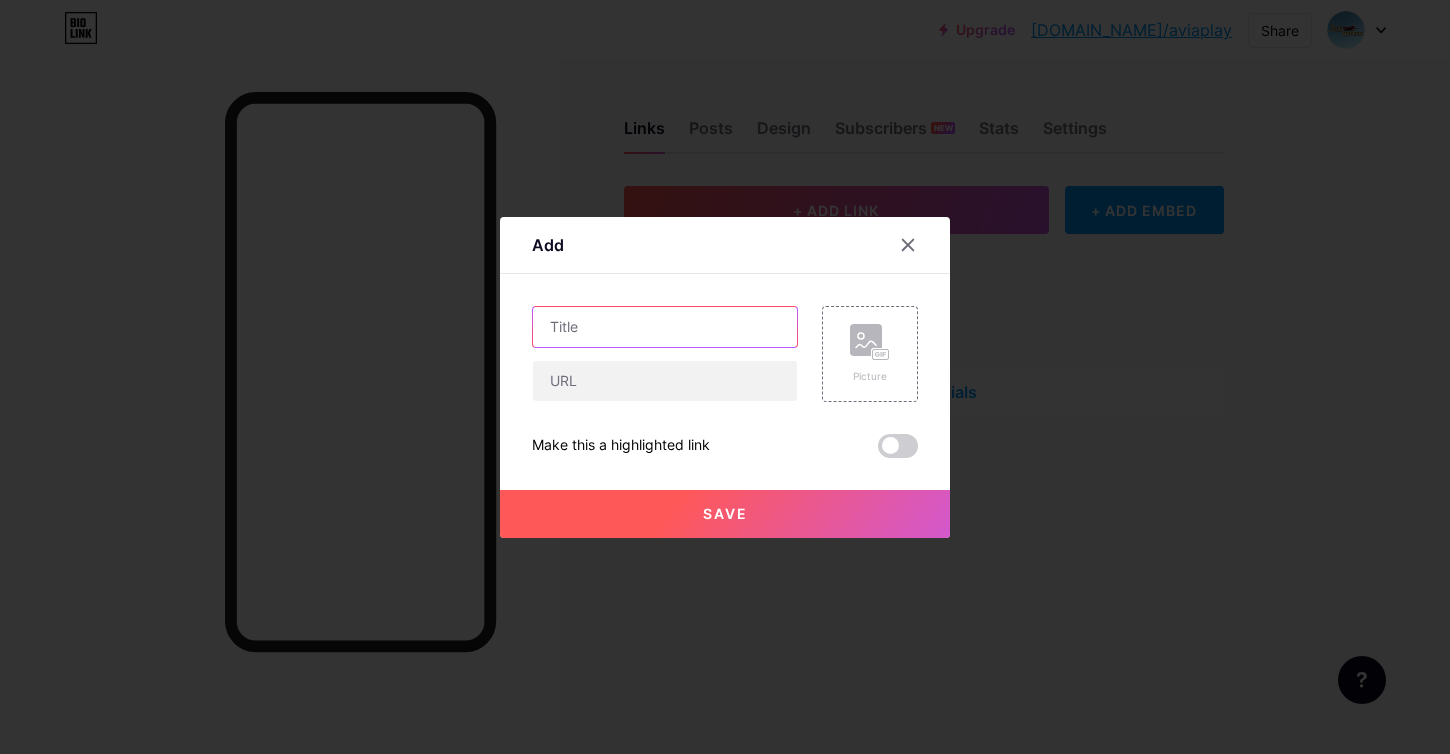 click at bounding box center [665, 327] 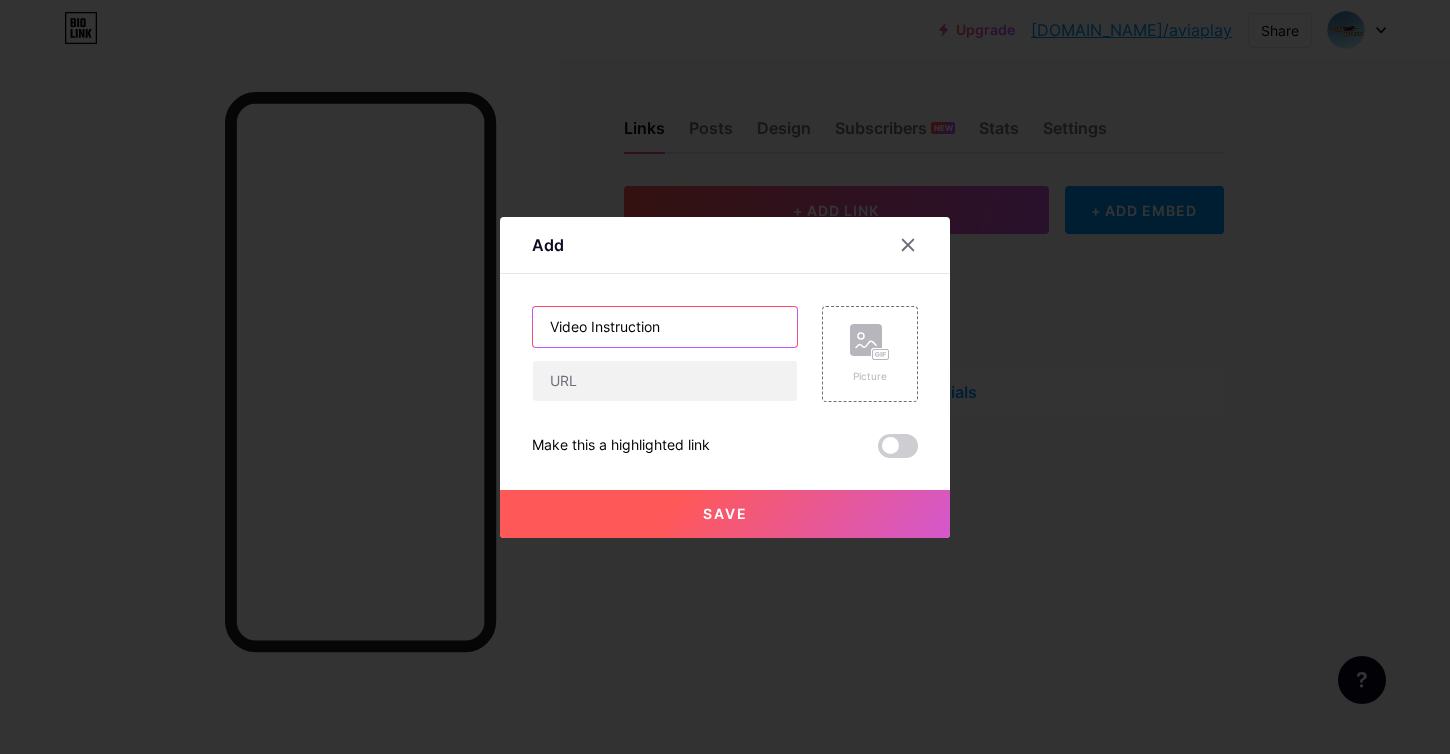 type on "Video Instruction" 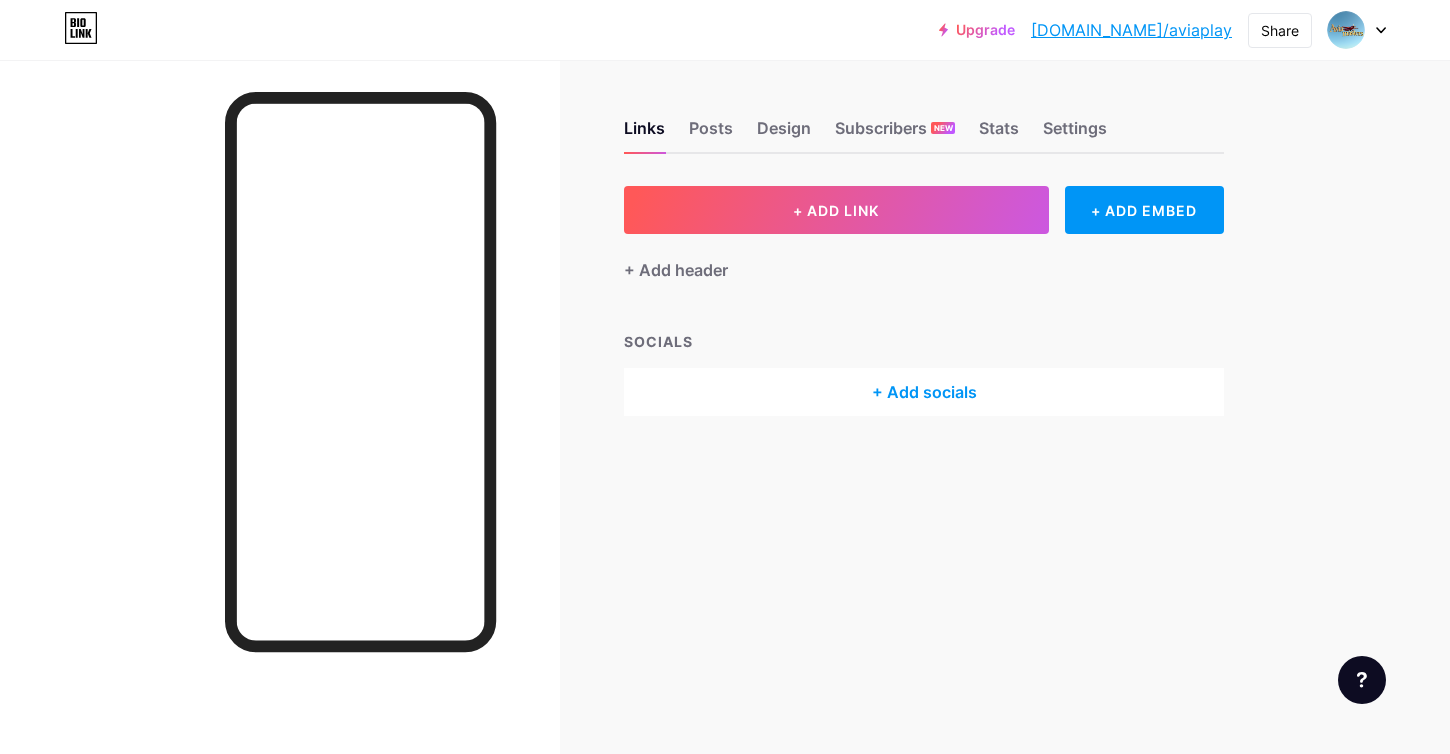 scroll, scrollTop: 0, scrollLeft: 0, axis: both 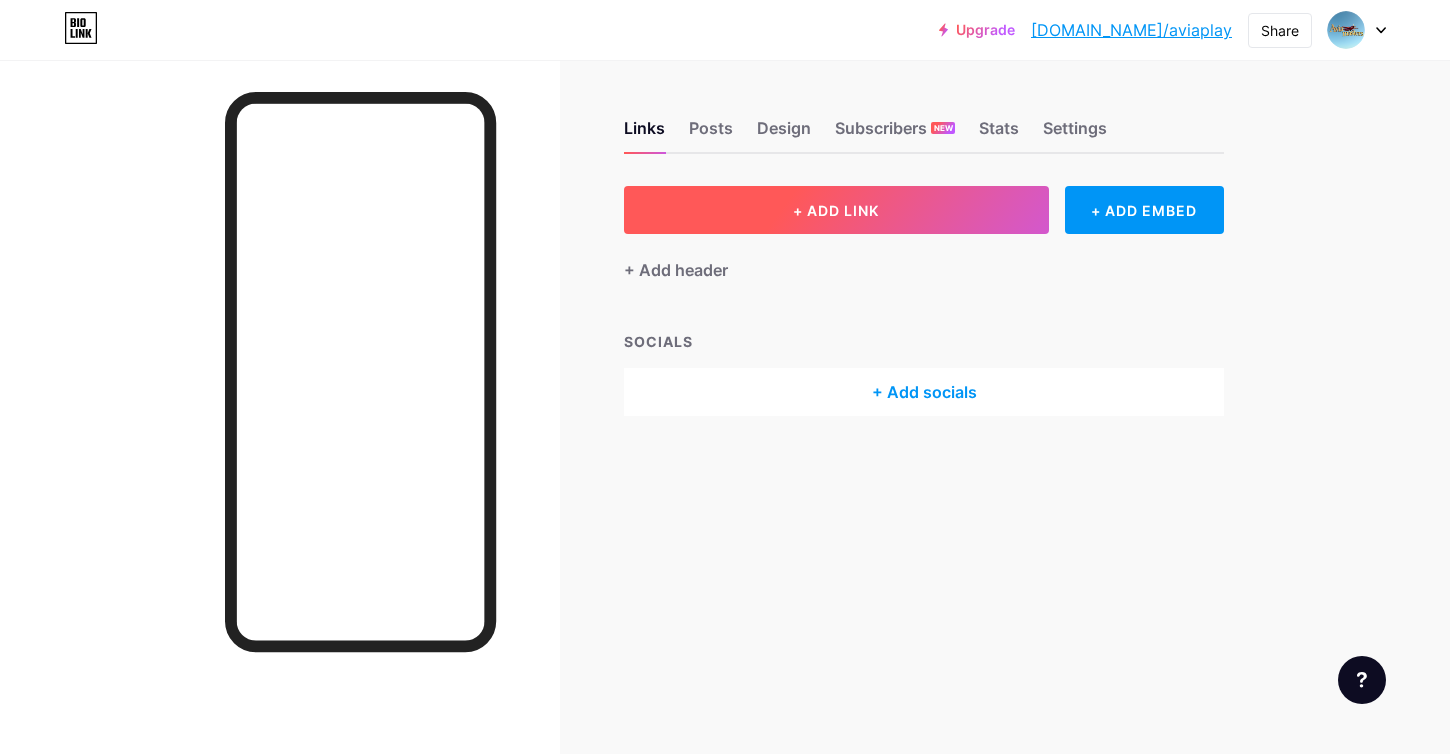 click on "+ ADD LINK" at bounding box center [836, 210] 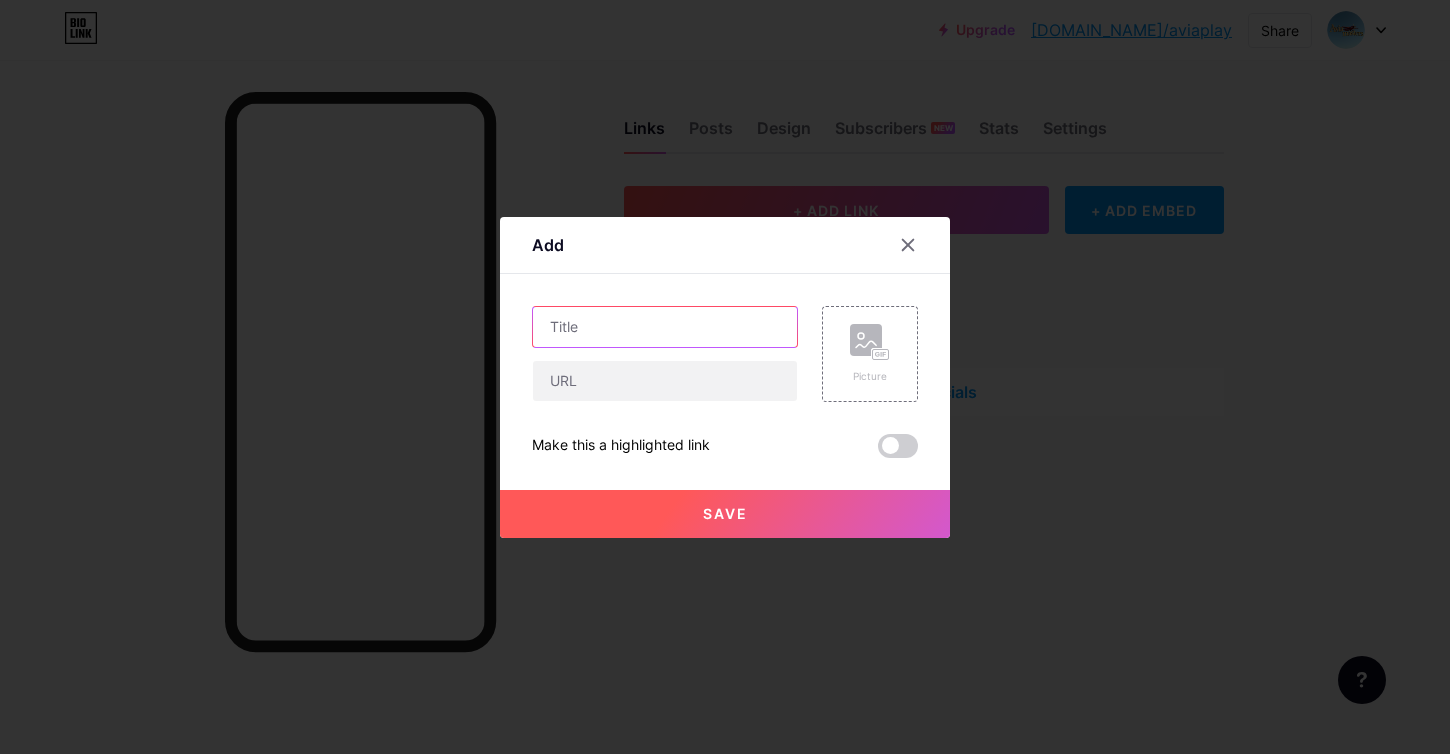 click at bounding box center (665, 327) 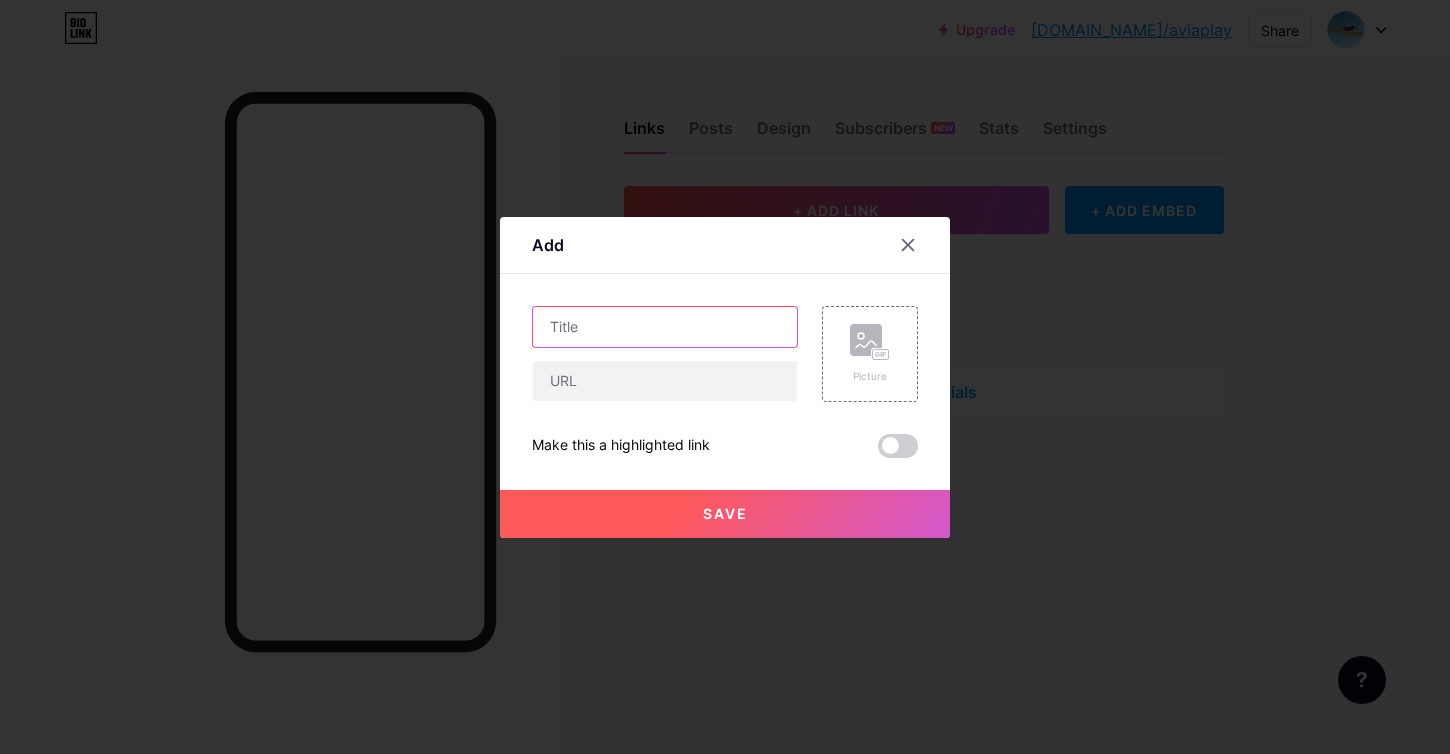 paste on "Arahan video" 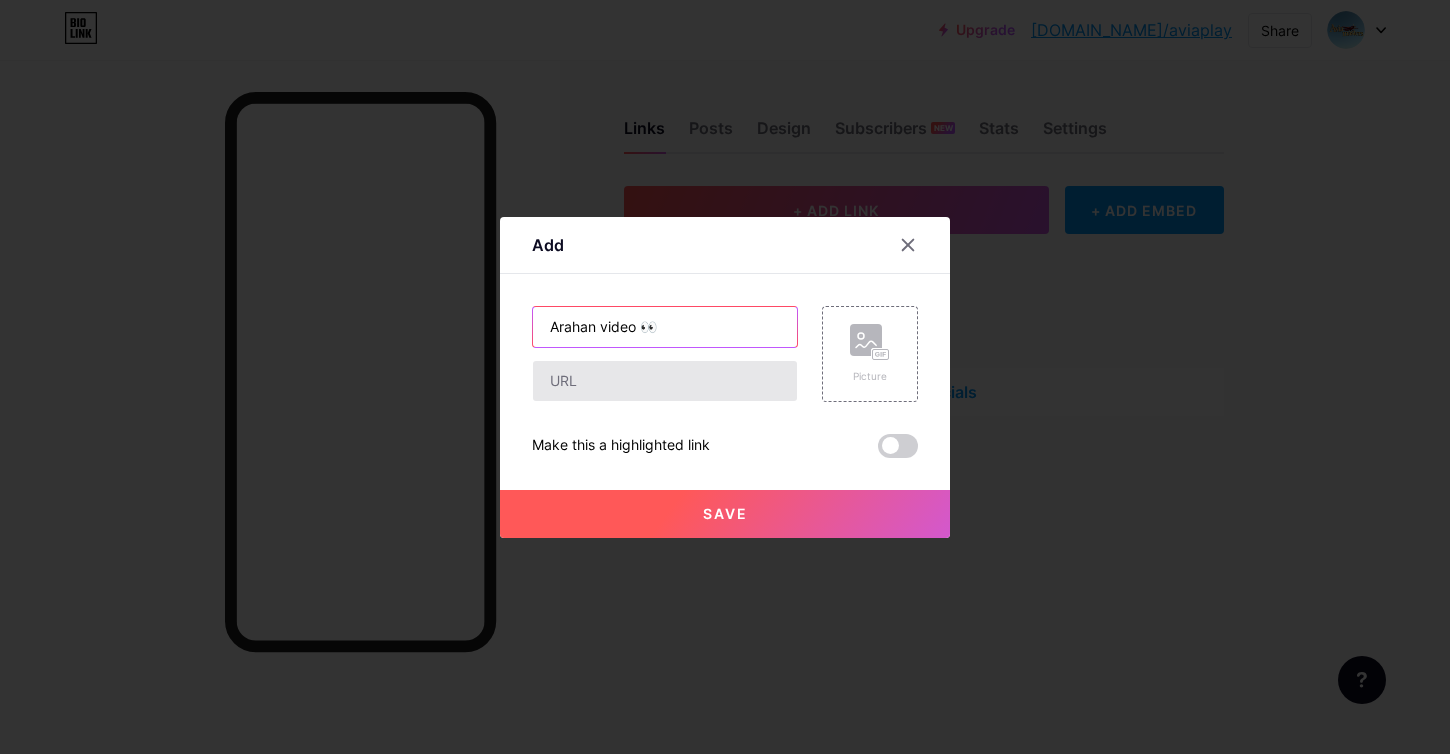 type on "Arahan video 👀" 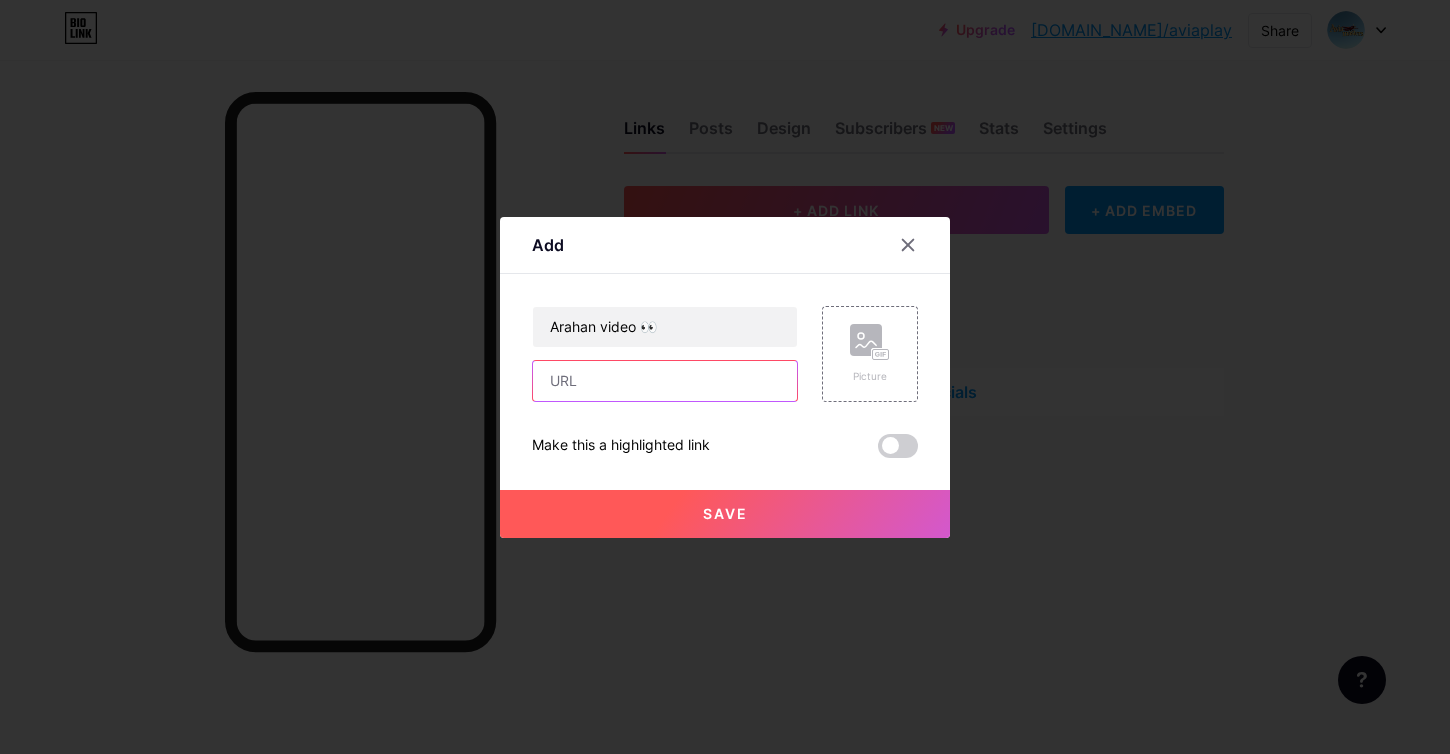 click at bounding box center (665, 381) 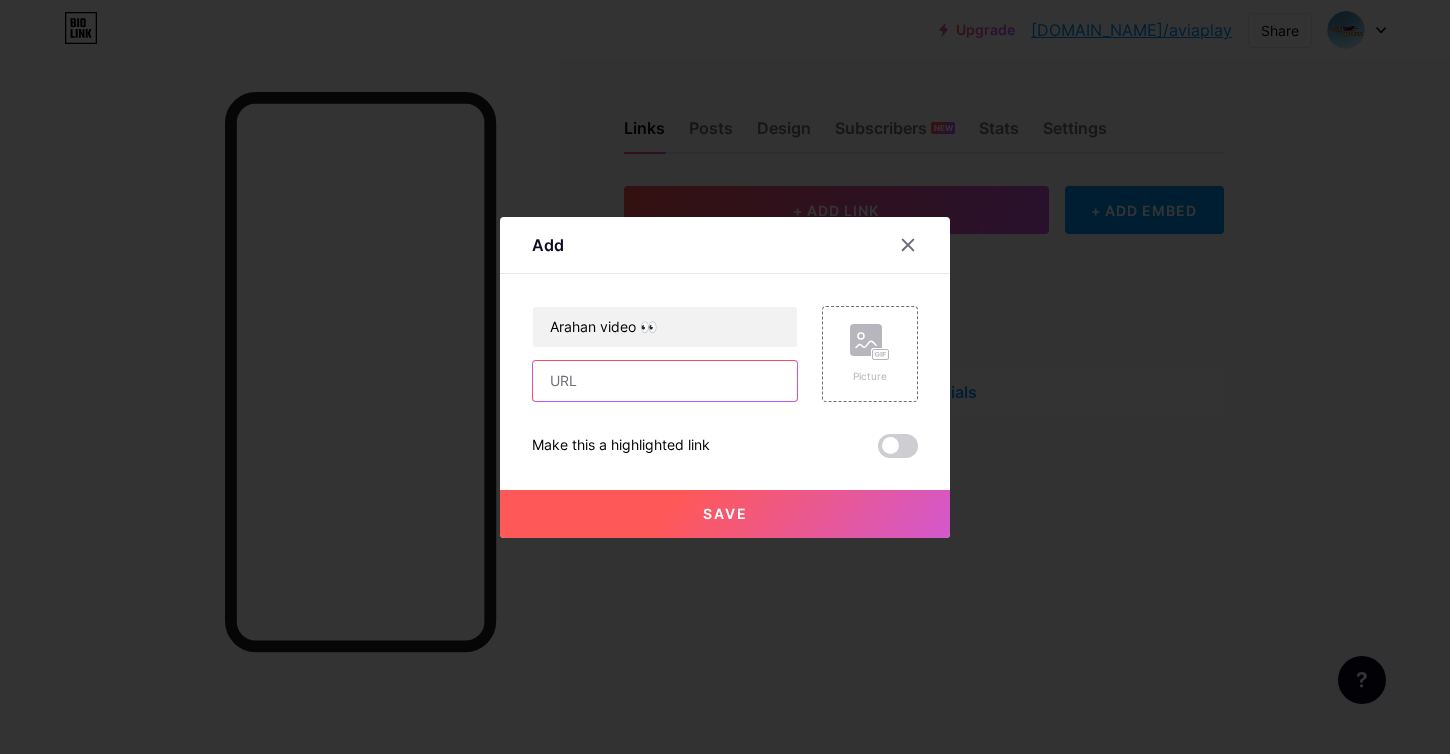 type on "[URL][DOMAIN_NAME]" 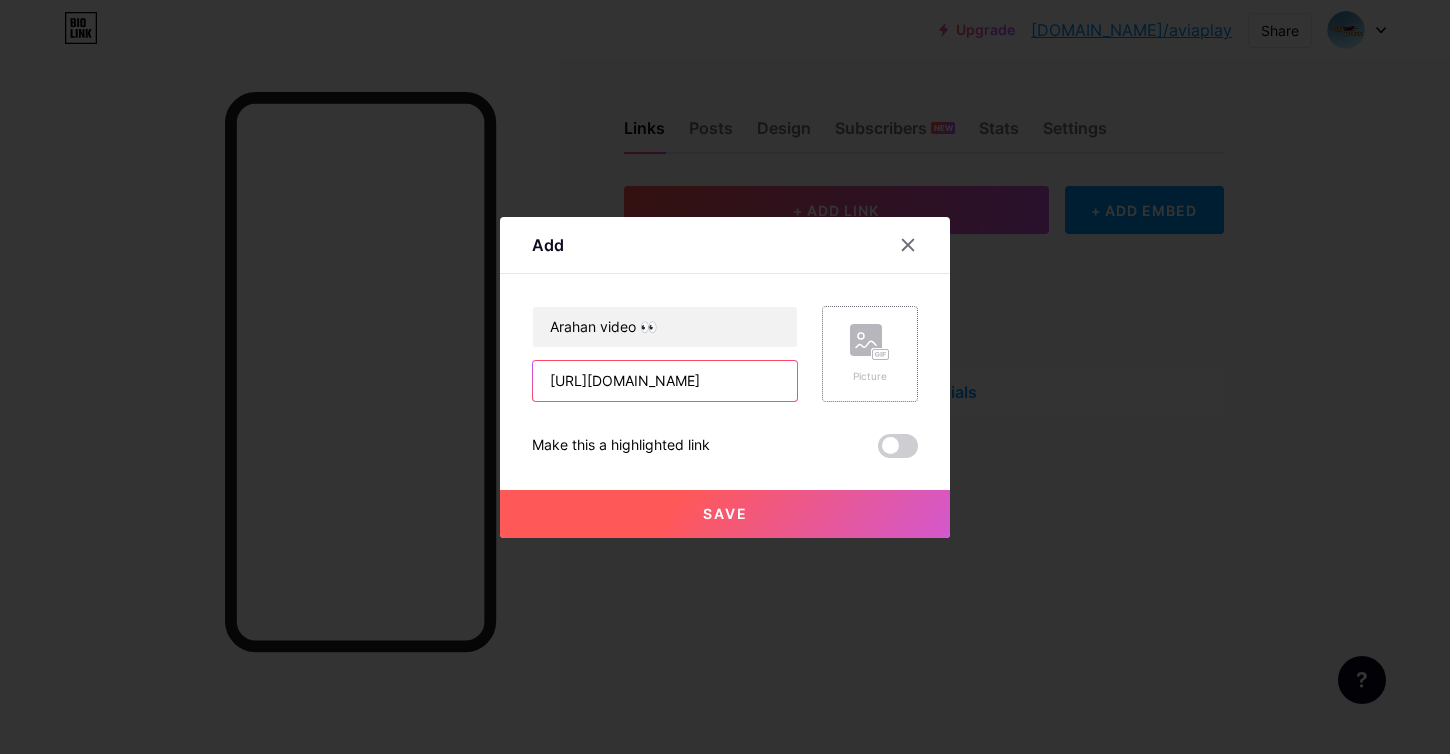 click on "Picture" at bounding box center [870, 354] 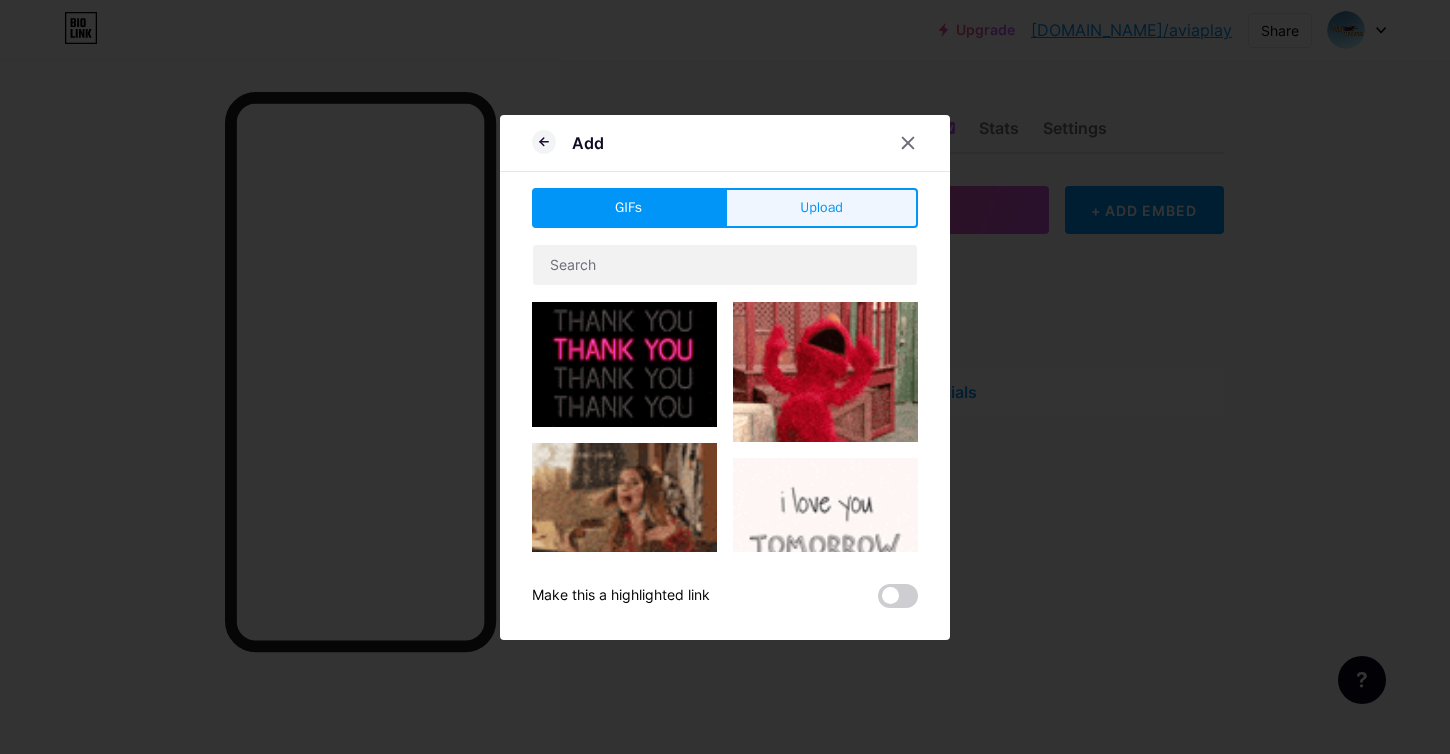click on "Upload" at bounding box center [821, 207] 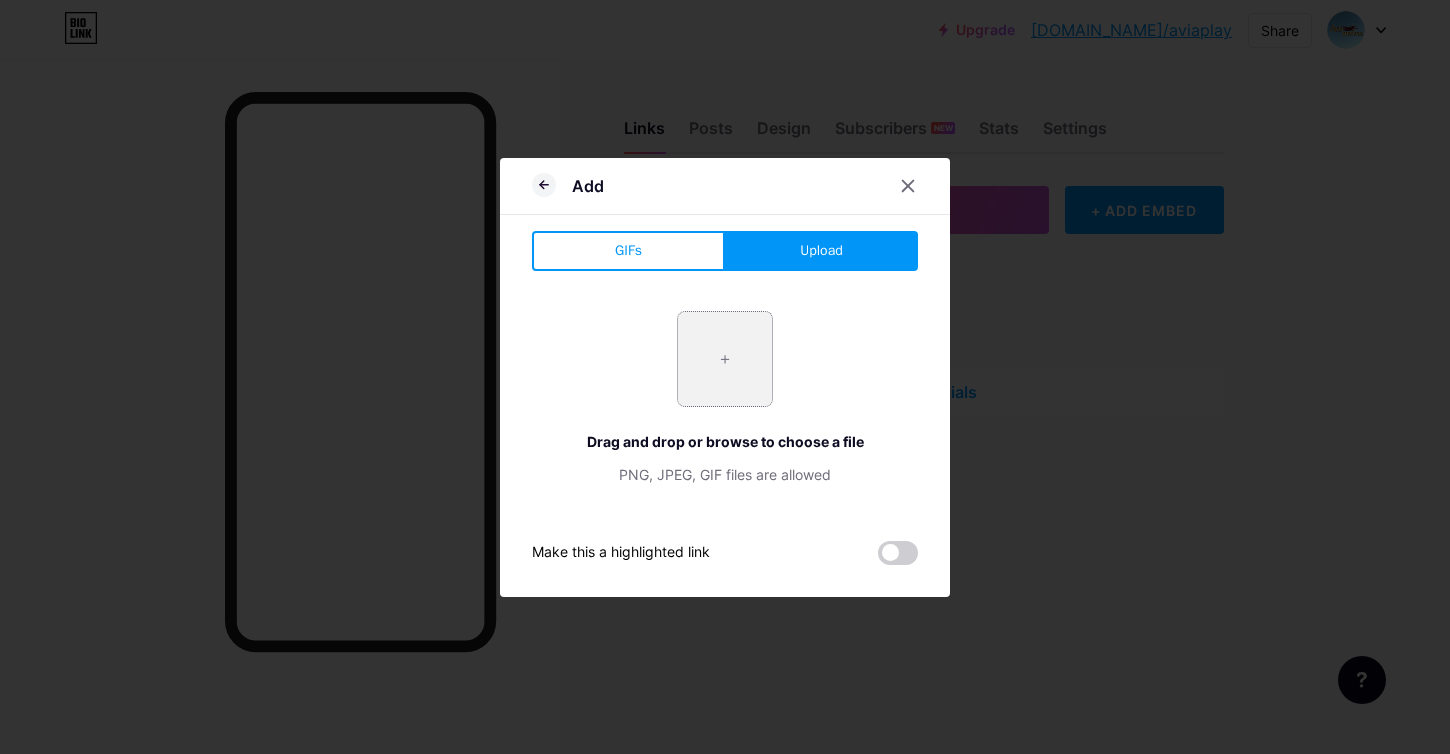 click at bounding box center (725, 359) 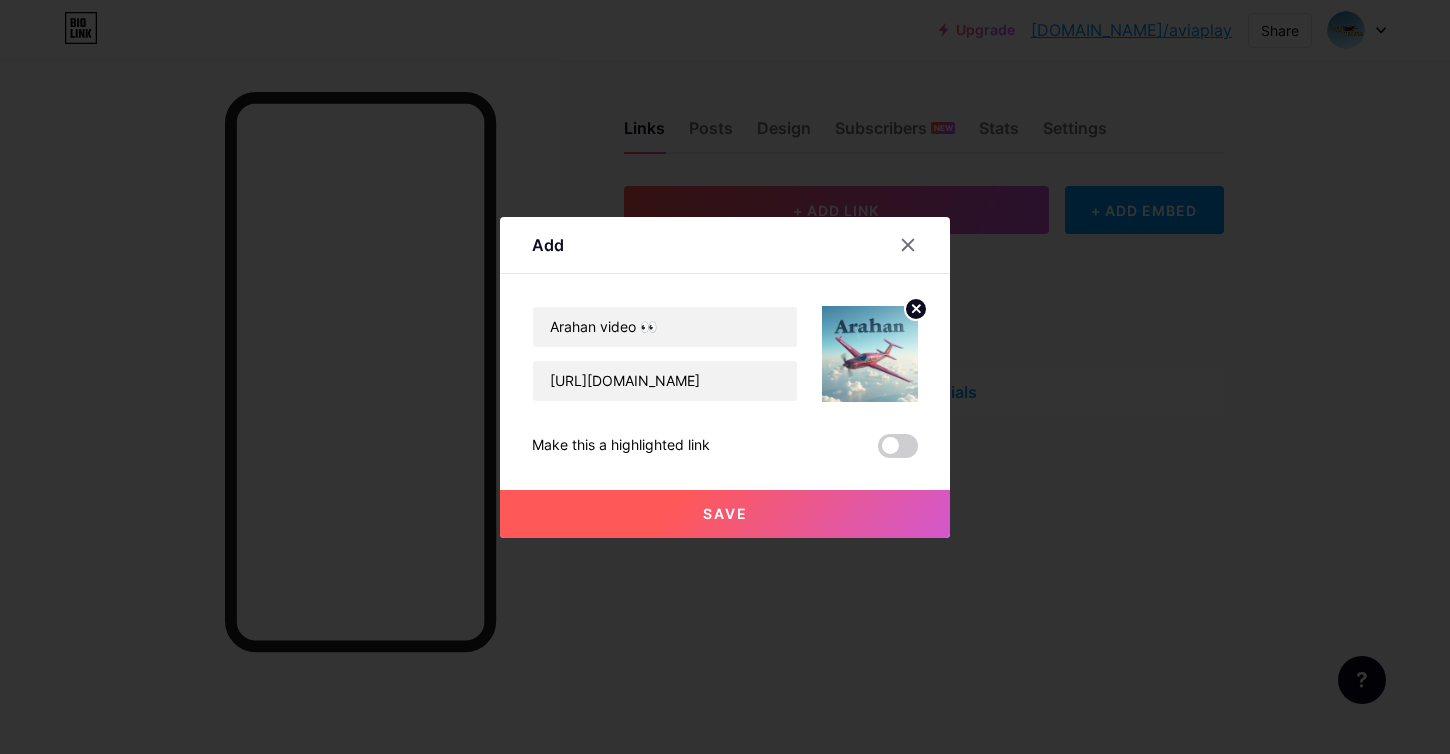 click on "Save" at bounding box center (725, 514) 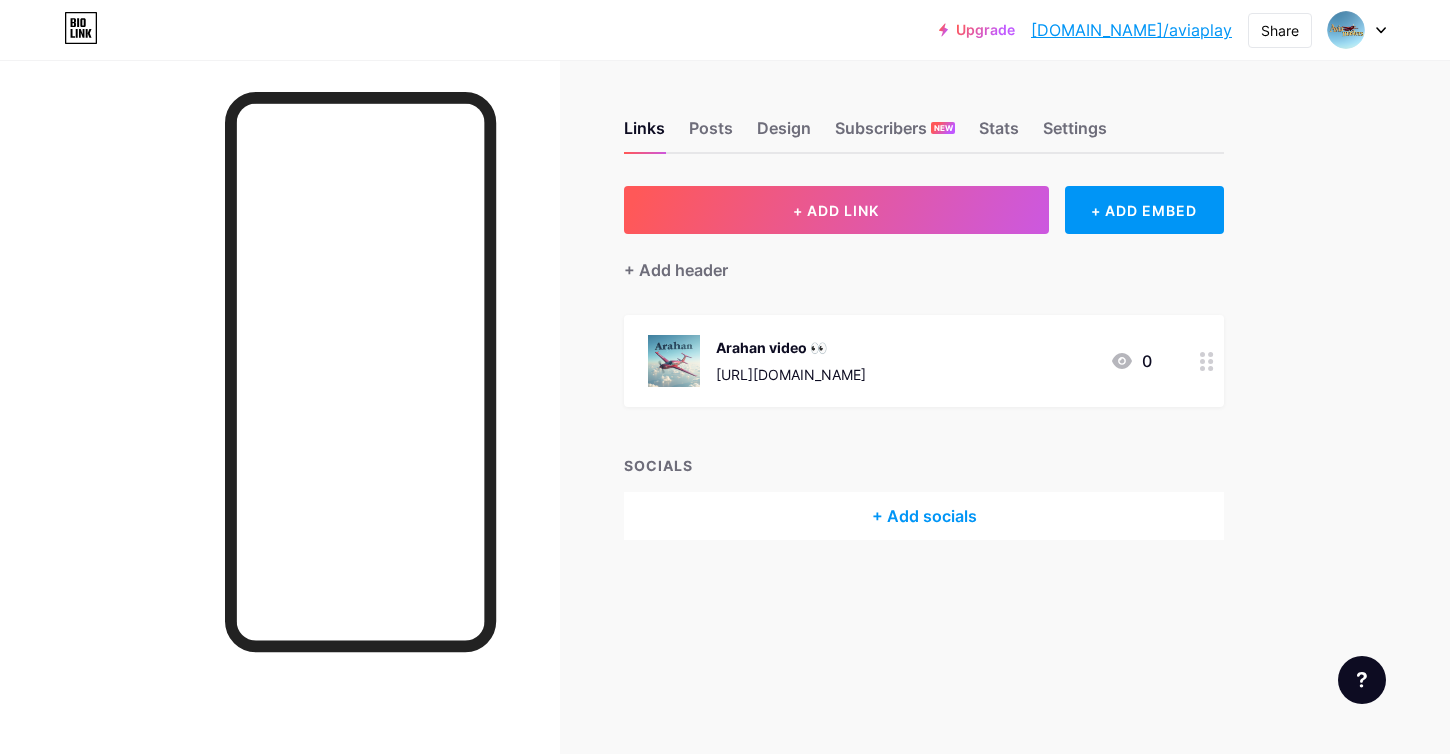 click on "+ ADD LINK     + ADD EMBED
+ Add header
[PERSON_NAME] video 👀
[URL][DOMAIN_NAME]
0
SOCIALS     + Add socials" at bounding box center [924, 363] 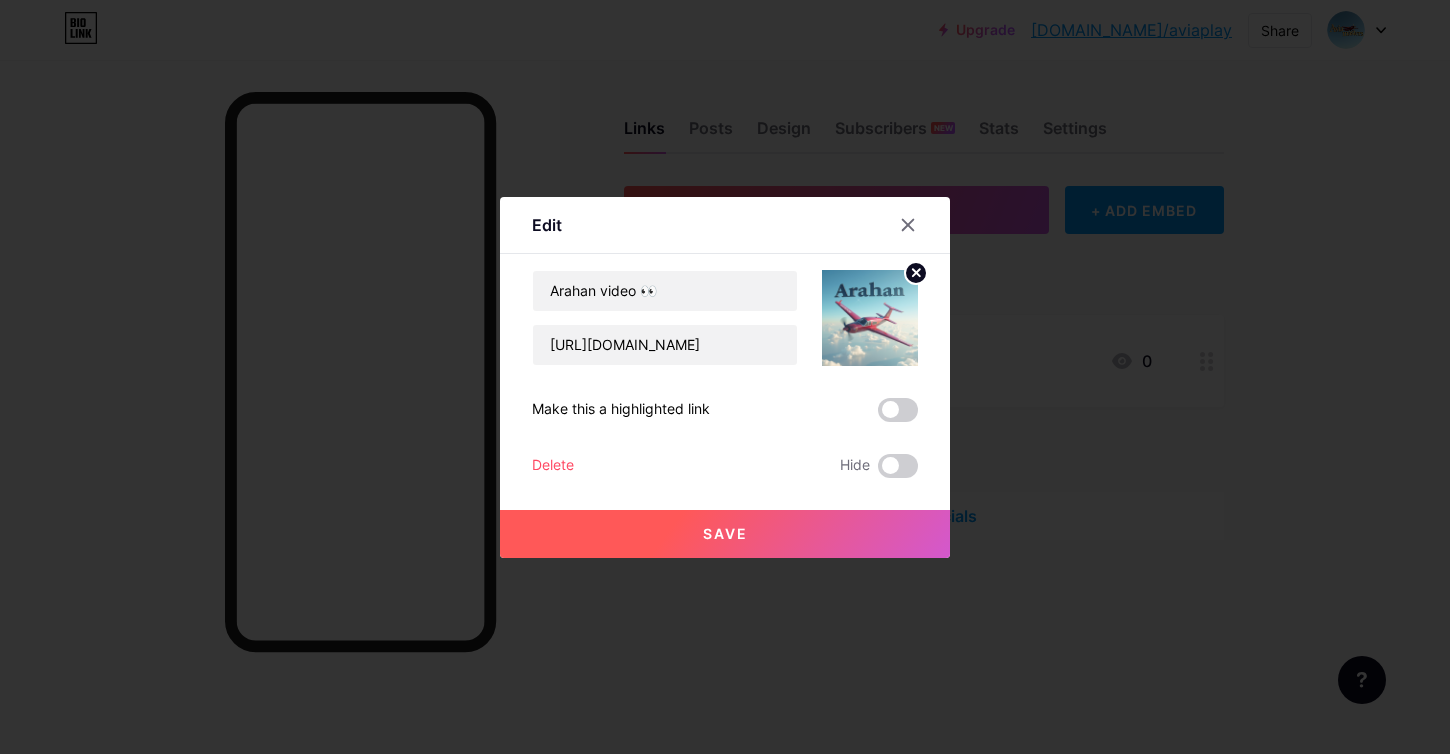 click at bounding box center [725, 377] 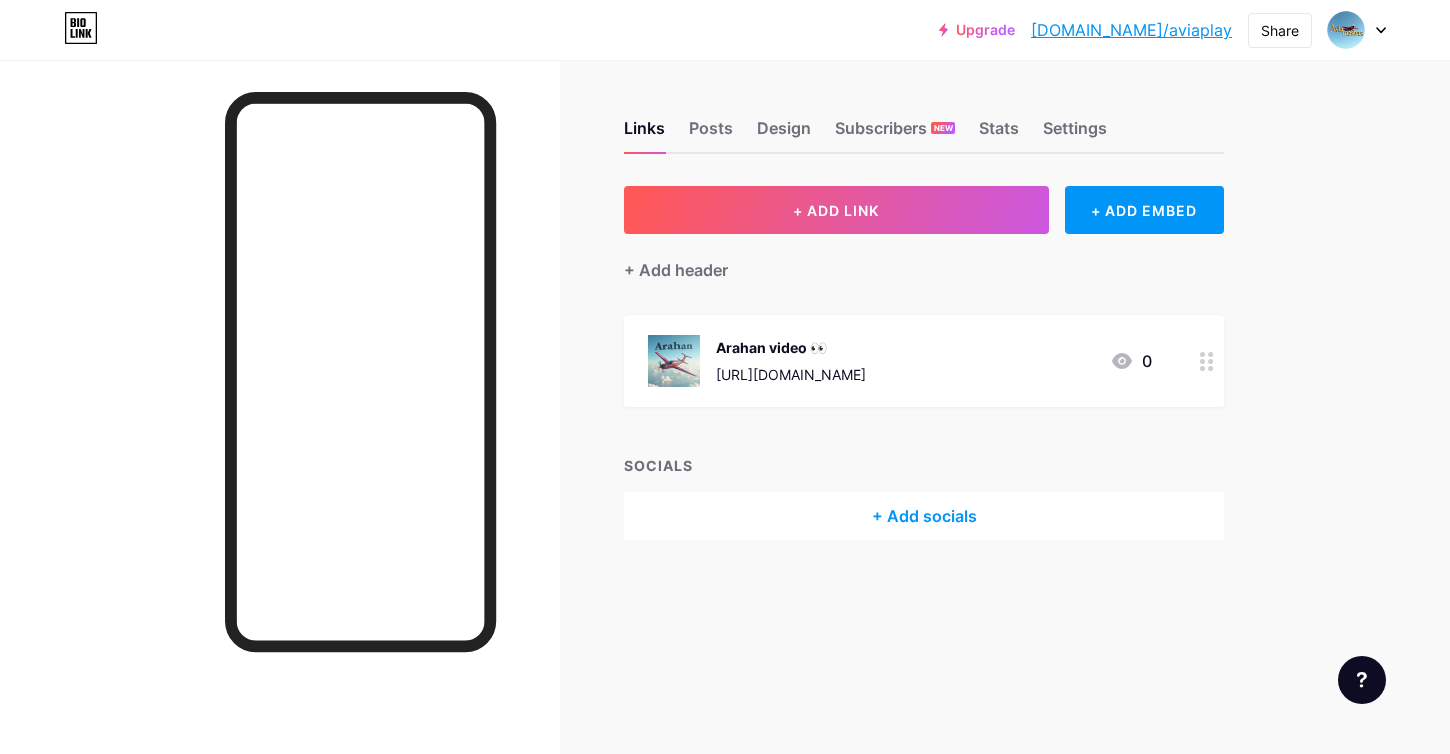 click at bounding box center (1207, 361) 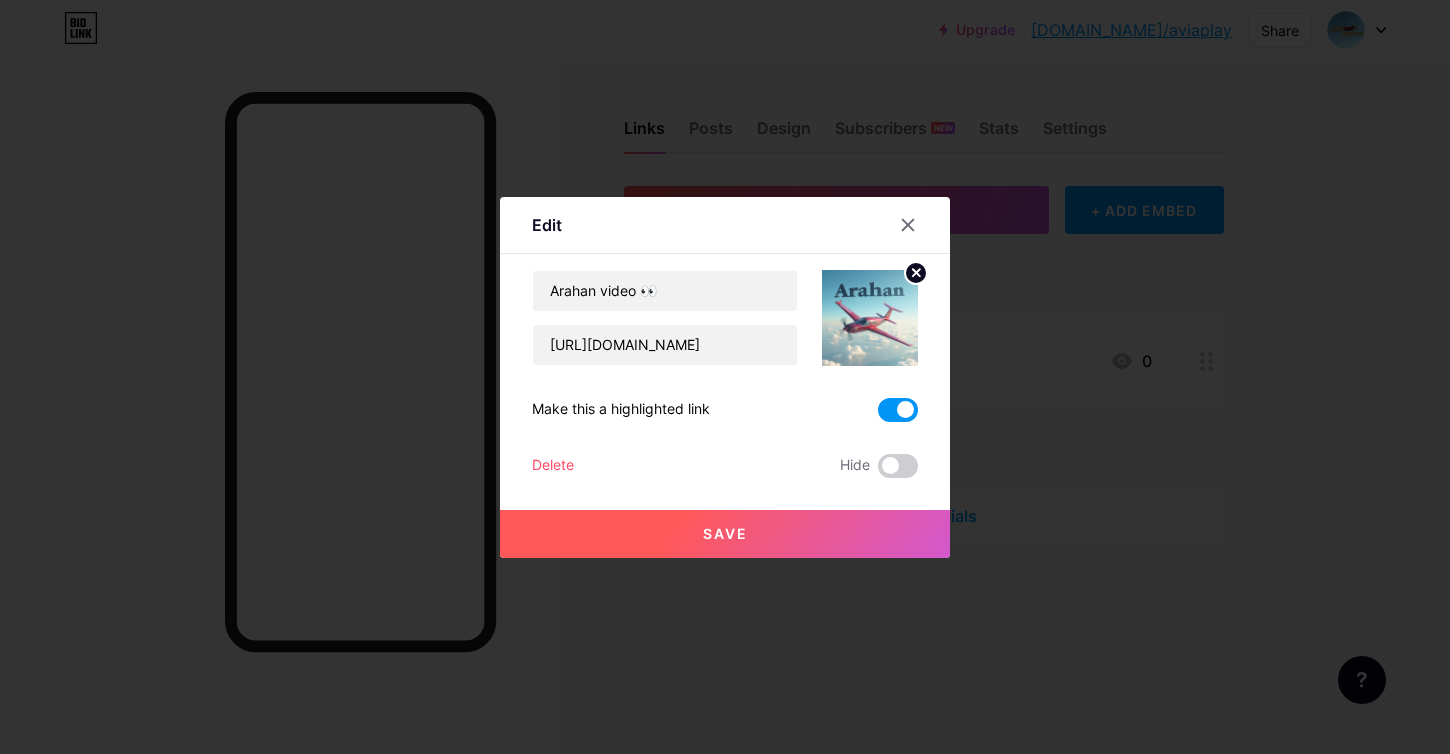 click at bounding box center (898, 410) 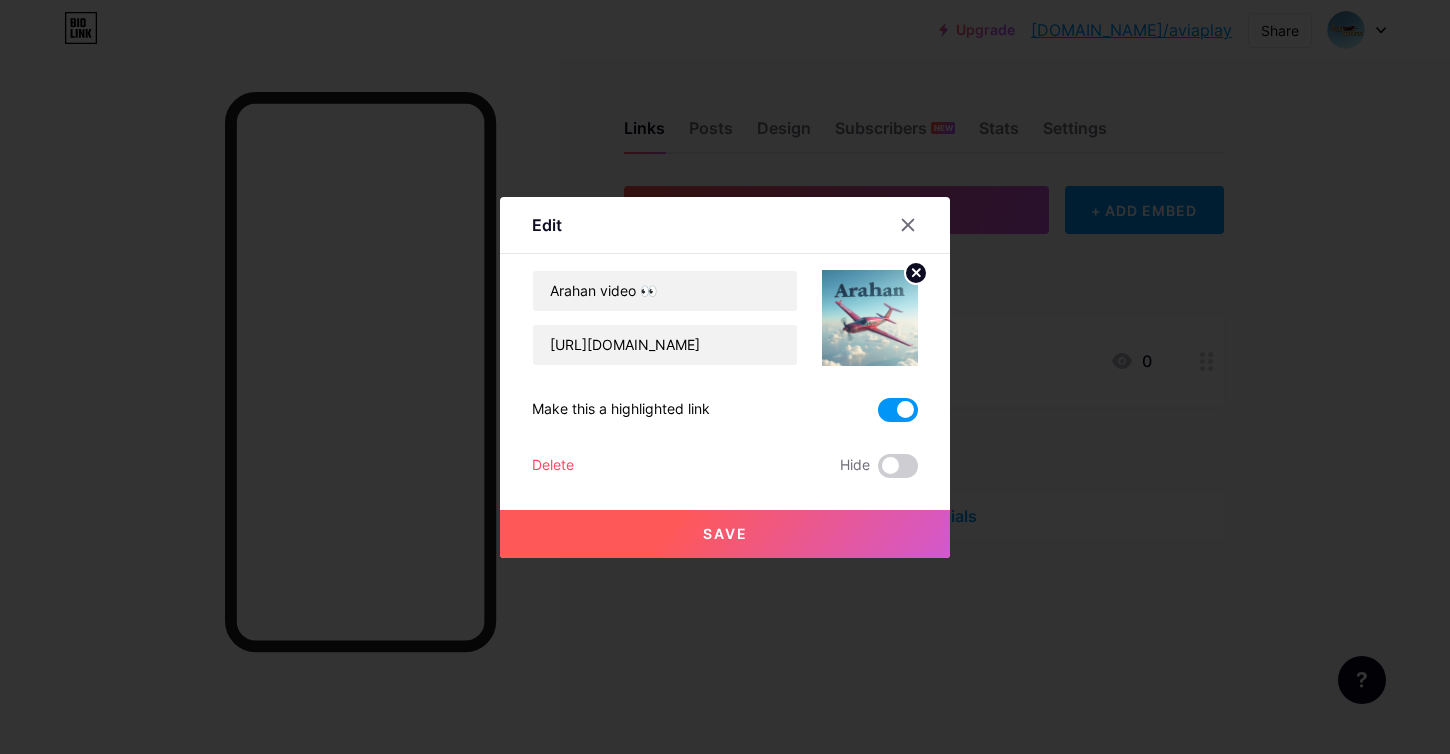 click at bounding box center (878, 415) 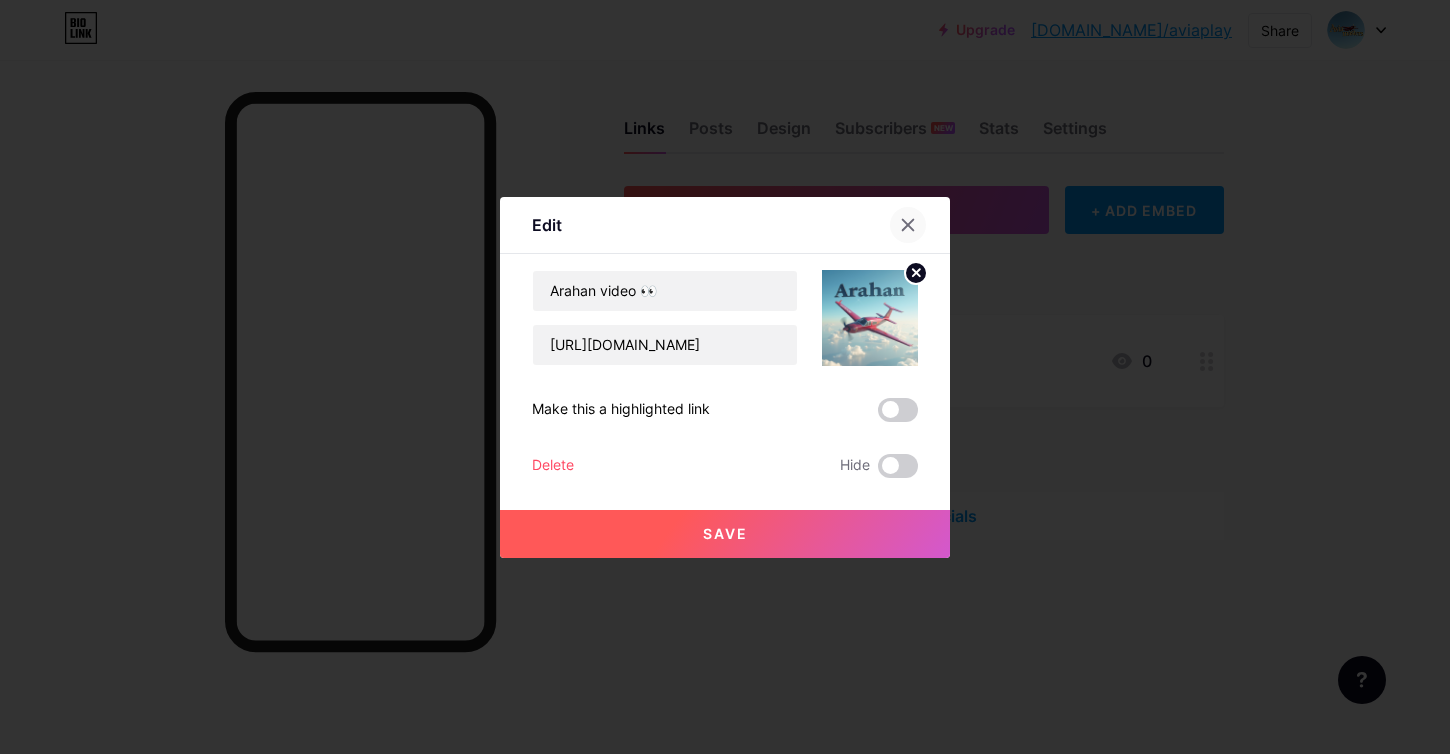 click at bounding box center (908, 225) 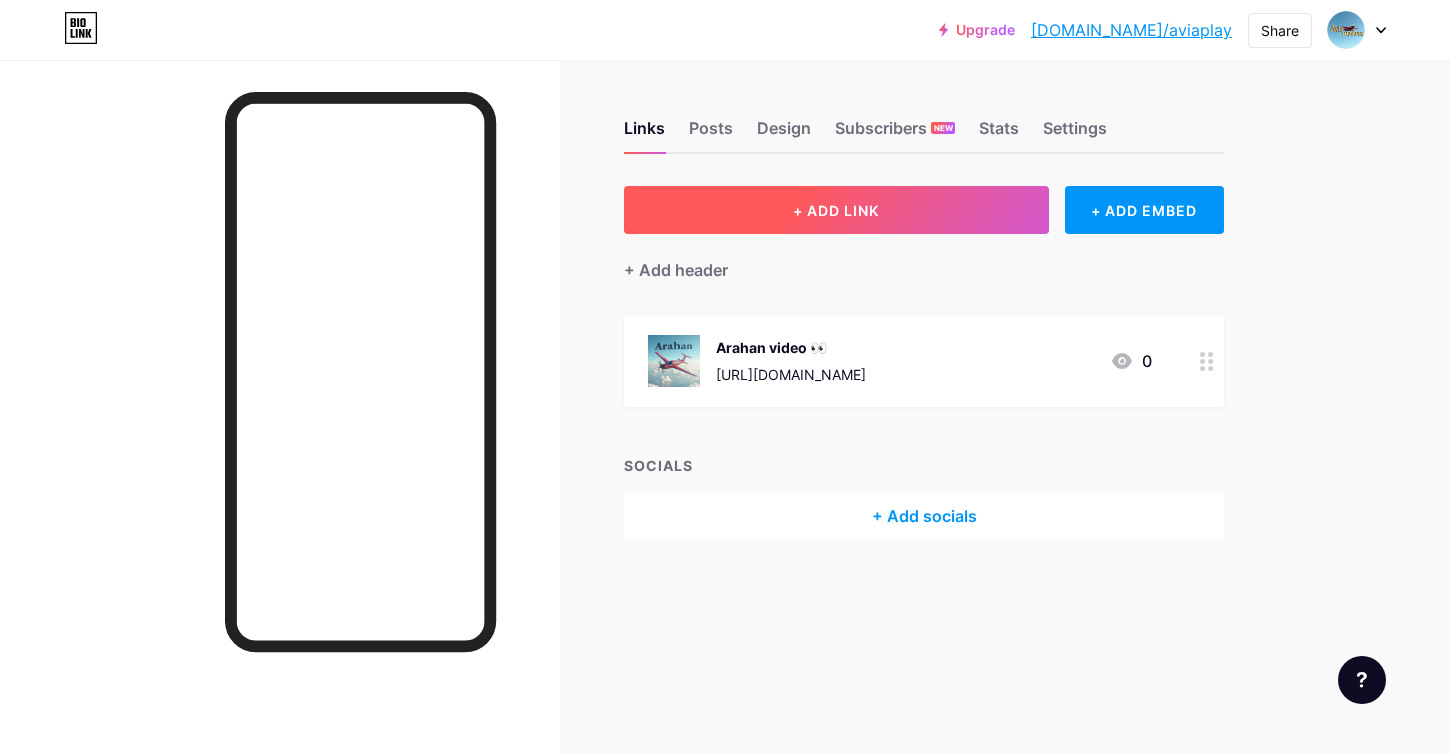 click on "+ ADD LINK" at bounding box center (836, 210) 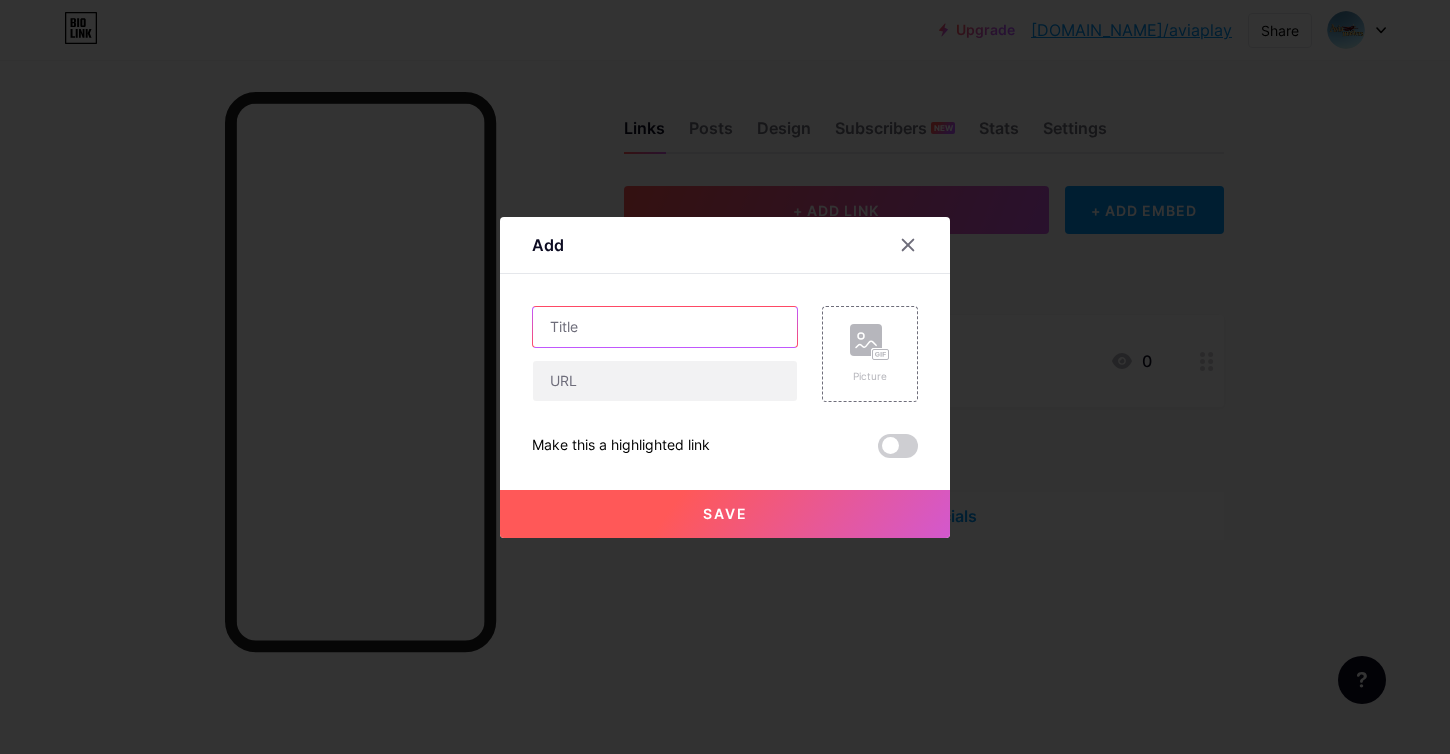 click at bounding box center [665, 327] 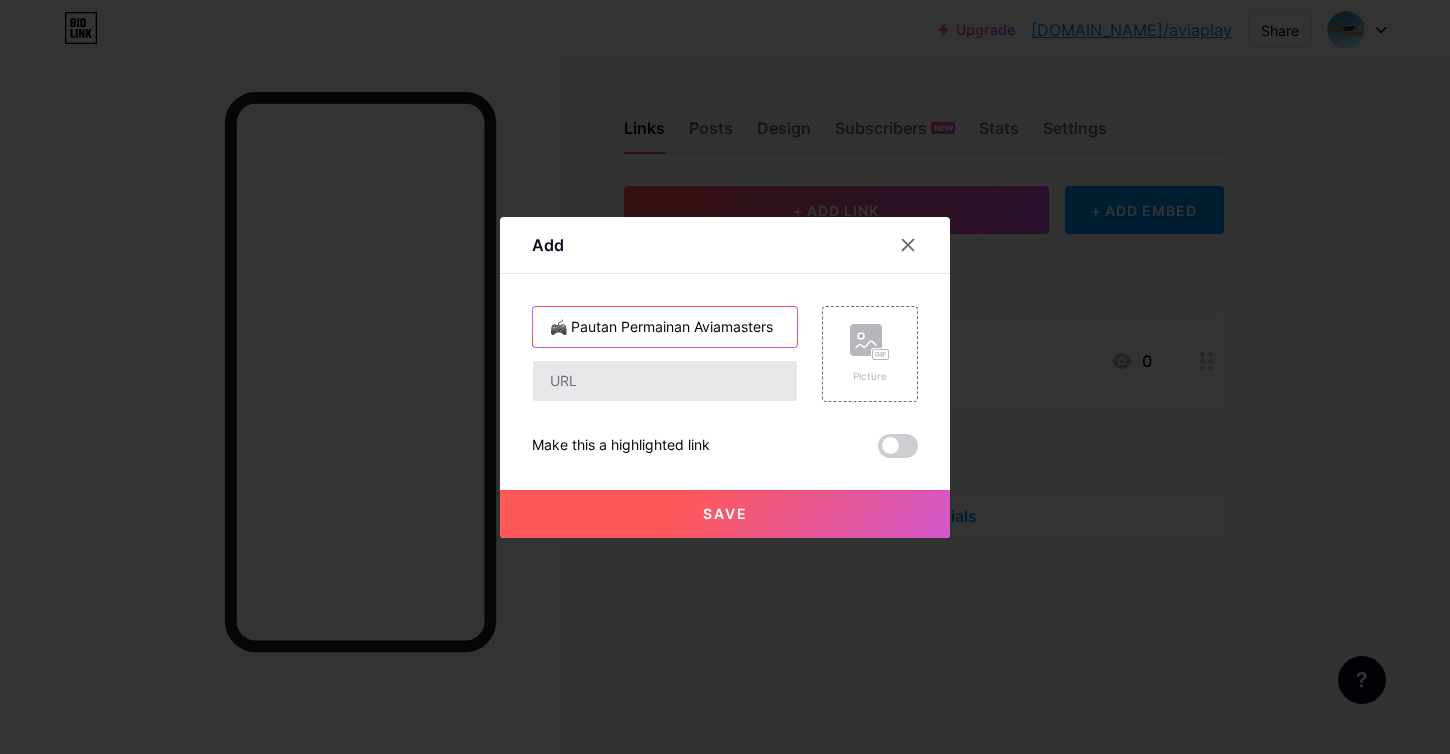 type on "🎮 Pautan Permainan Aviamasters" 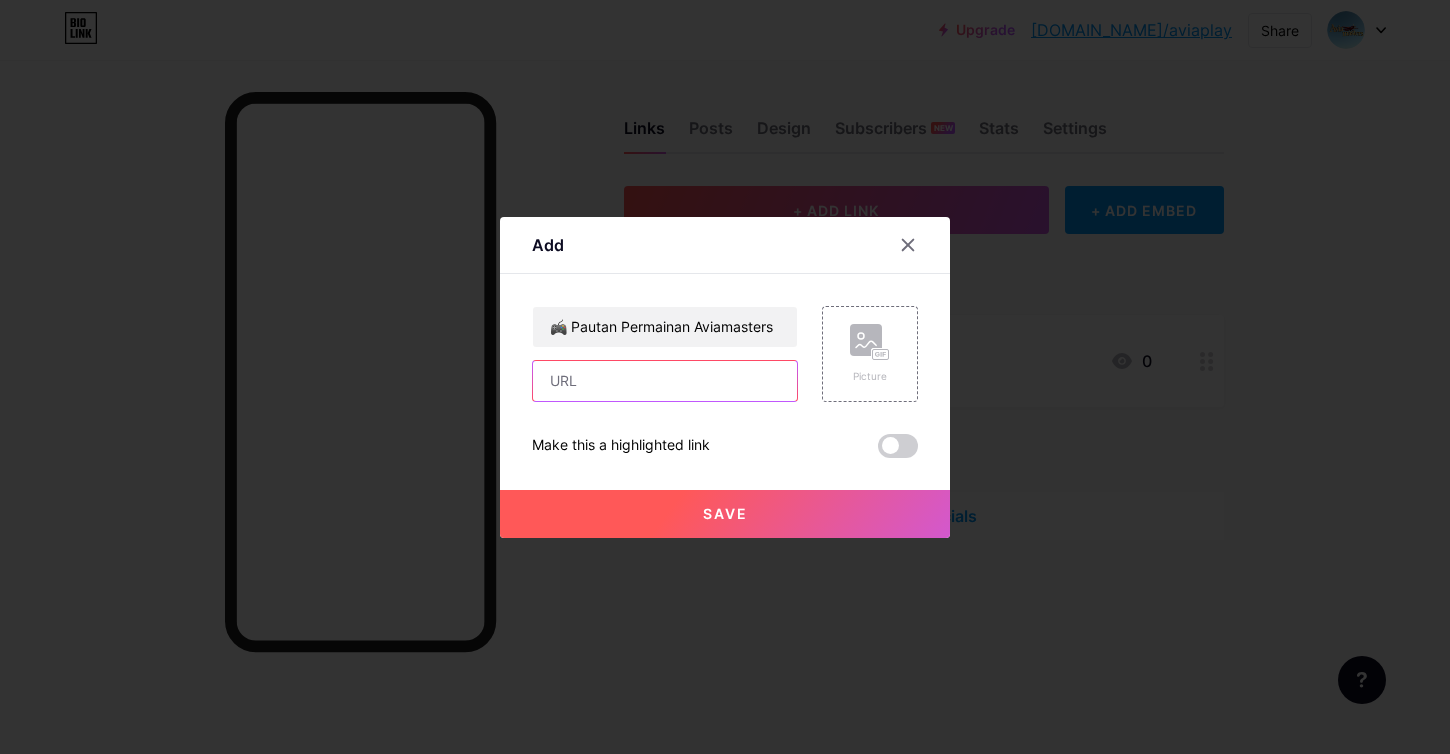 click at bounding box center [665, 381] 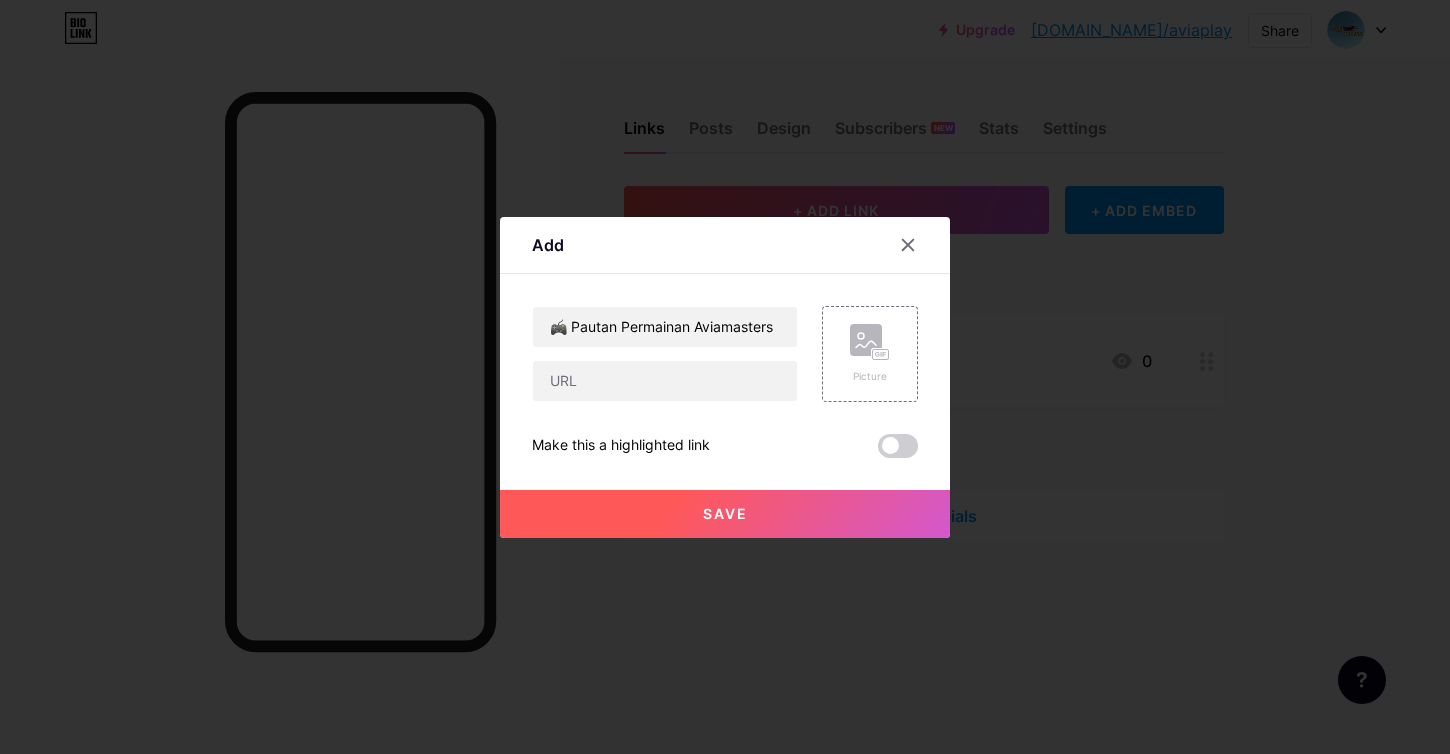 click on "Save" at bounding box center [725, 498] 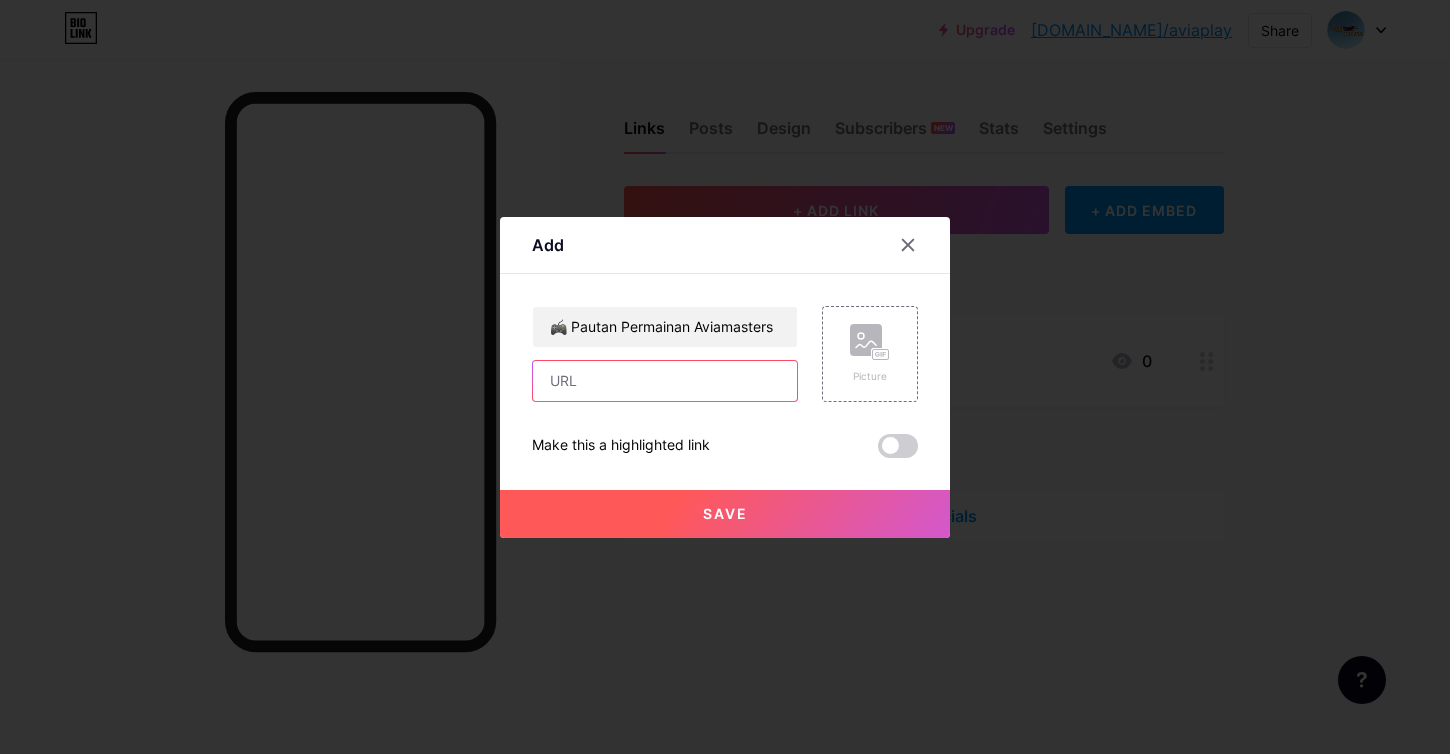 click at bounding box center (665, 381) 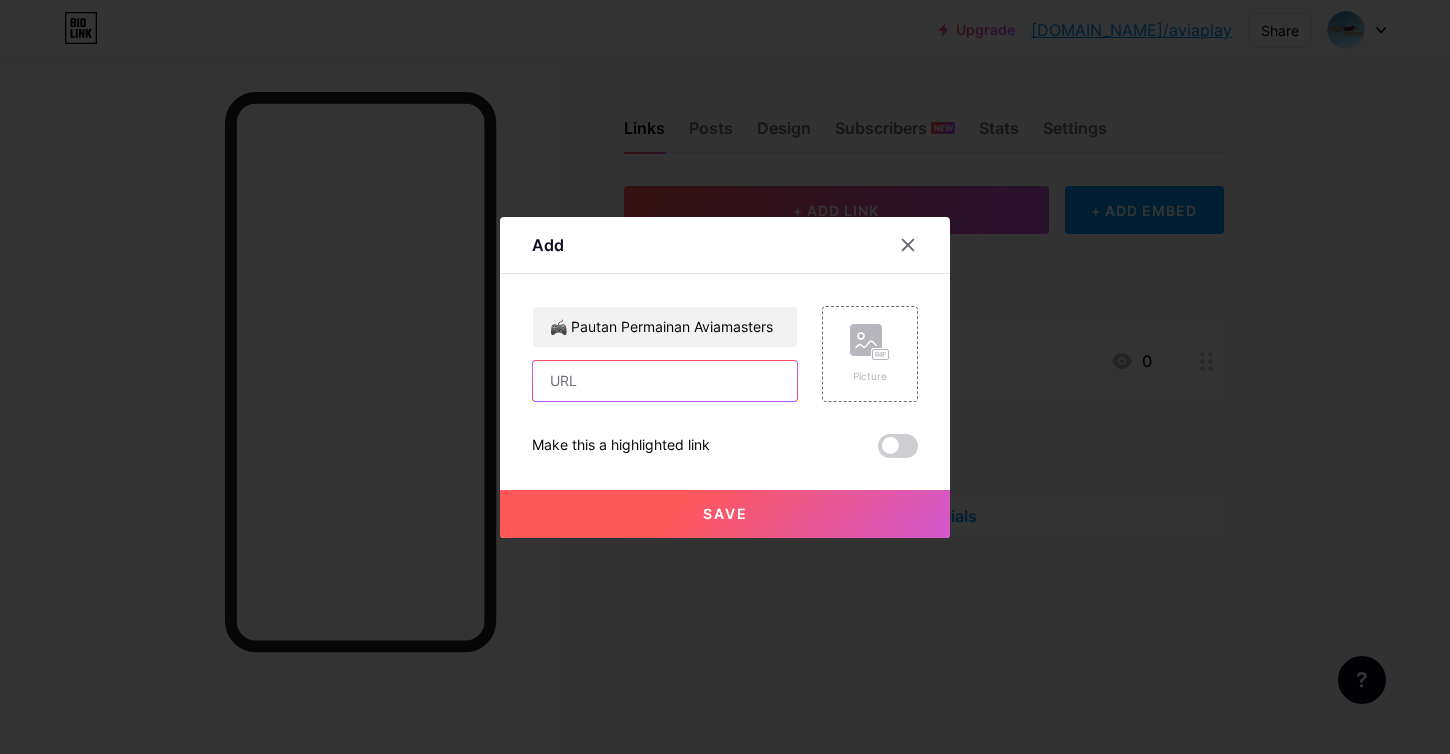 paste on "[URL][DOMAIN_NAME]" 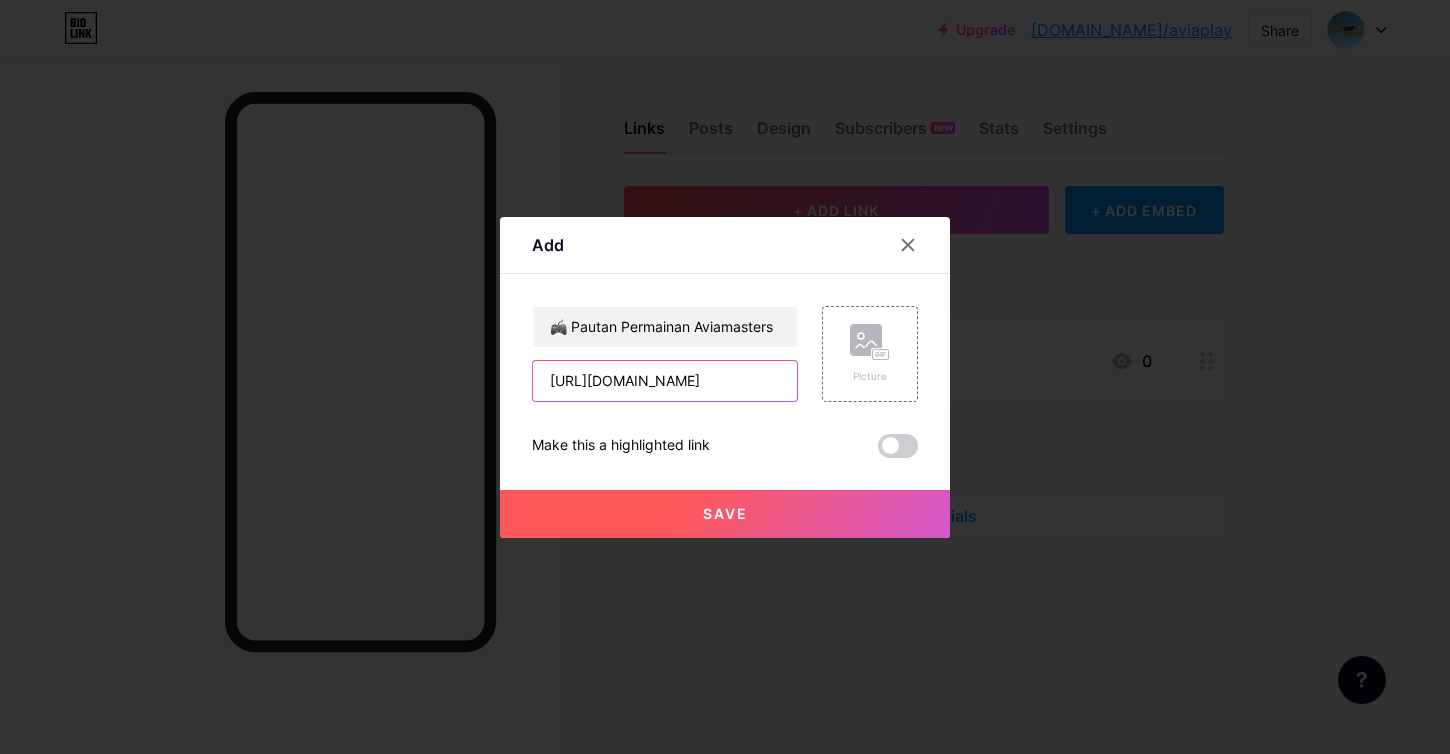scroll, scrollTop: 0, scrollLeft: 251, axis: horizontal 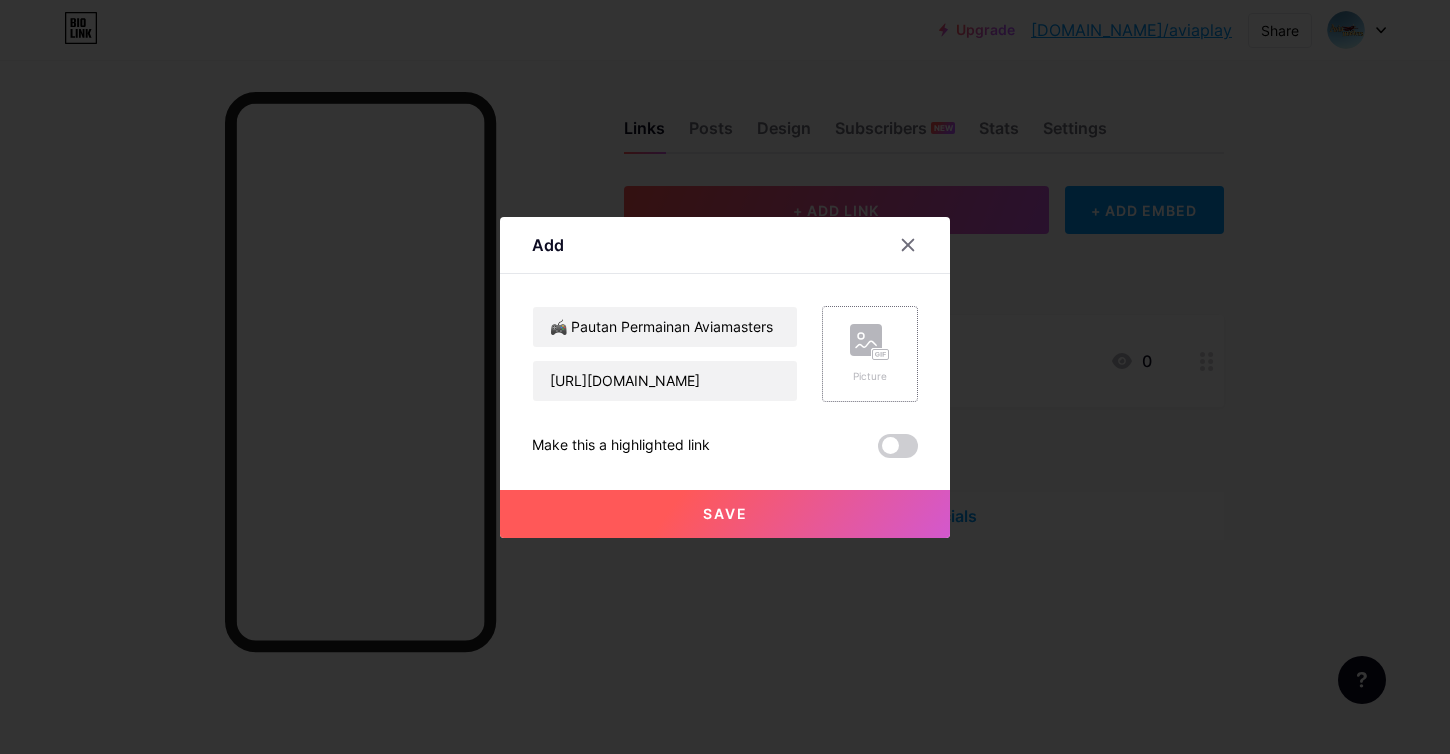 click on "Picture" at bounding box center [870, 376] 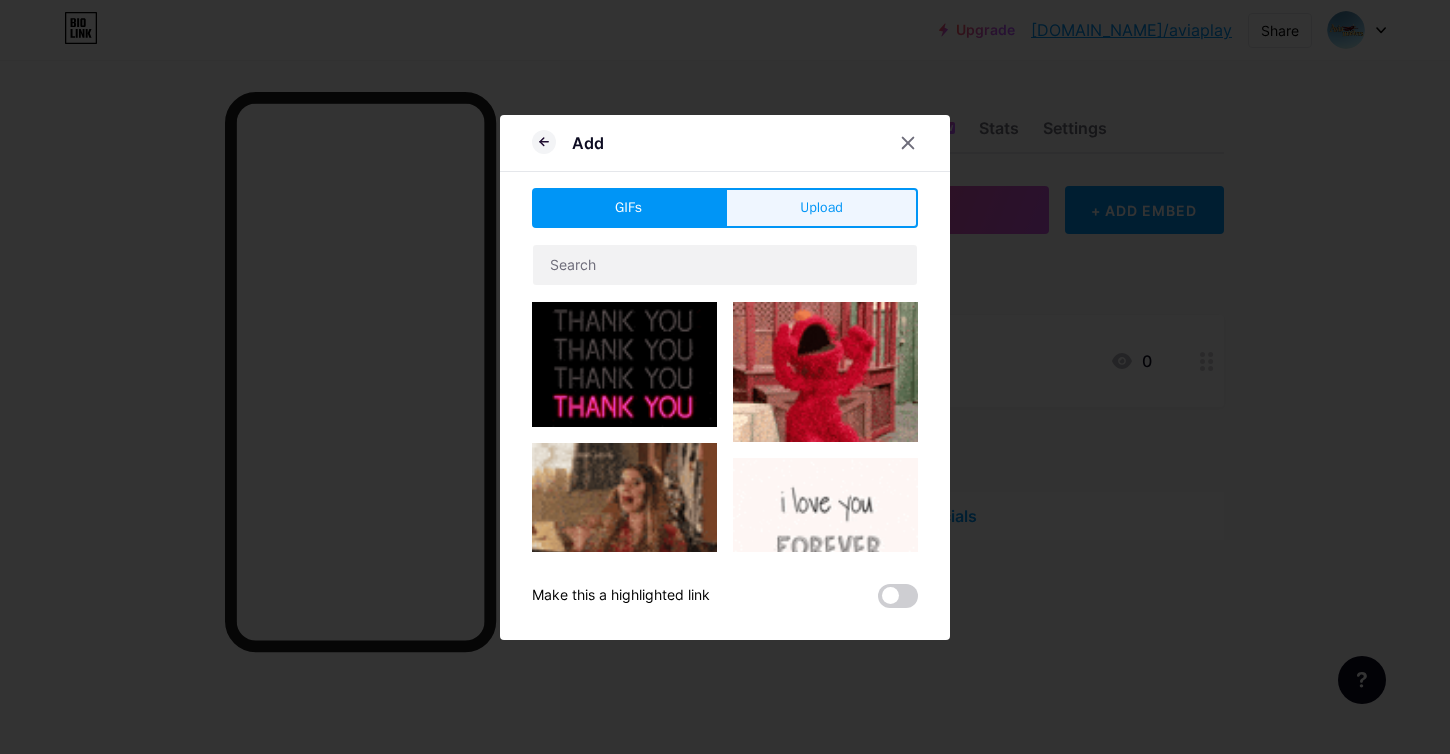 click on "Upload" at bounding box center [821, 207] 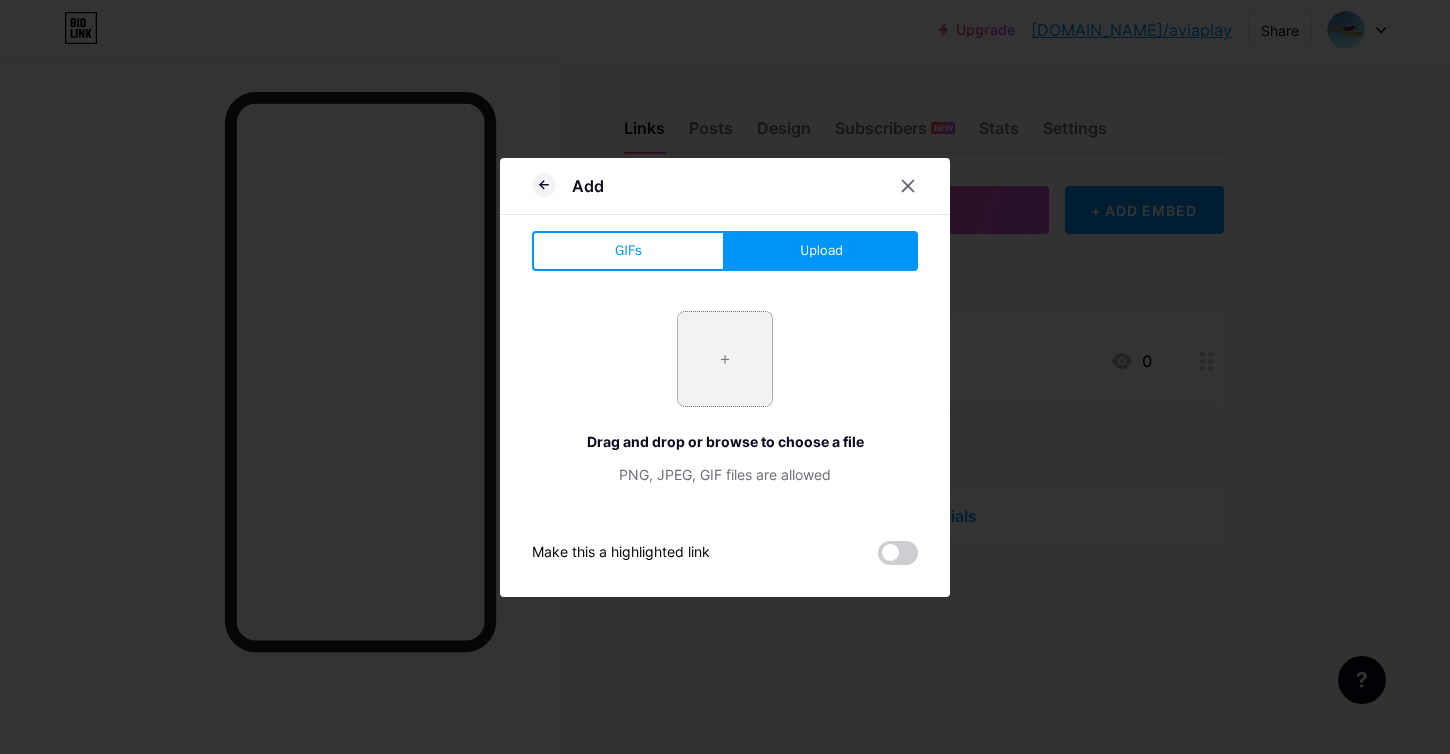 click at bounding box center (725, 359) 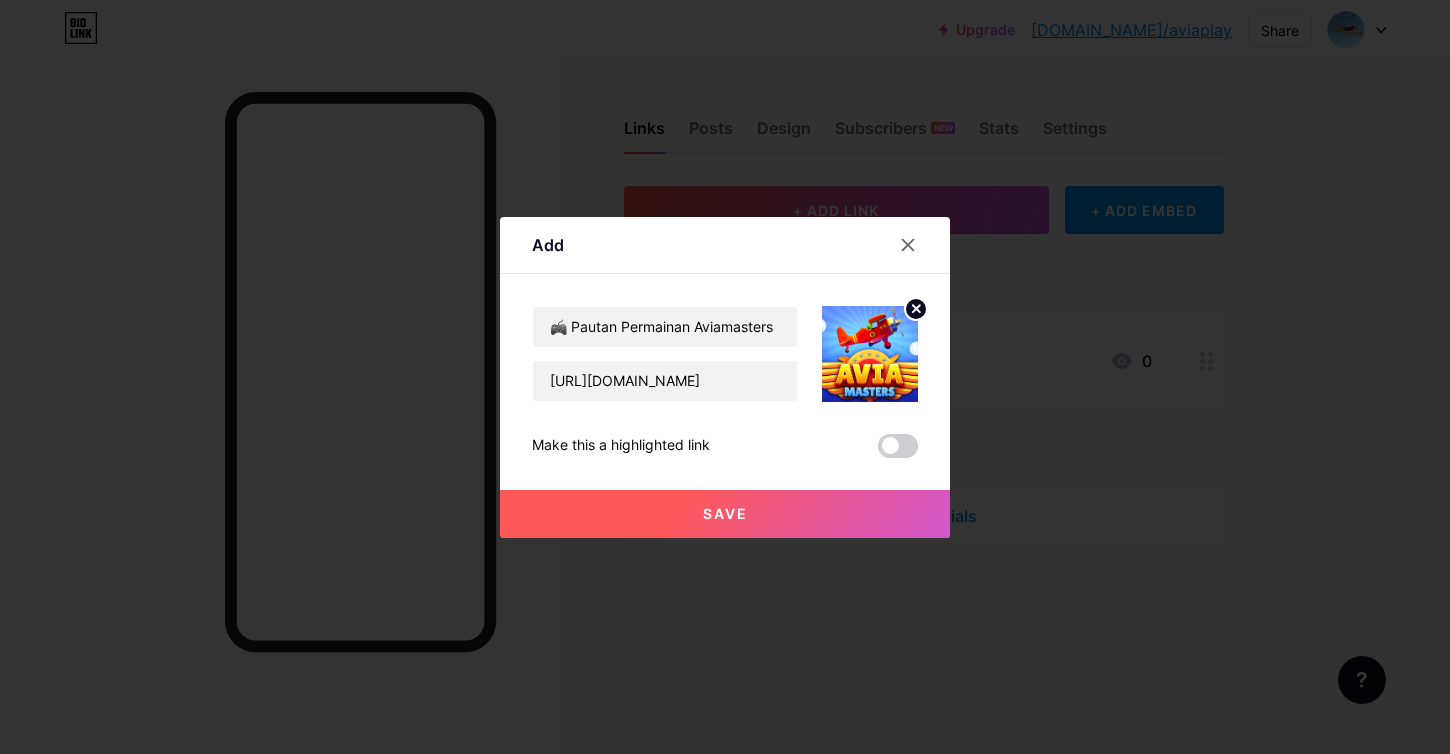 click on "Save" at bounding box center [725, 514] 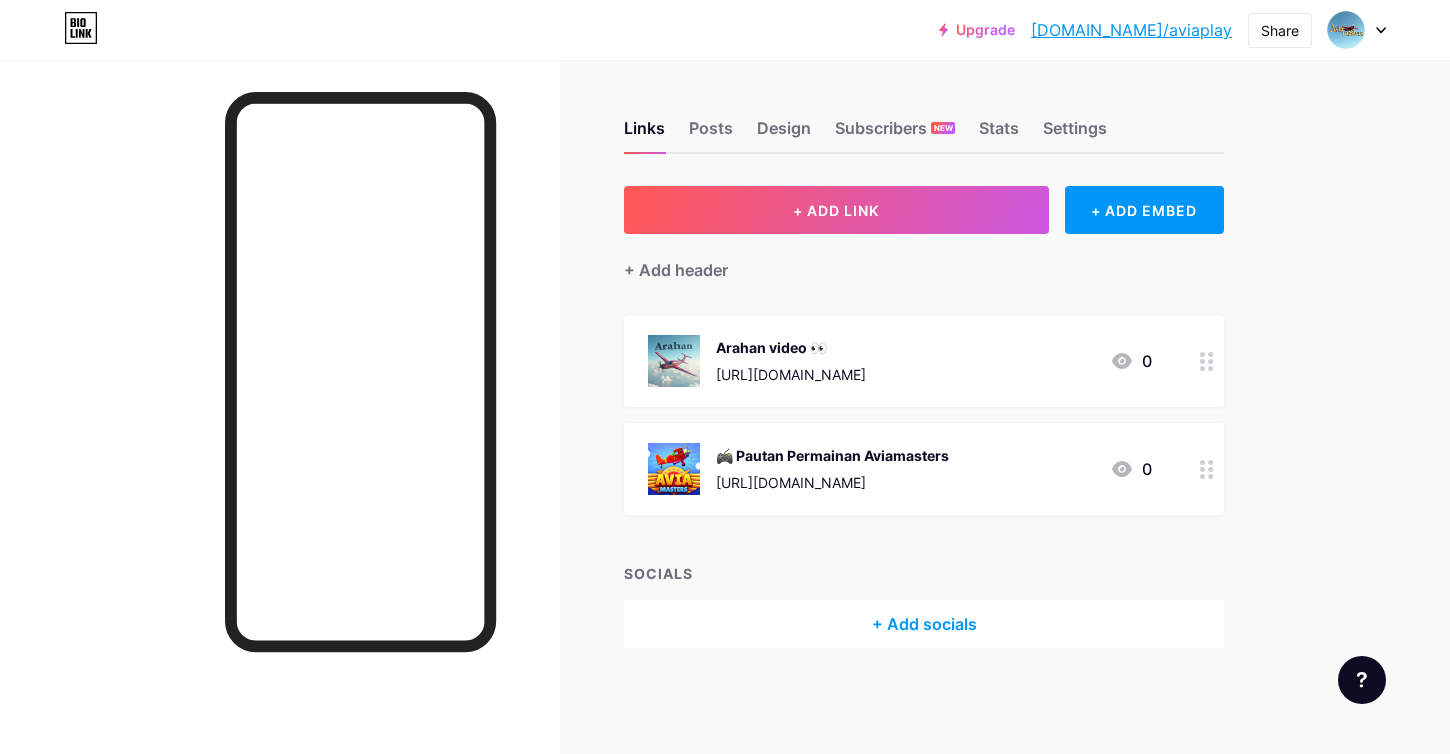 click 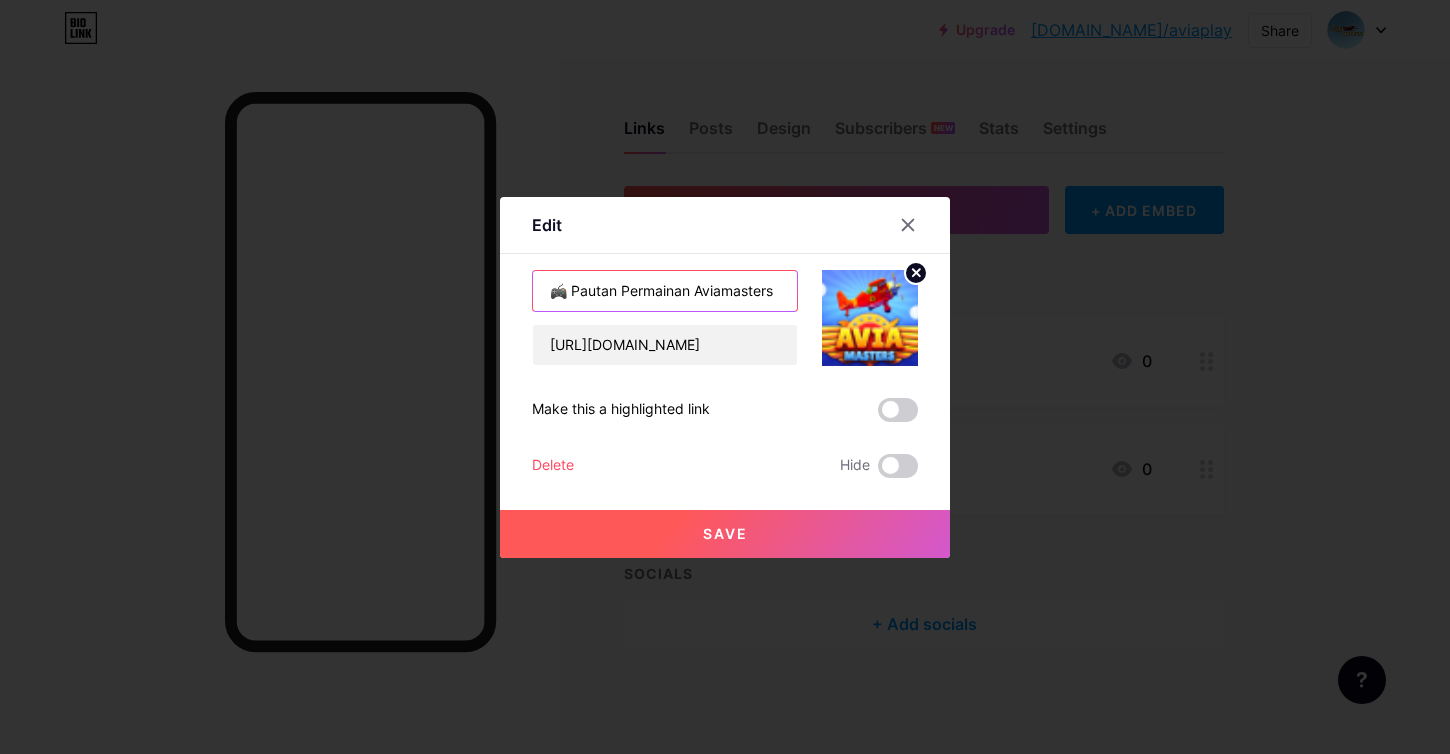 drag, startPoint x: 694, startPoint y: 286, endPoint x: 769, endPoint y: 280, distance: 75.23962 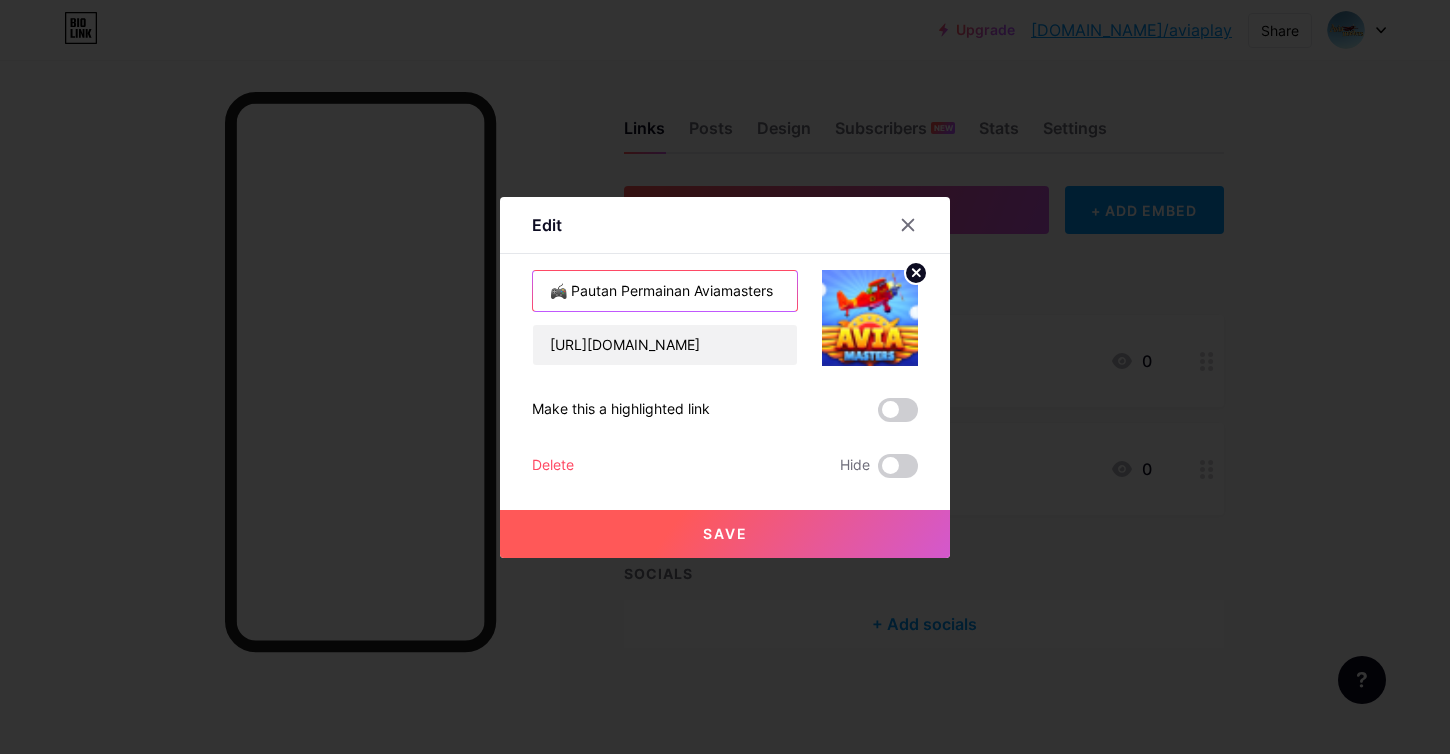 click on "🎮 Pautan Permainan Aviamasters" at bounding box center (665, 291) 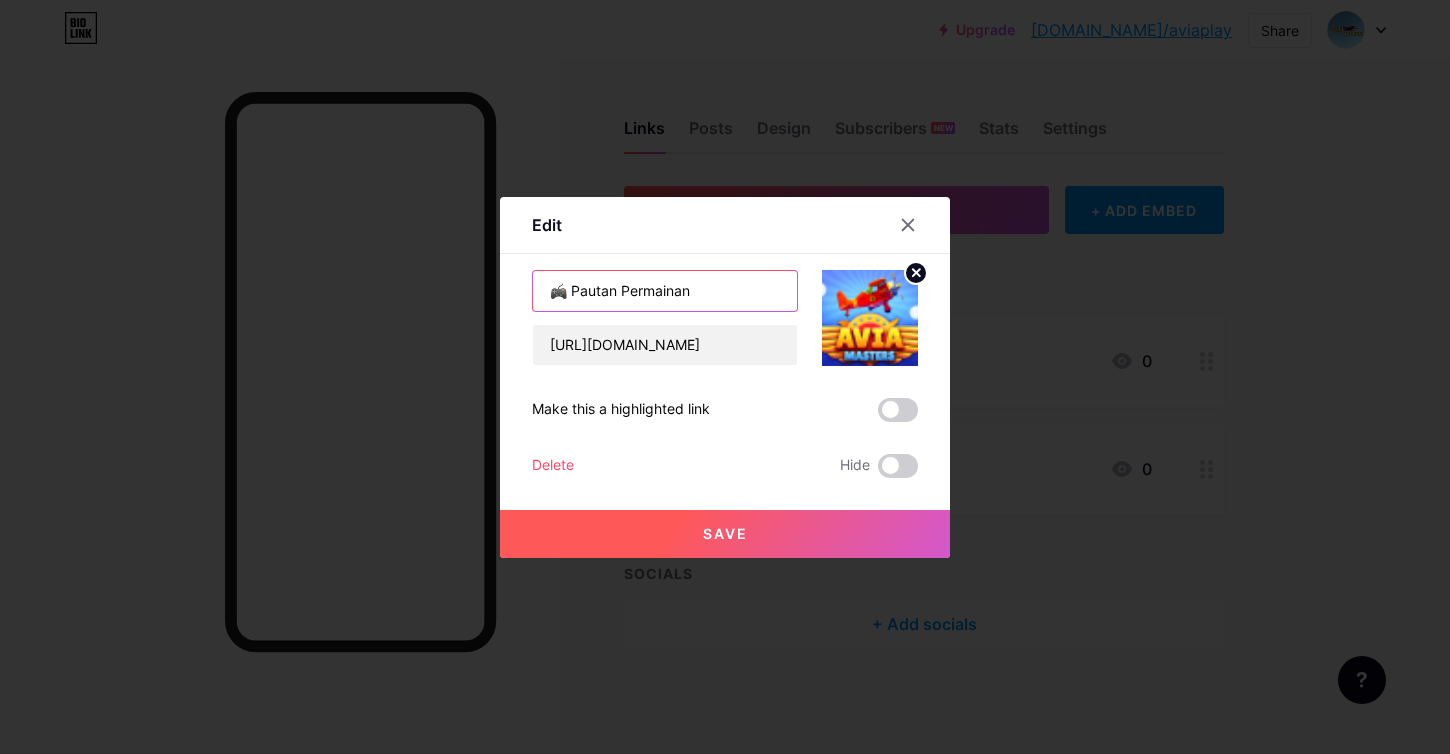 type on "🎮 Pautan Permainan" 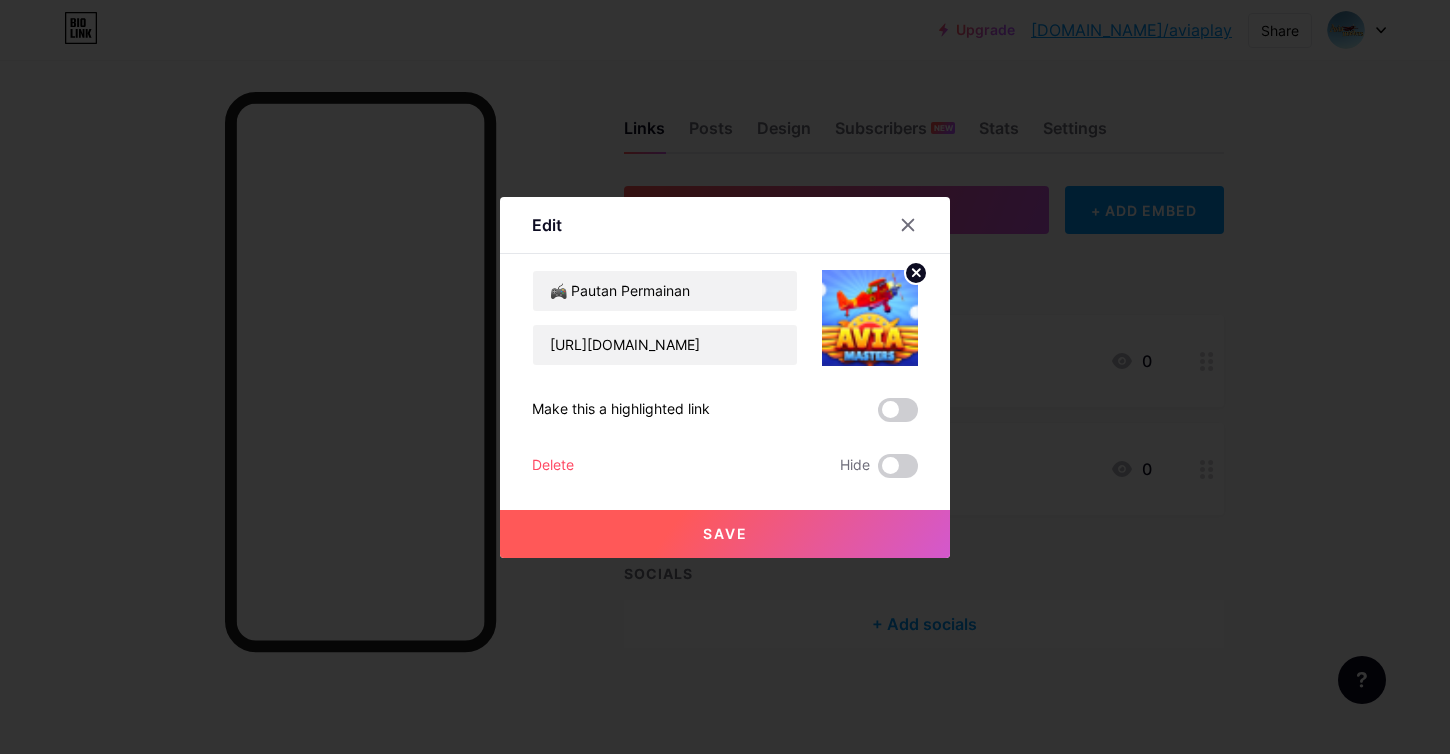 click on "Save" at bounding box center (725, 534) 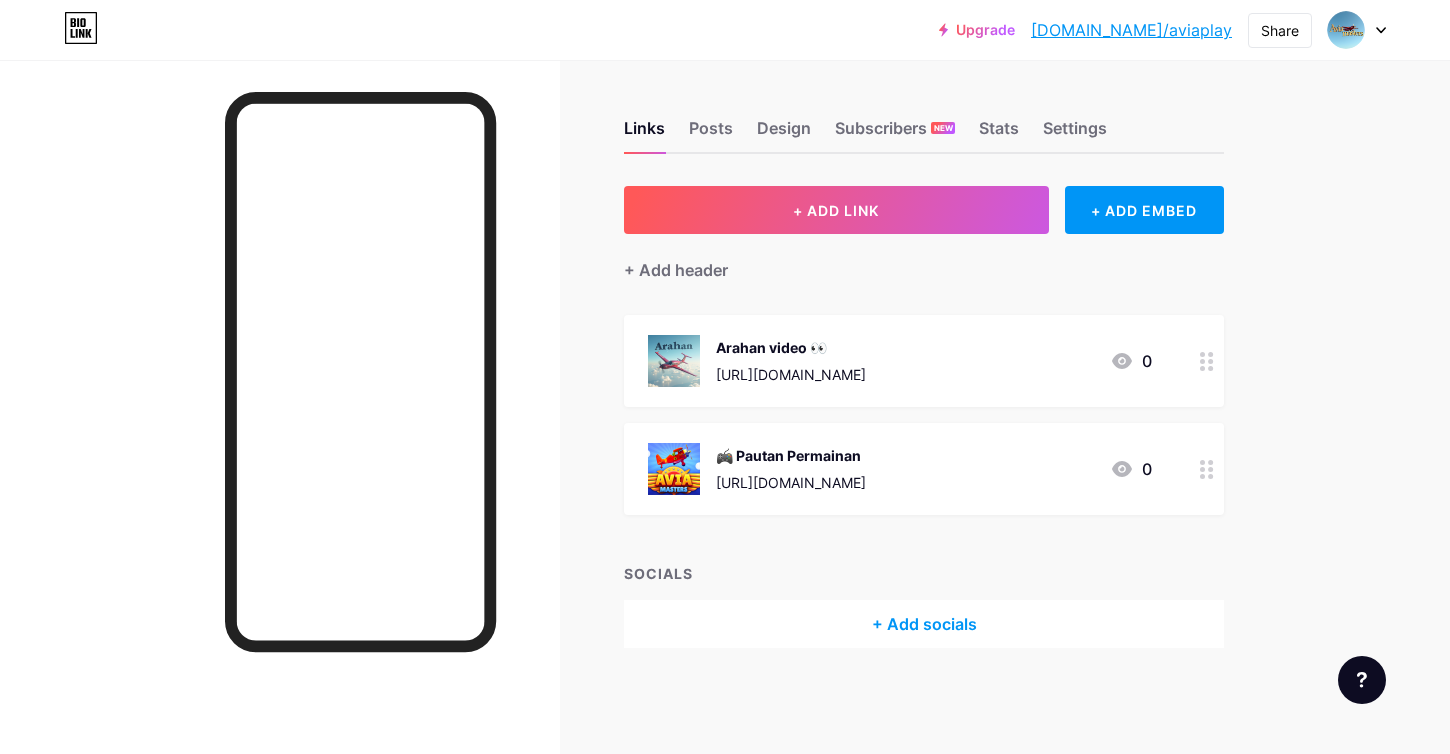 click at bounding box center [1207, 469] 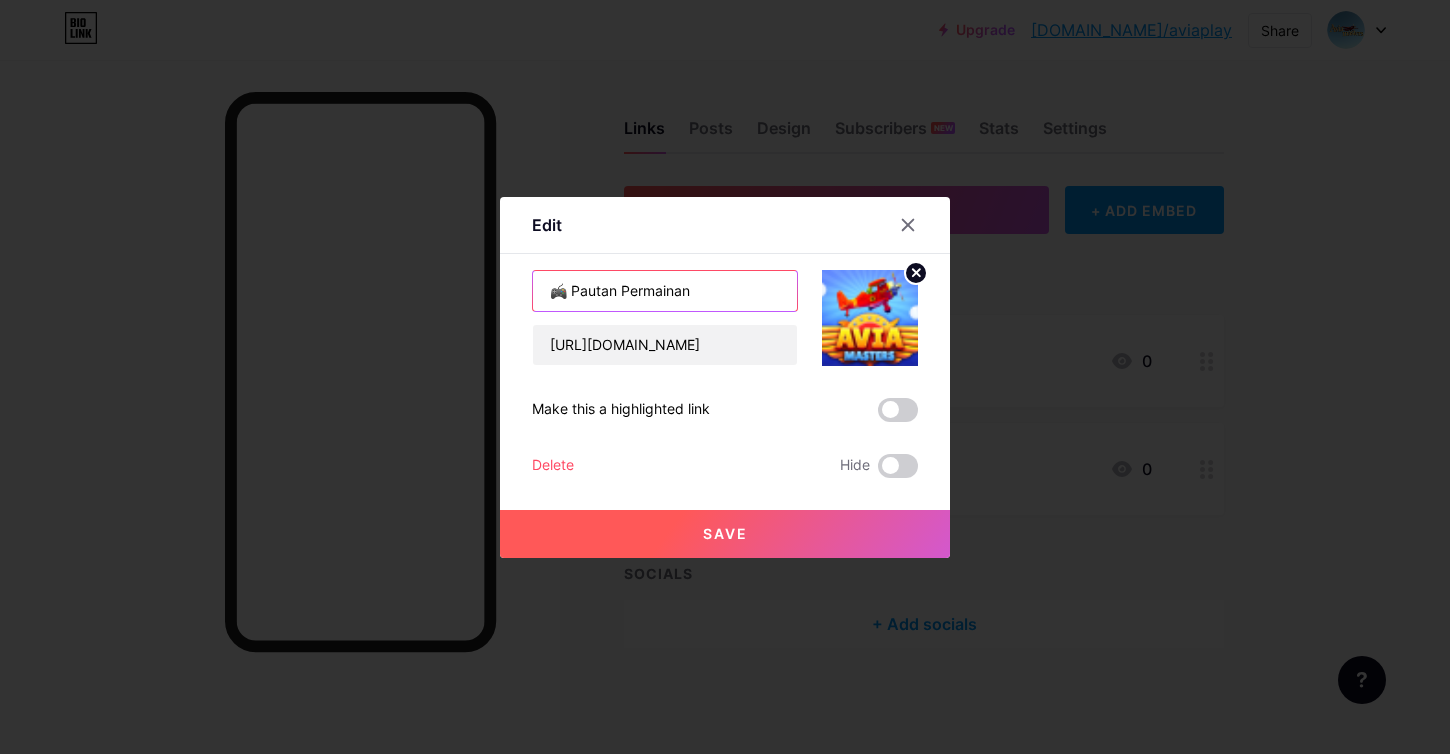 click on "🎮 Pautan Permainan" at bounding box center [665, 291] 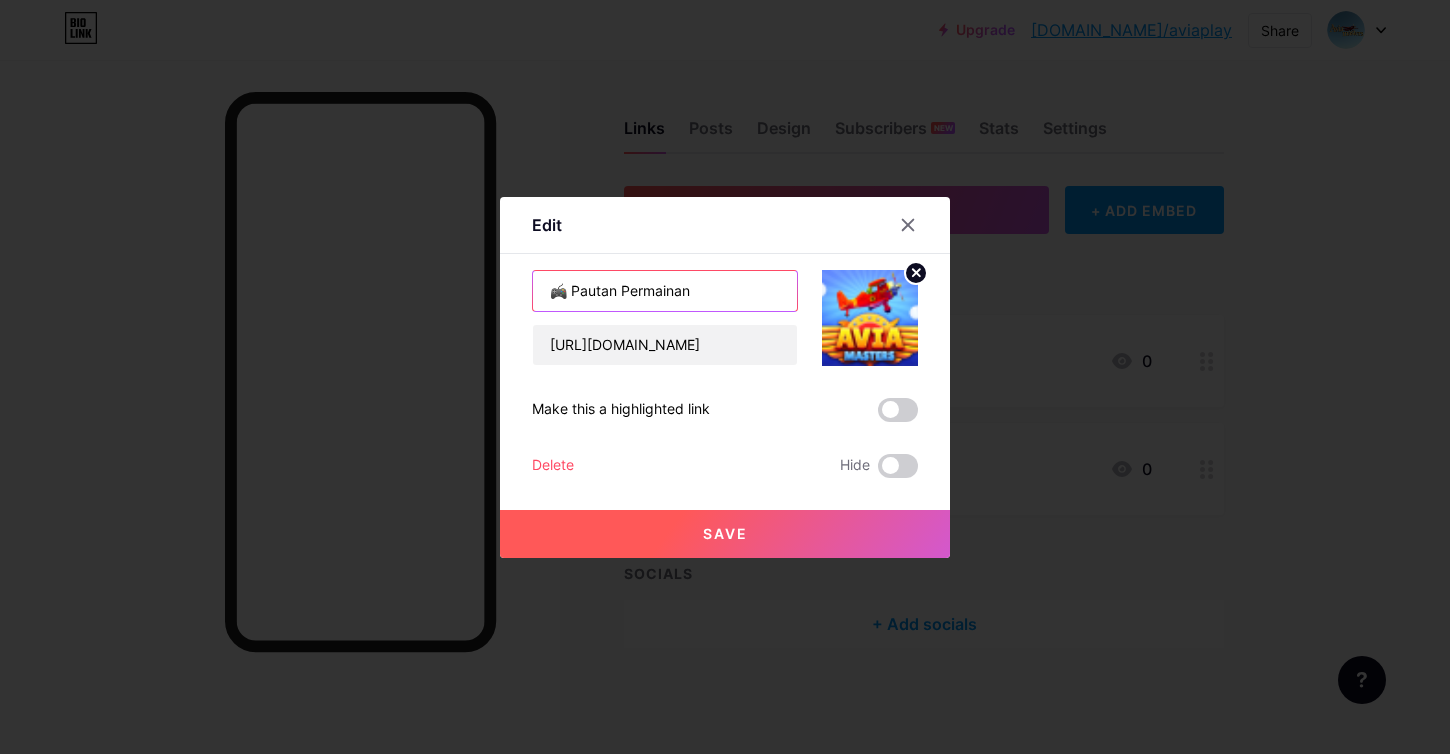 click on "🎮 Pautan Permainan" at bounding box center (665, 291) 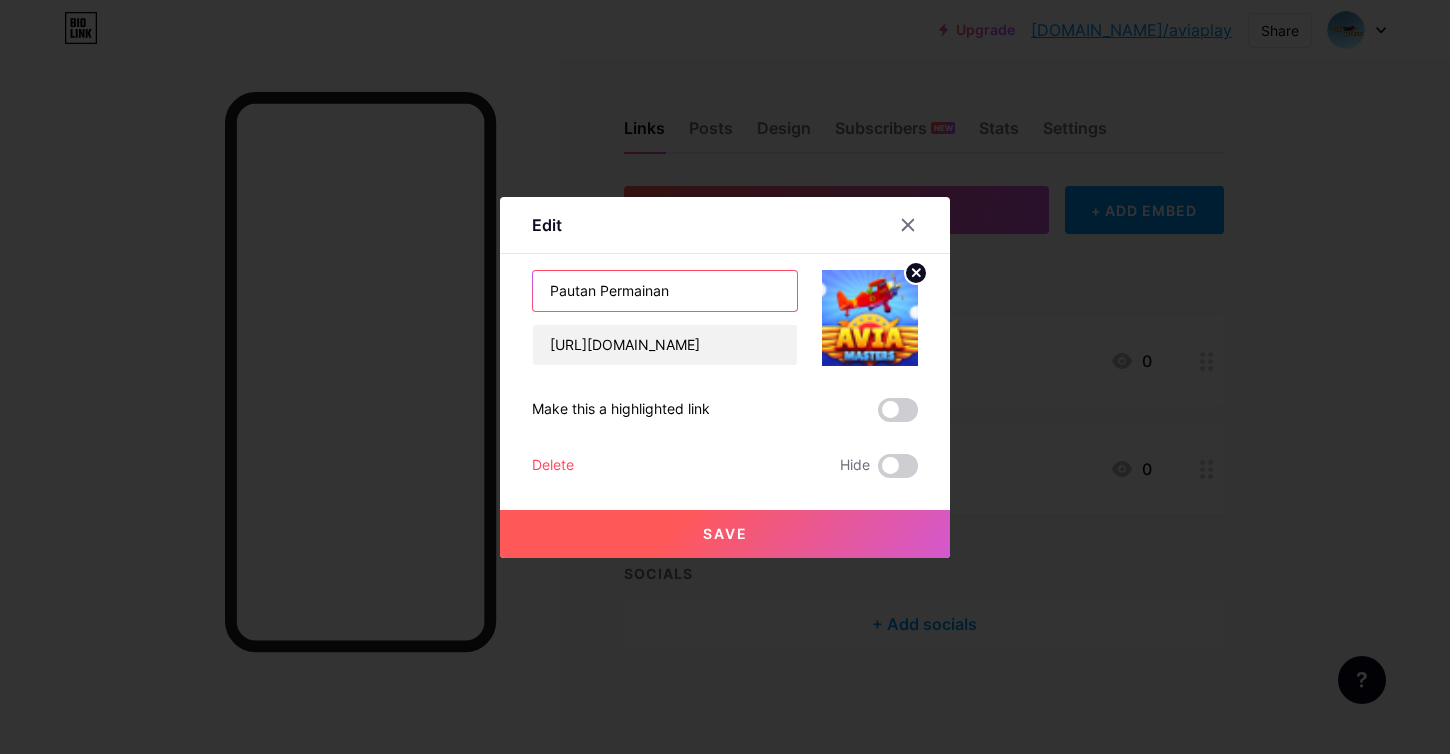 type on "Pautan Permainan" 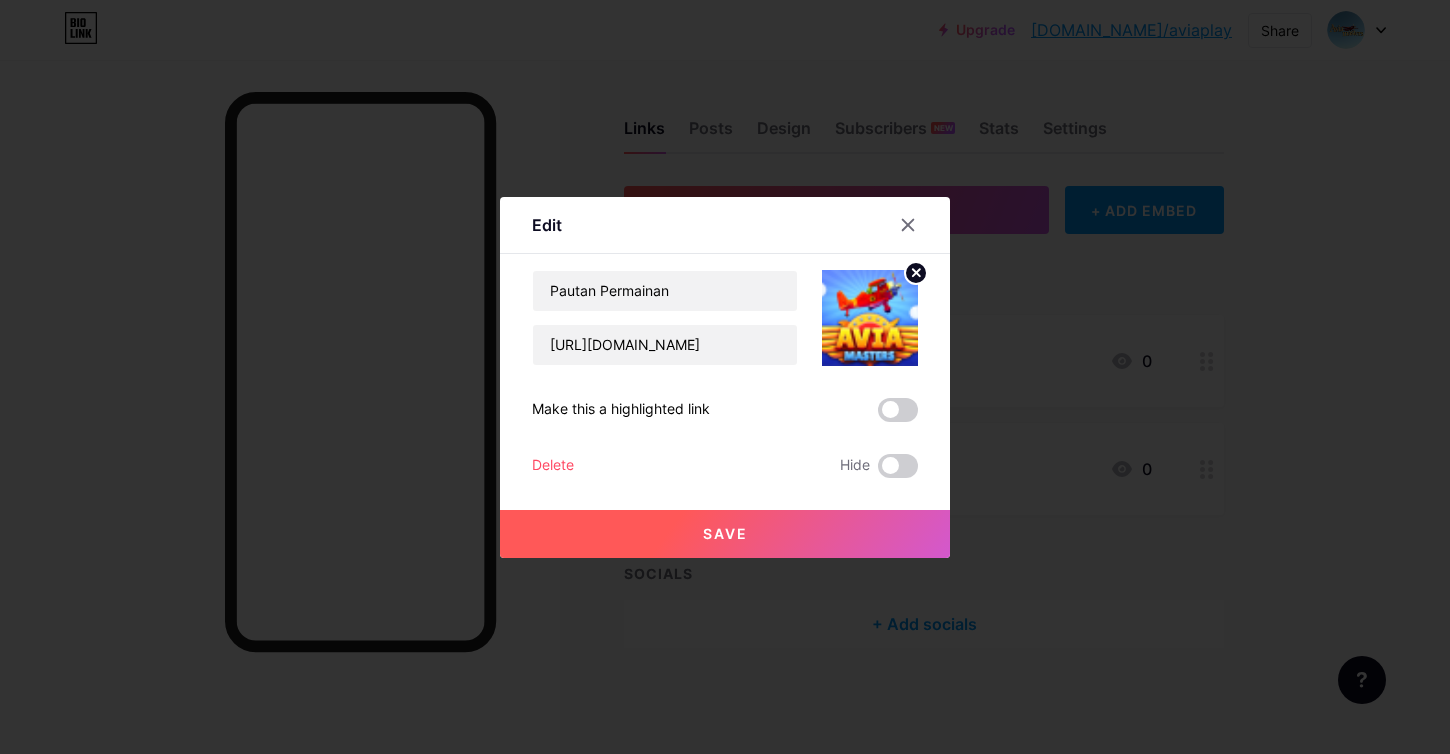 click on "Save" at bounding box center [725, 534] 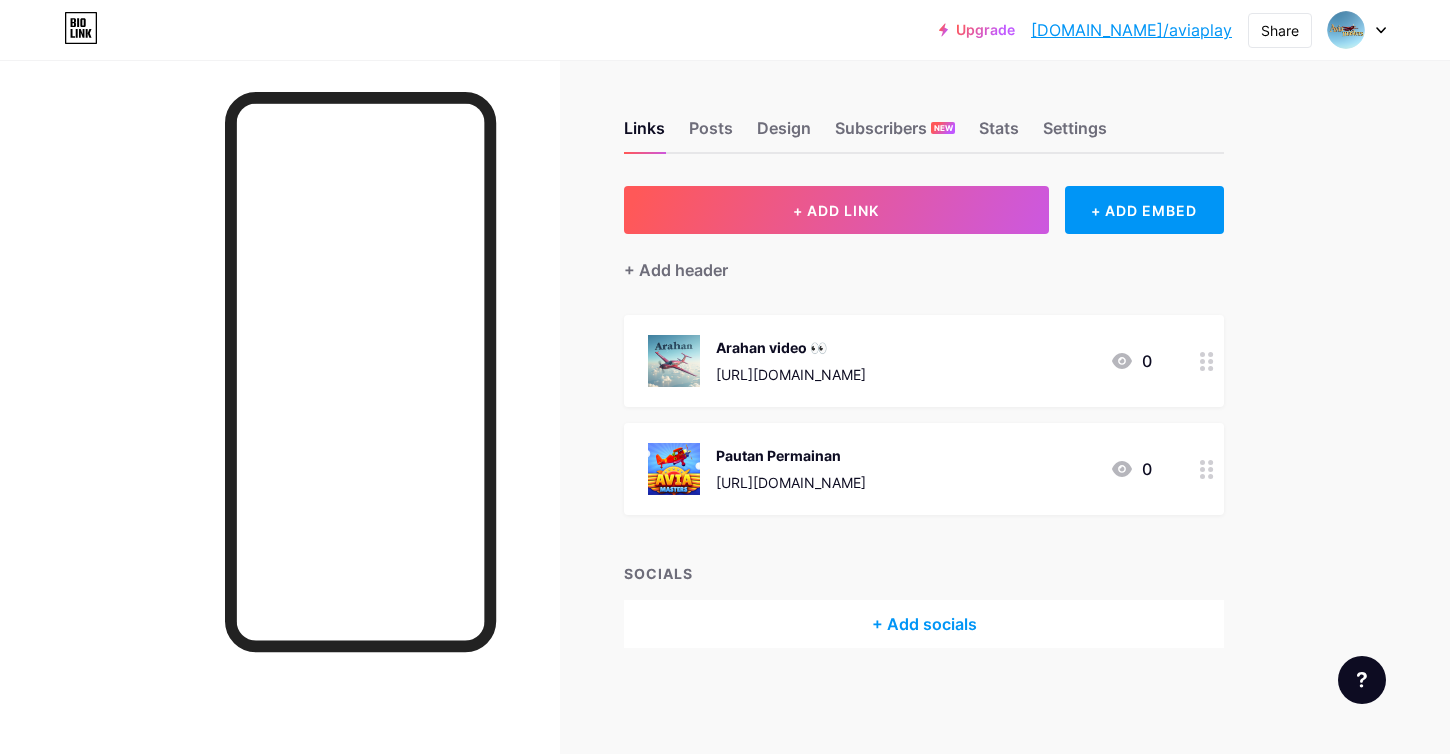 click at bounding box center [1207, 469] 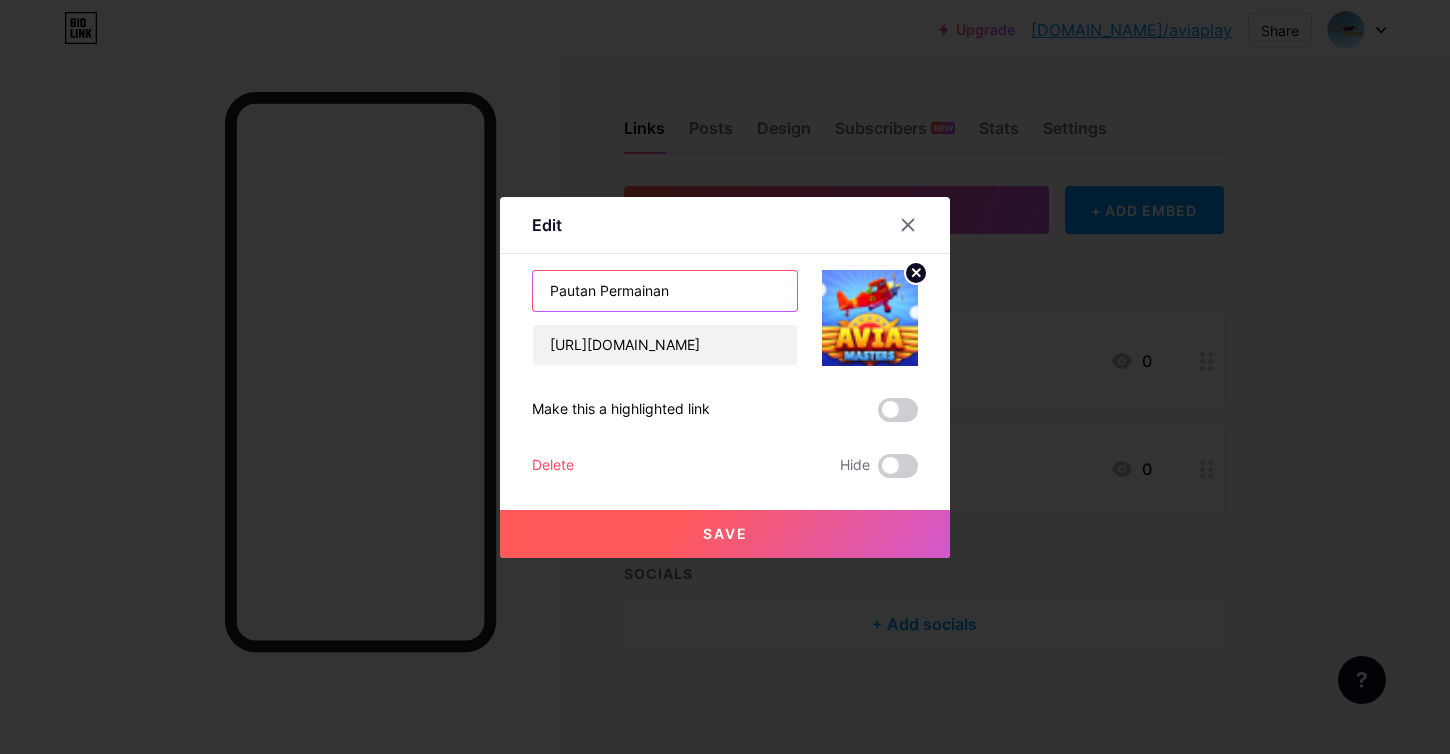 click on "Pautan Permainan" at bounding box center (665, 291) 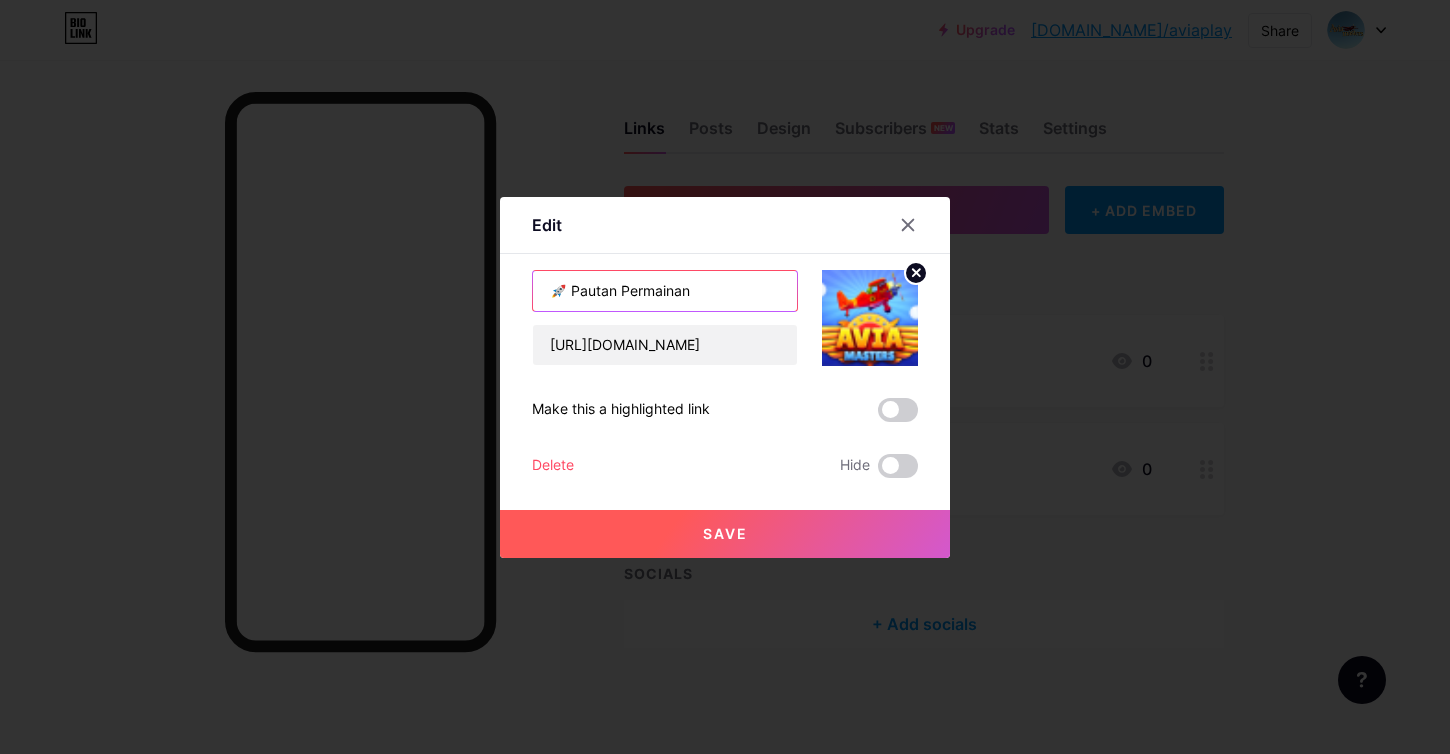 type on "🚀 Pautan Permainan" 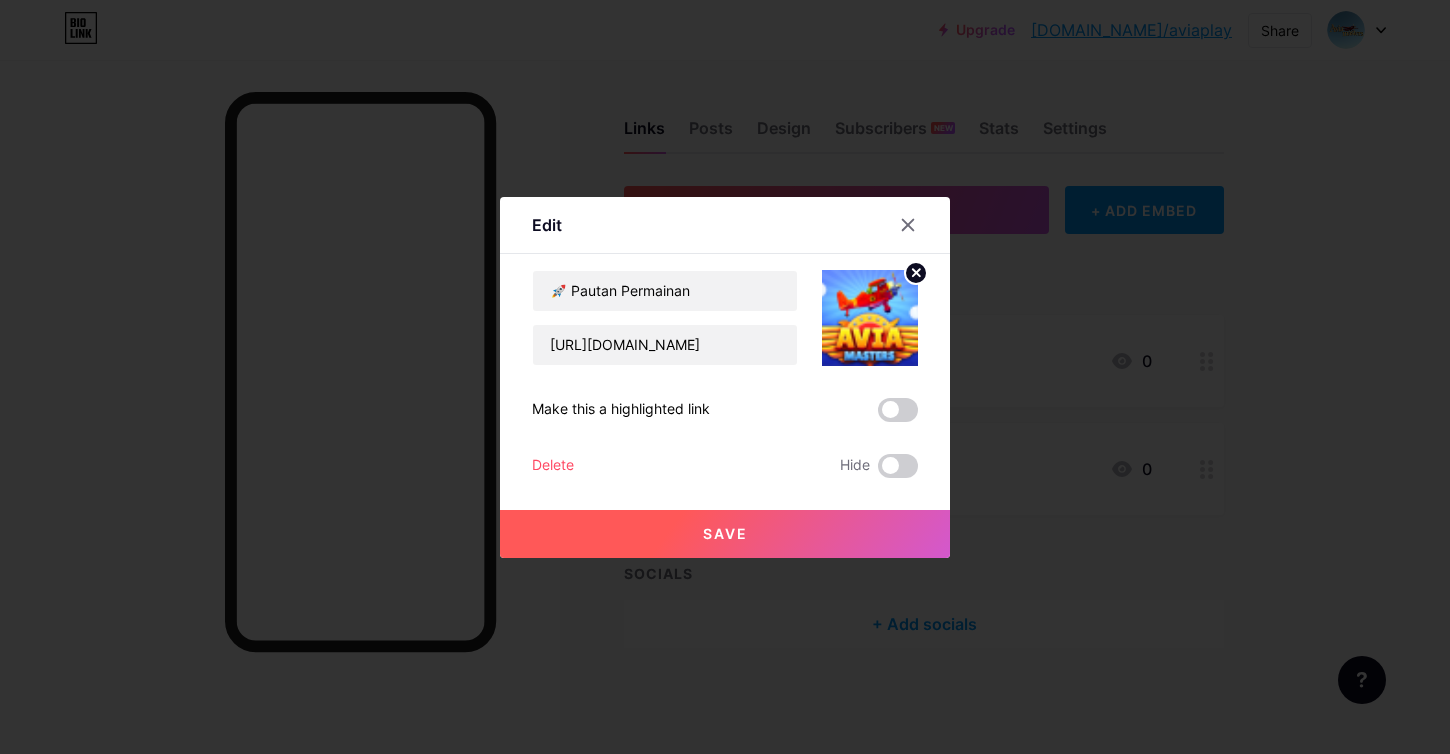 click on "Save" at bounding box center (725, 534) 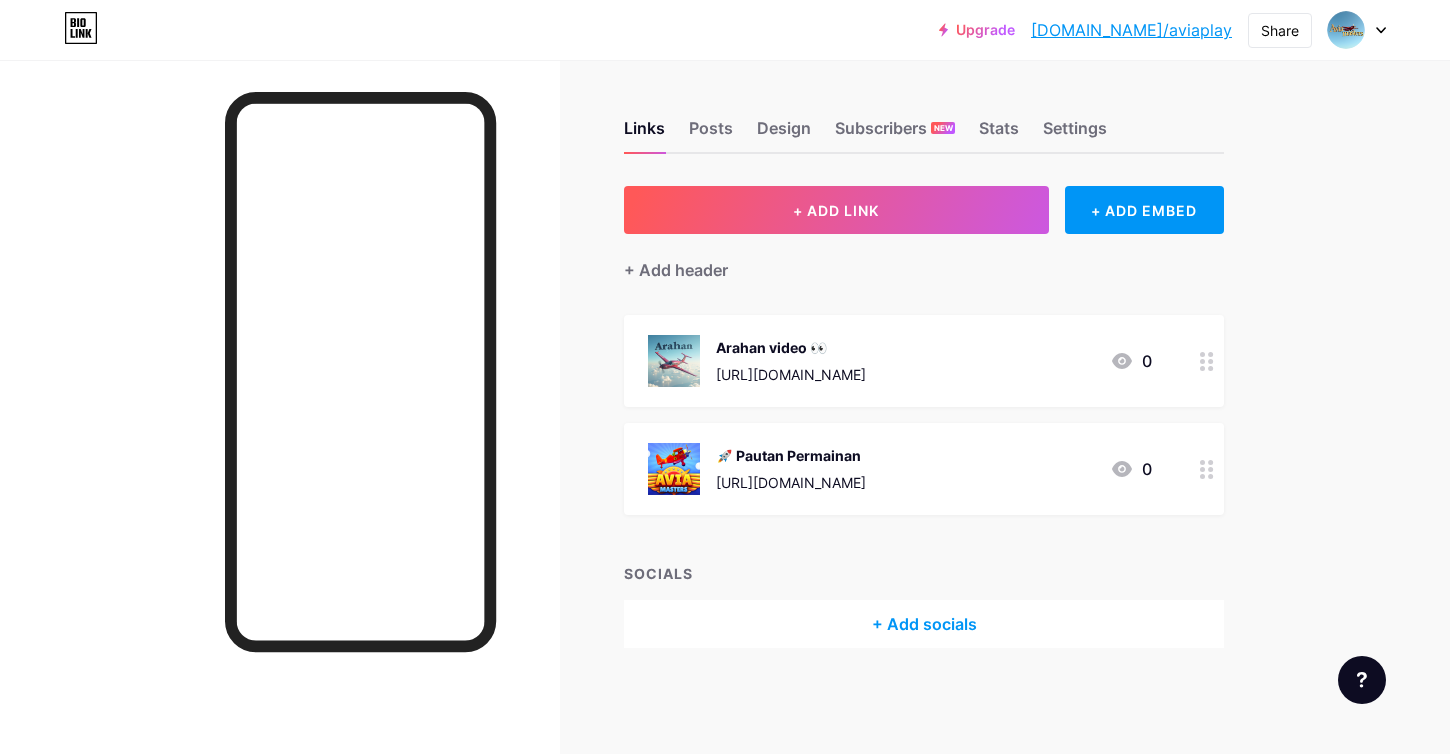 click 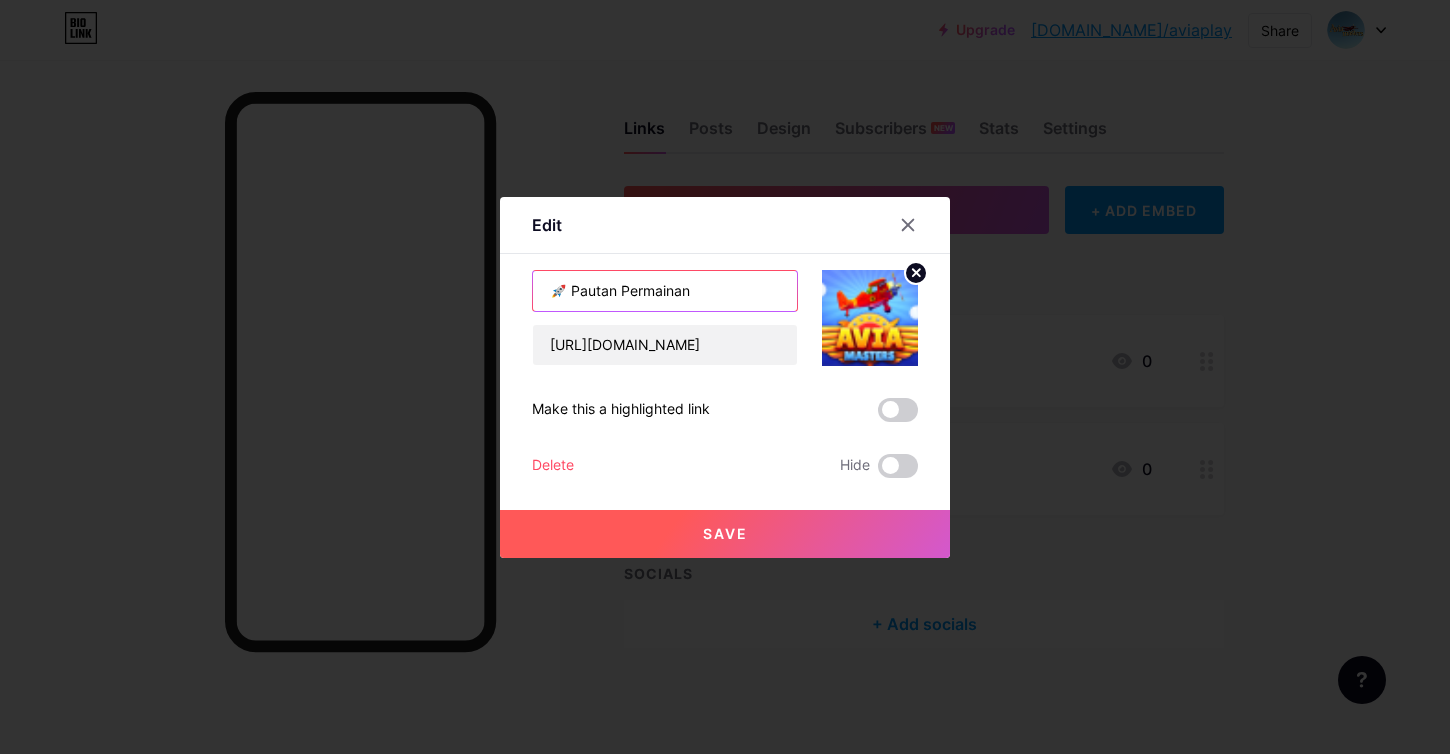 drag, startPoint x: 706, startPoint y: 282, endPoint x: 494, endPoint y: 274, distance: 212.1509 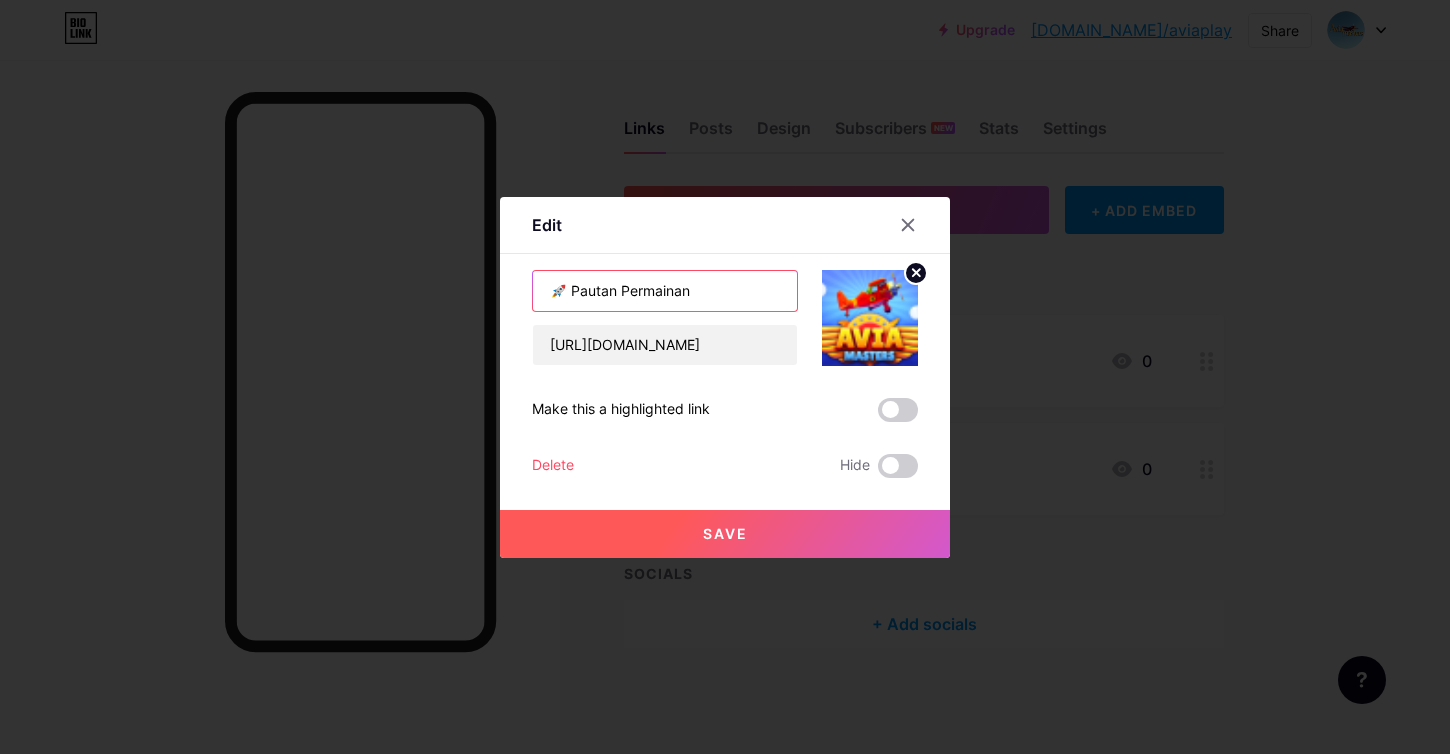 click on "Edit           Content
YouTube
Play YouTube video without leaving your page.
ADD
Vimeo
Play Vimeo video without leaving your page.
ADD
Tiktok
Grow your TikTok following
ADD
Tweet
Embed a tweet.
ADD
Reddit
Showcase your Reddit profile
ADD
Spotify
Embed Spotify to play the preview of a track.
ADD
Twitch
Play Twitch video without leaving your page.
ADD
SoundCloud" at bounding box center [725, 377] 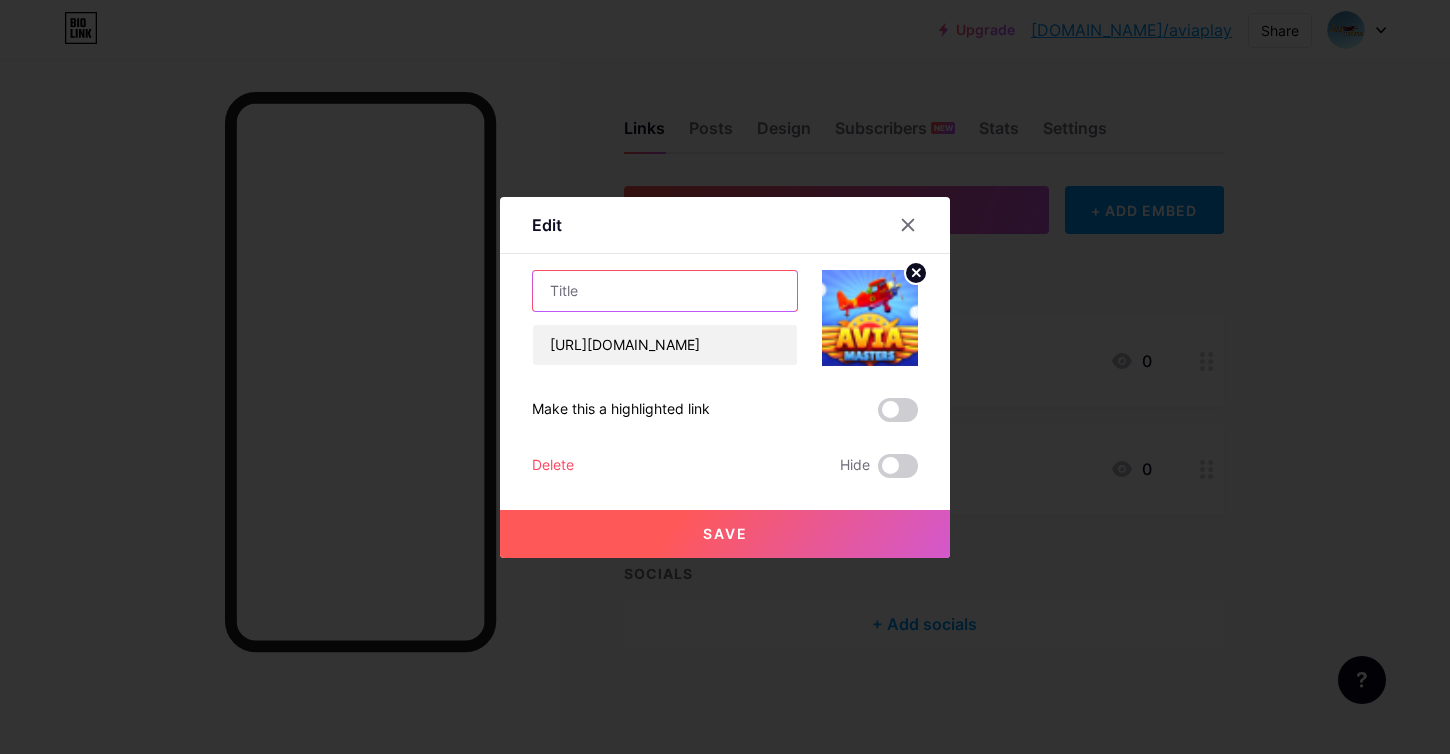 paste on "🎮 Pautan ke permainan Aviamasters" 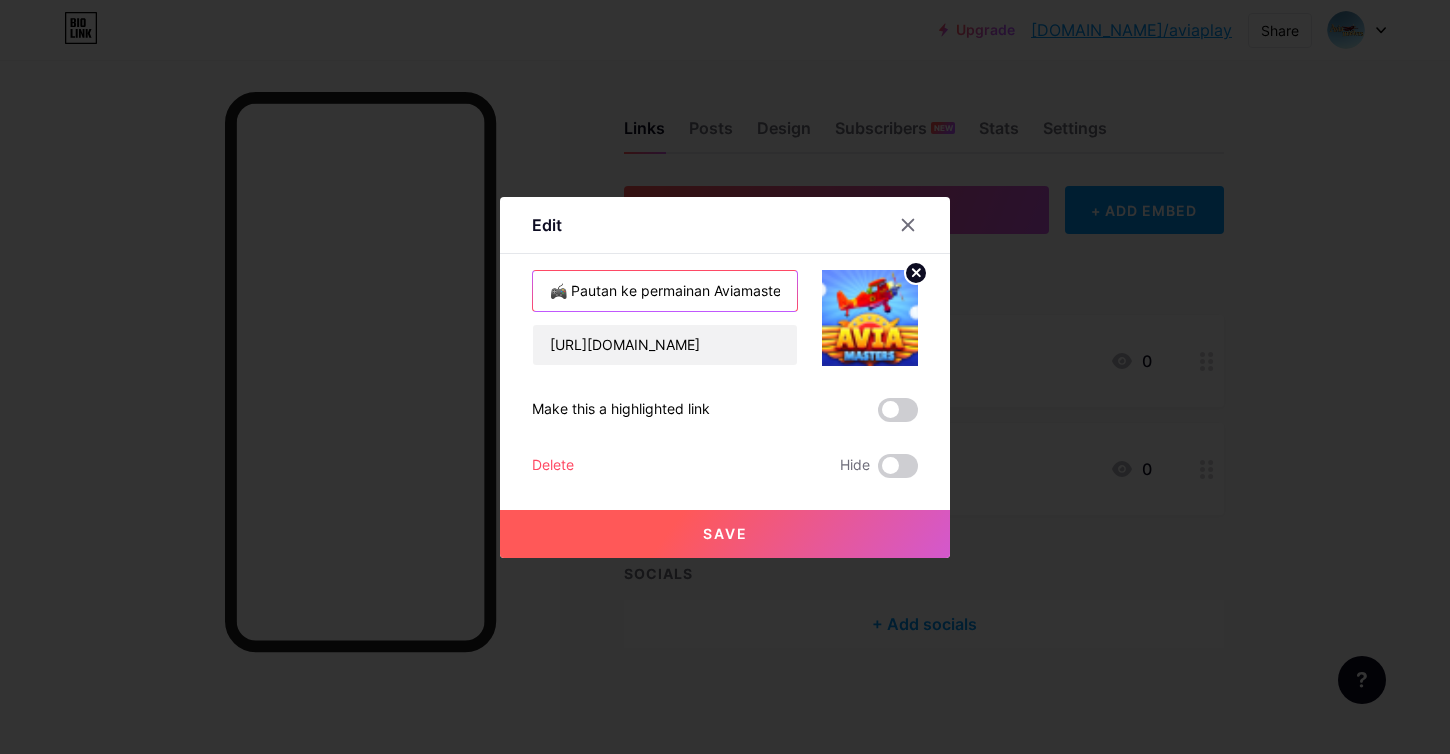 scroll, scrollTop: 0, scrollLeft: 11, axis: horizontal 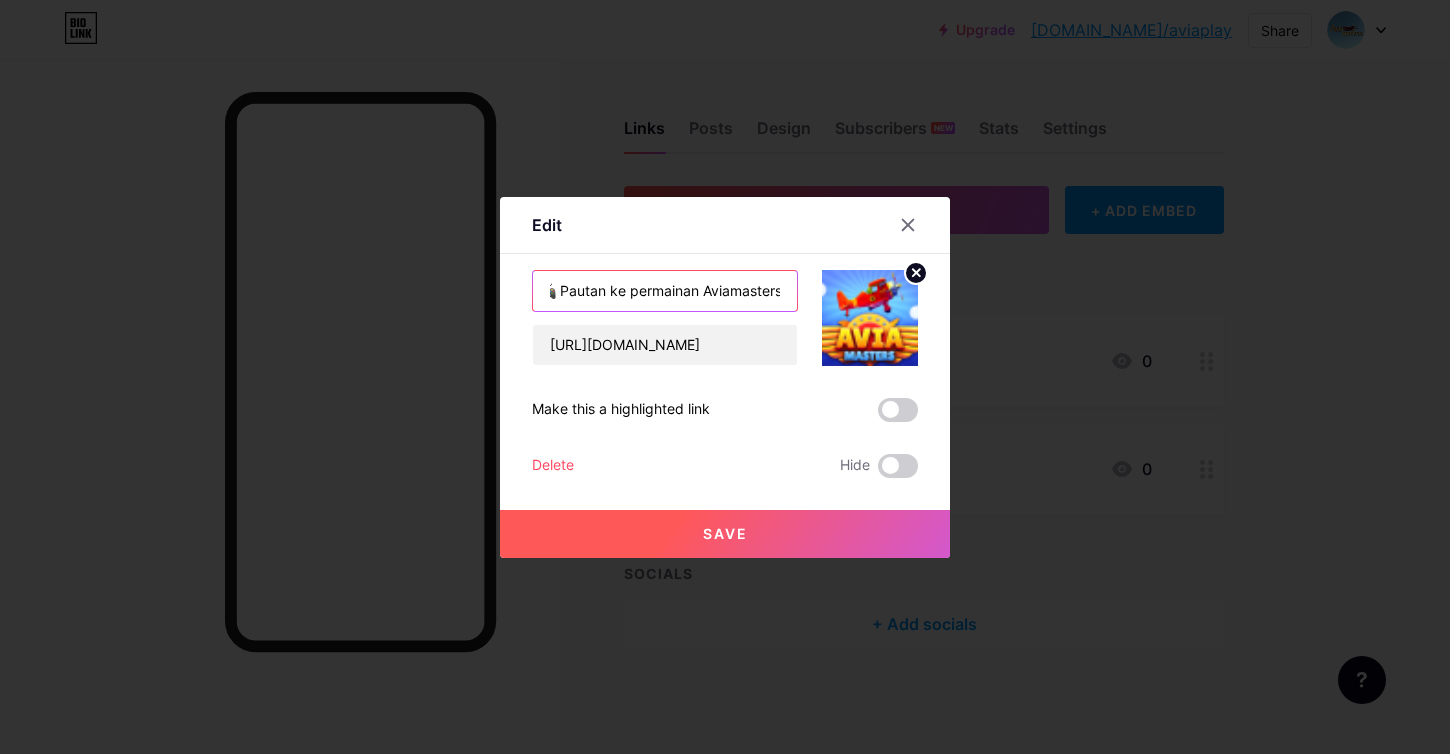 type on "🎮 Pautan ke permainan Aviamasters" 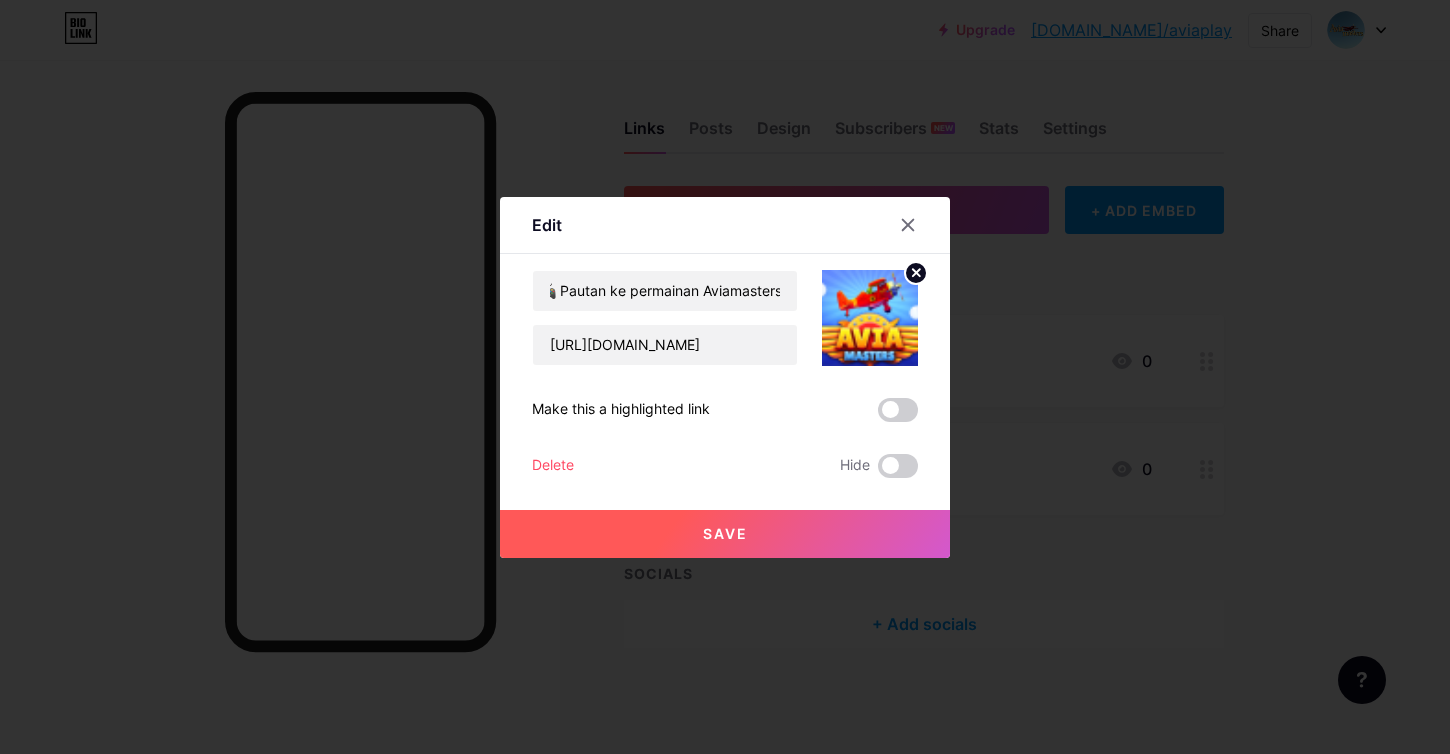 click on "Save" at bounding box center (725, 533) 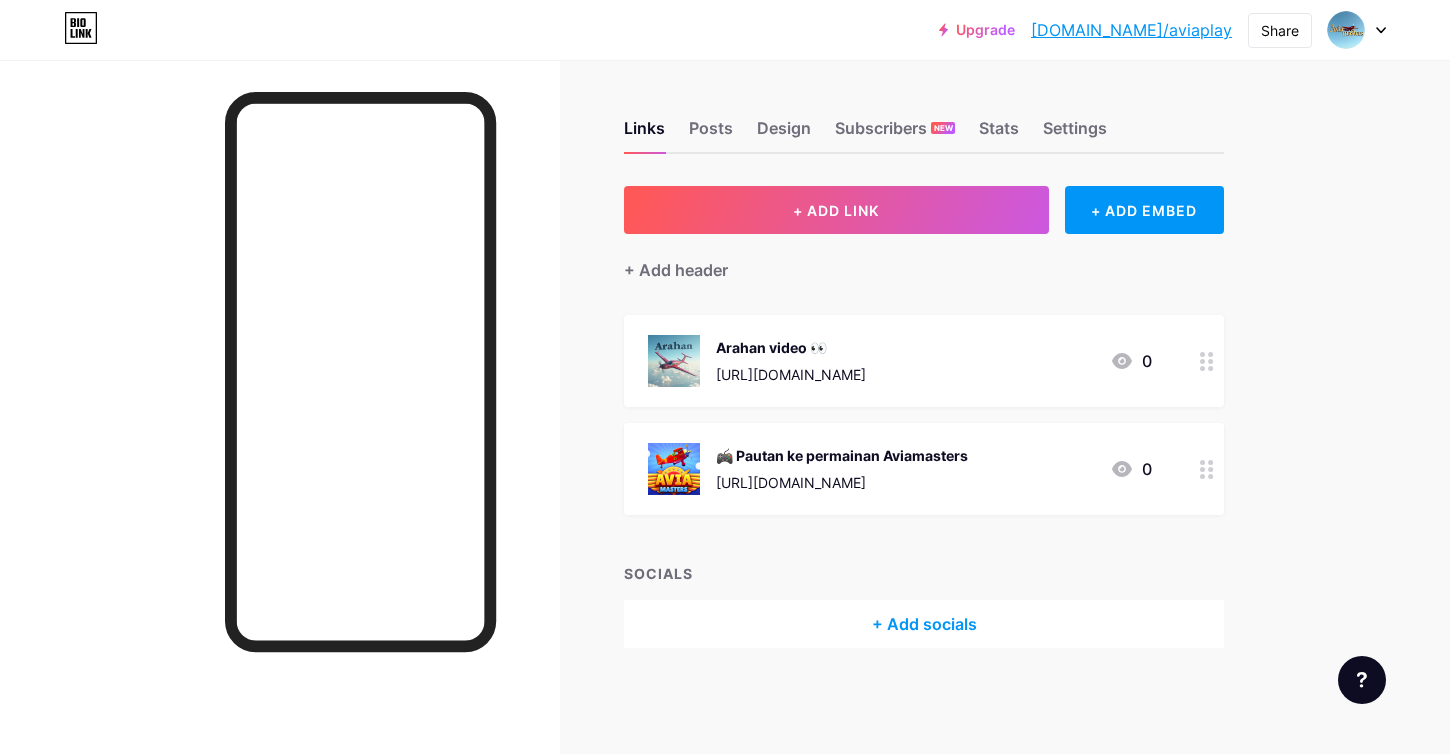 click at bounding box center (1207, 469) 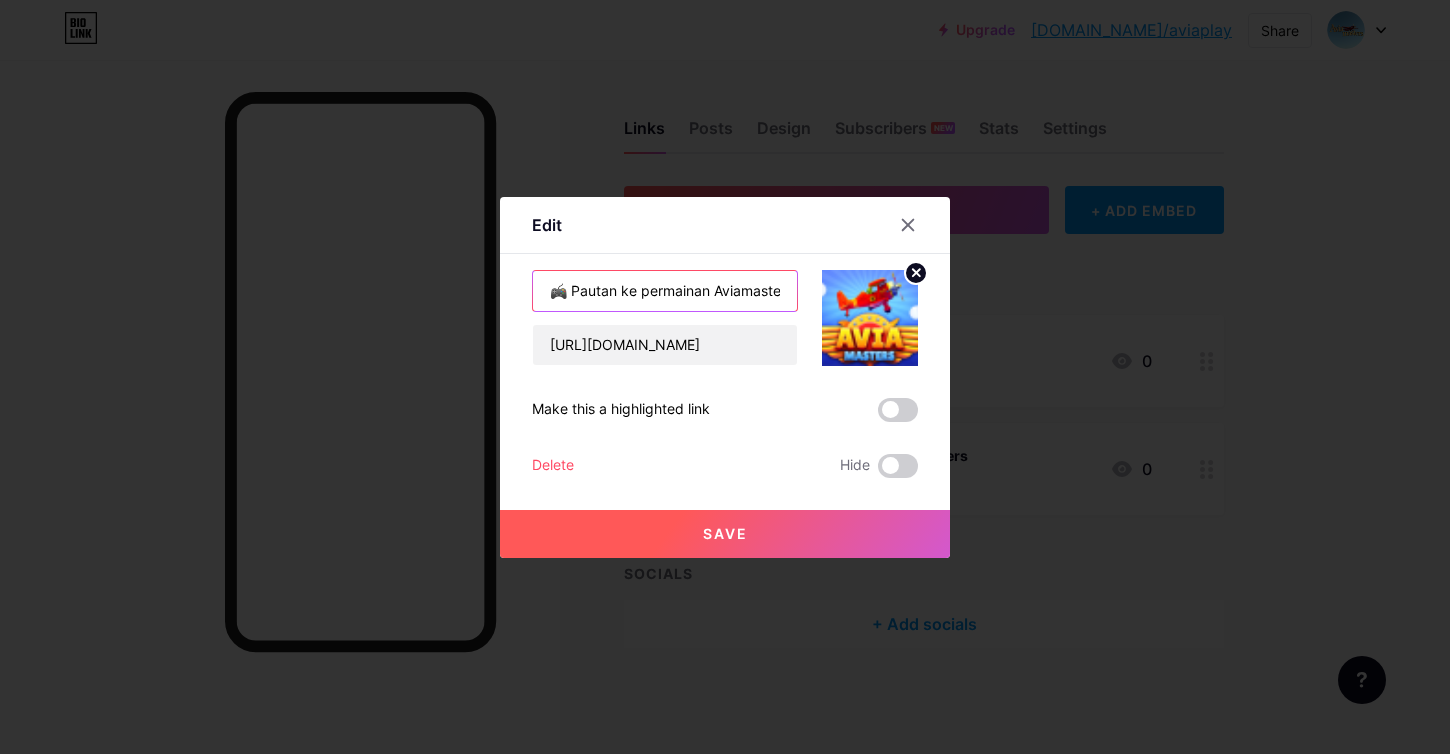 scroll, scrollTop: 0, scrollLeft: 11, axis: horizontal 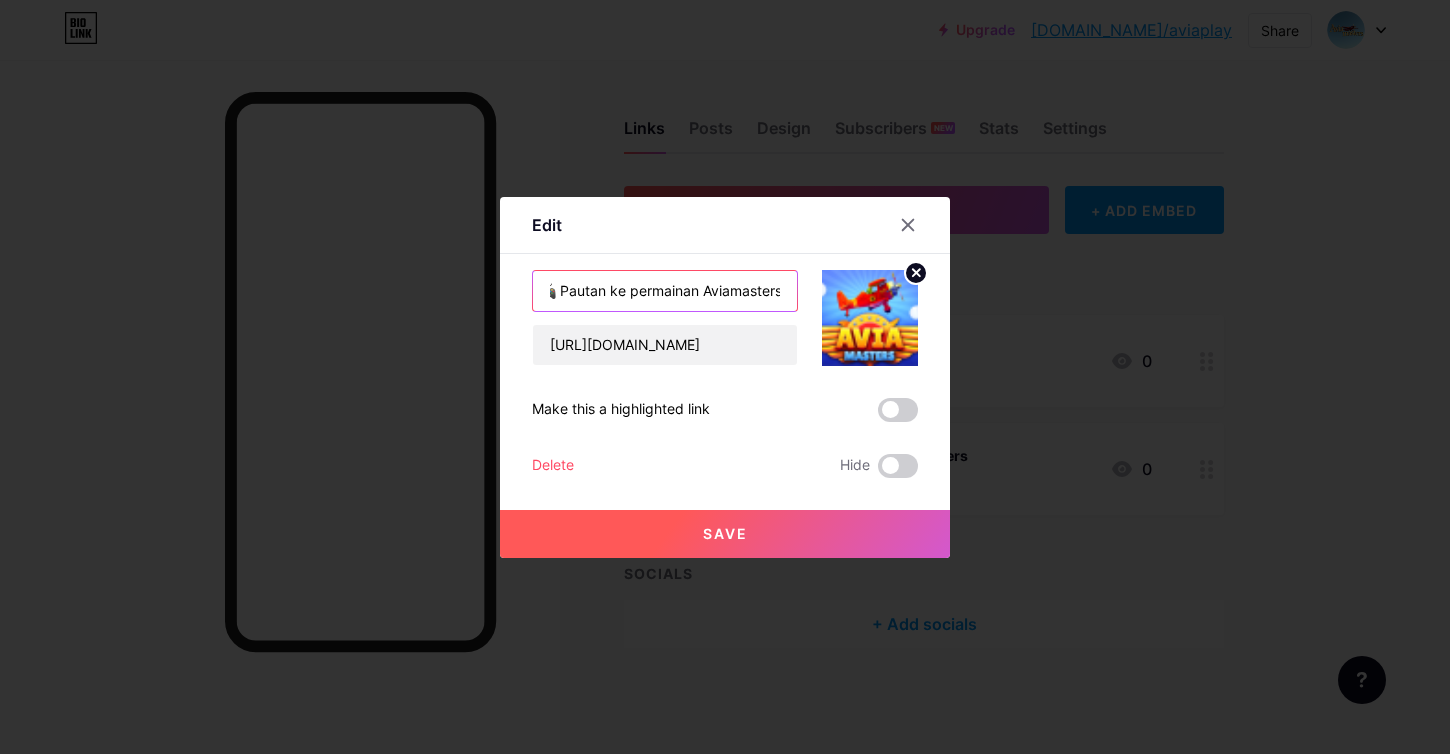 drag, startPoint x: 537, startPoint y: 290, endPoint x: 784, endPoint y: 311, distance: 247.8911 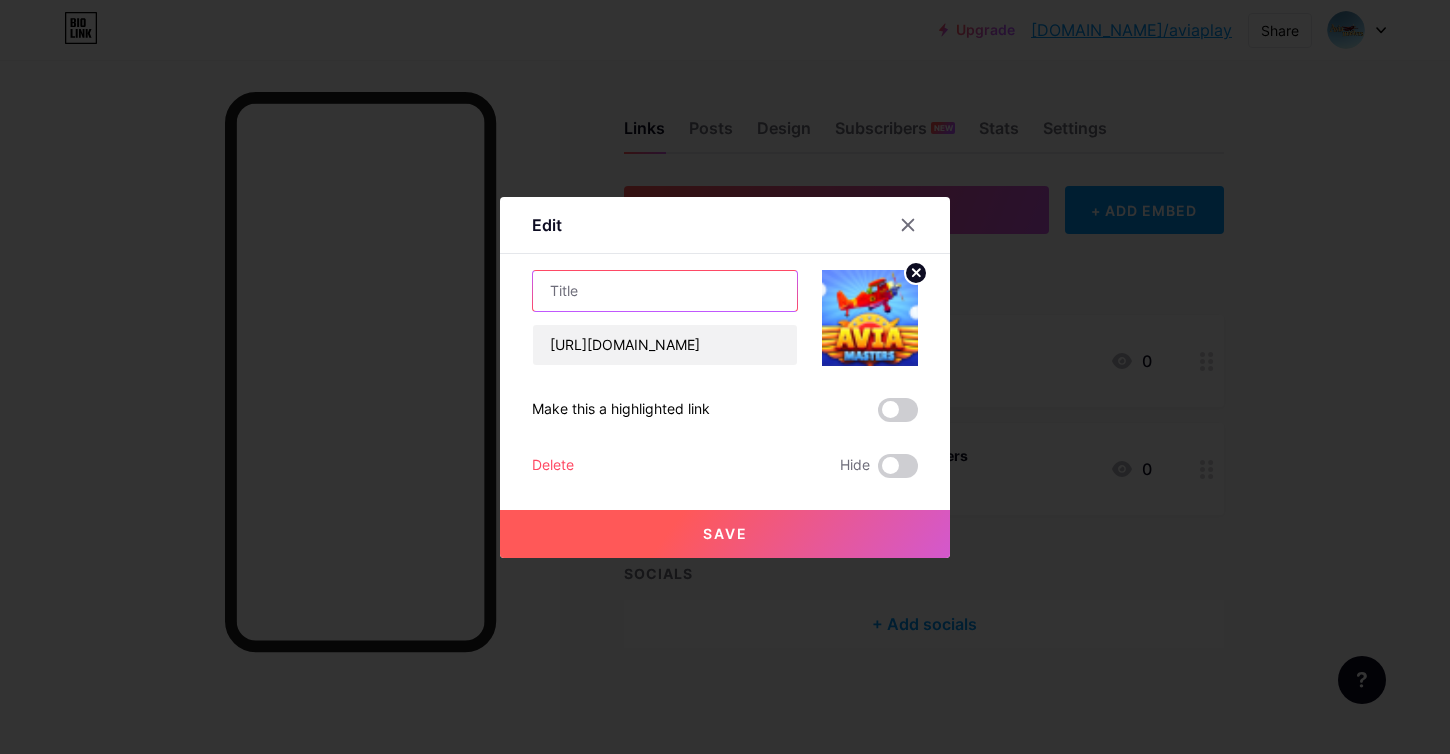 scroll, scrollTop: 0, scrollLeft: 0, axis: both 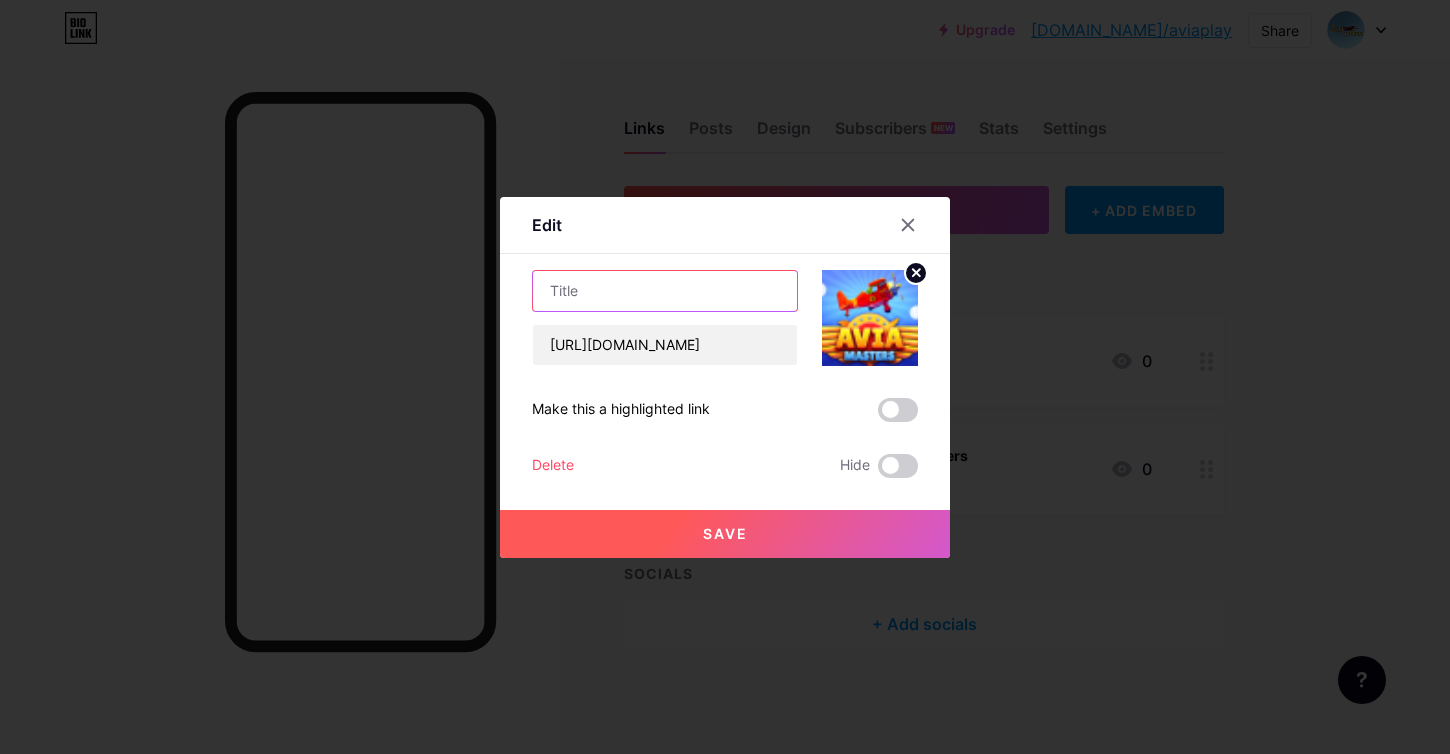 paste on "bermain aviamasters" 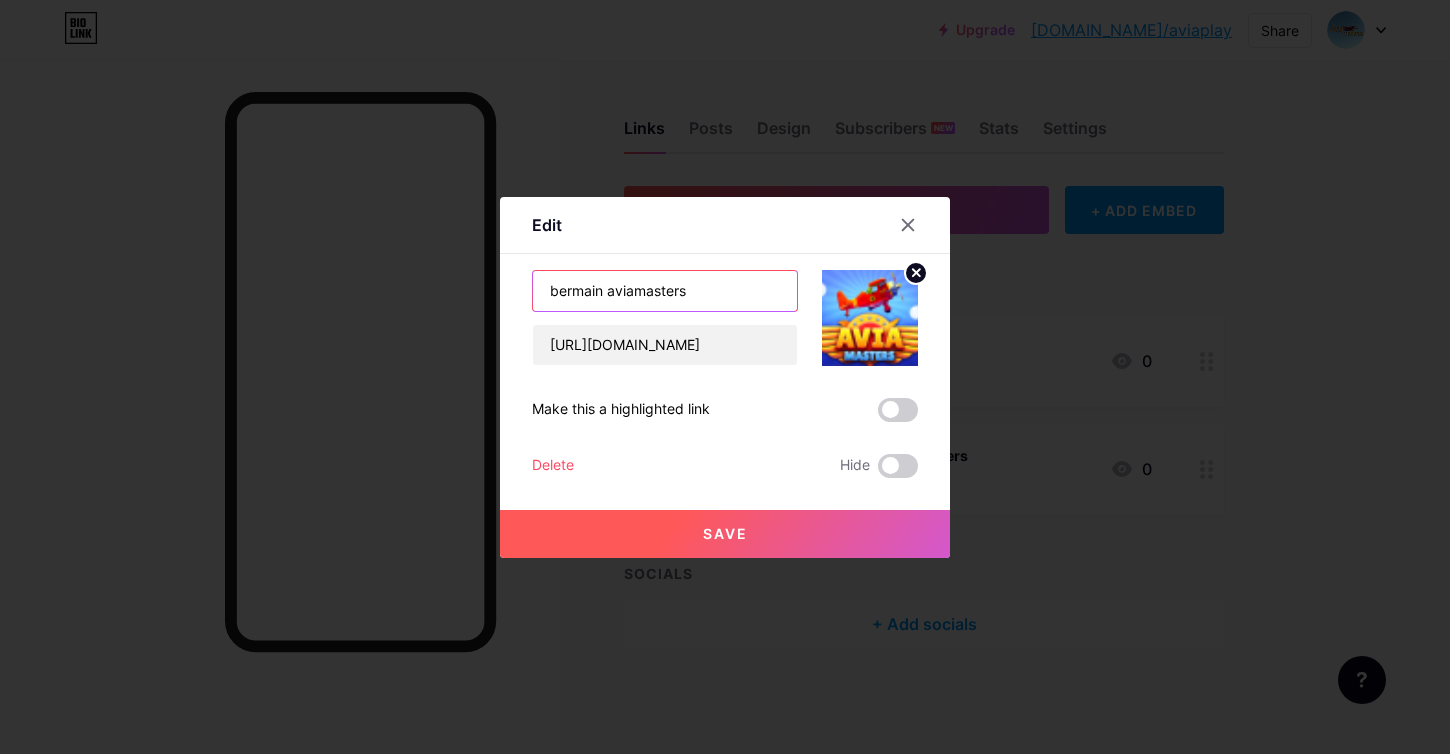 click on "bermain aviamasters" at bounding box center [665, 291] 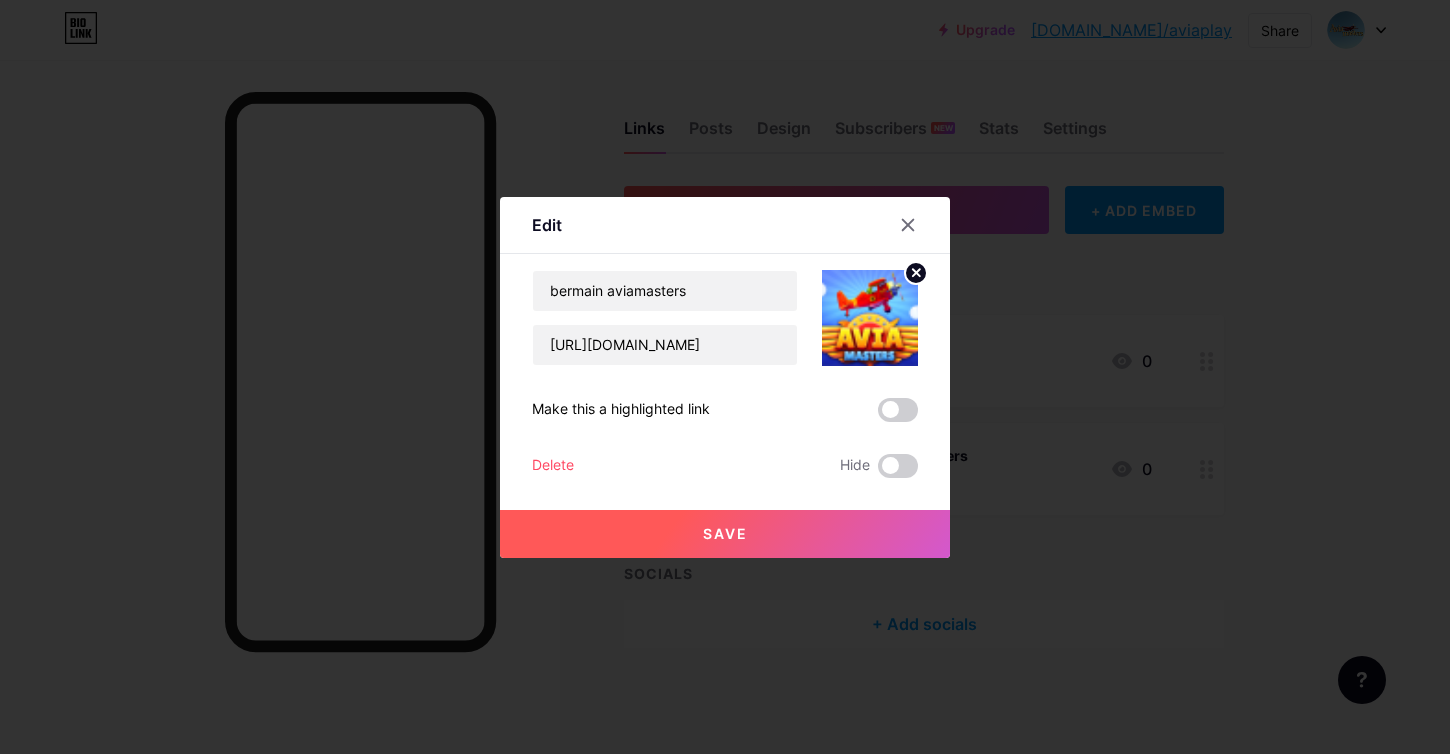 click on "Save" at bounding box center (725, 534) 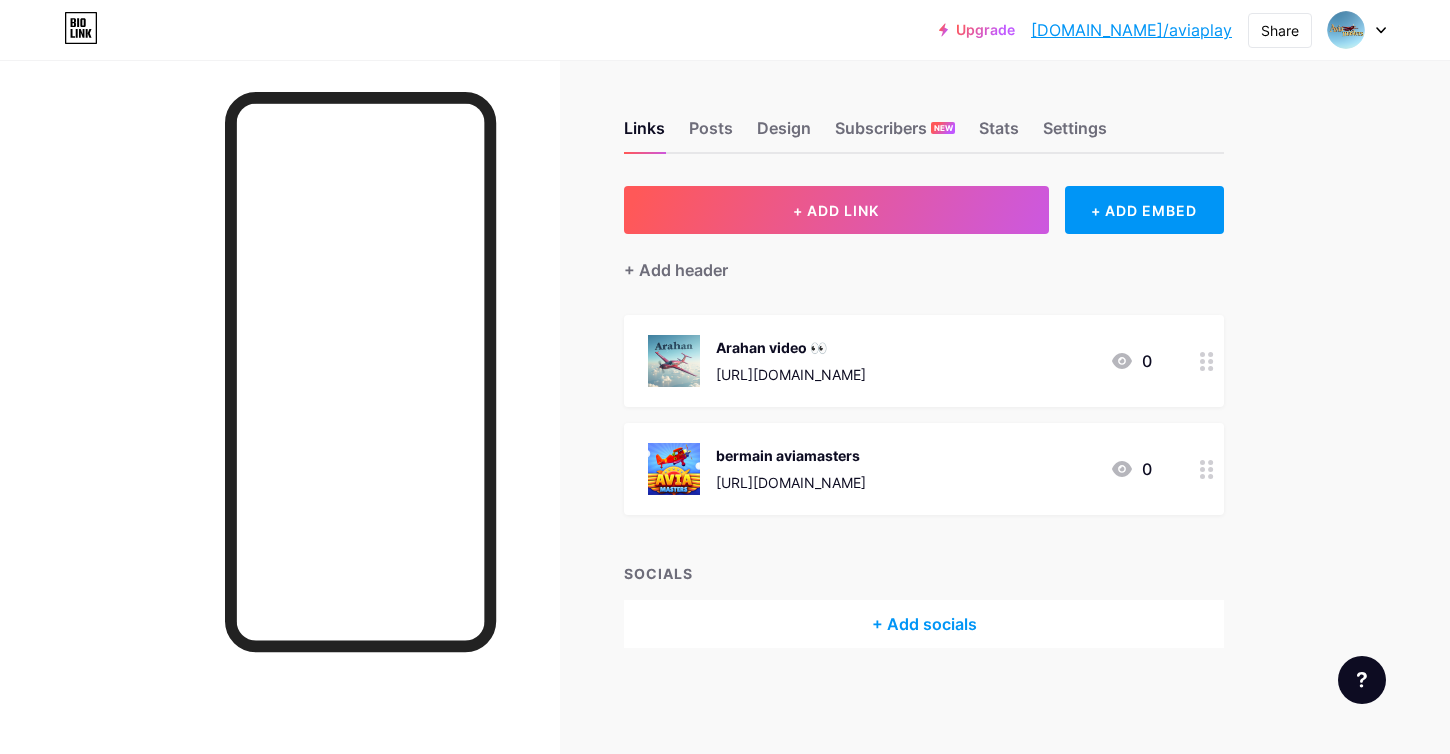 click 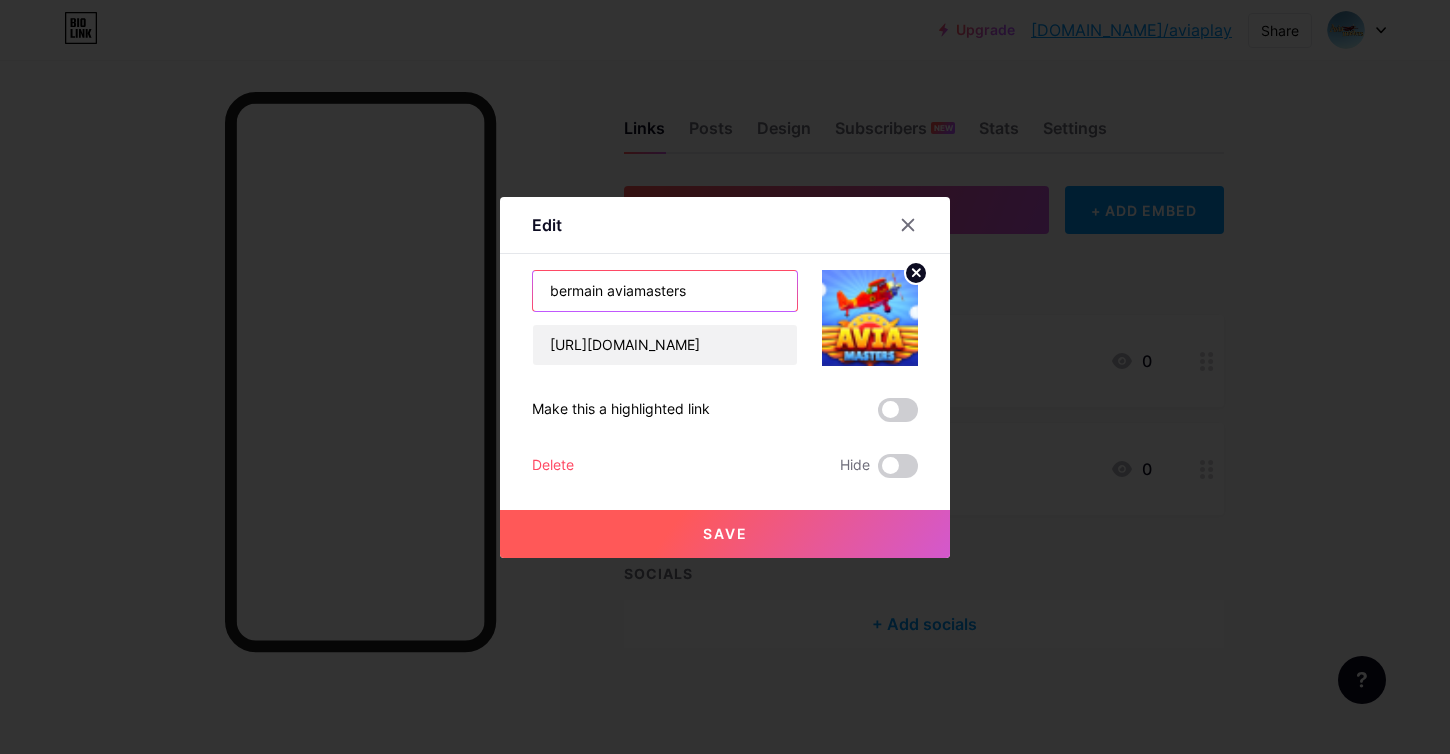 click on "bermain aviamasters" at bounding box center [665, 291] 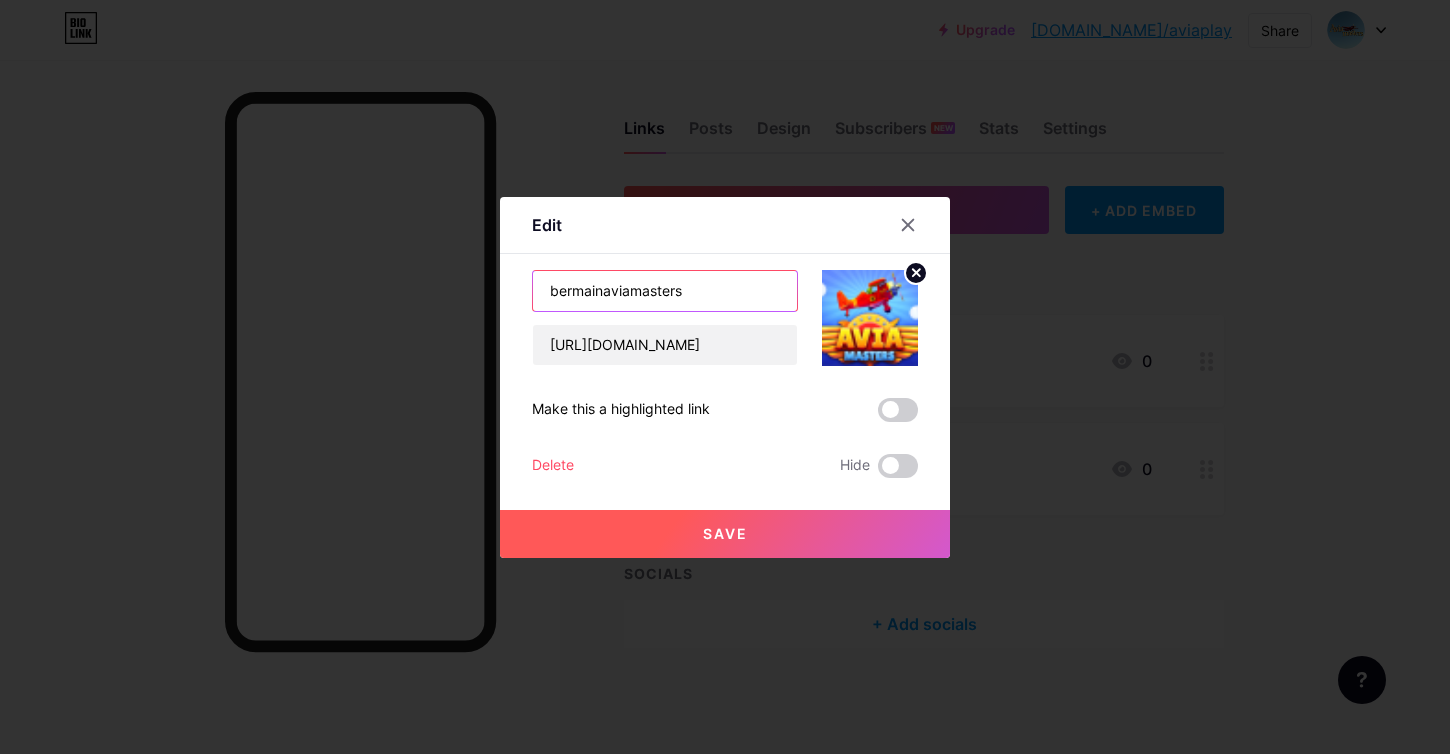 type on "bermainaviamasters" 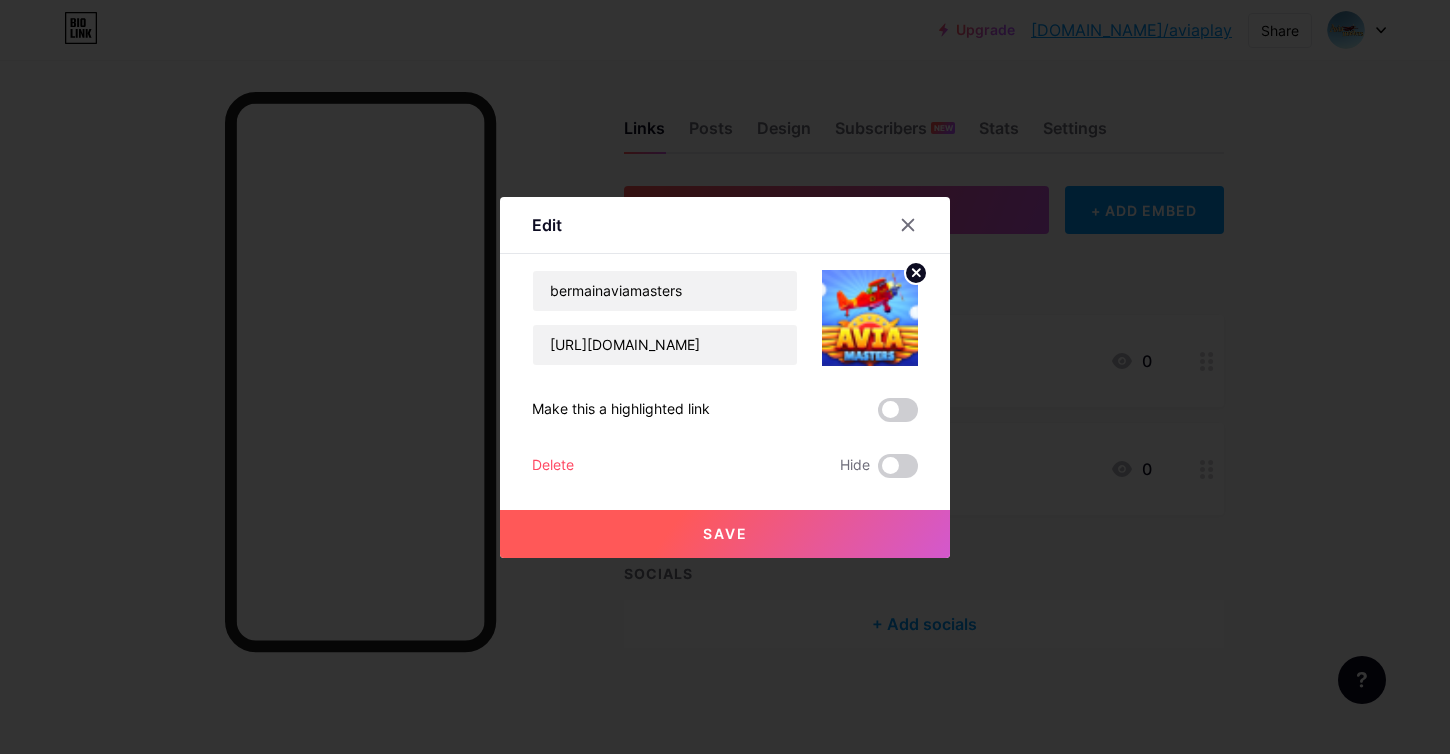 click on "Save" at bounding box center [725, 533] 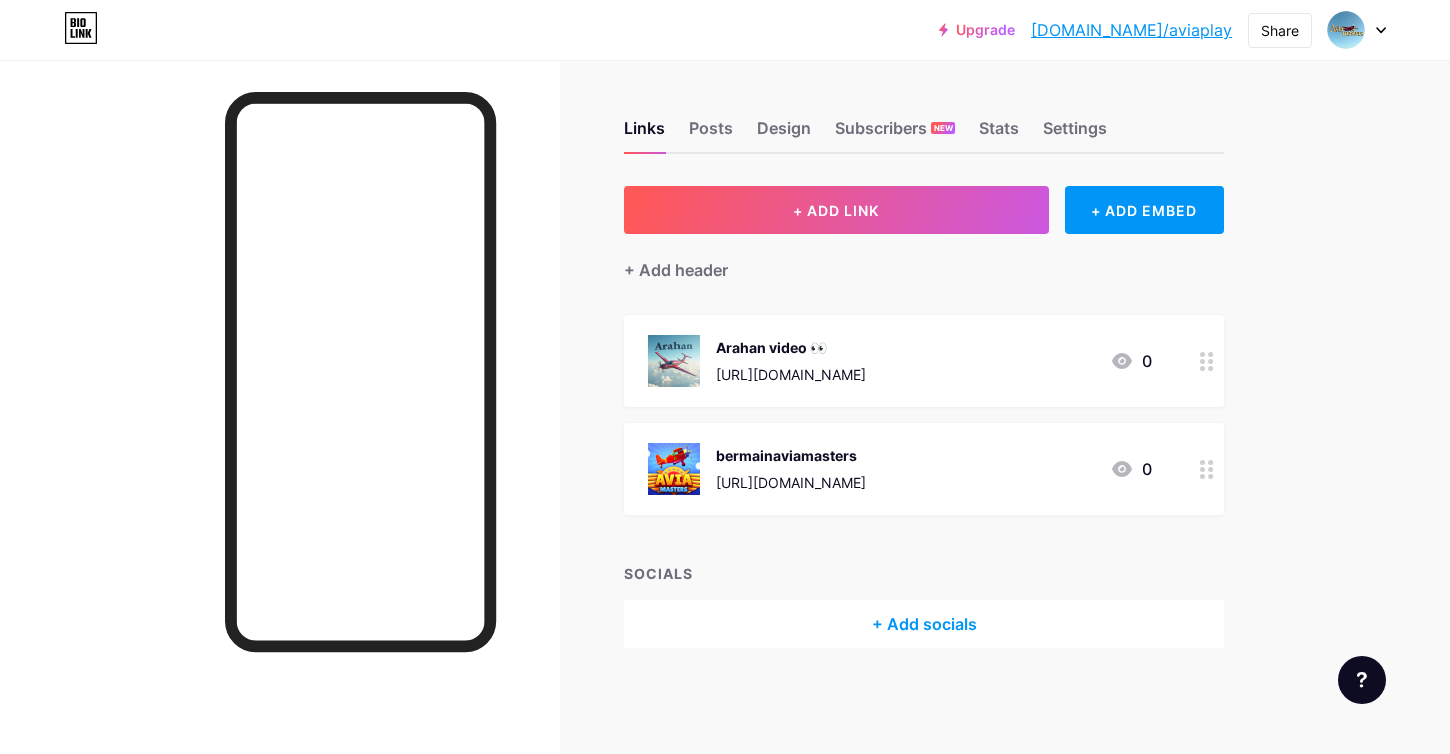 click at bounding box center (1207, 469) 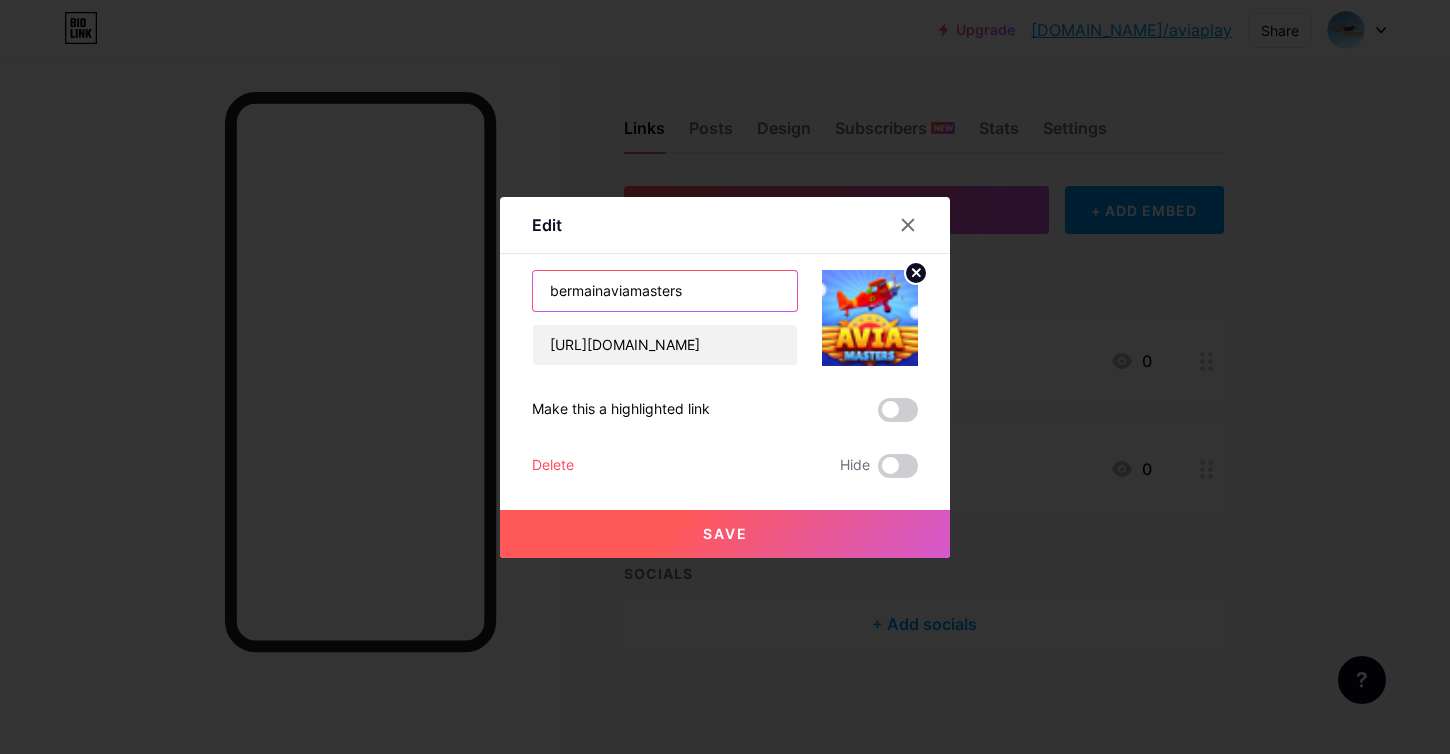 drag, startPoint x: 699, startPoint y: 288, endPoint x: 494, endPoint y: 288, distance: 205 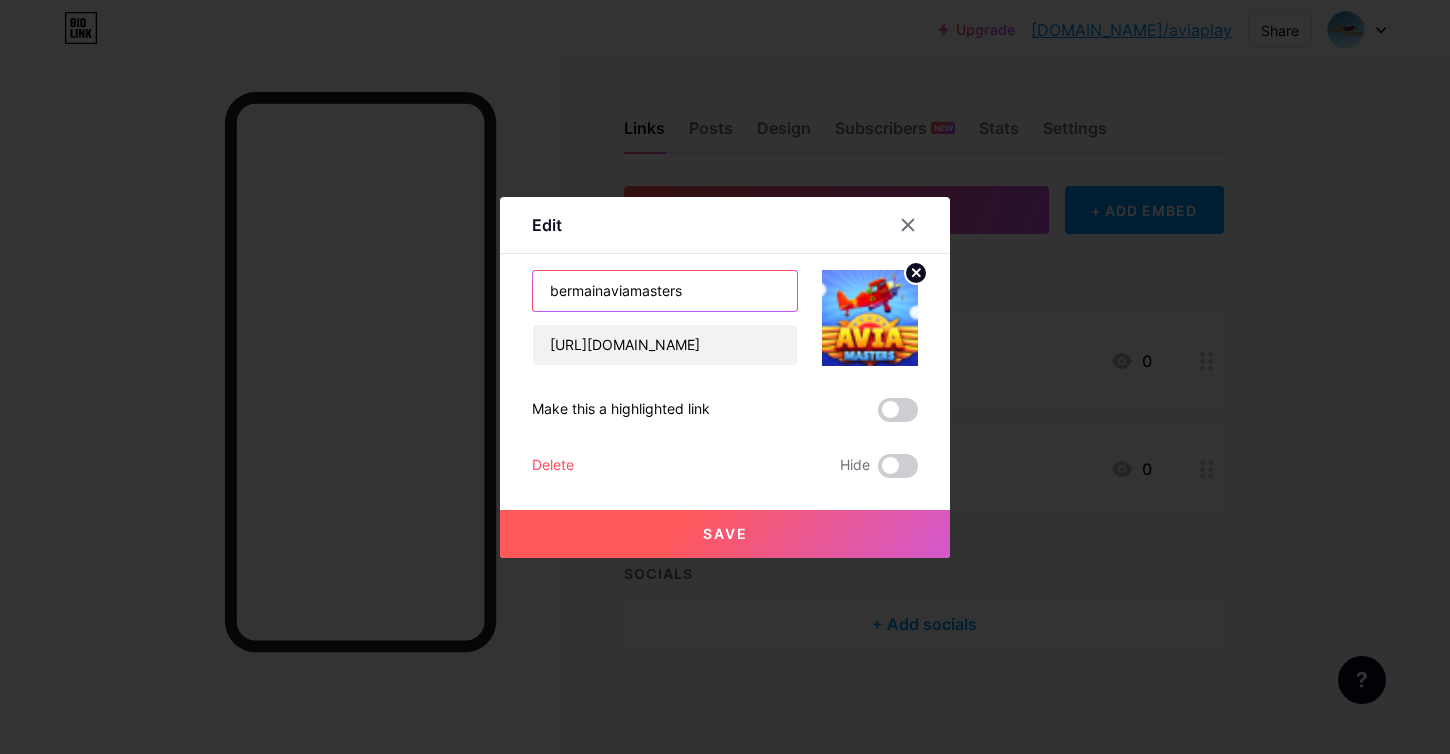 click on "Edit           Content
YouTube
Play YouTube video without leaving your page.
ADD
Vimeo
Play Vimeo video without leaving your page.
ADD
Tiktok
Grow your TikTok following
ADD
Tweet
Embed a tweet.
ADD
Reddit
Showcase your Reddit profile
ADD
Spotify
Embed Spotify to play the preview of a track.
ADD
Twitch
Play Twitch video without leaving your page.
ADD
SoundCloud" at bounding box center [725, 377] 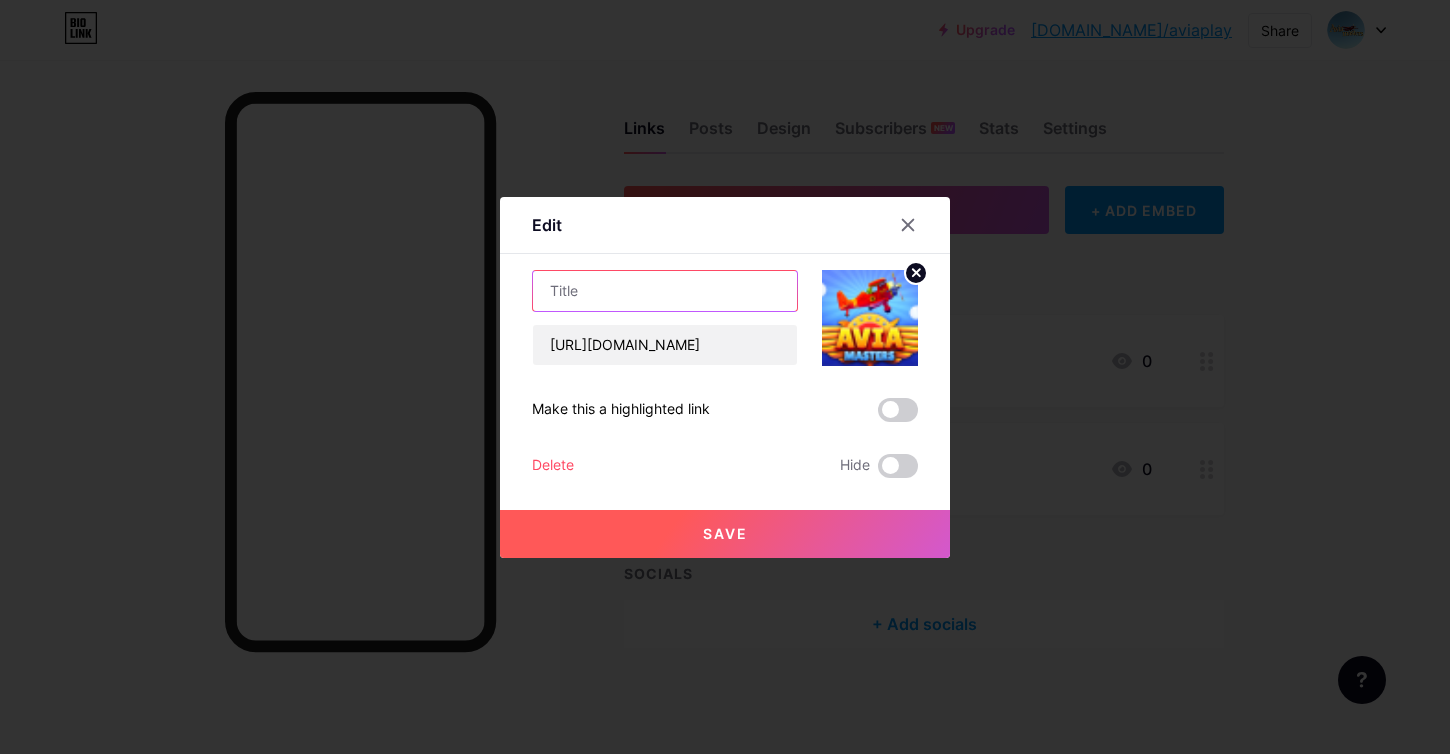 paste on "Mula bermain" 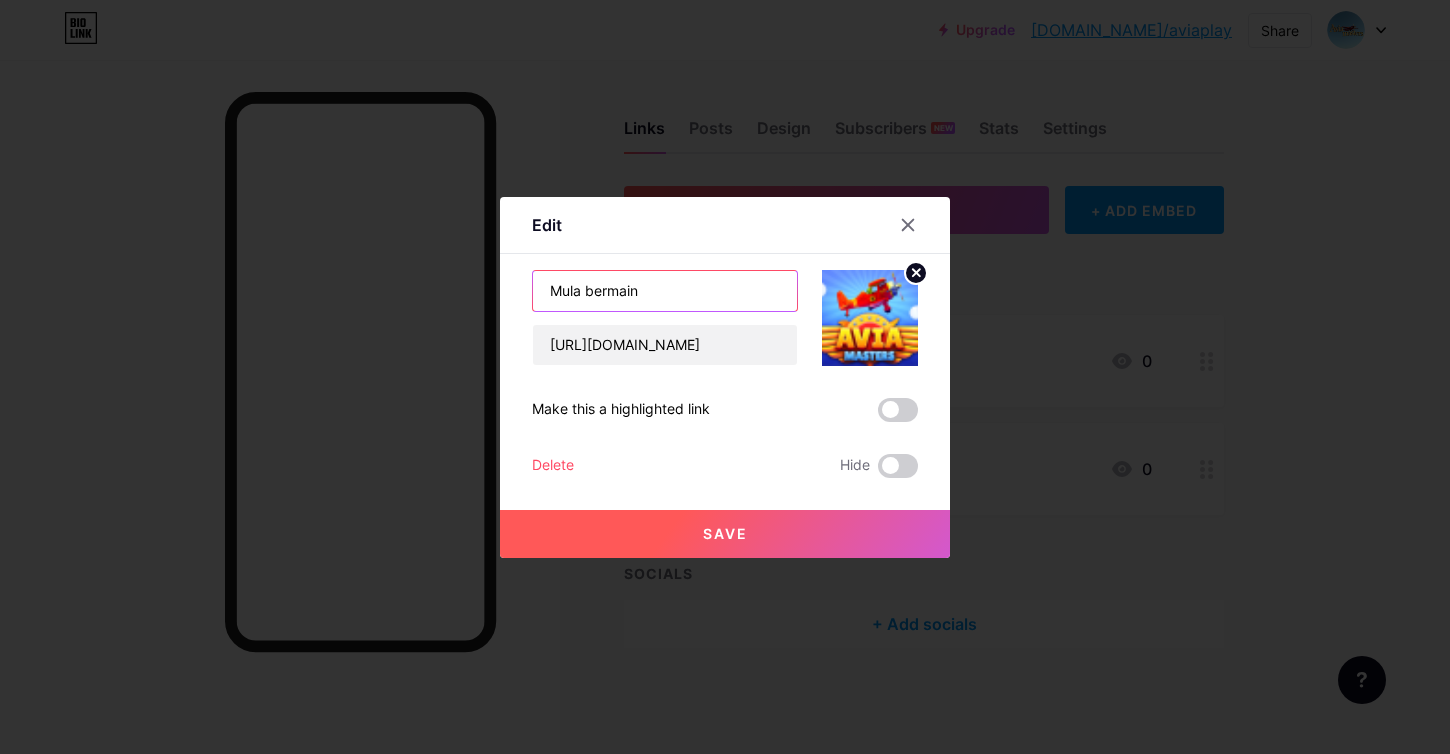 click on "Mula bermain" at bounding box center (665, 291) 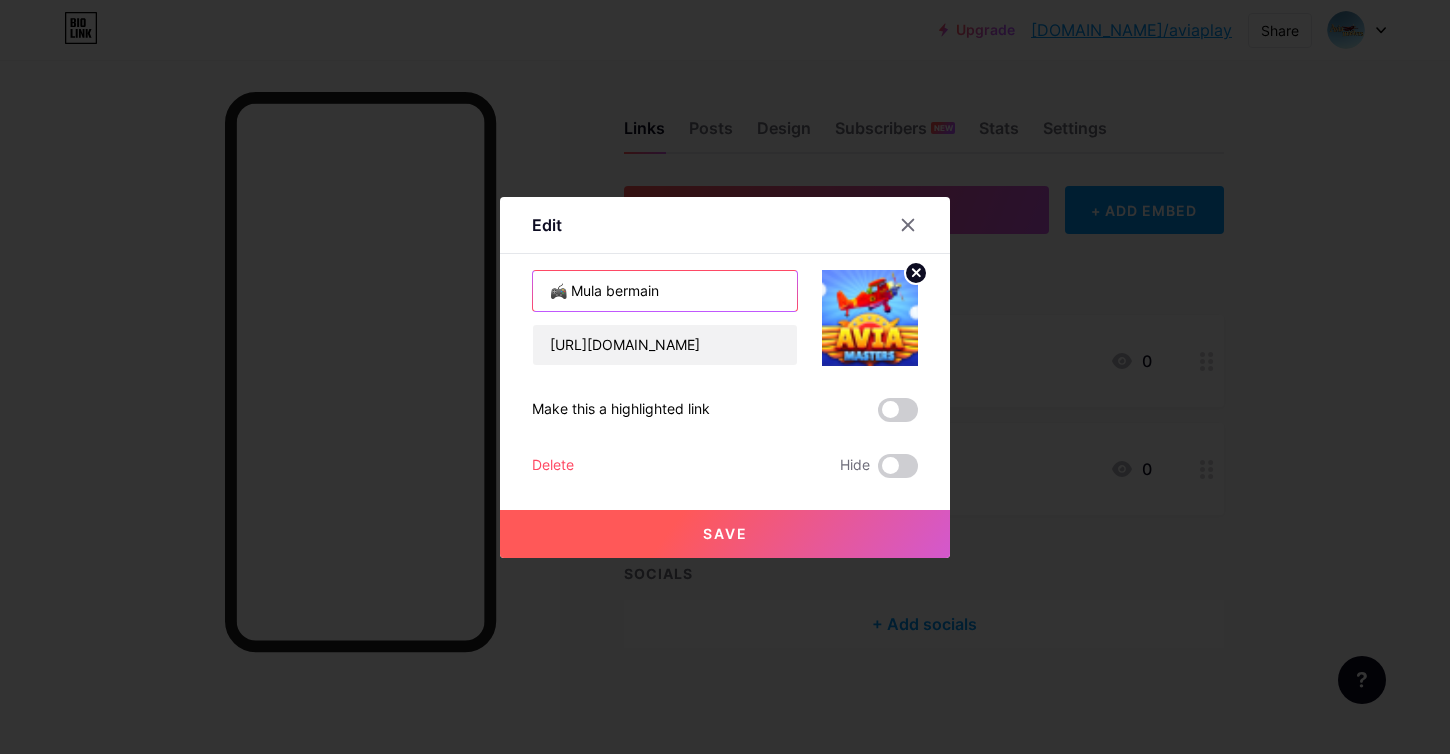 type on "🎮 Mula bermain" 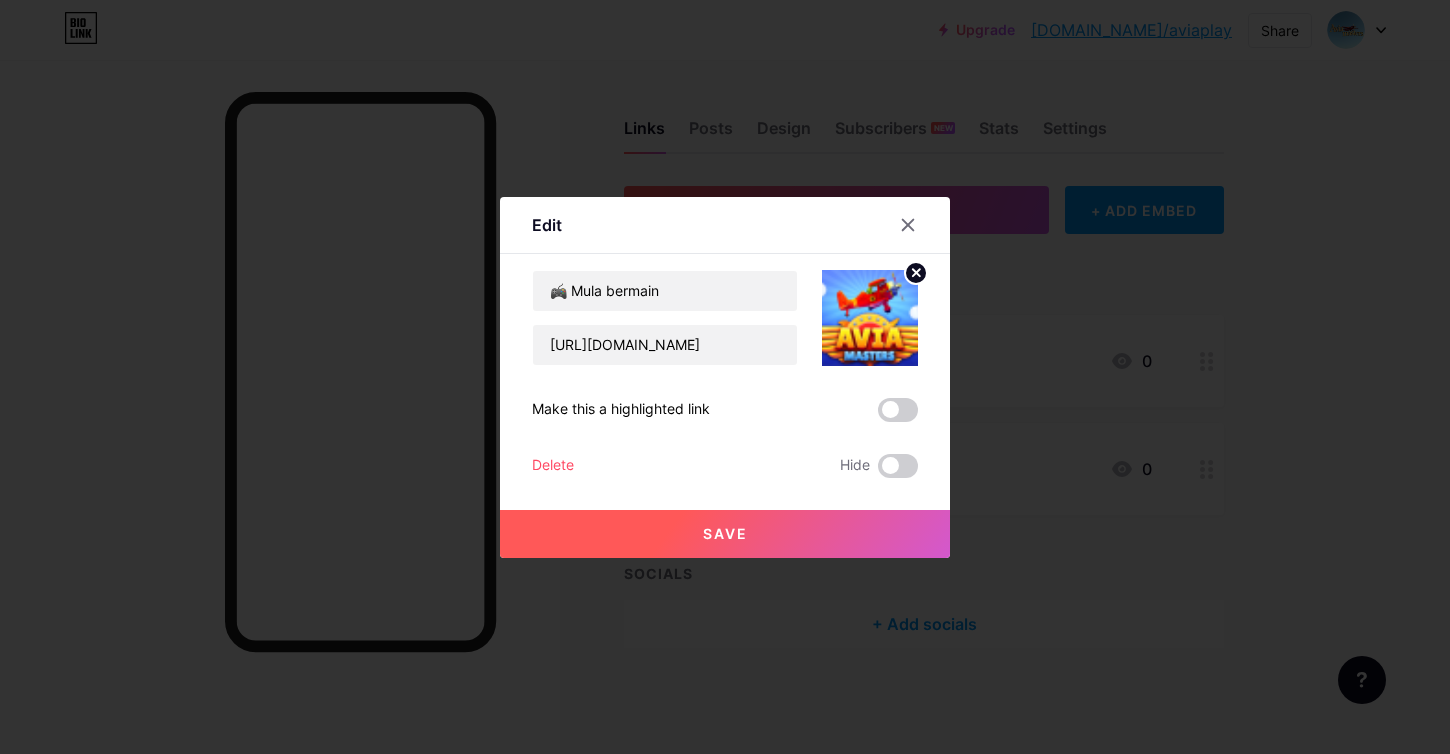 click on "Save" at bounding box center [725, 533] 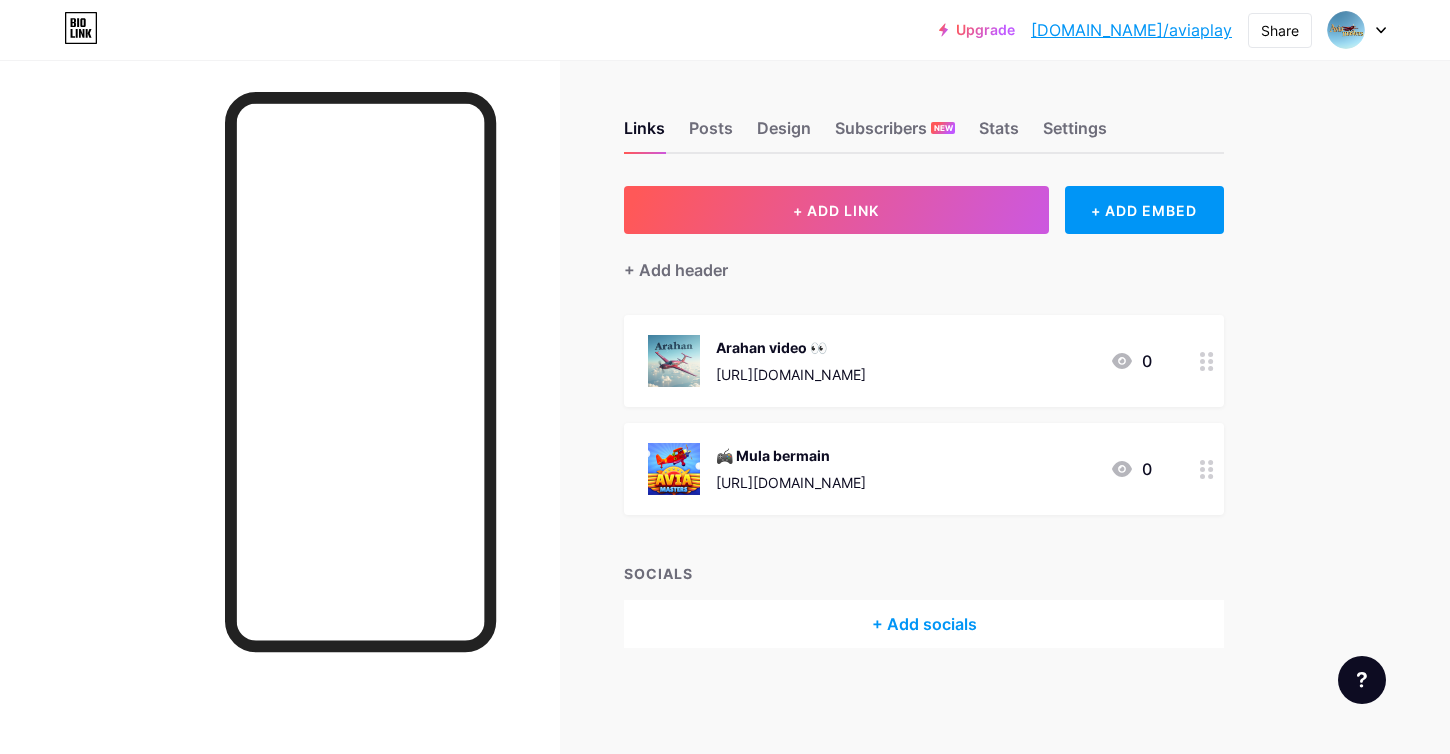 click at bounding box center (1207, 361) 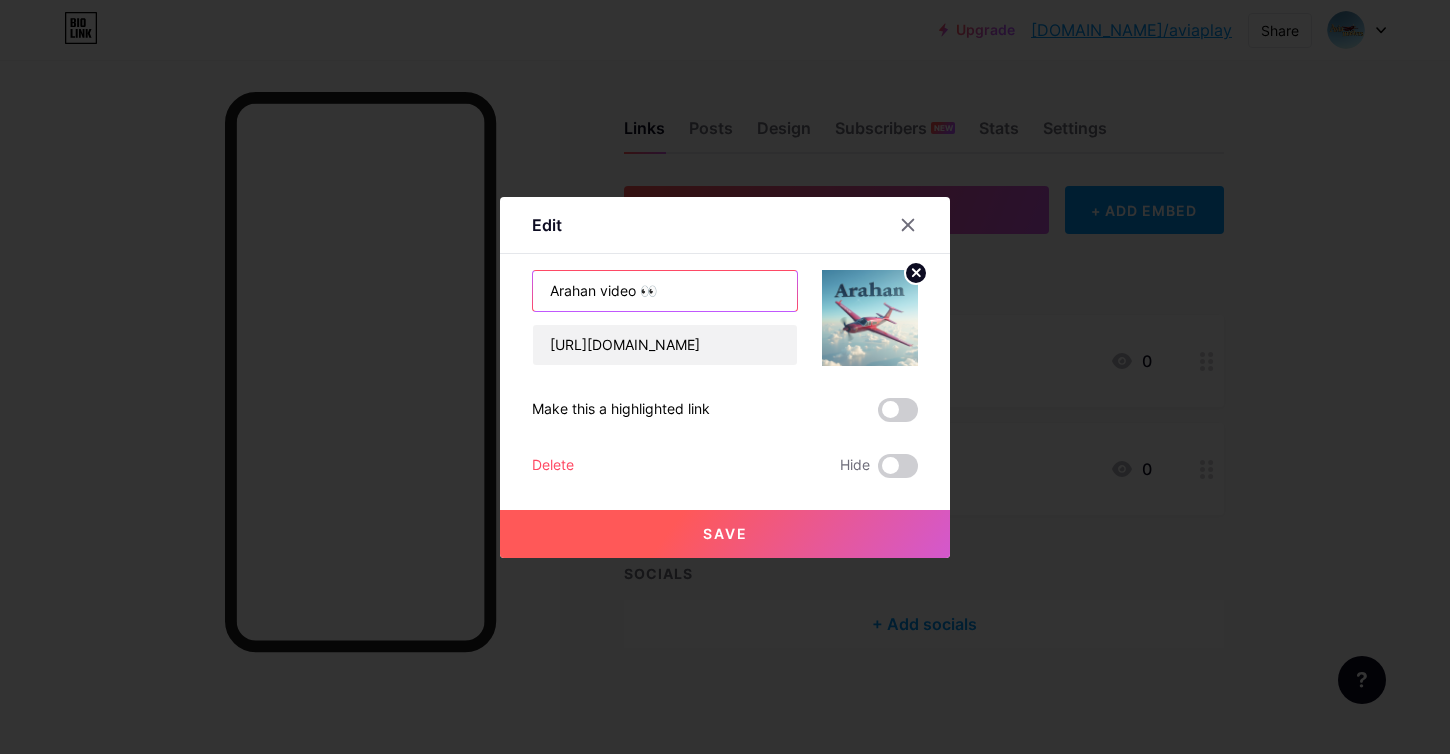 click on "Arahan video 👀" at bounding box center (665, 291) 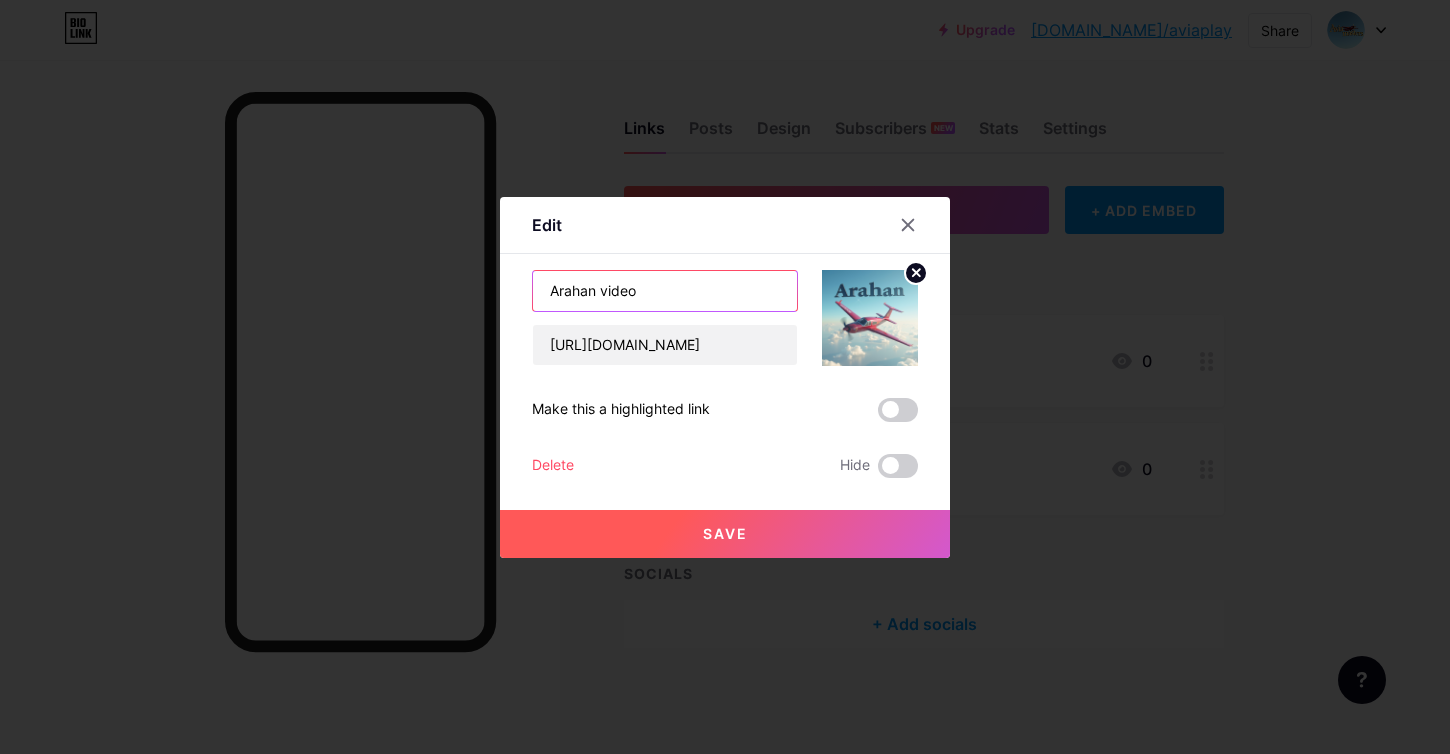 click on "Arahan video" at bounding box center (665, 291) 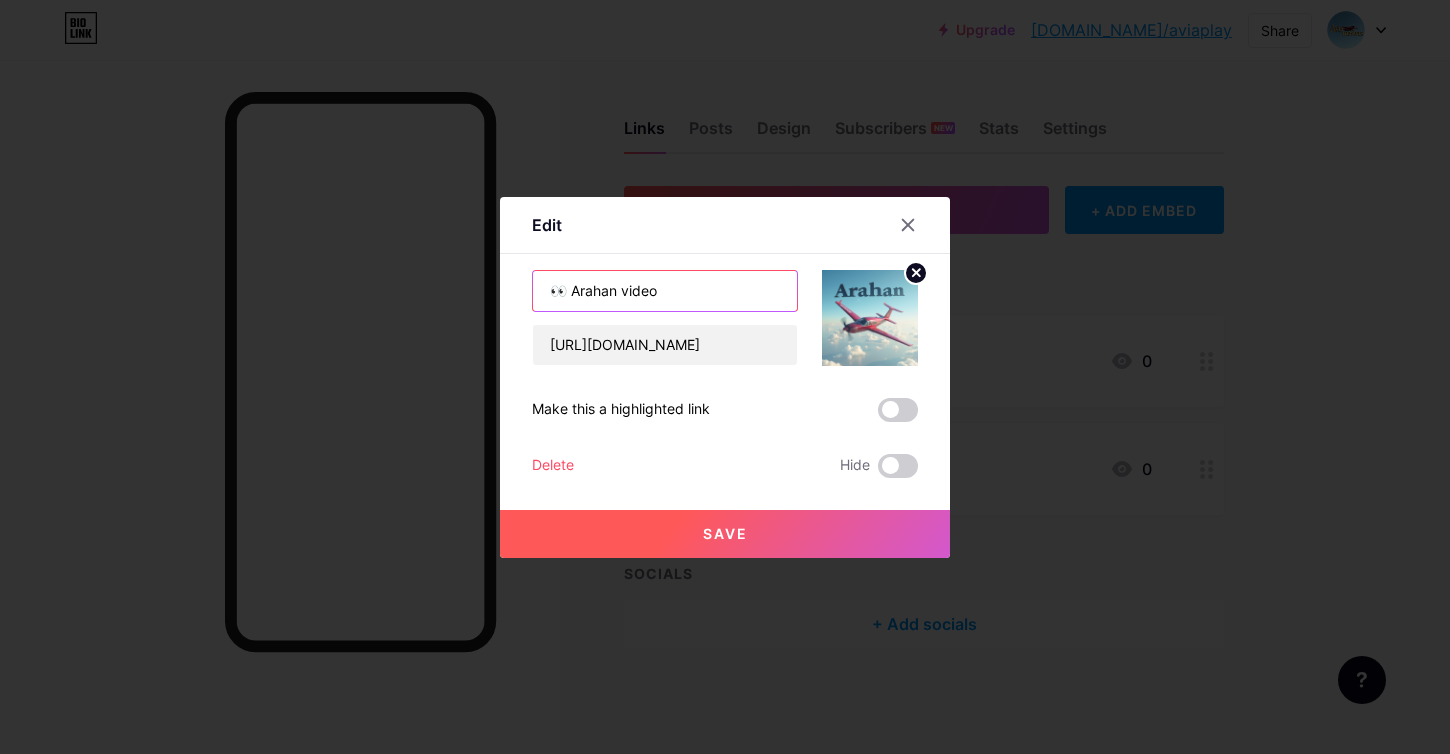 type on "👀 Arahan video" 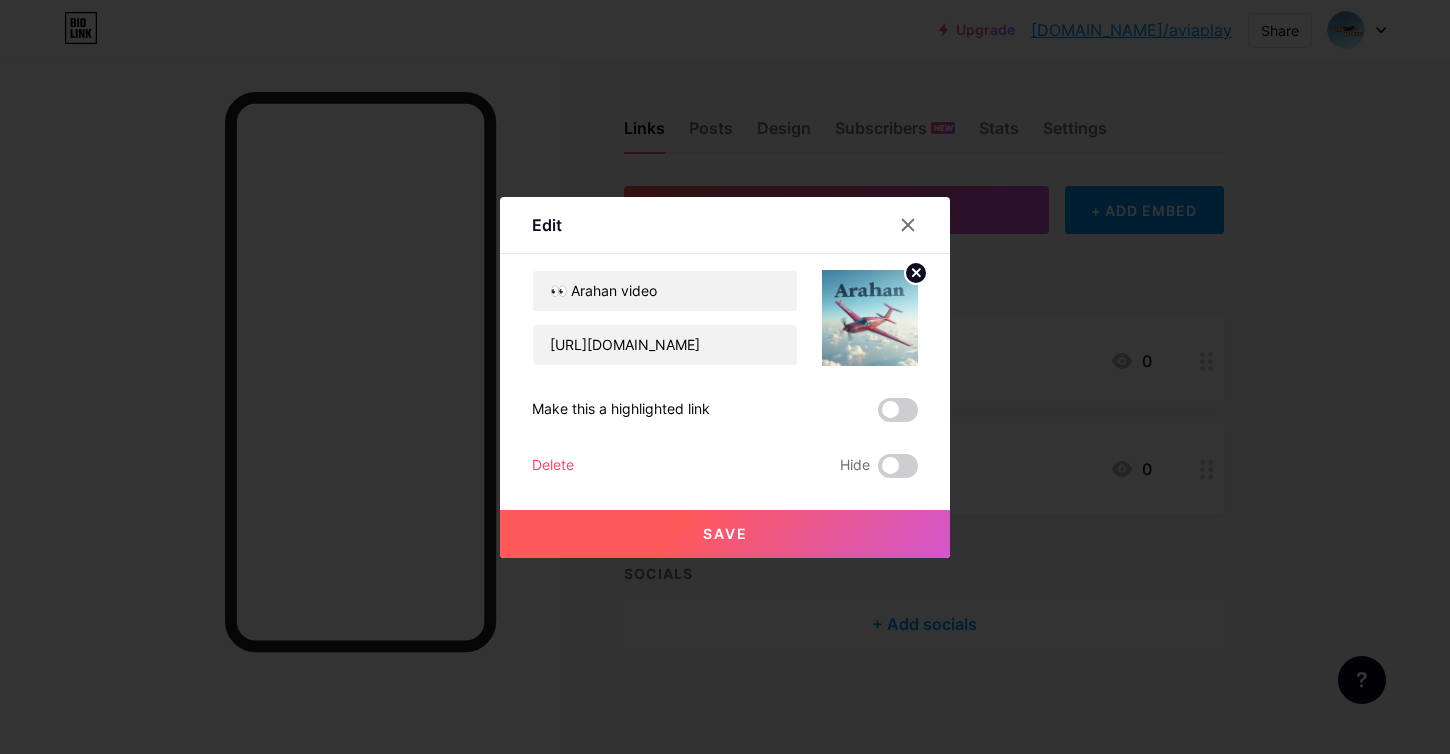click on "Save" at bounding box center [725, 534] 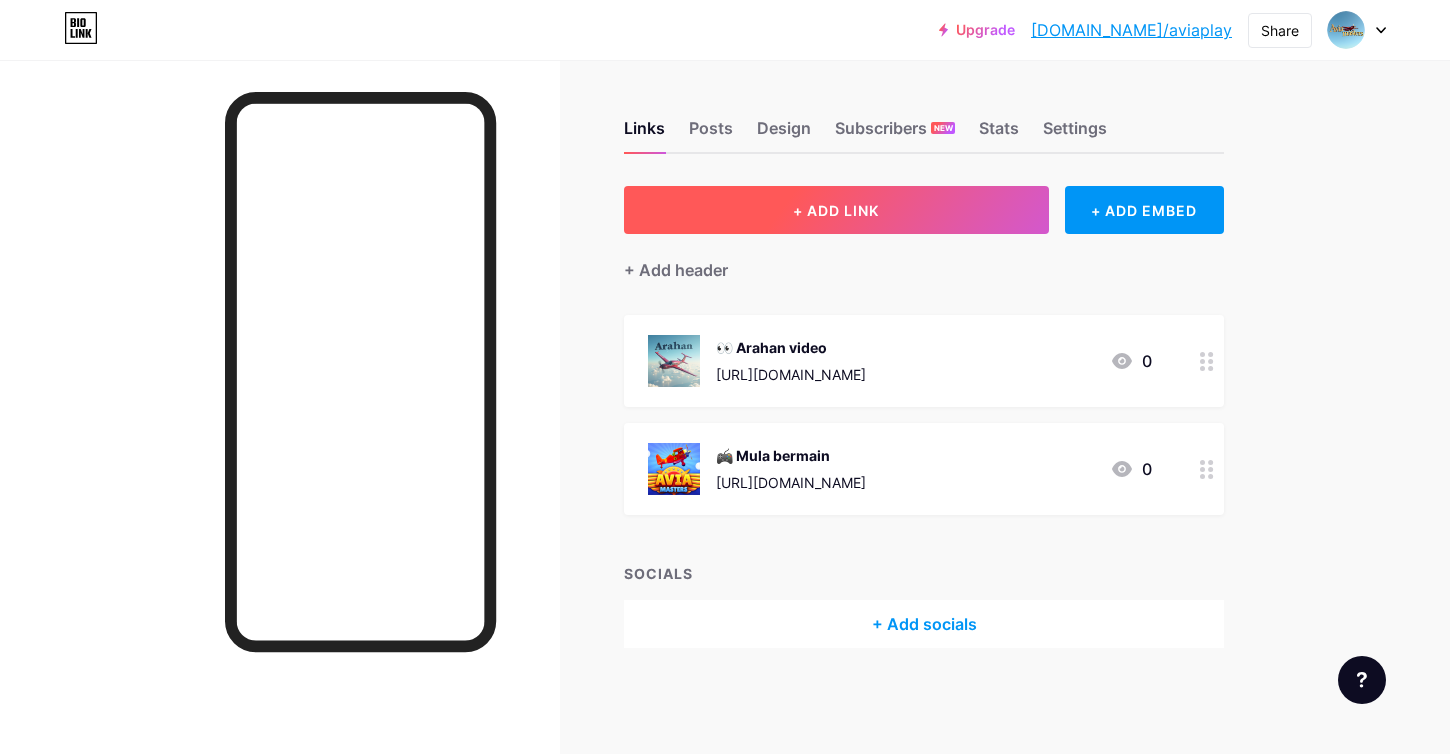 click on "+ ADD LINK" at bounding box center (836, 210) 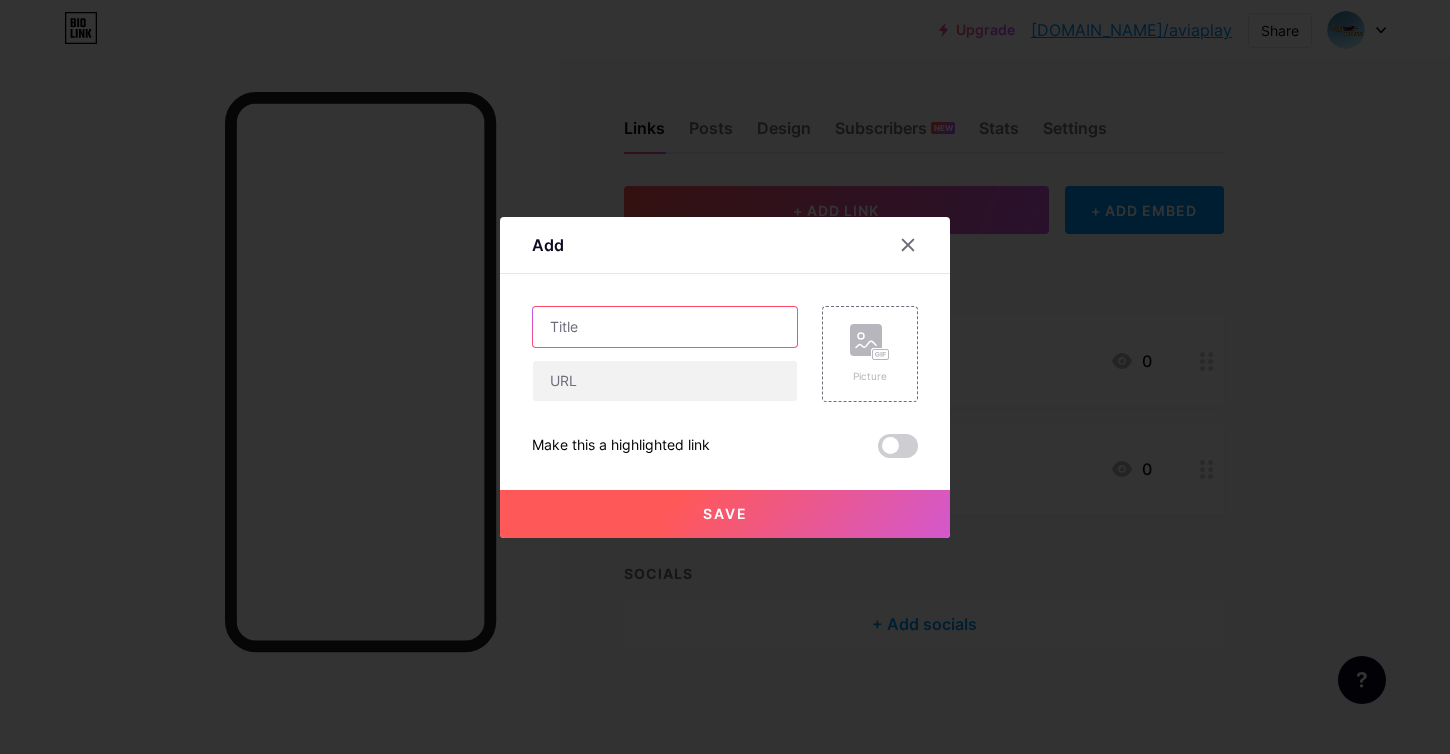click at bounding box center [665, 327] 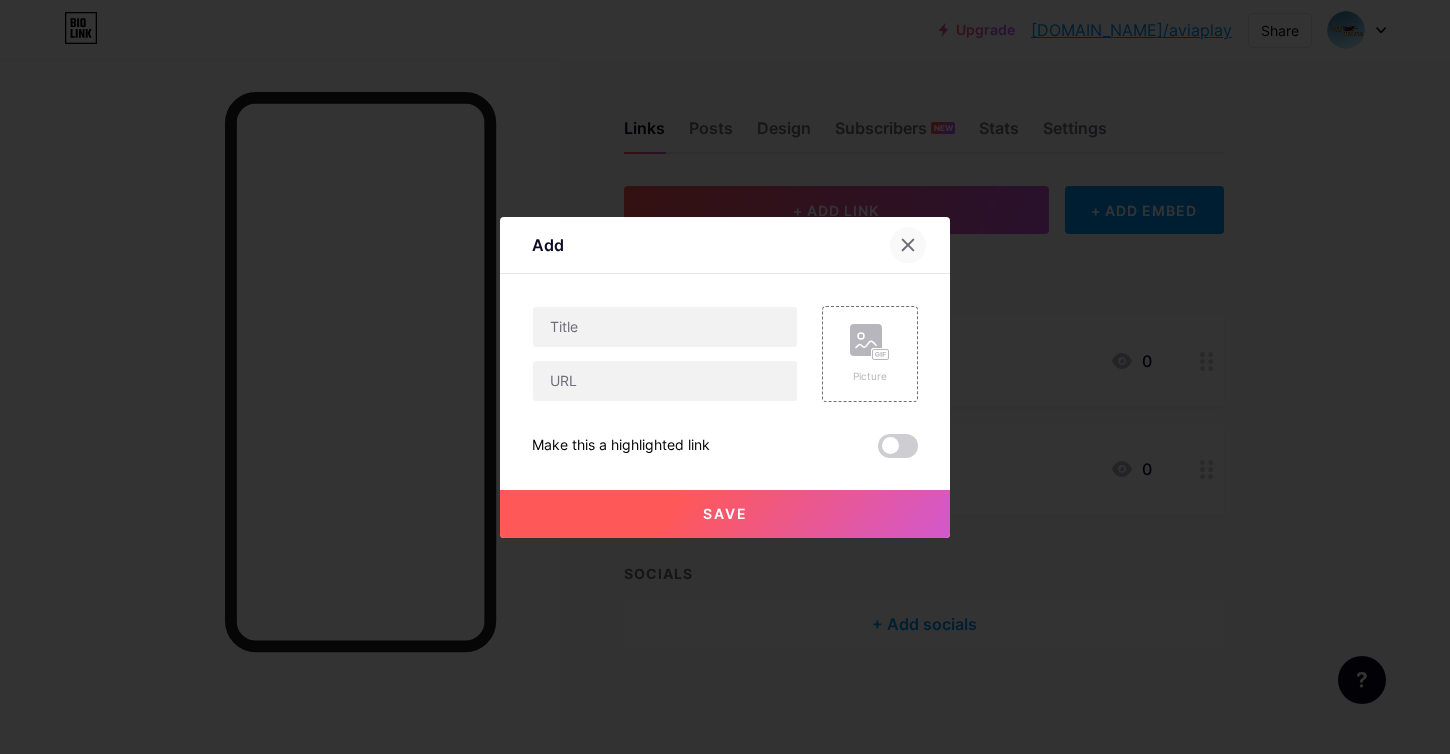 click 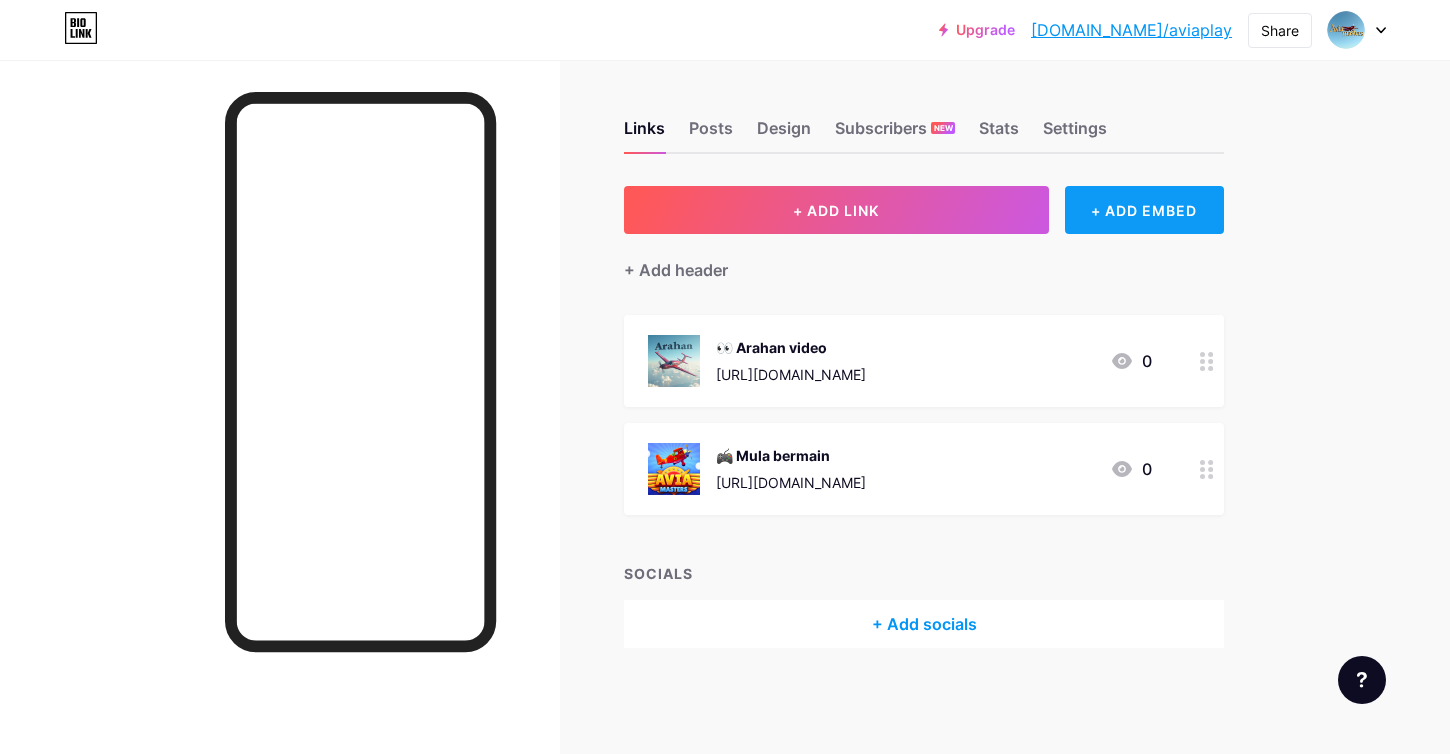 click on "+ ADD EMBED" at bounding box center [1144, 210] 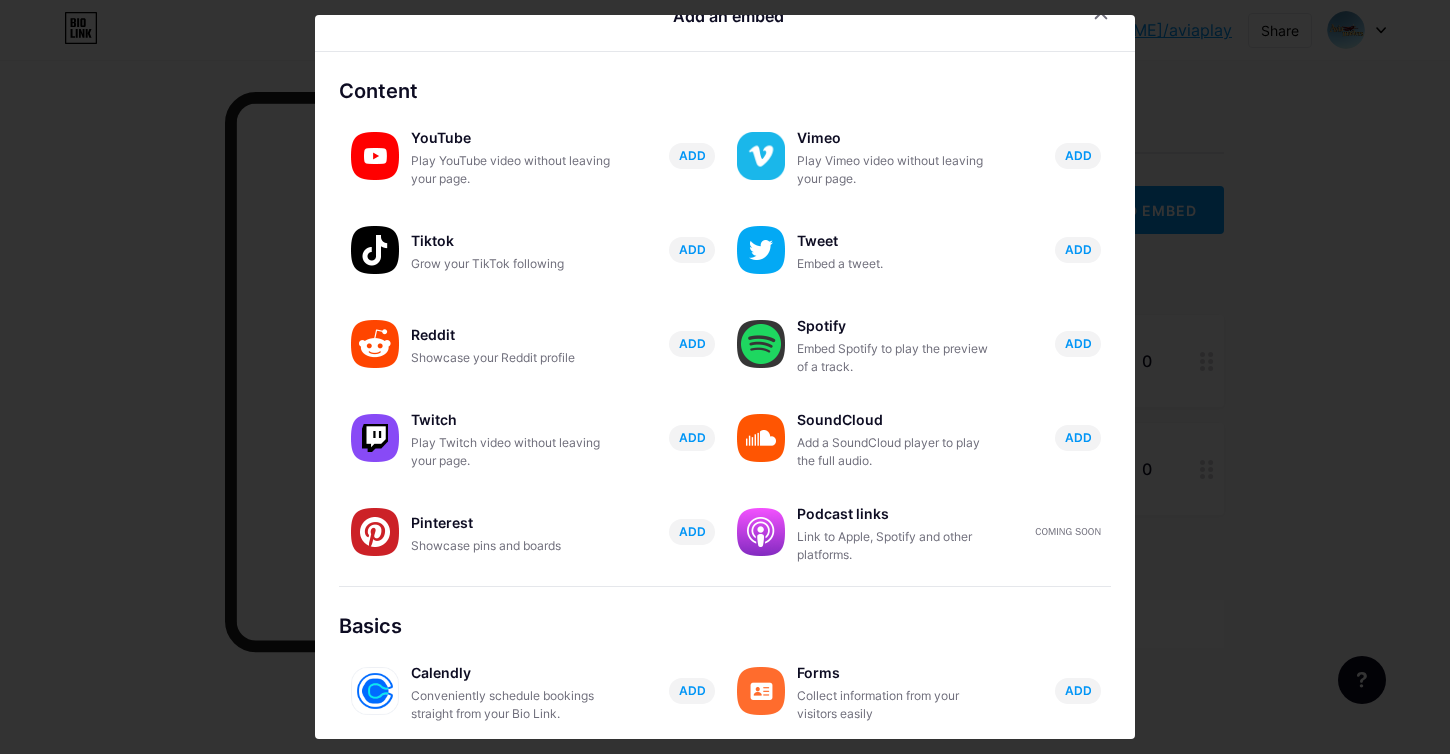 scroll, scrollTop: 0, scrollLeft: 0, axis: both 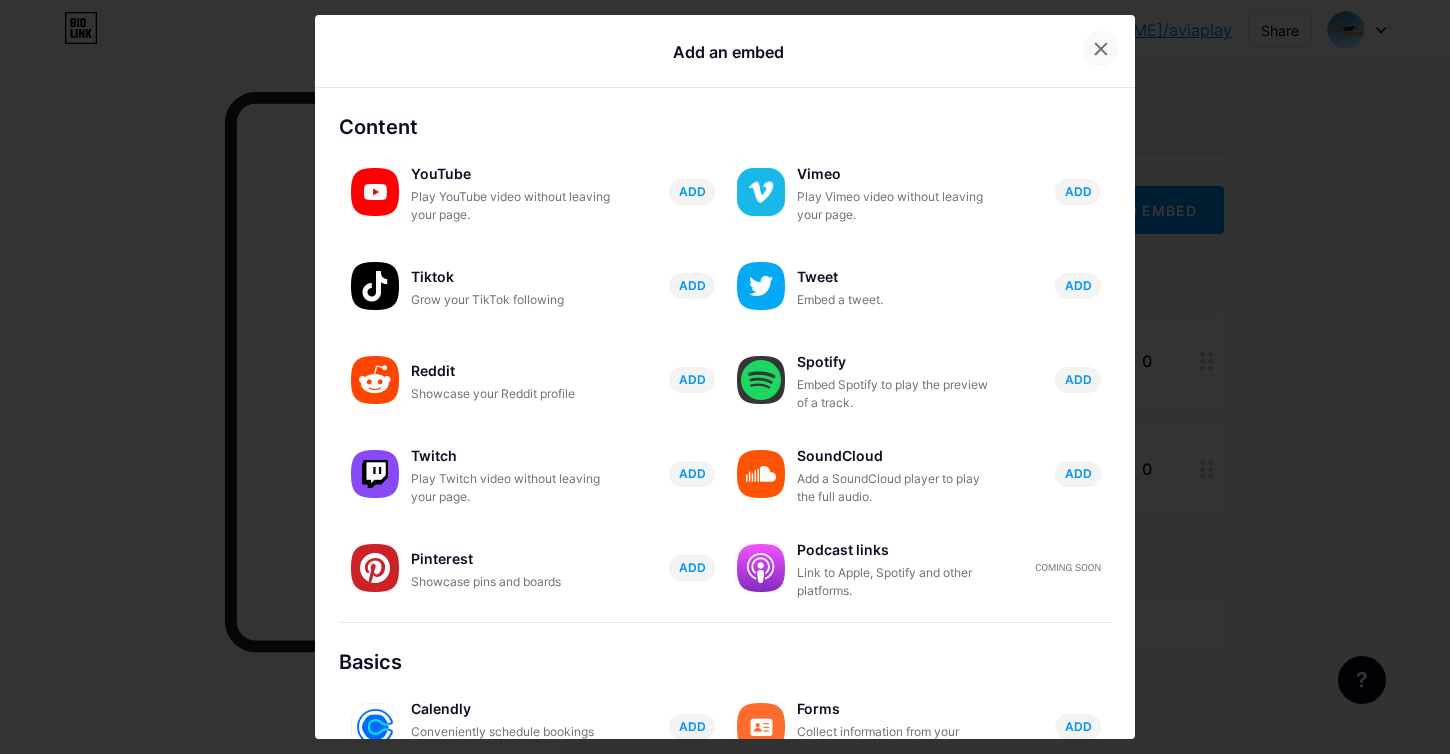 click 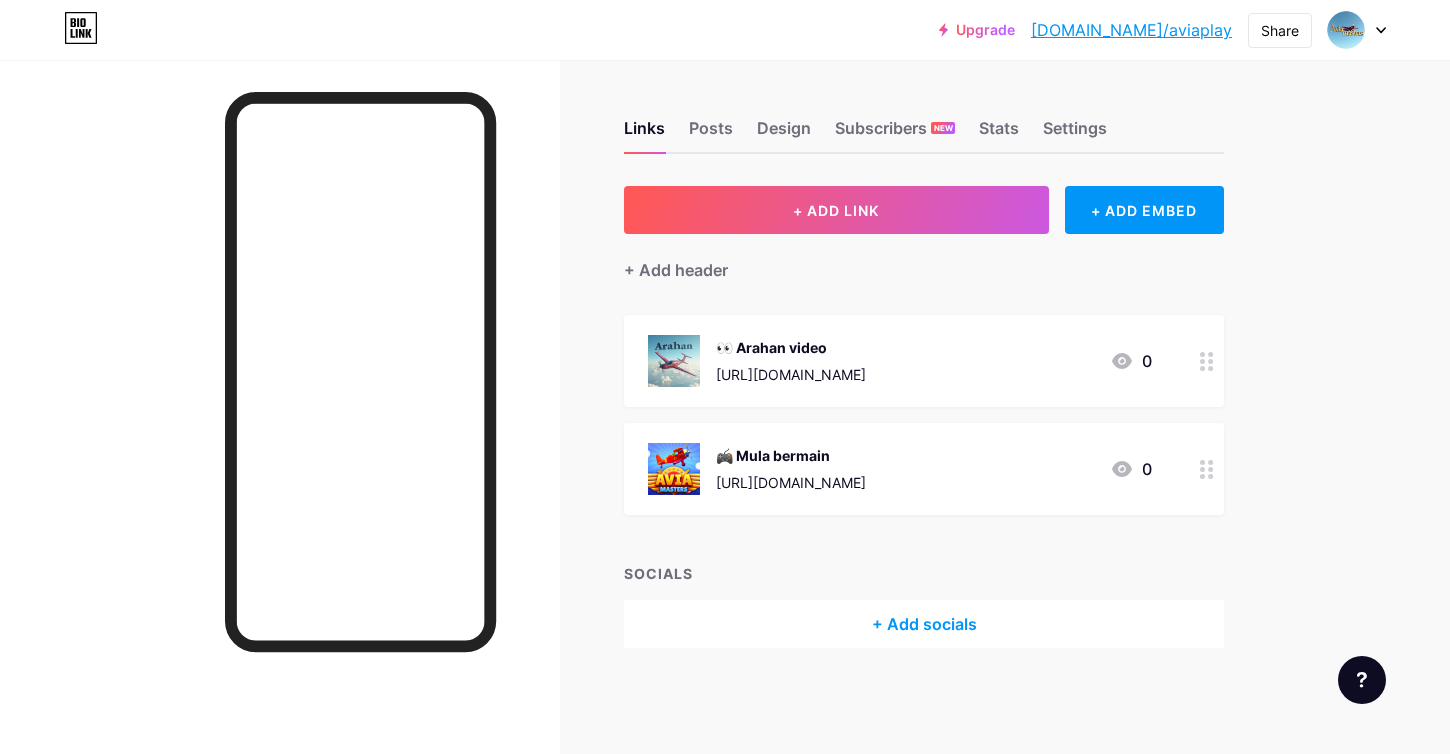 click on "+ Add socials" at bounding box center [924, 624] 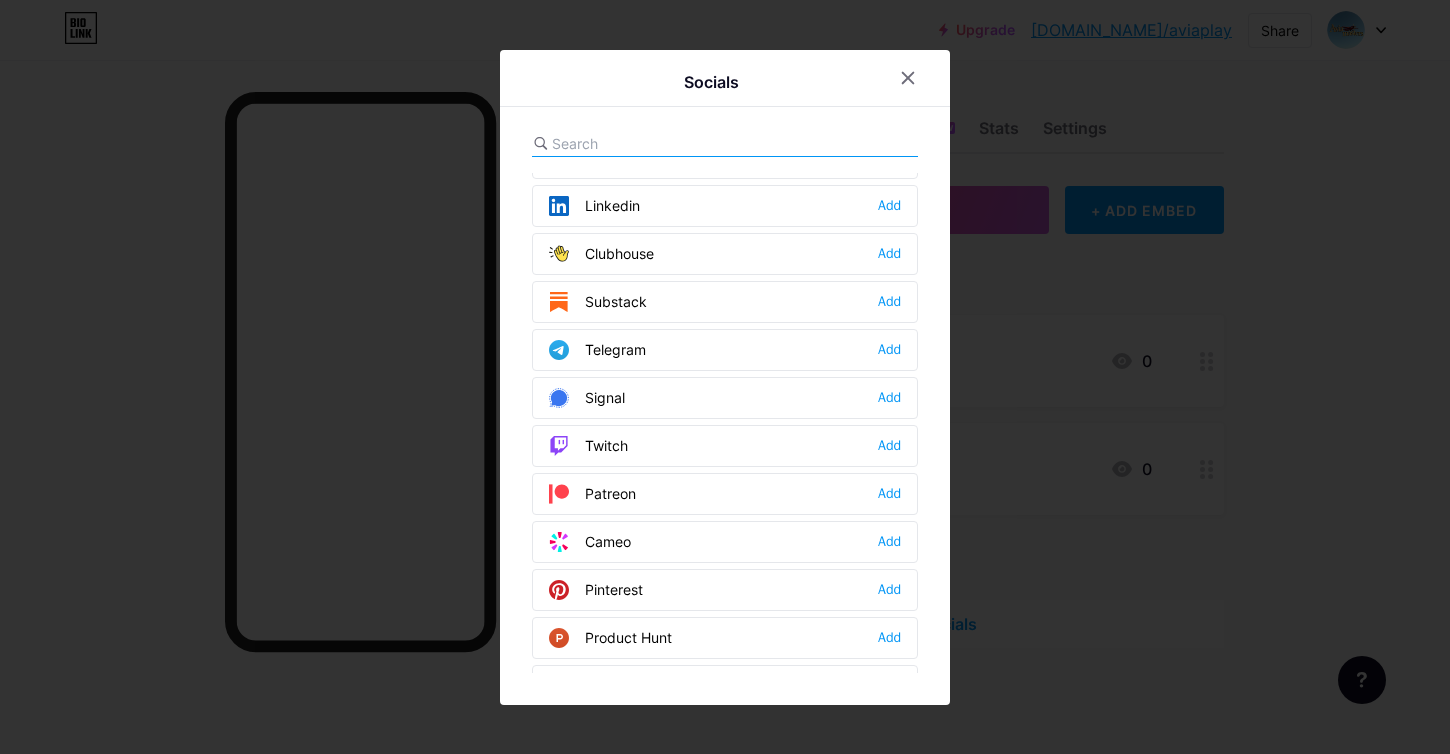 scroll, scrollTop: 853, scrollLeft: 0, axis: vertical 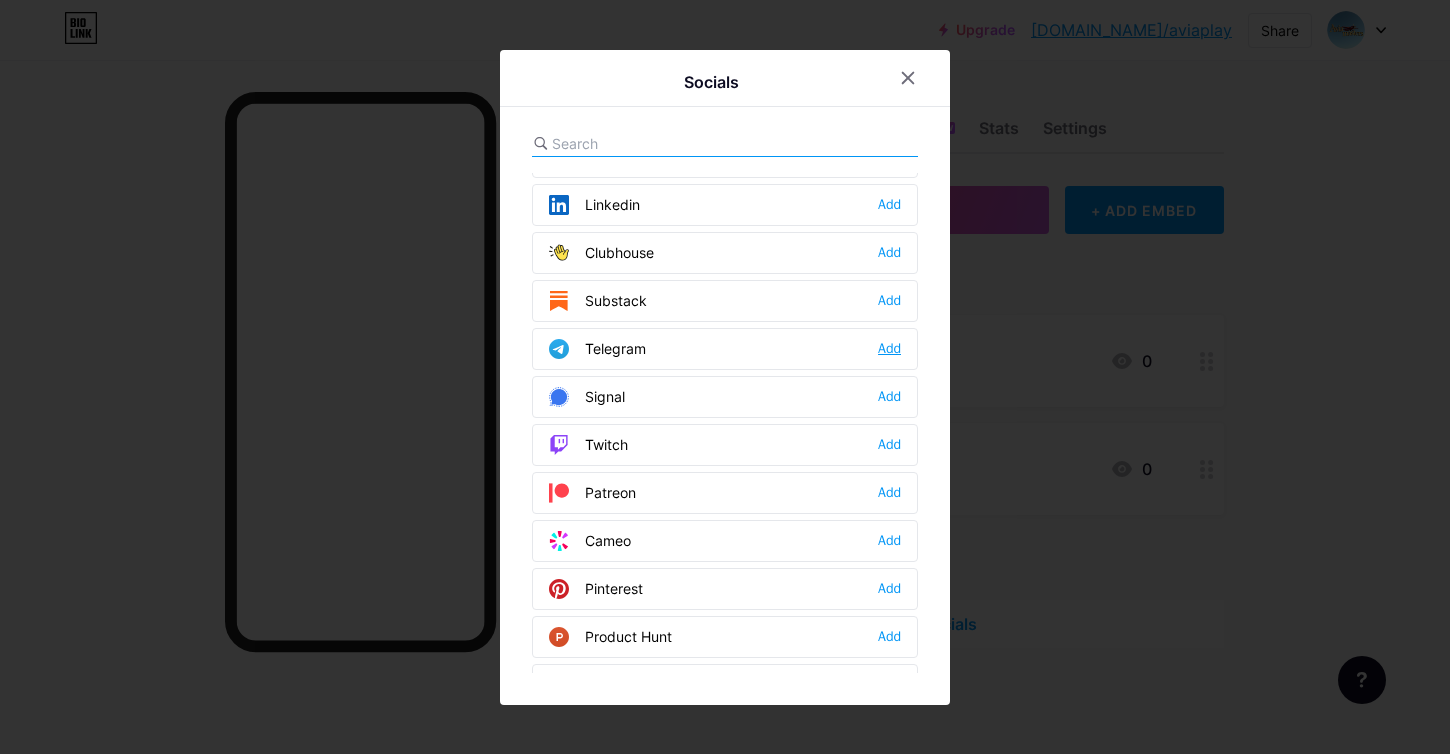 click on "Add" at bounding box center (889, 349) 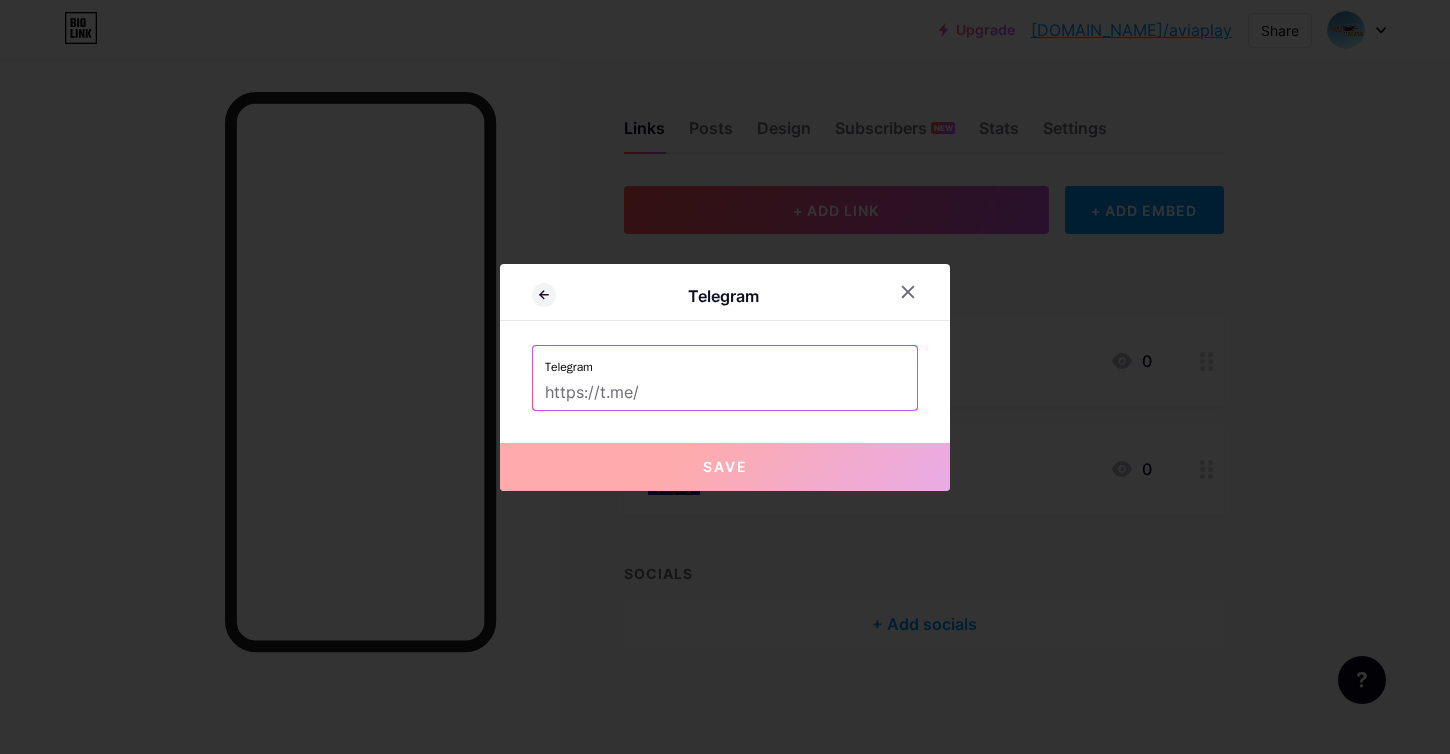 click at bounding box center (725, 393) 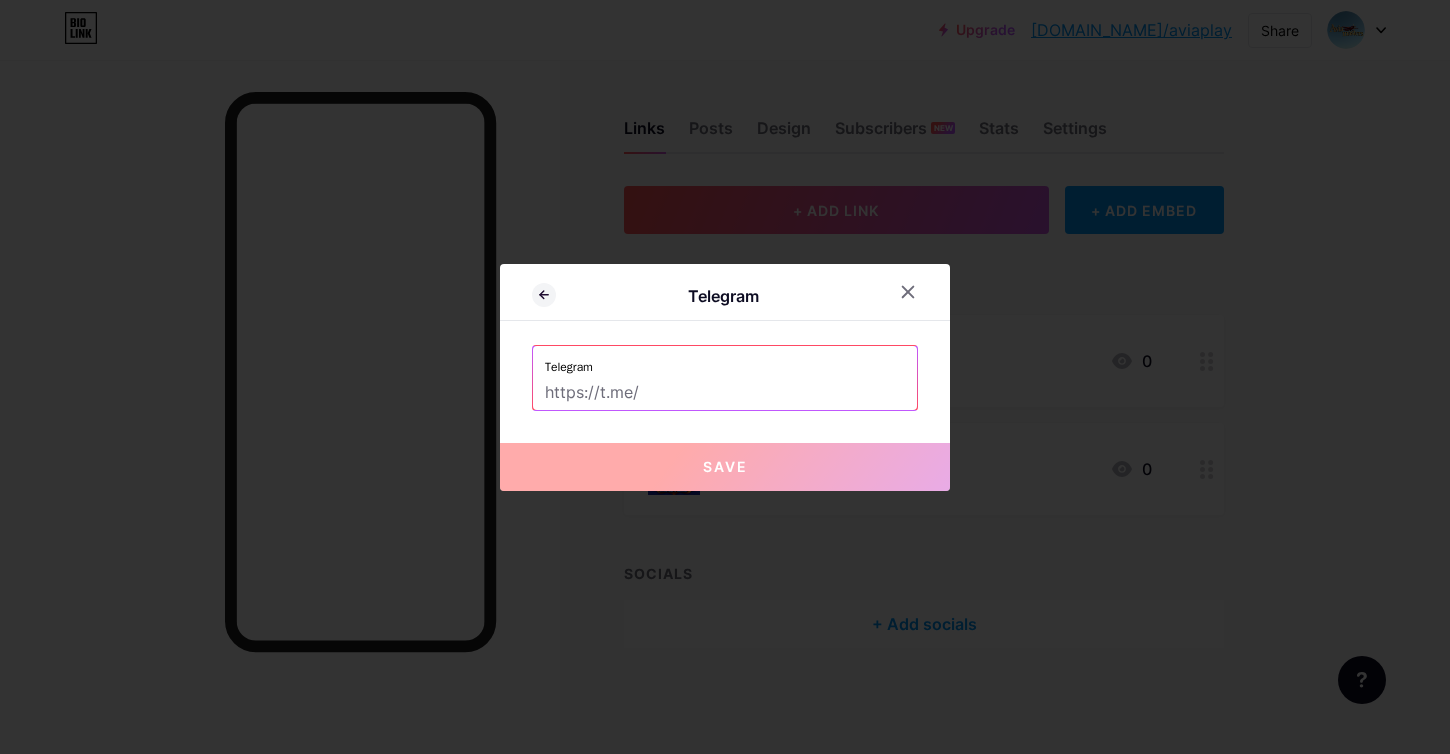 paste on "@PoizonOneWay" 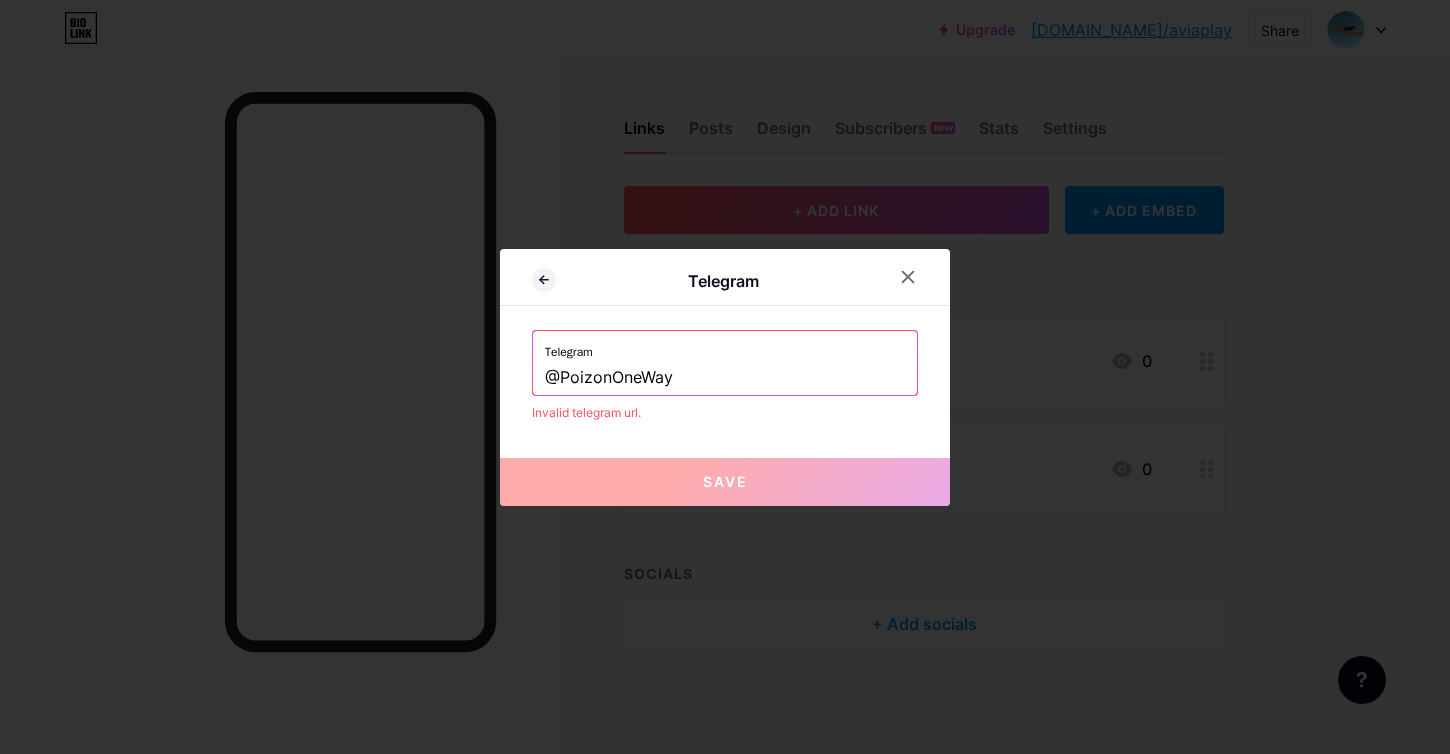 click on "@PoizonOneWay" at bounding box center [725, 378] 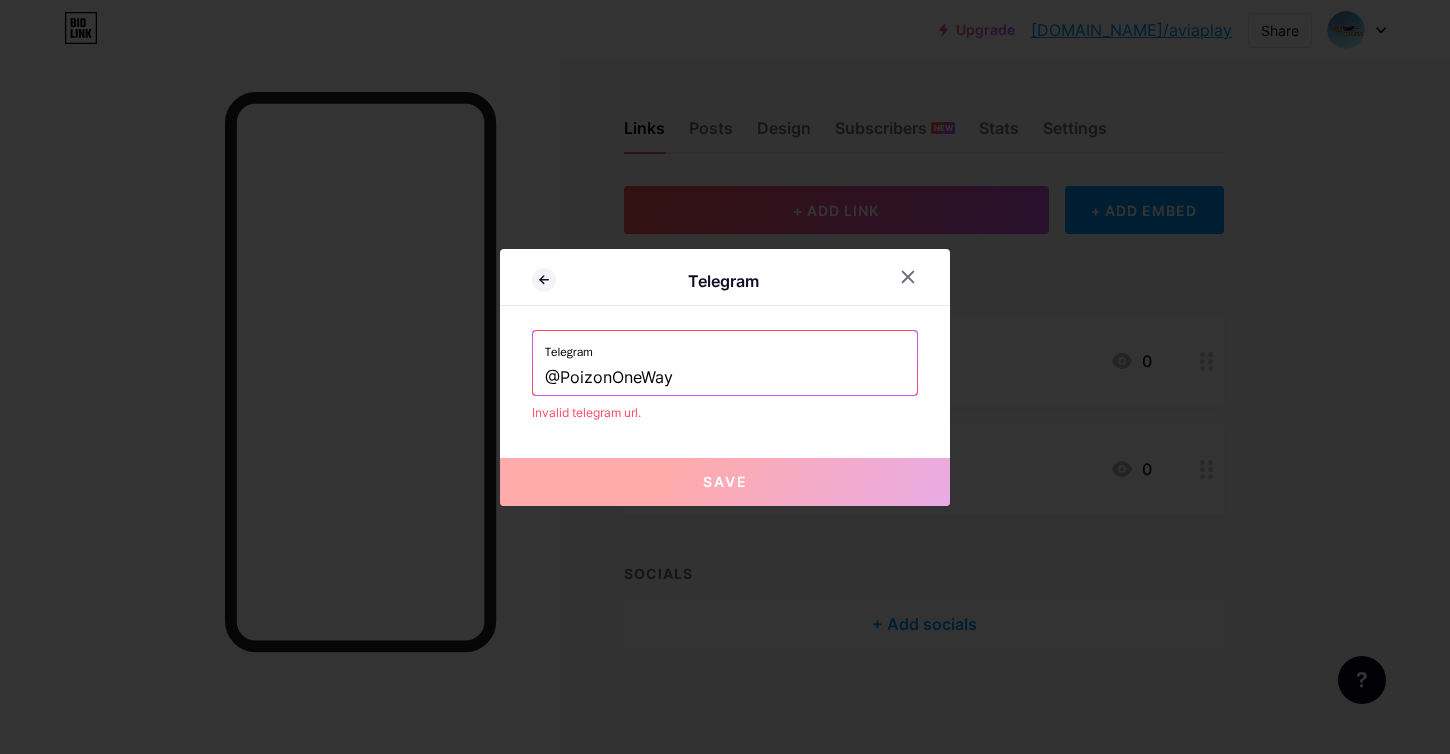 type on "PoizonOneWay" 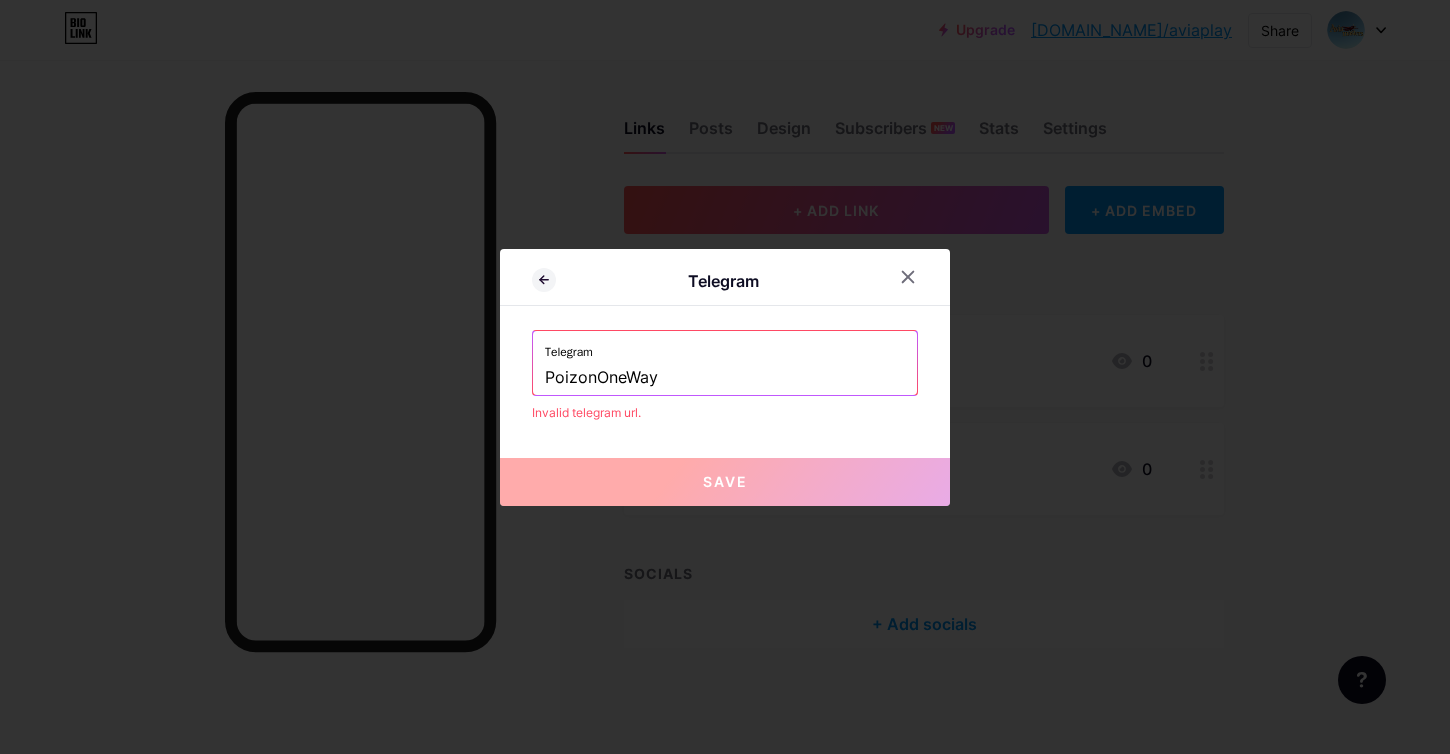 drag, startPoint x: 707, startPoint y: 376, endPoint x: 324, endPoint y: 376, distance: 383 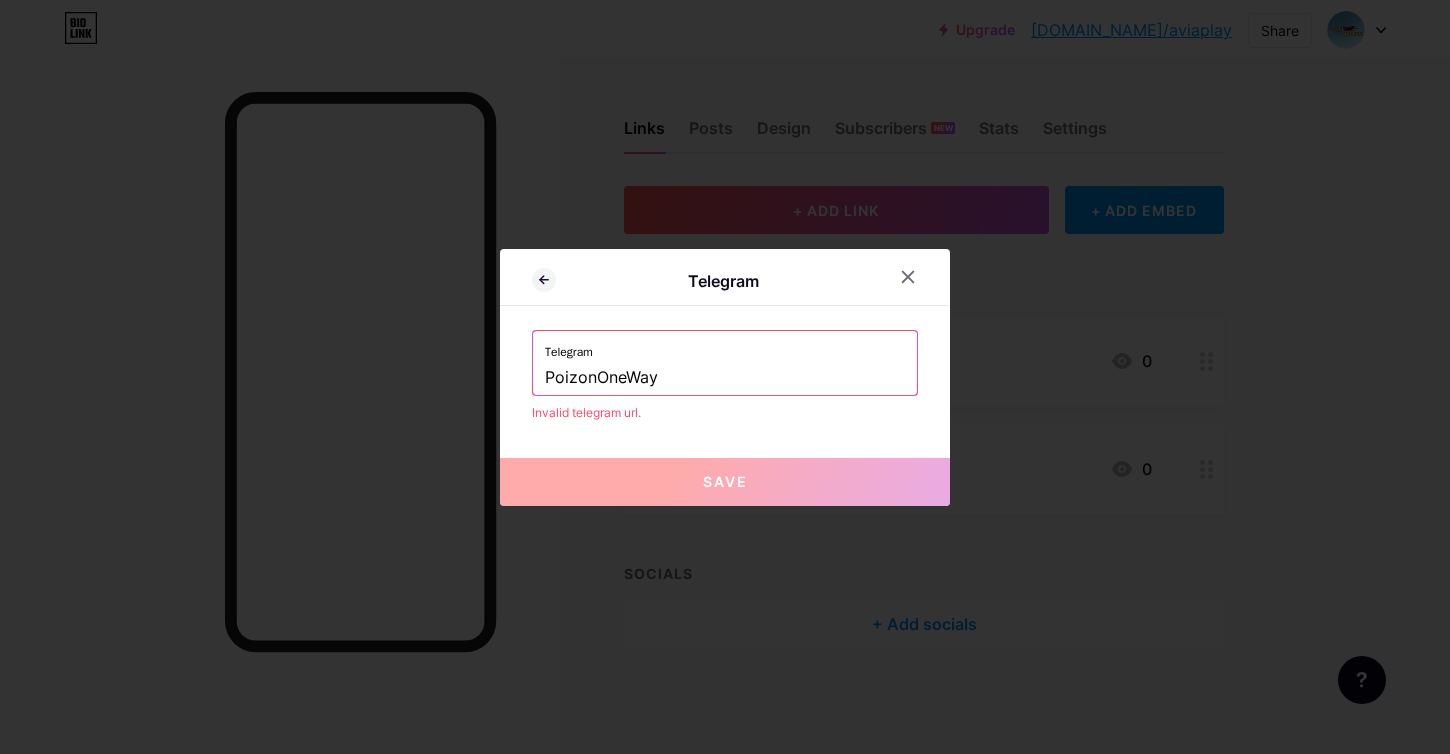 click on "Telegram       Telegram   PoizonOneWay   Invalid telegram url.       Save" at bounding box center (725, 377) 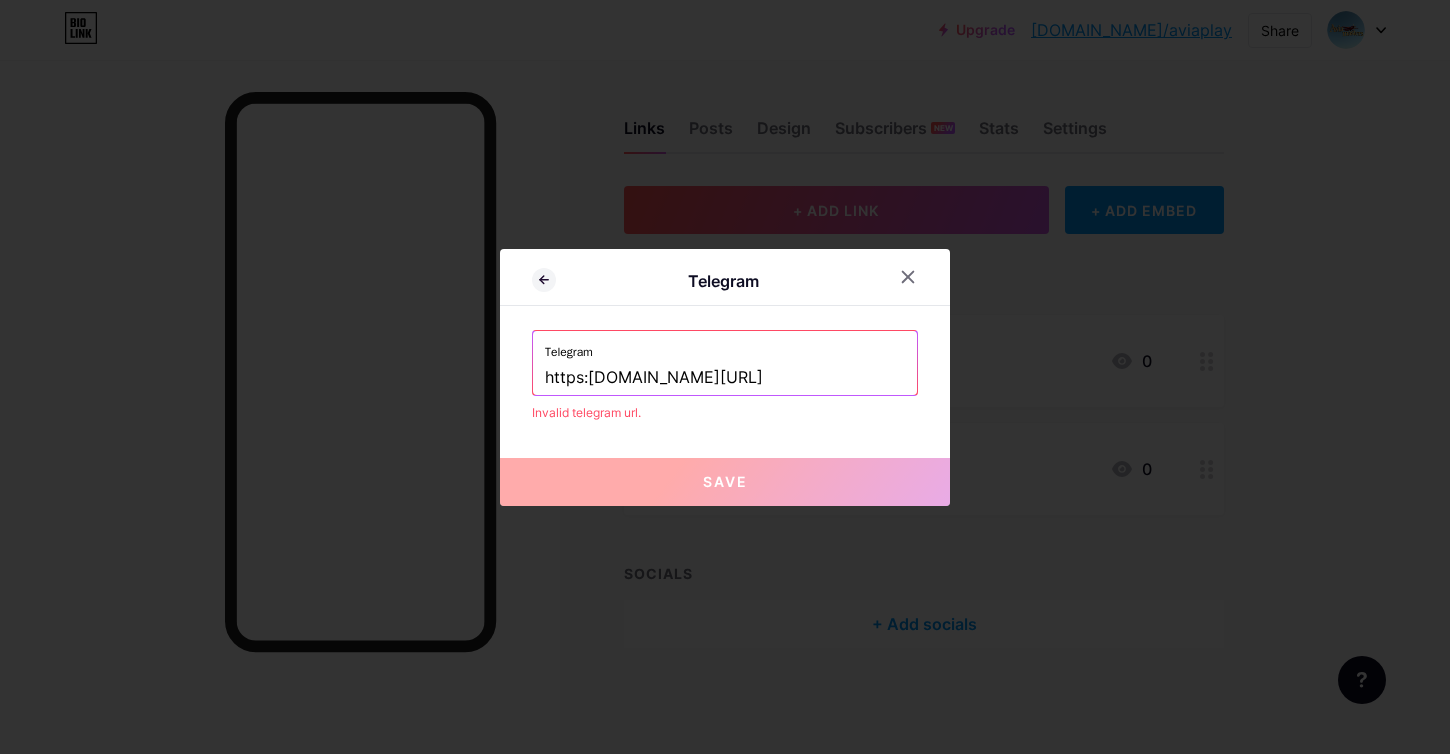 paste on "@PoizonOneWay" 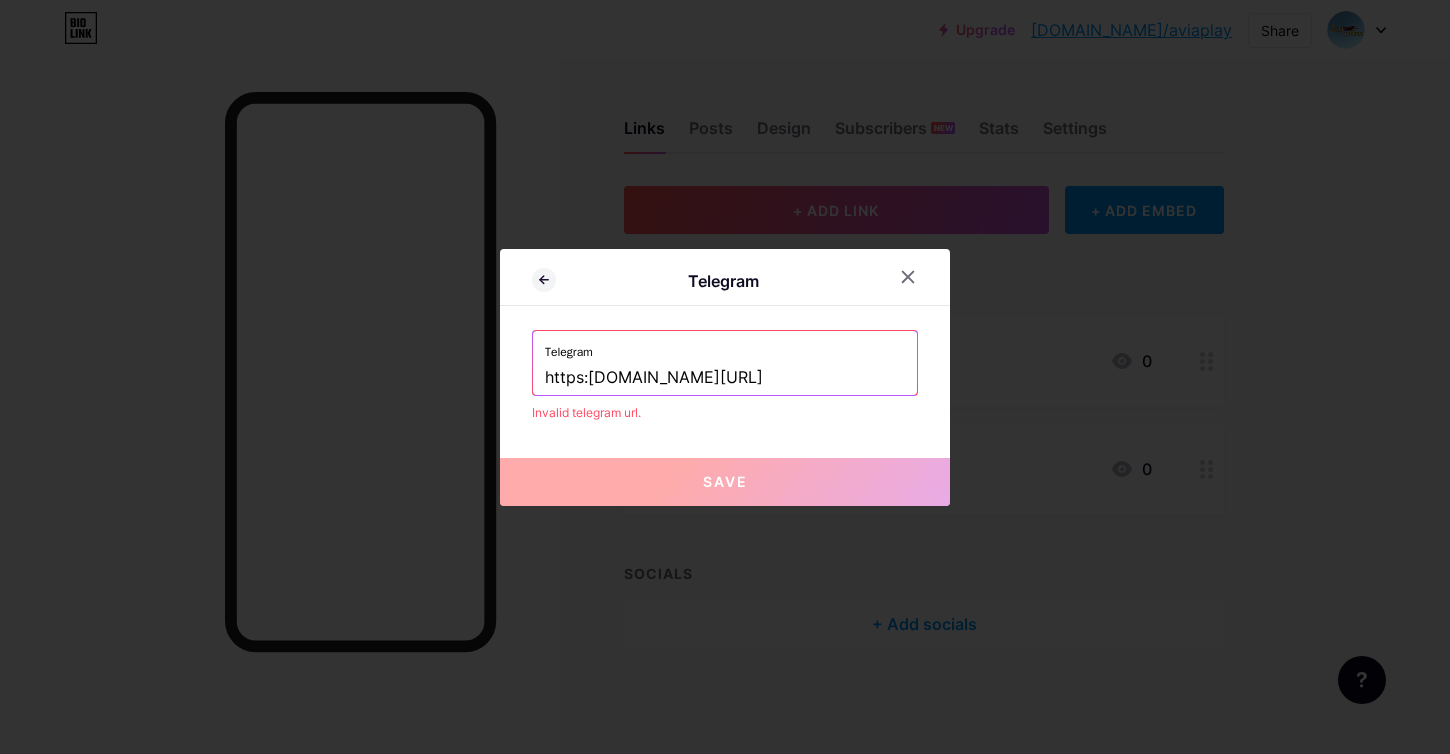 click on "Invalid telegram url." at bounding box center (725, 413) 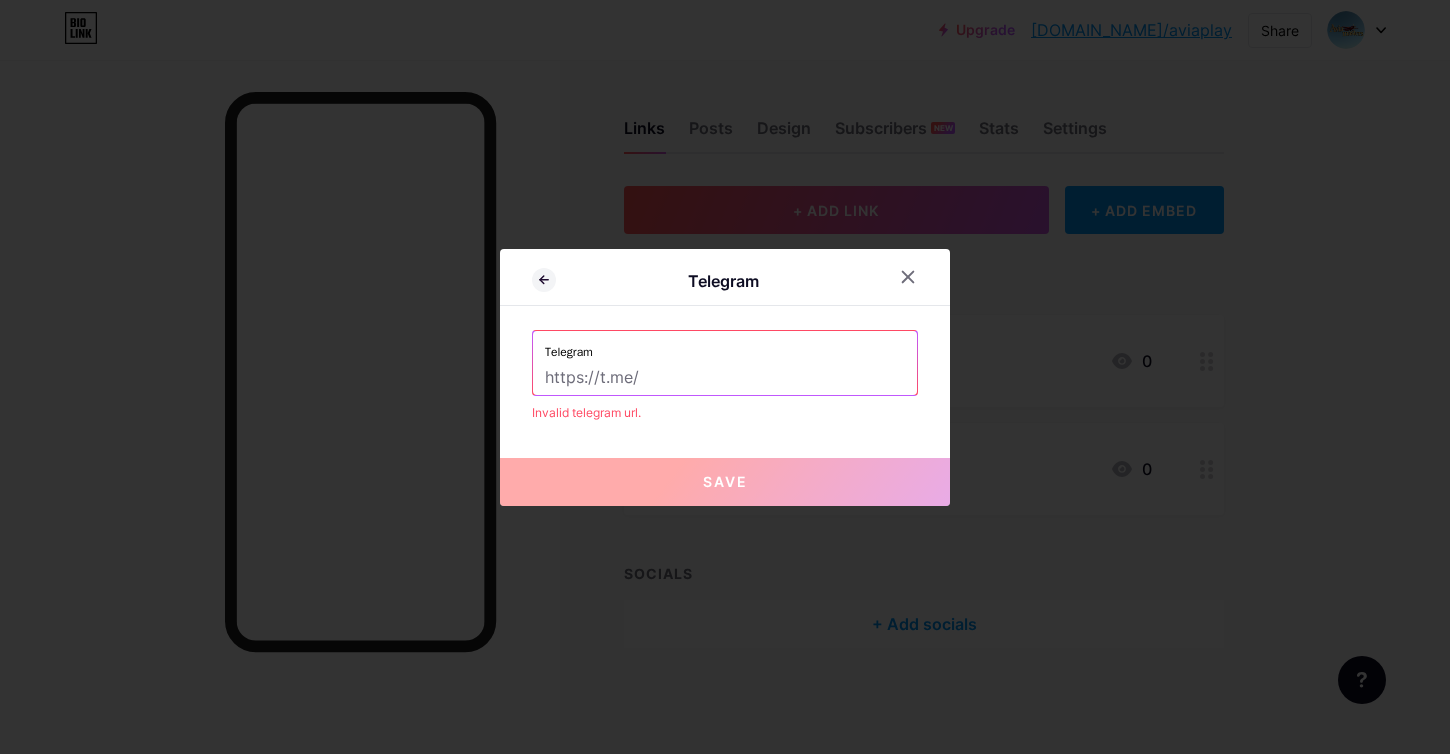 paste on "[URL][DOMAIN_NAME]" 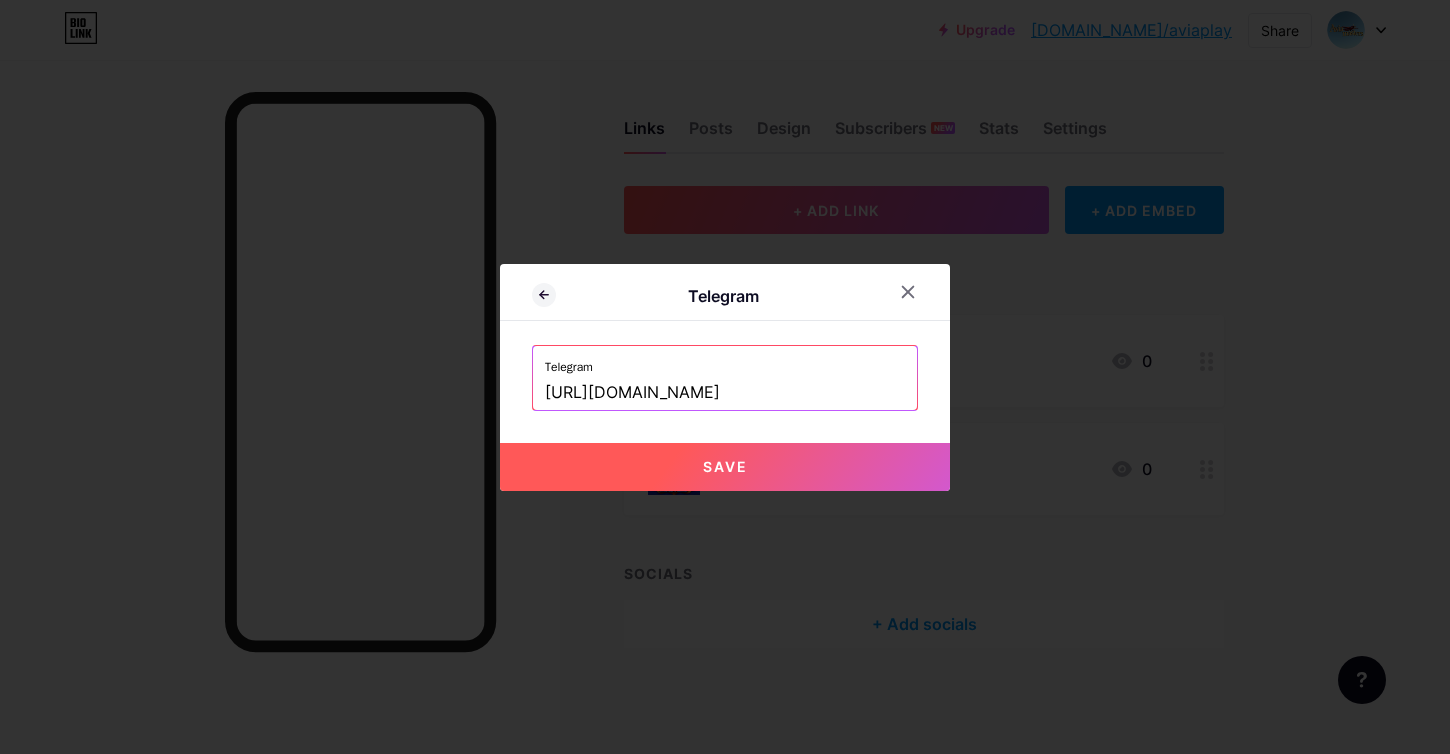type on "[URL][DOMAIN_NAME]" 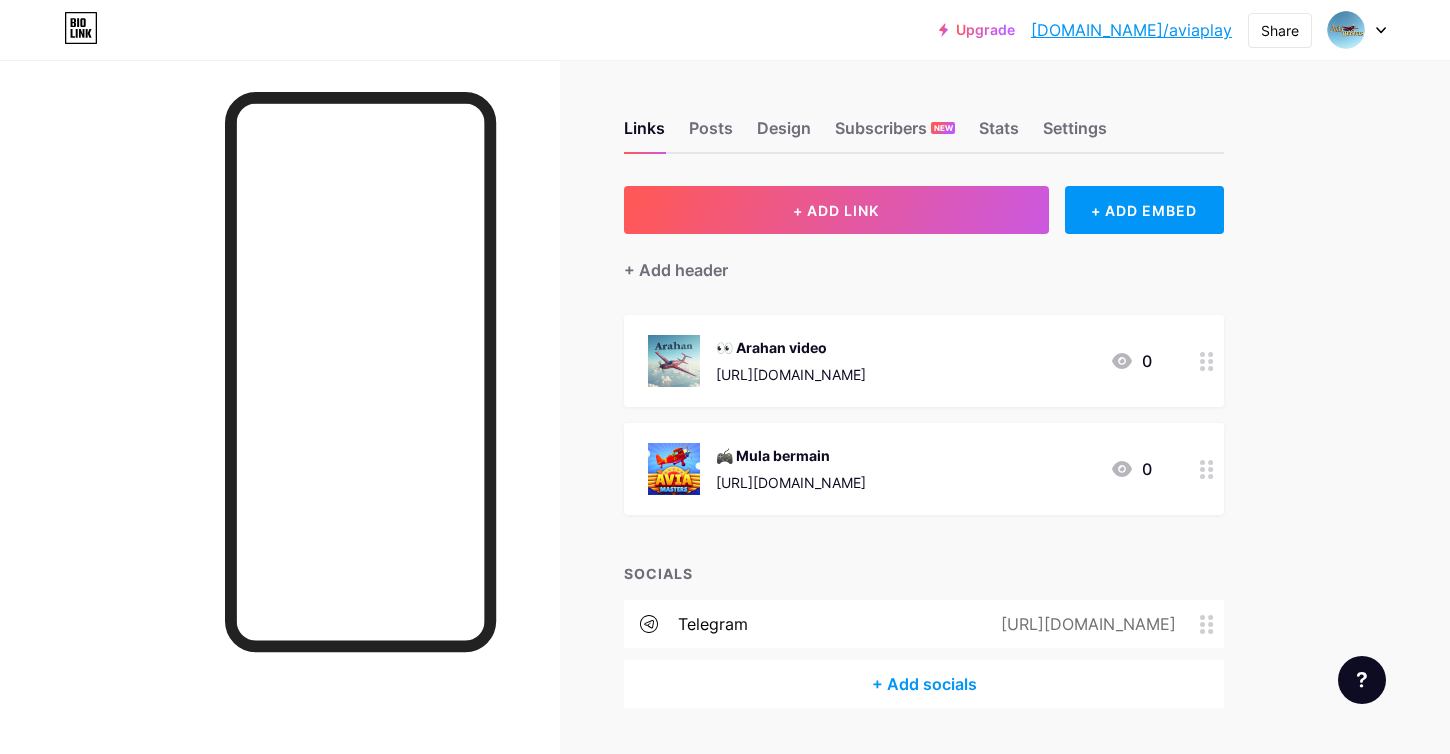 click 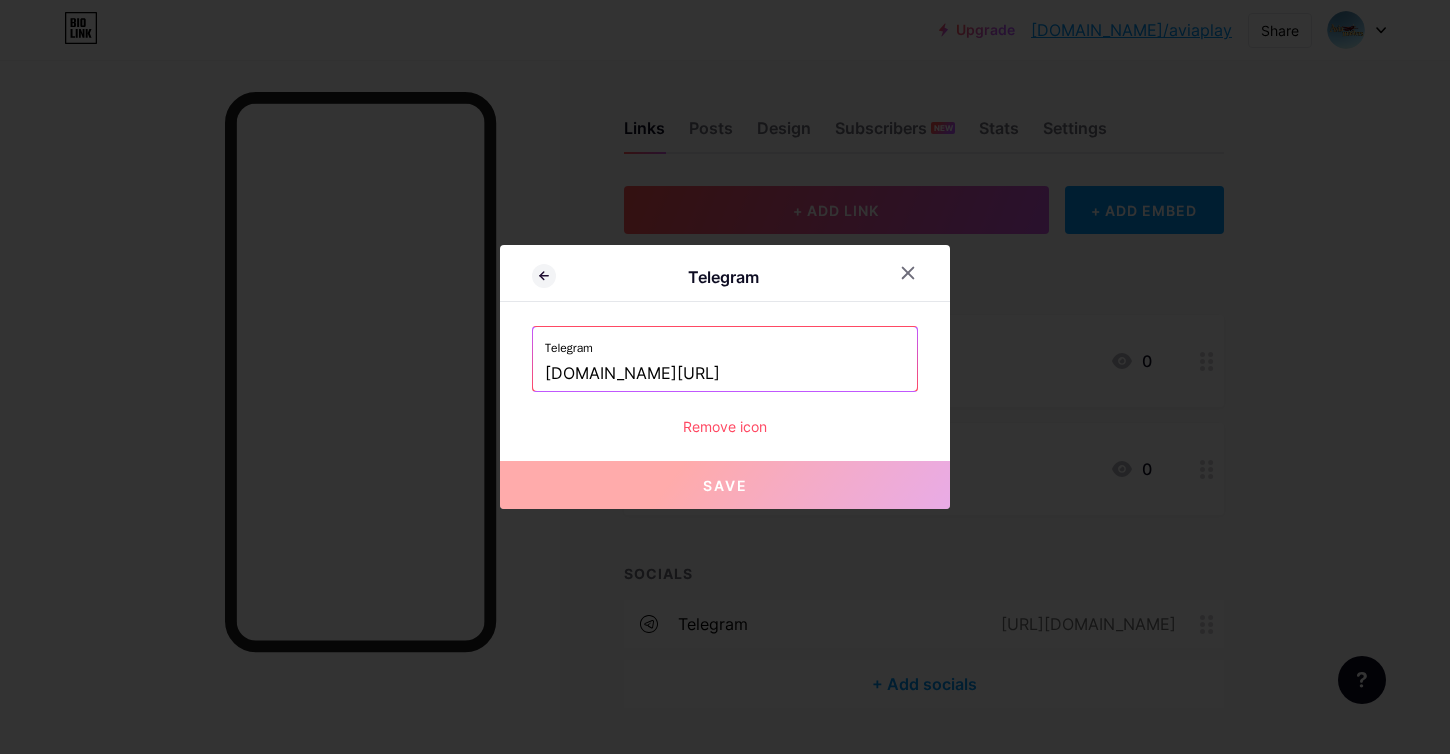 click on "Telegram   t.me/PoizonOneWay
Remove icon" at bounding box center [725, 381] 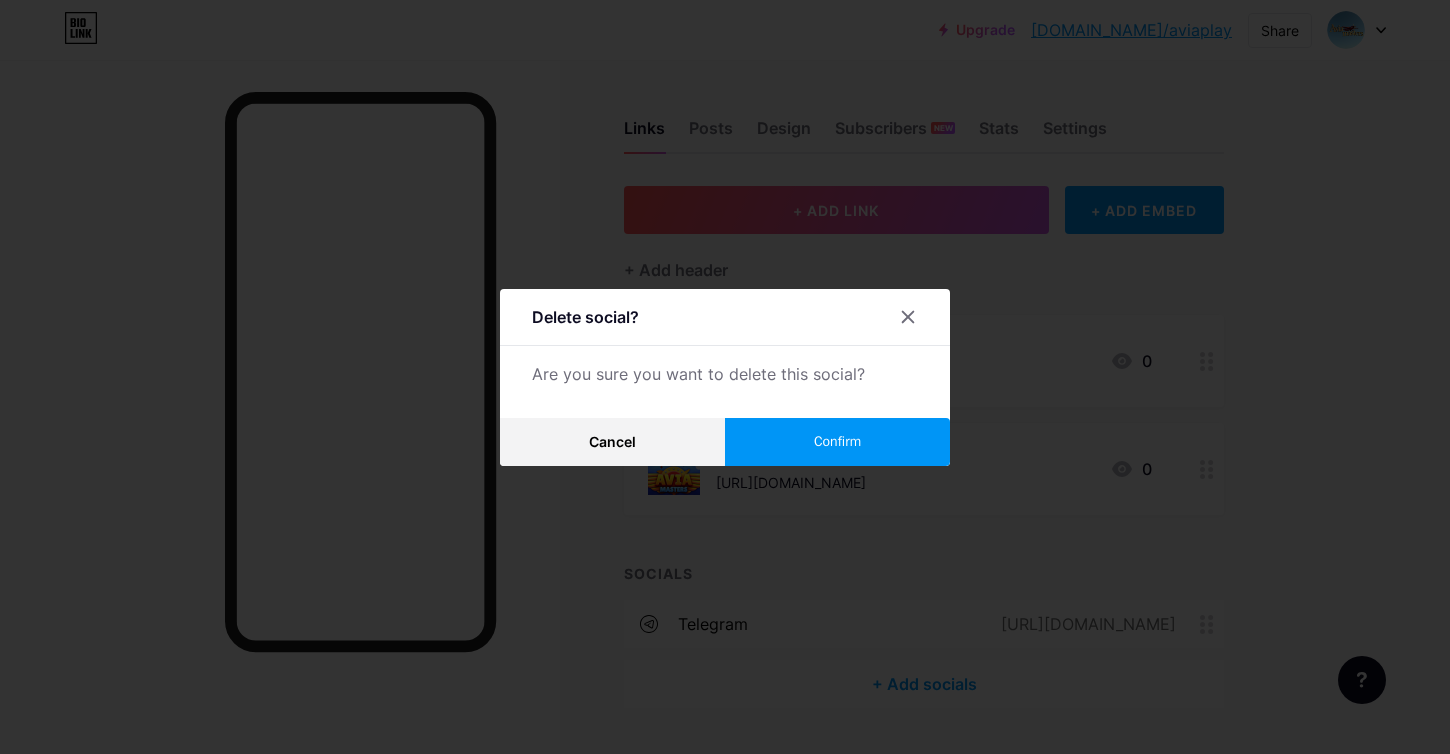 click on "Confirm" at bounding box center [837, 442] 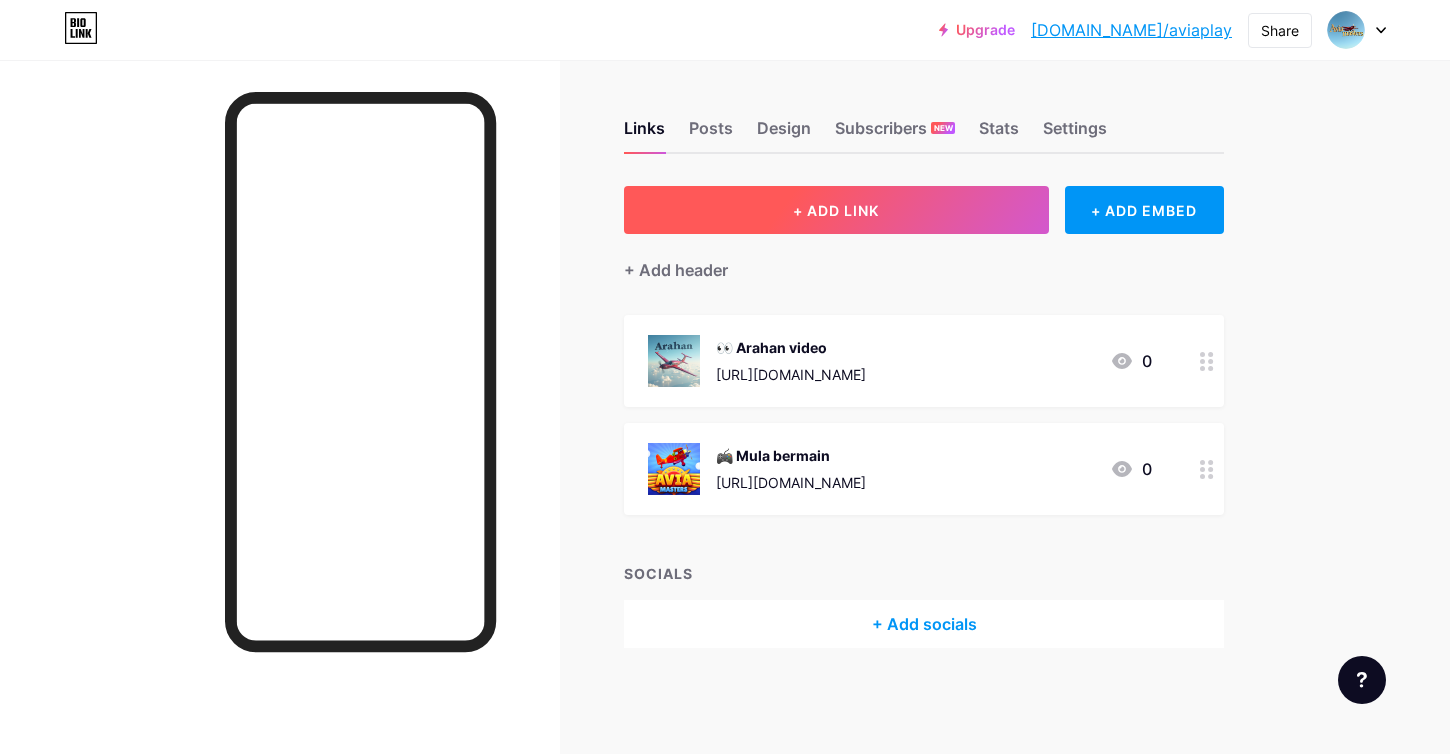 click on "+ ADD LINK" at bounding box center (836, 210) 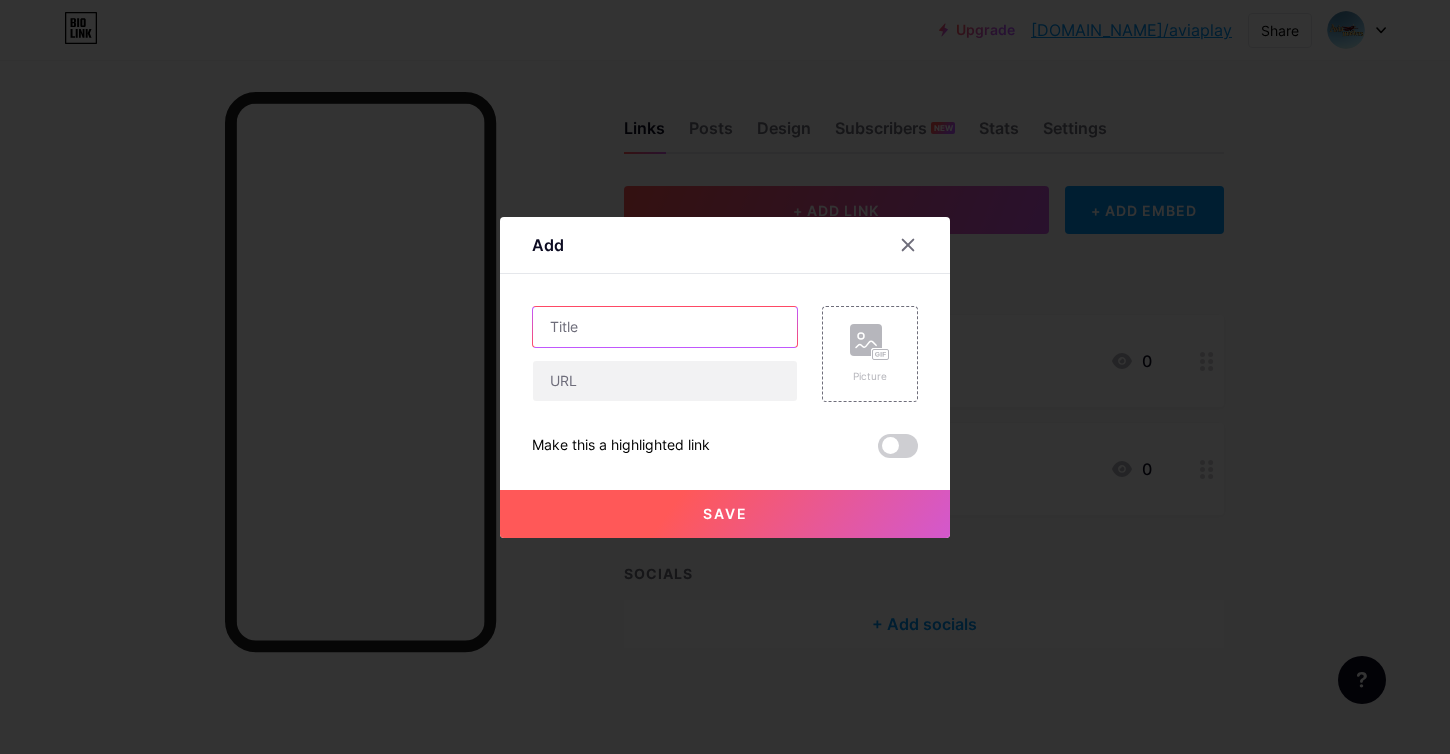 click at bounding box center (665, 327) 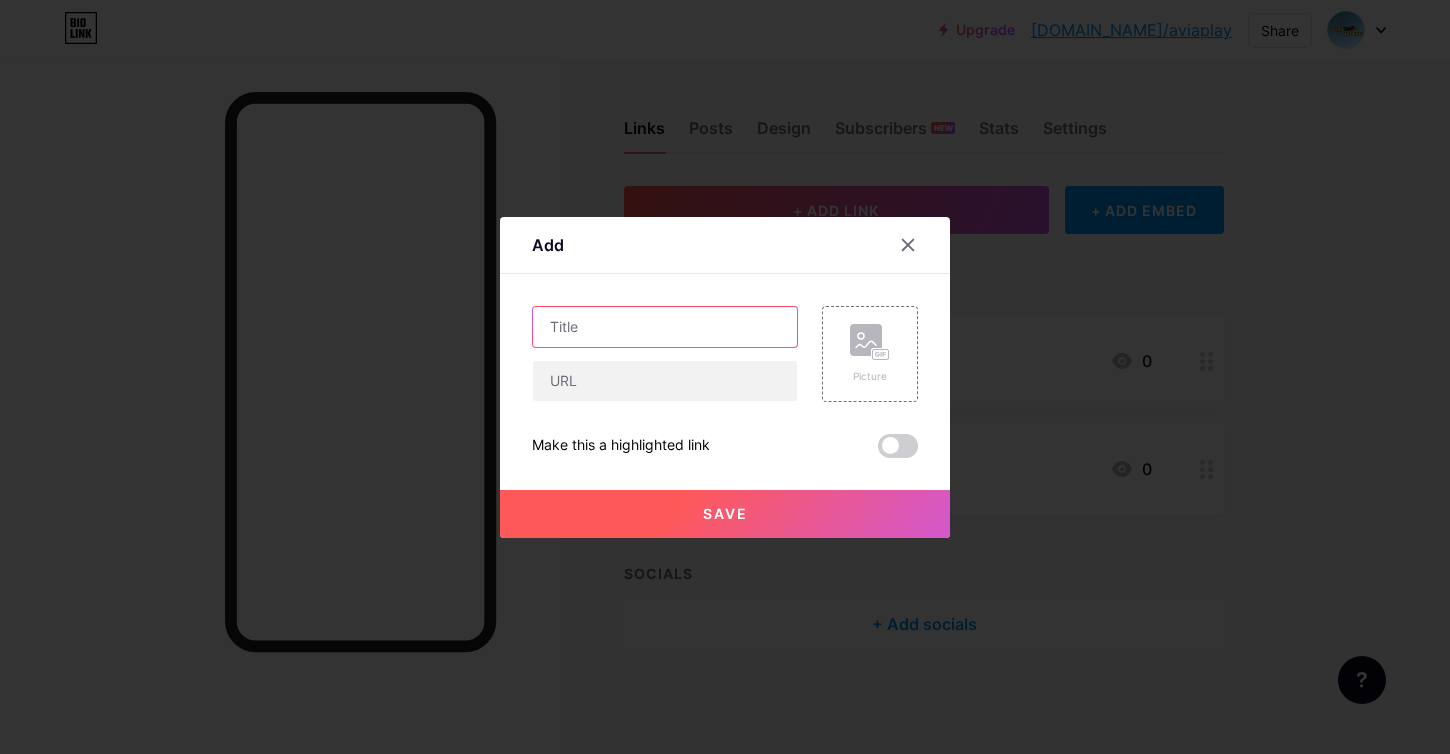 paste on "Saluran berita kami" 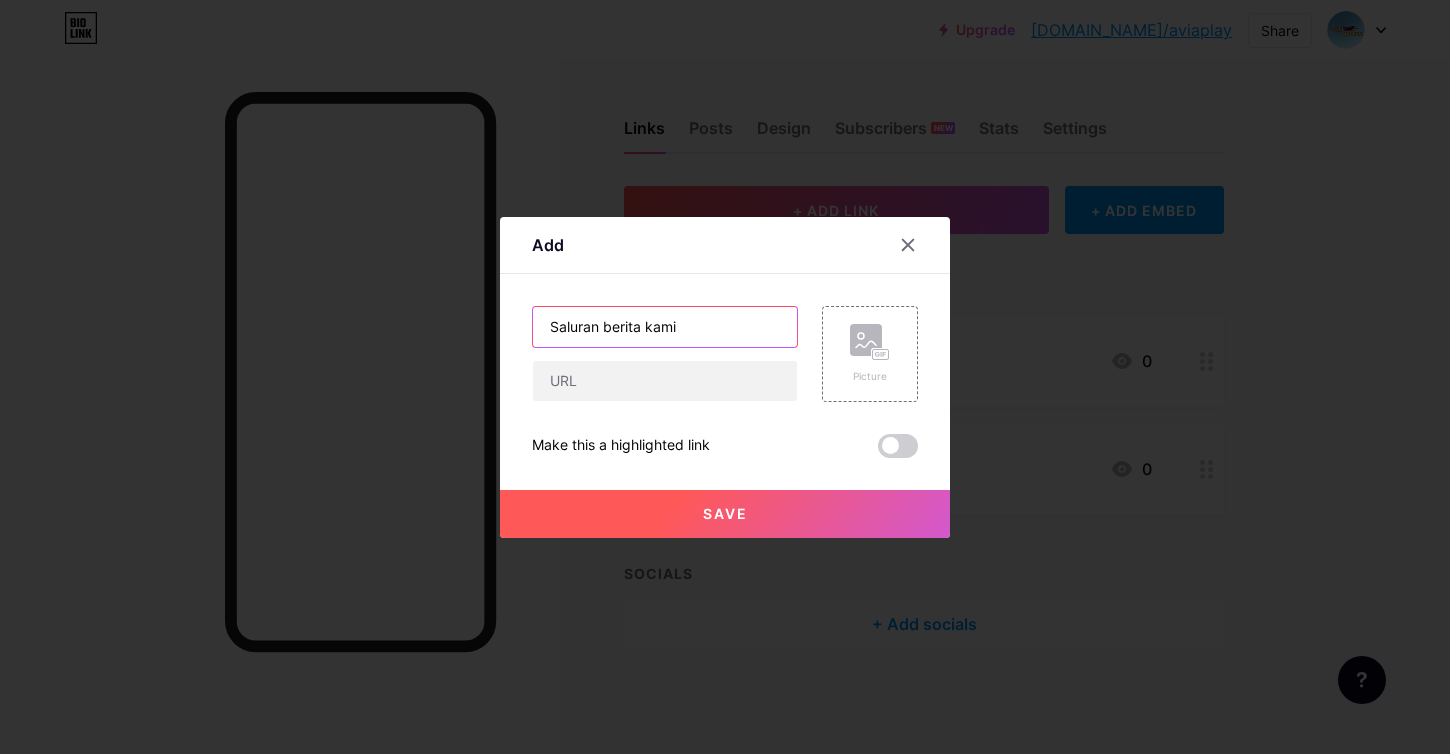 click on "Saluran berita kami" at bounding box center (665, 327) 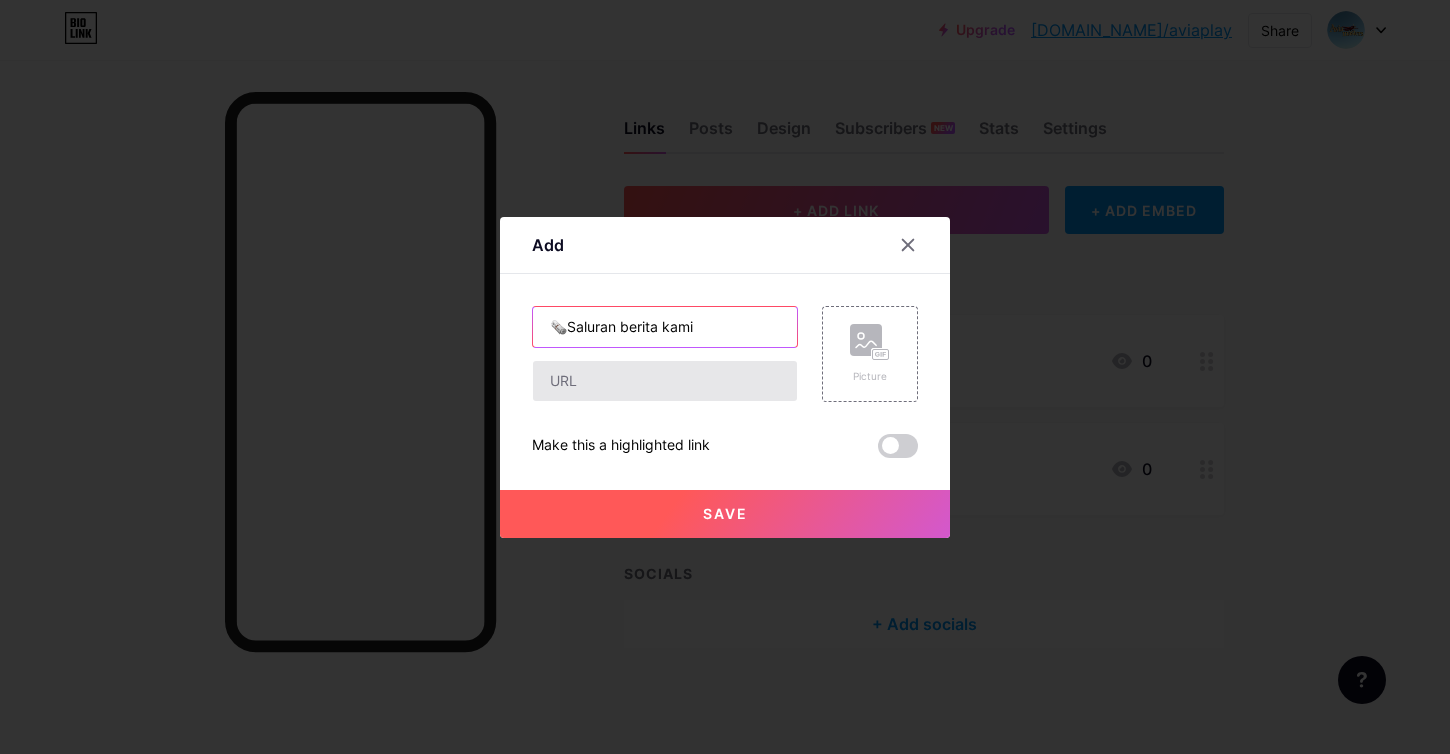 type on "🗞️Saluran berita kami" 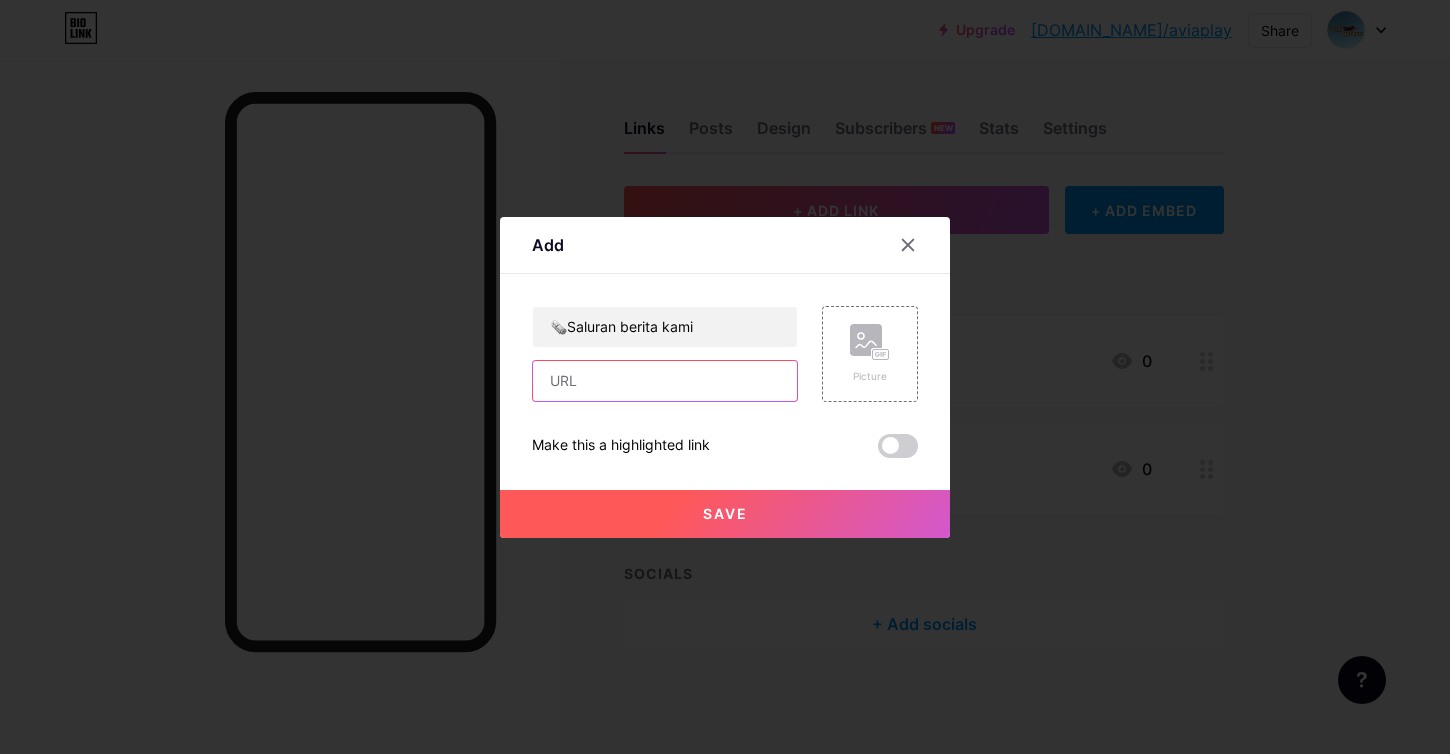 click at bounding box center [665, 381] 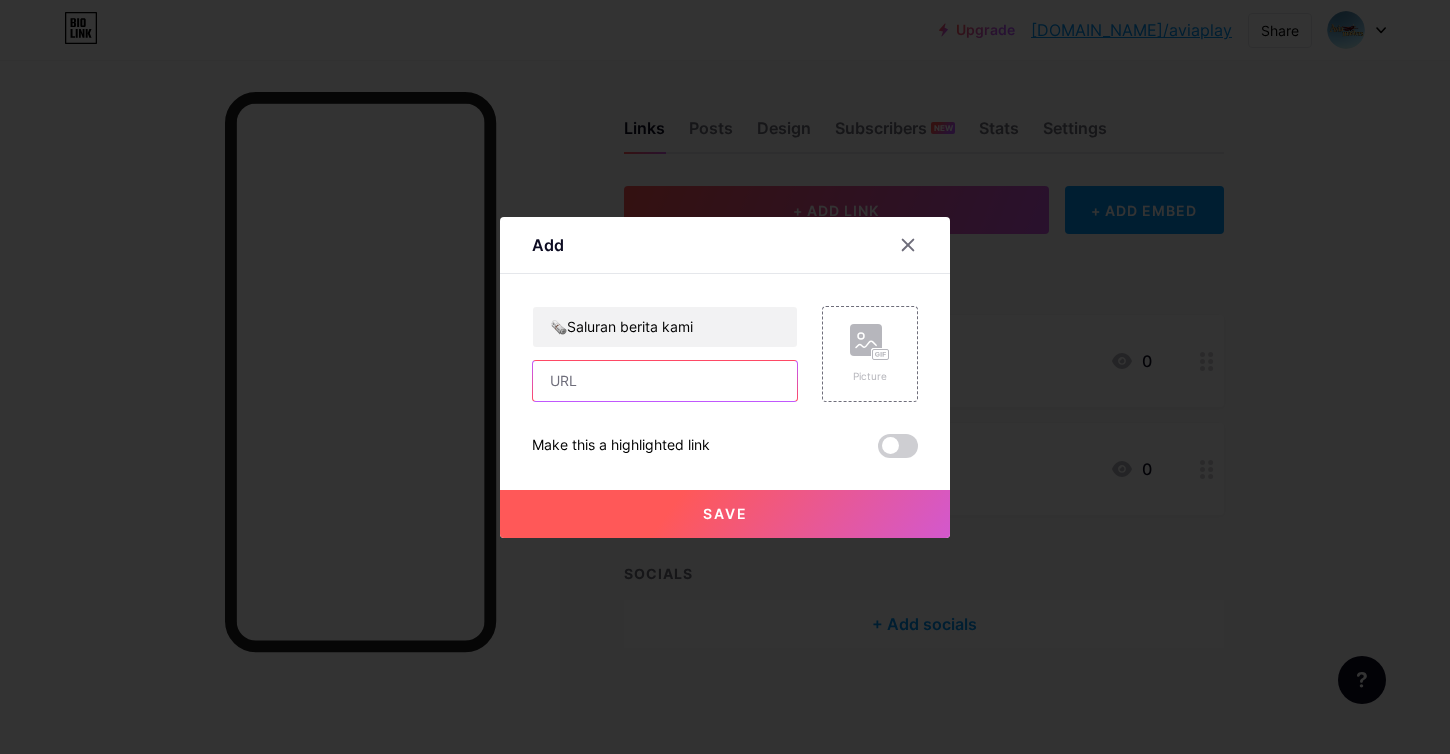paste on "Saluran berita kami" 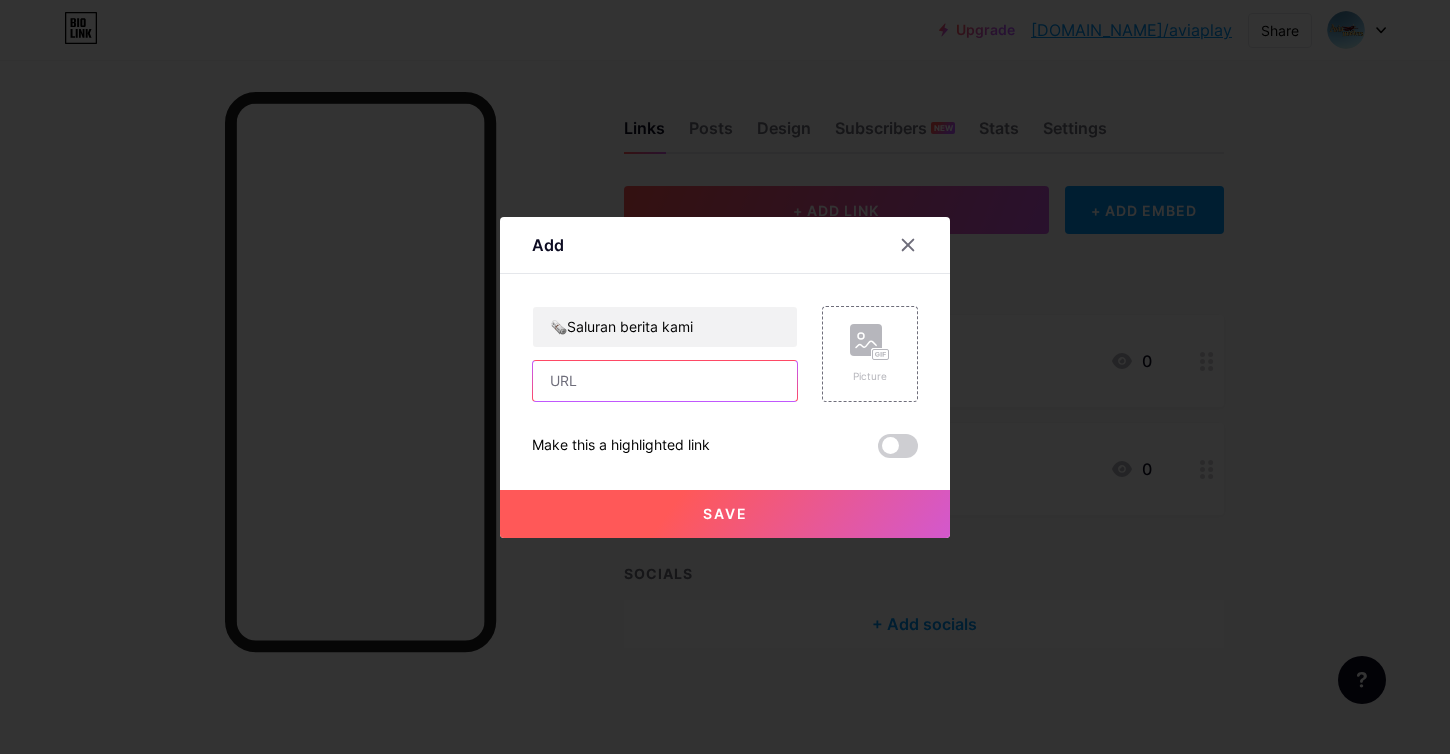 type on "Saluran berita kami" 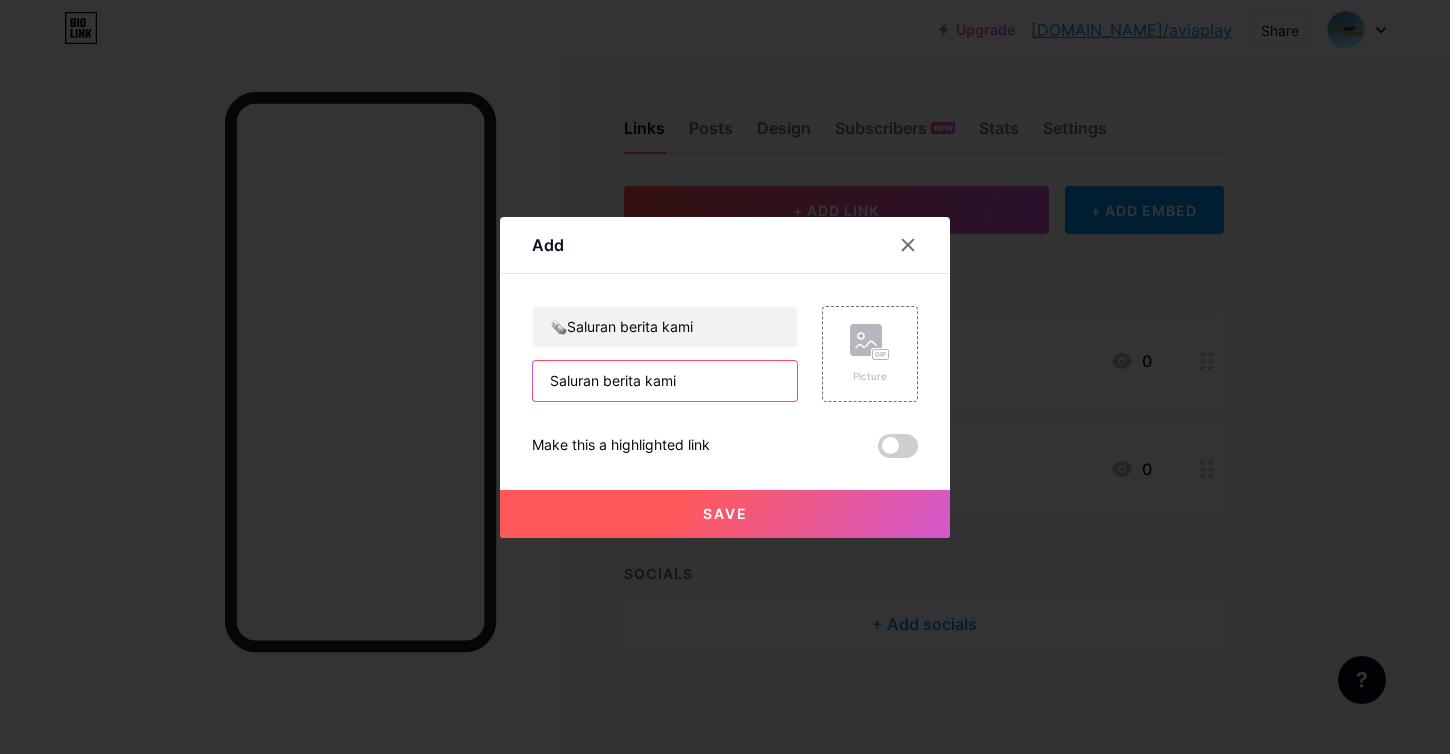 drag, startPoint x: 718, startPoint y: 385, endPoint x: 453, endPoint y: 385, distance: 265 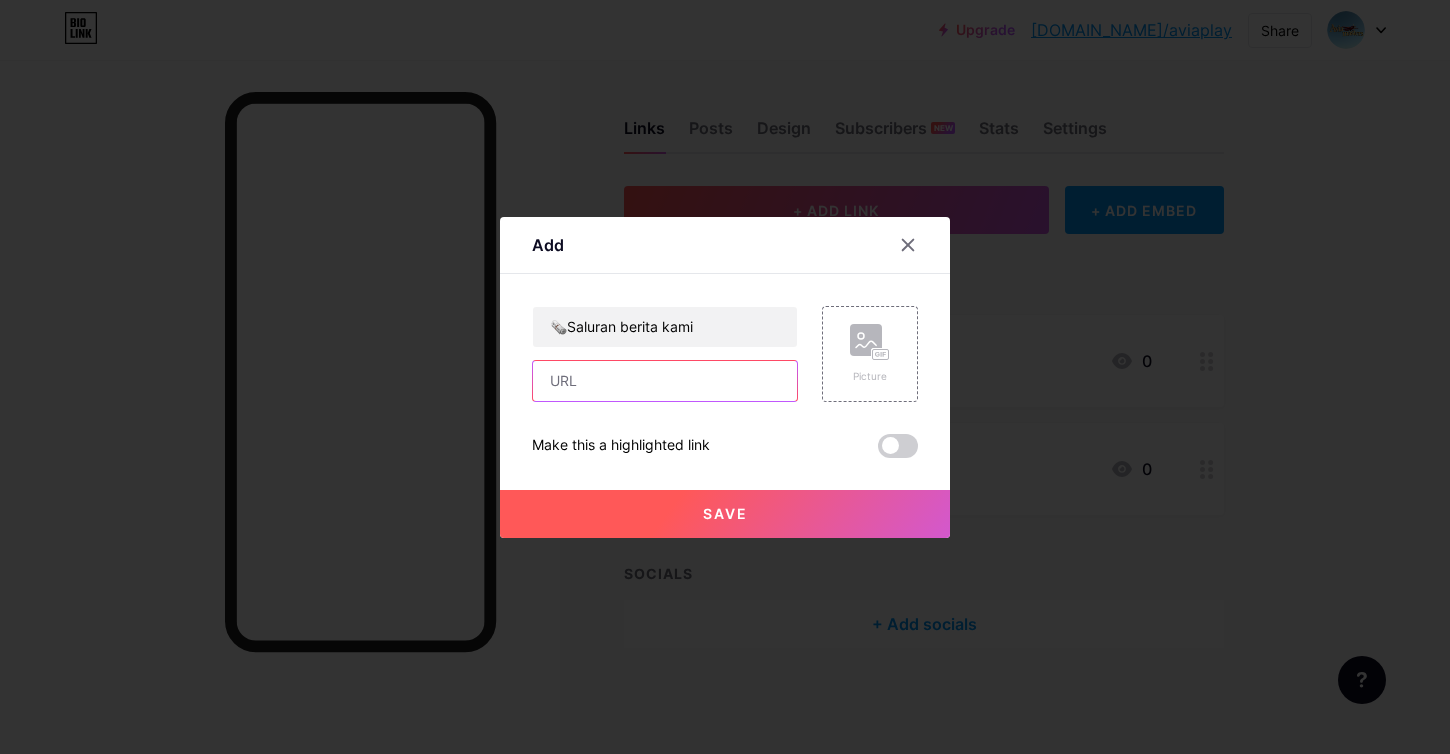 paste on "[URL][DOMAIN_NAME]" 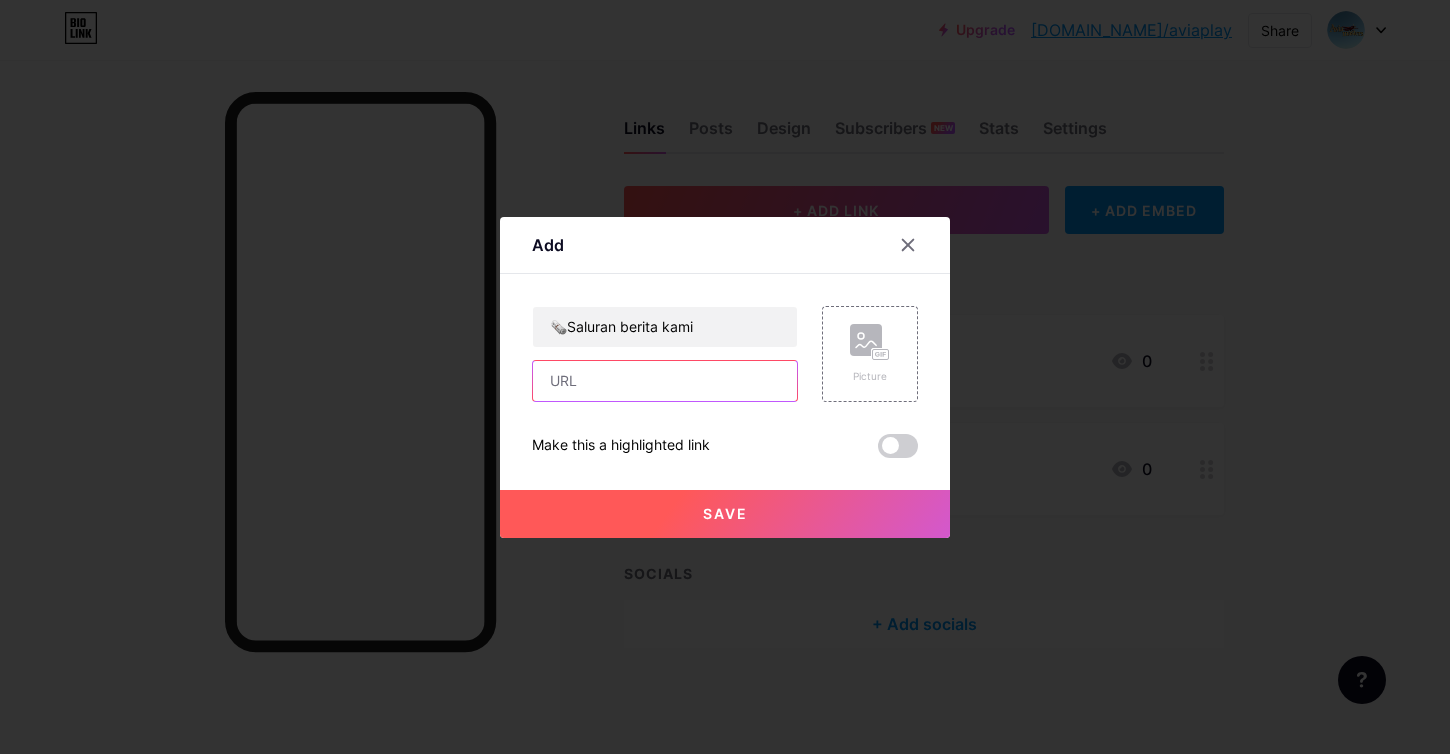 type on "[URL][DOMAIN_NAME]" 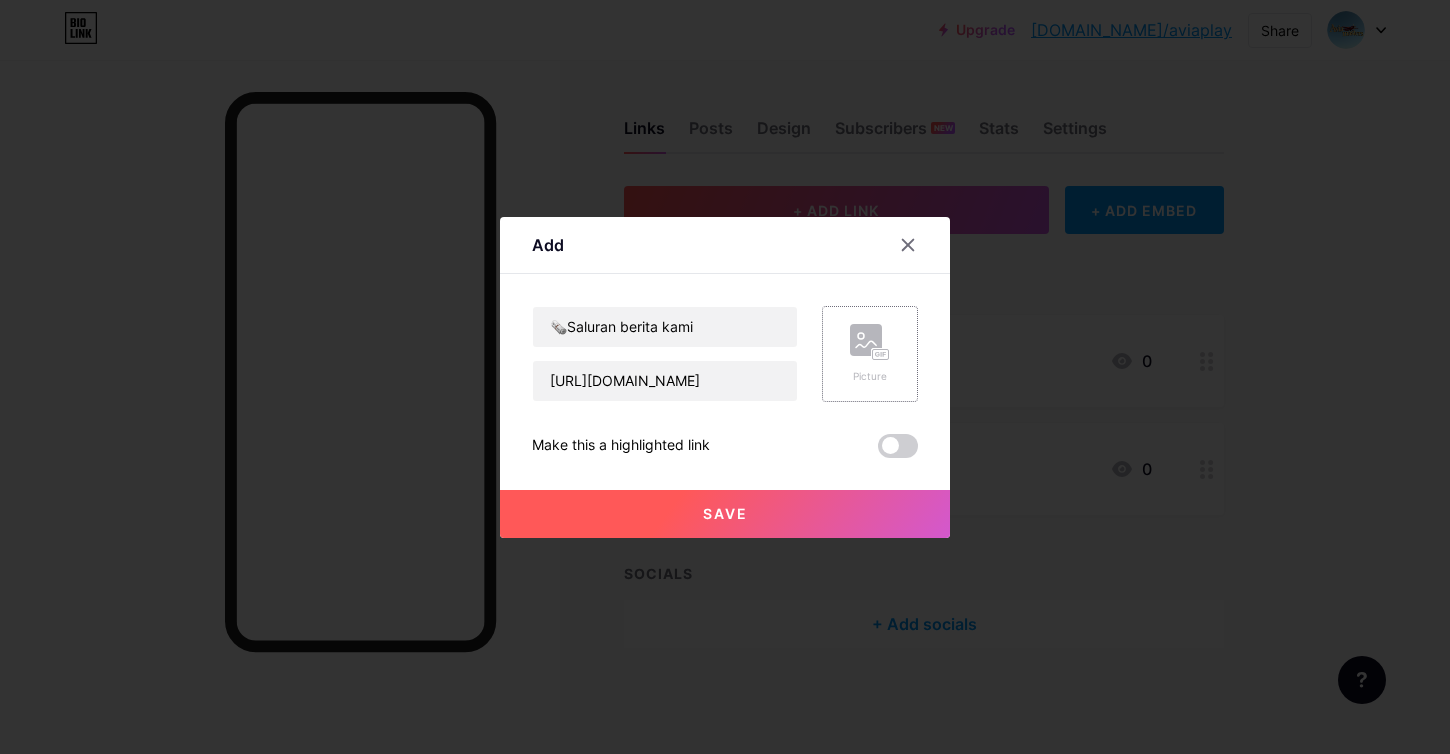 click 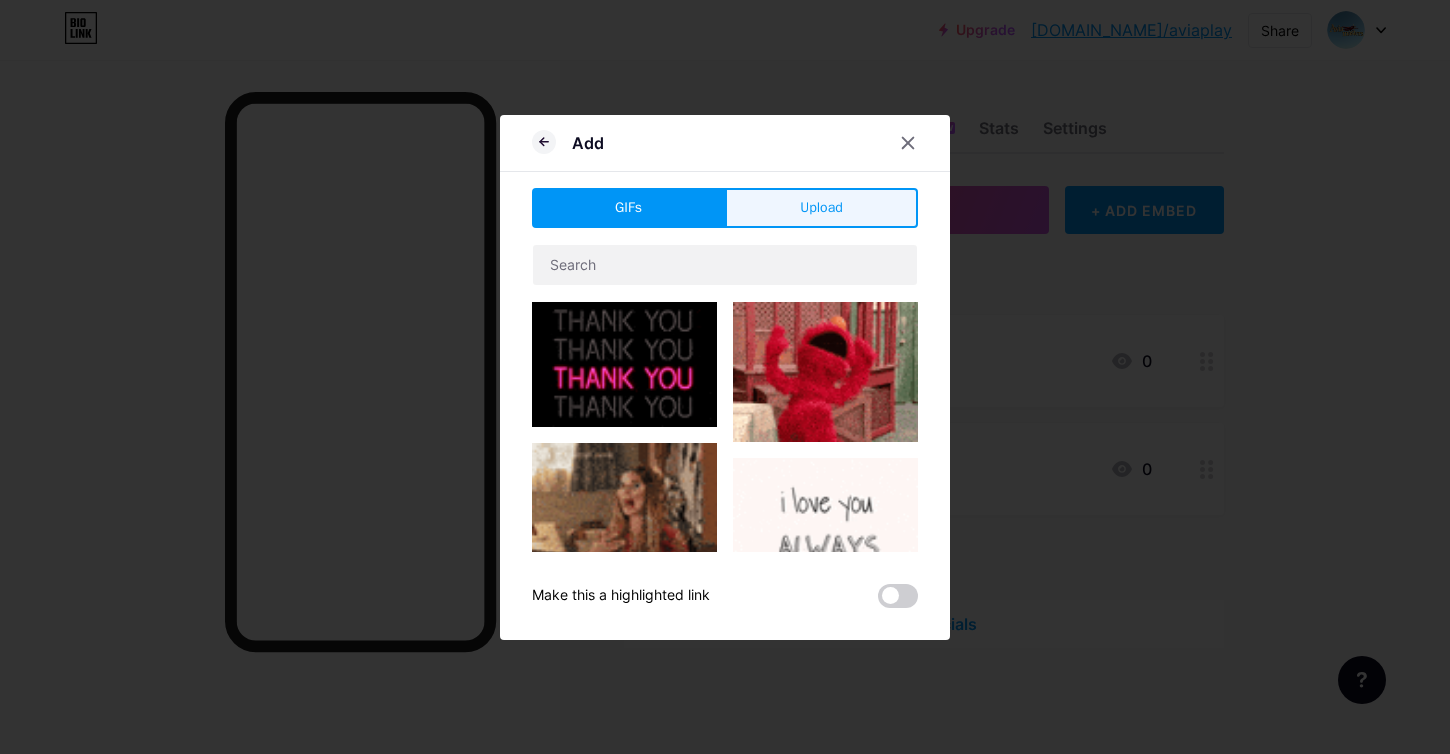 click on "Upload" at bounding box center (821, 208) 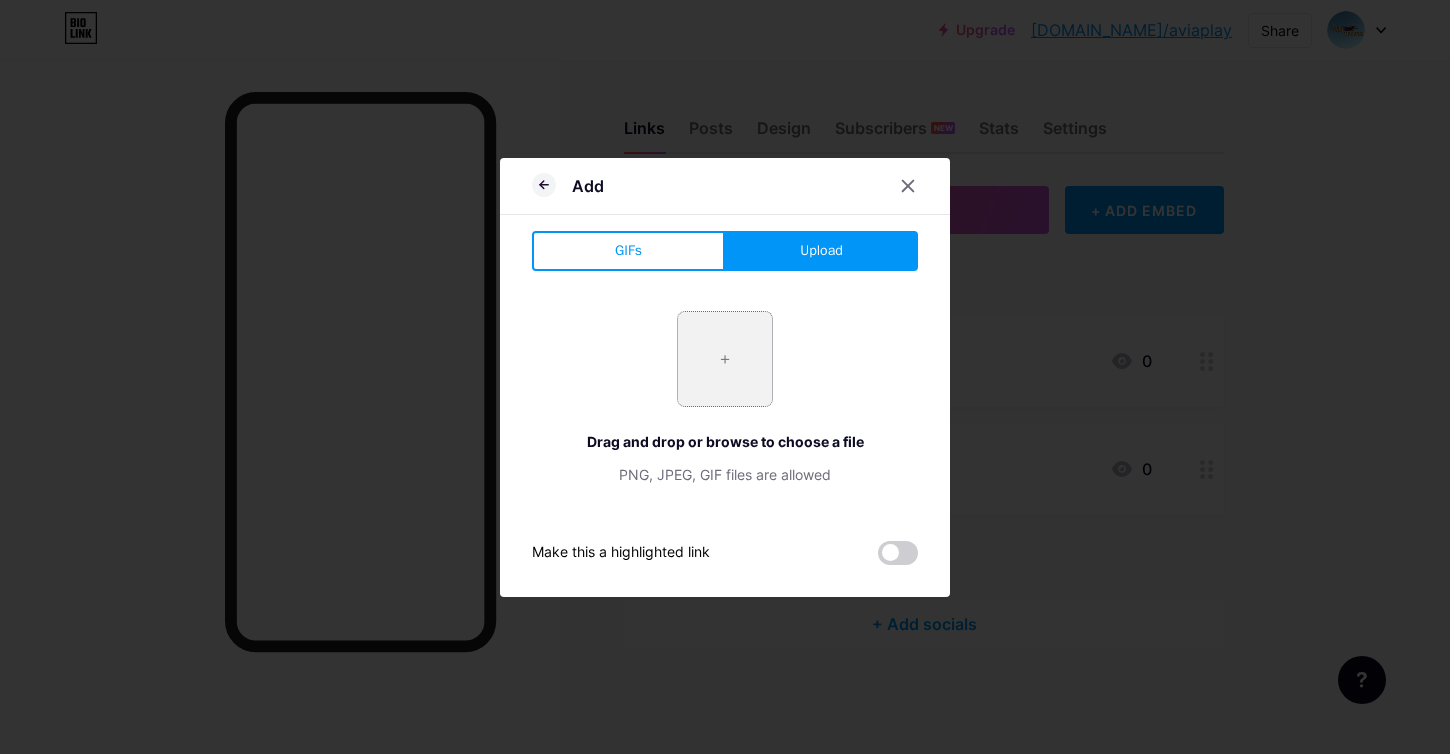 click at bounding box center [725, 359] 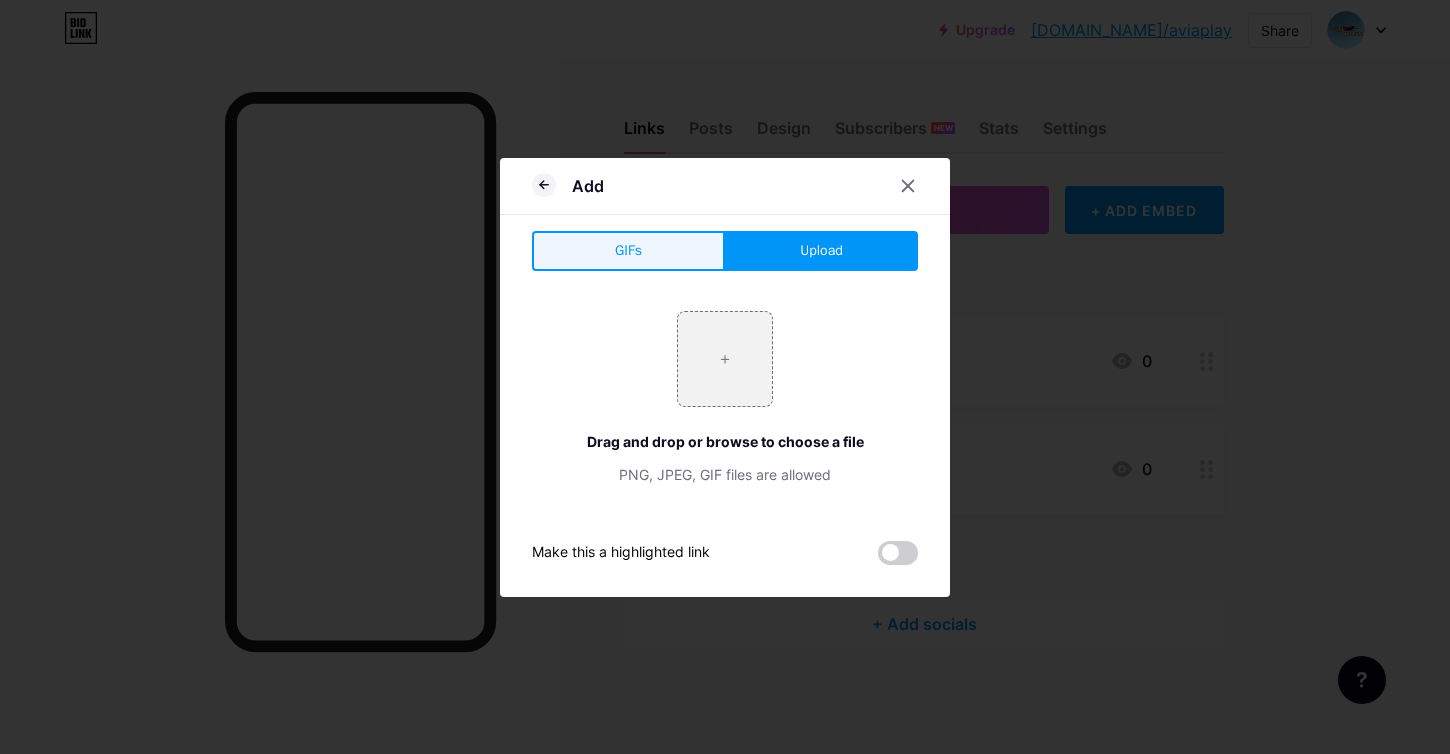 click on "GIFs" at bounding box center [628, 250] 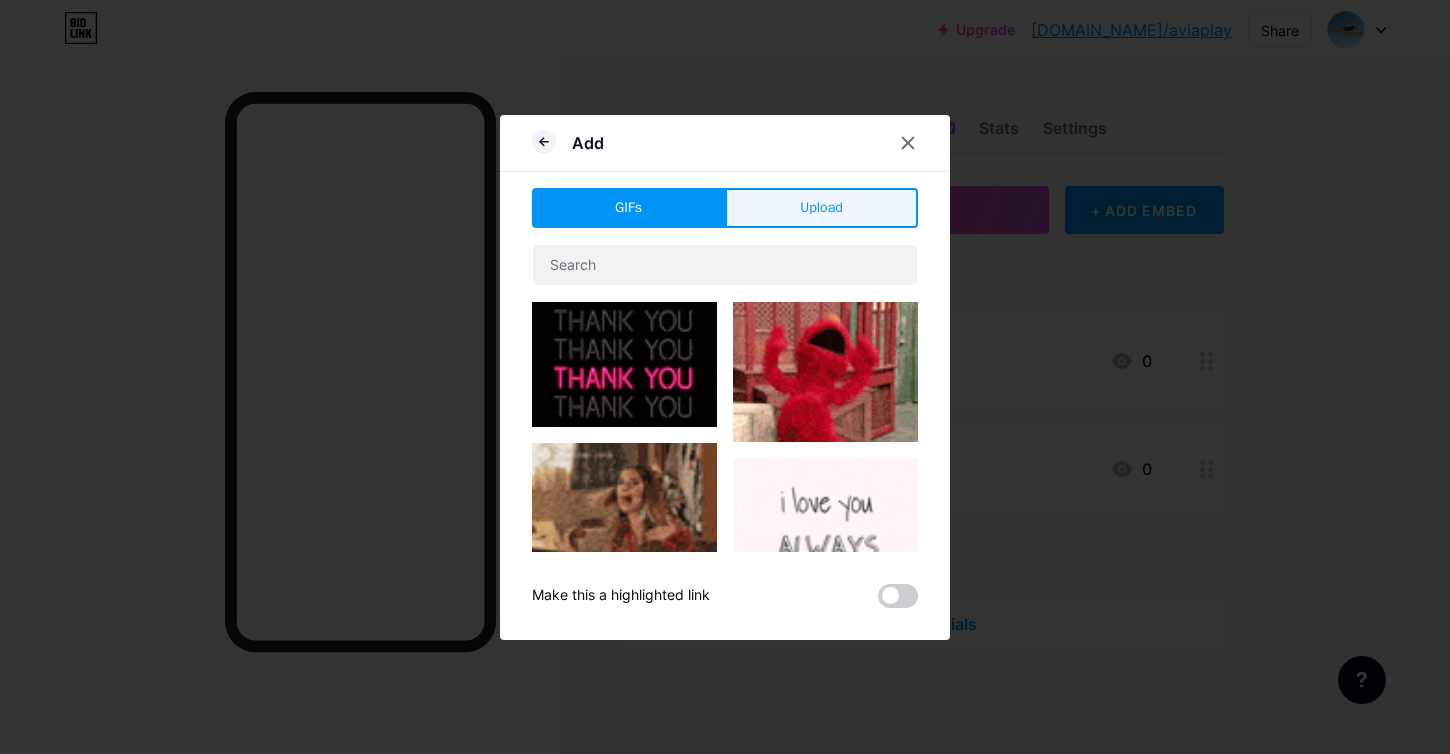 click on "Upload" at bounding box center [821, 208] 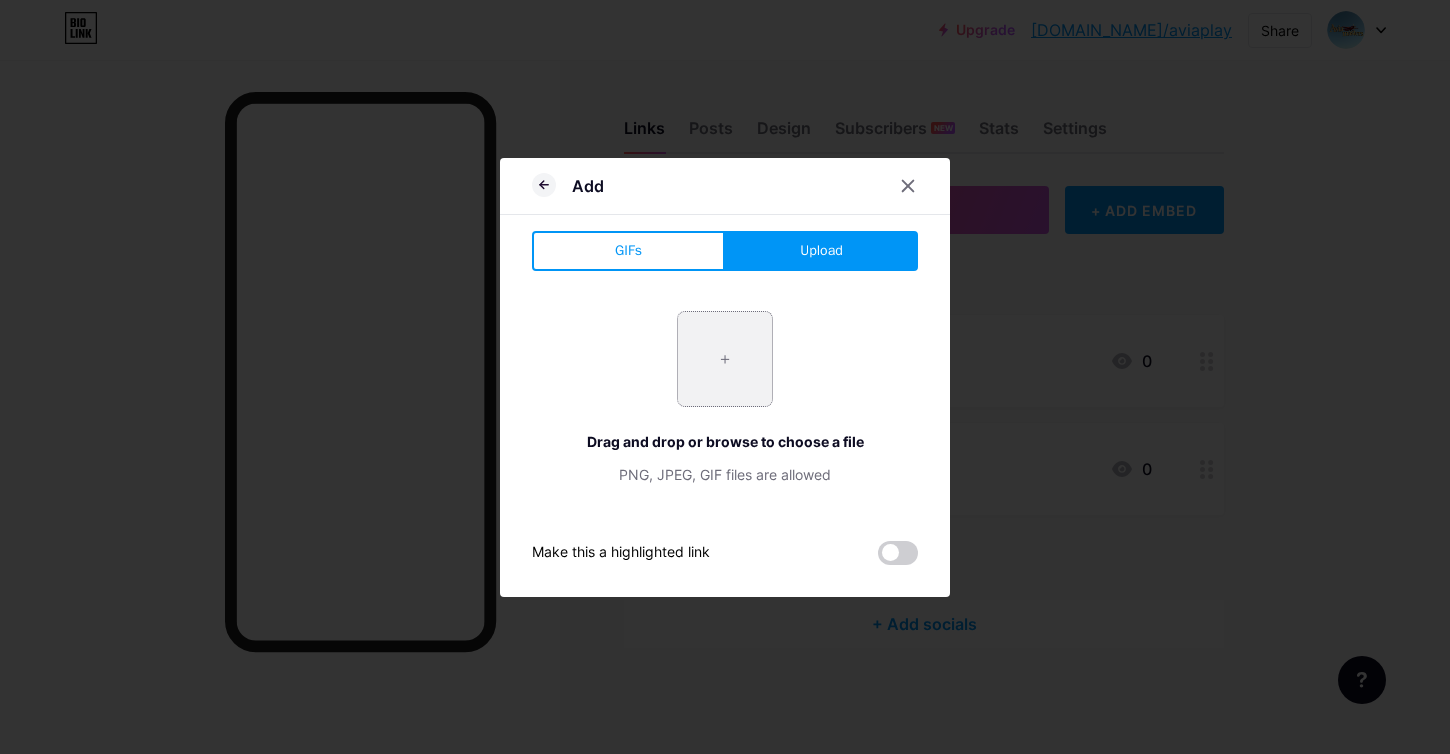 click at bounding box center (725, 359) 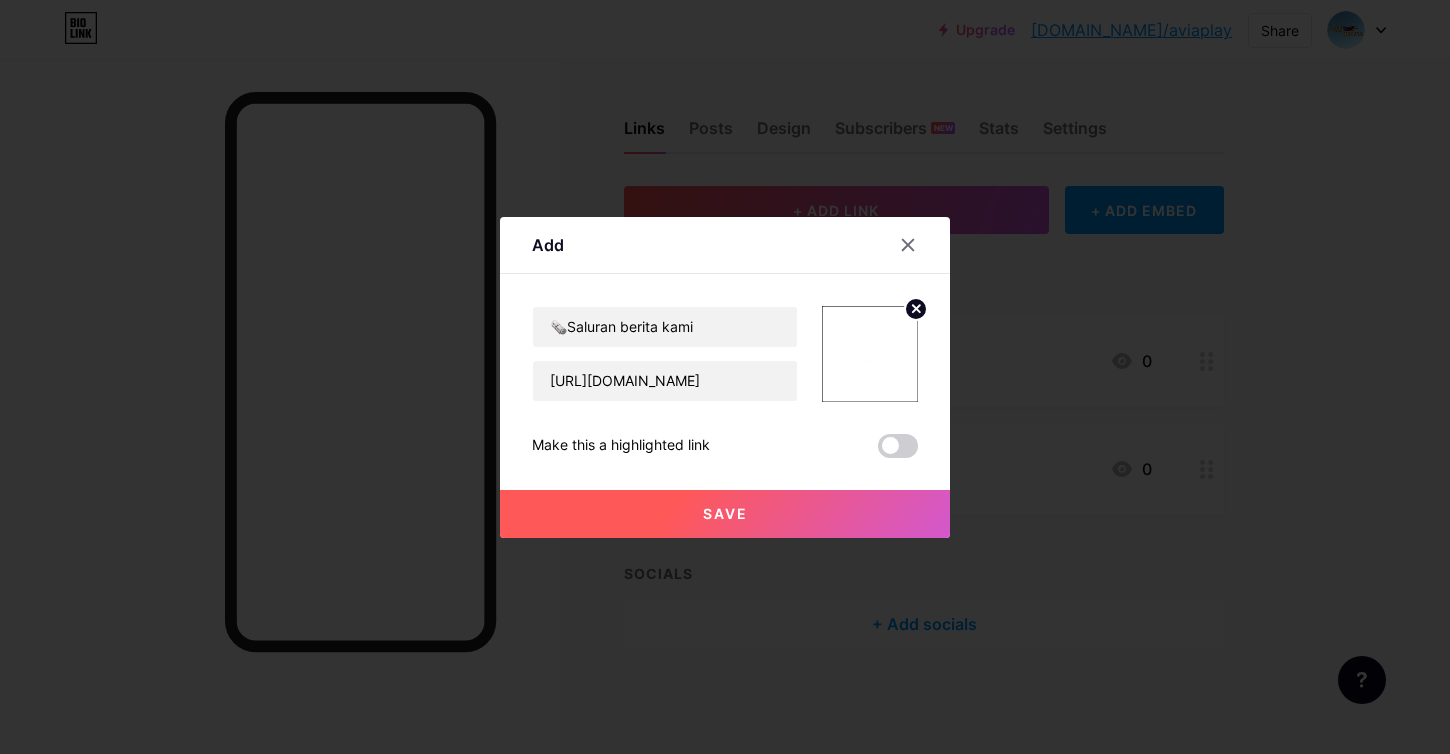 click on "Save" at bounding box center (725, 514) 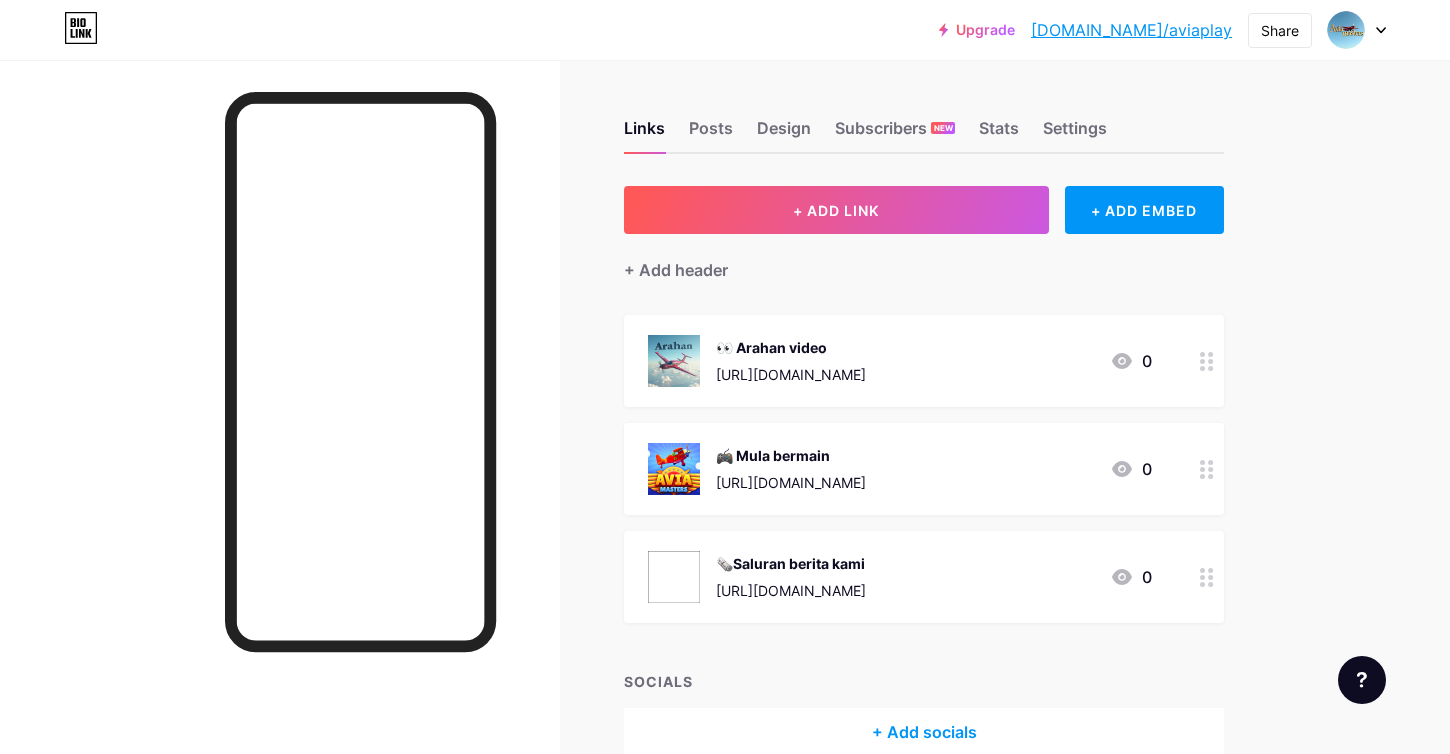 click 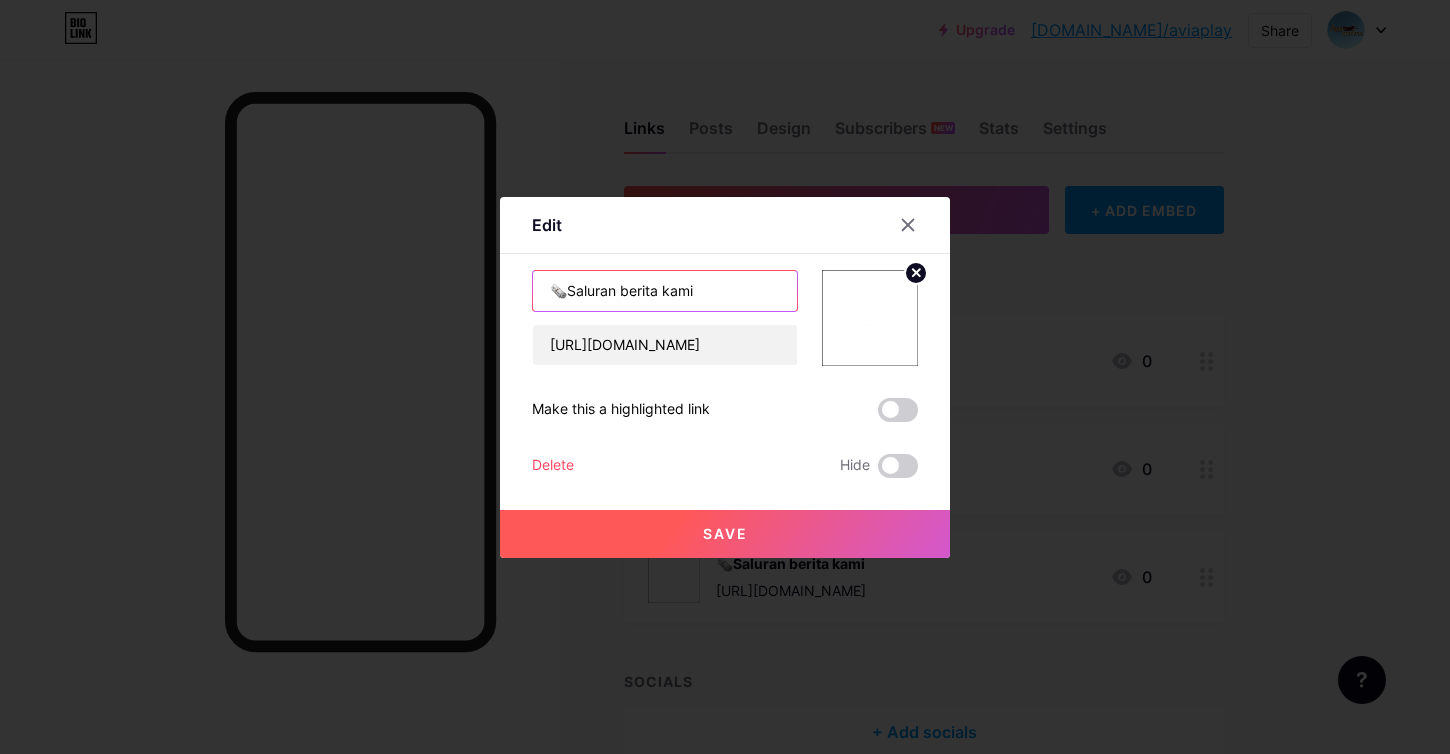 drag, startPoint x: 711, startPoint y: 294, endPoint x: 566, endPoint y: 289, distance: 145.08618 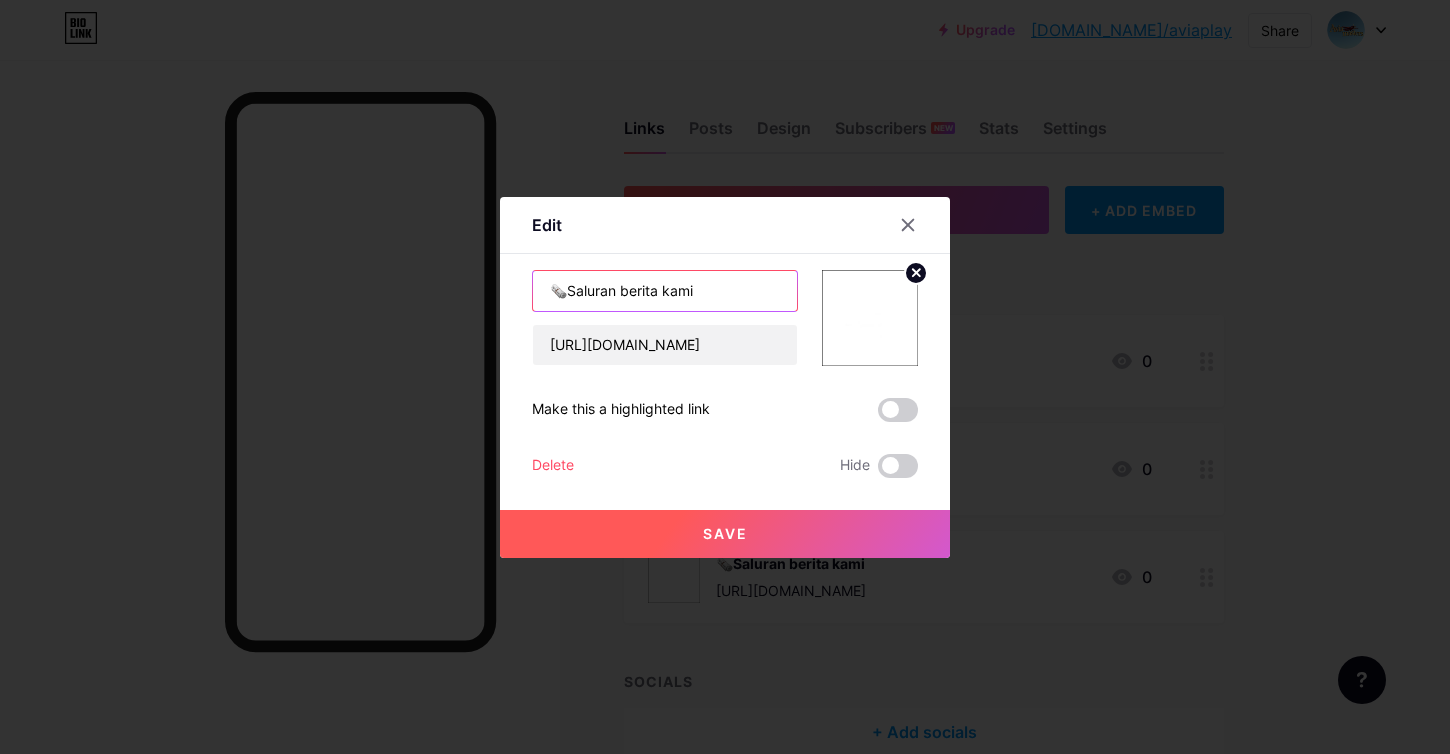 click on "🗞️Saluran berita kami" at bounding box center [665, 291] 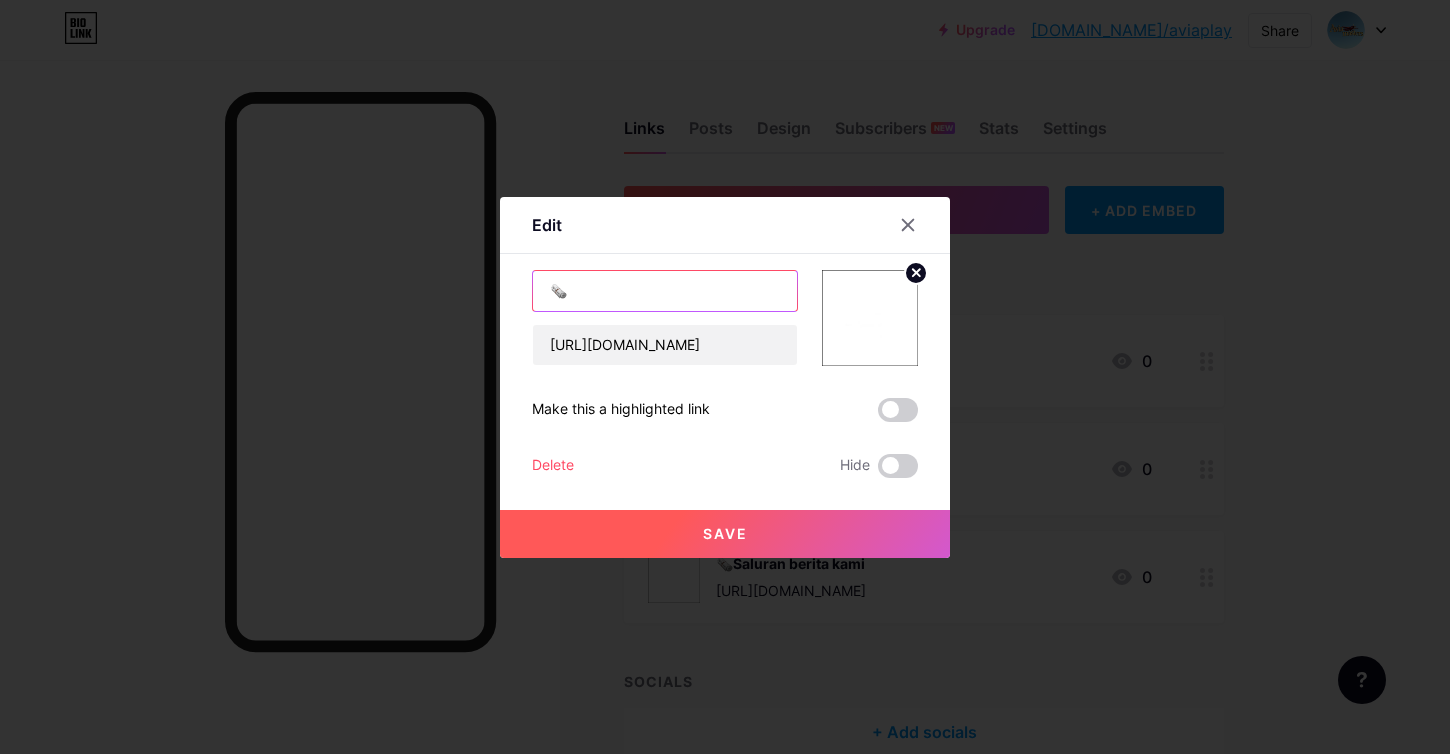 paste on "Berita" 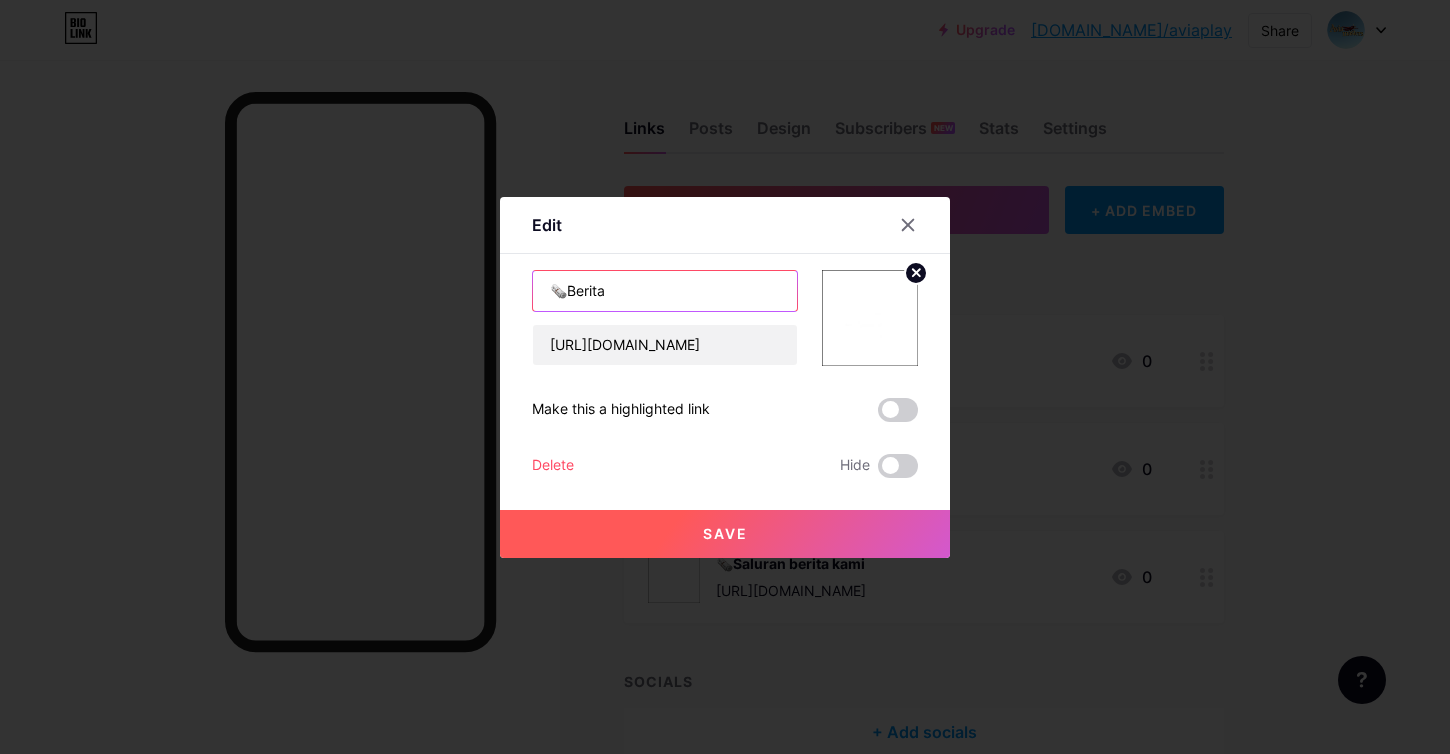 type on "🗞️Berita" 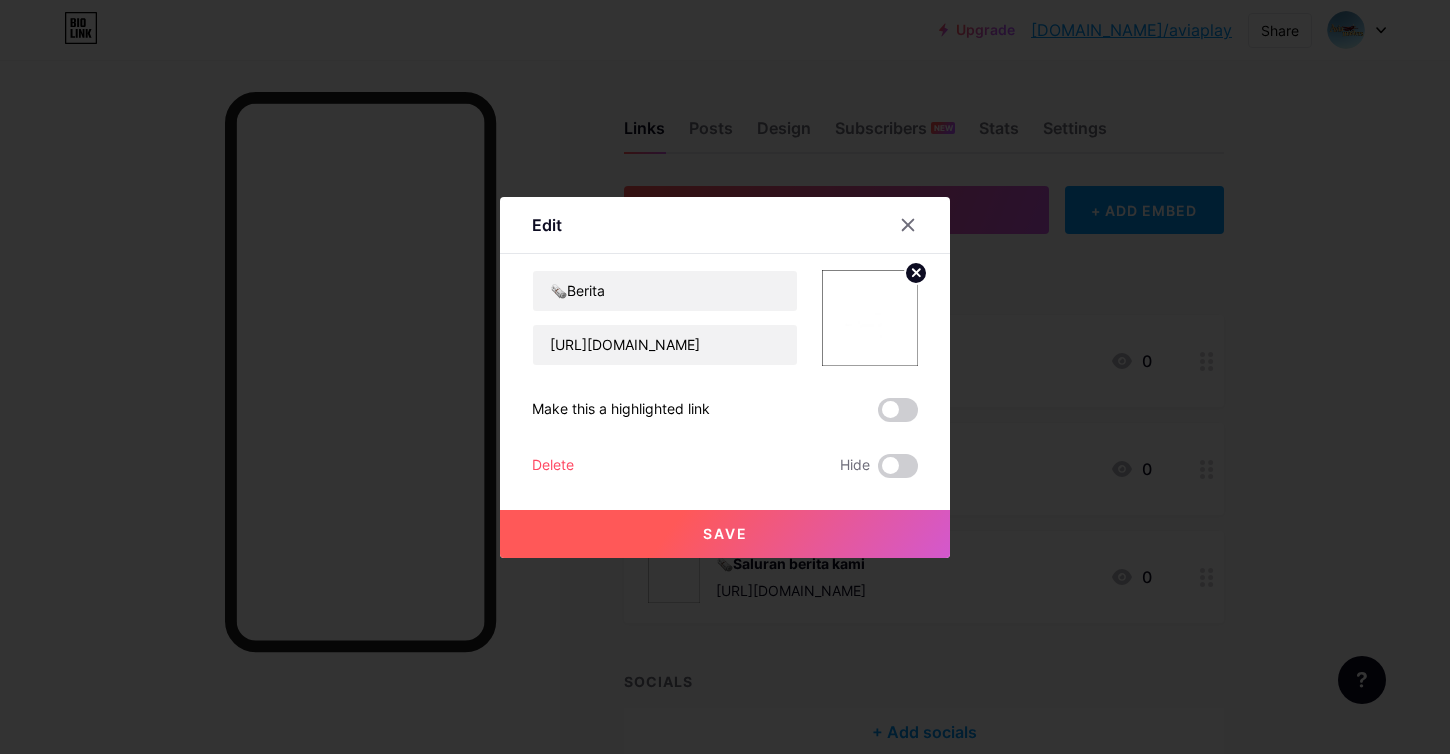 click on "Save" at bounding box center [725, 534] 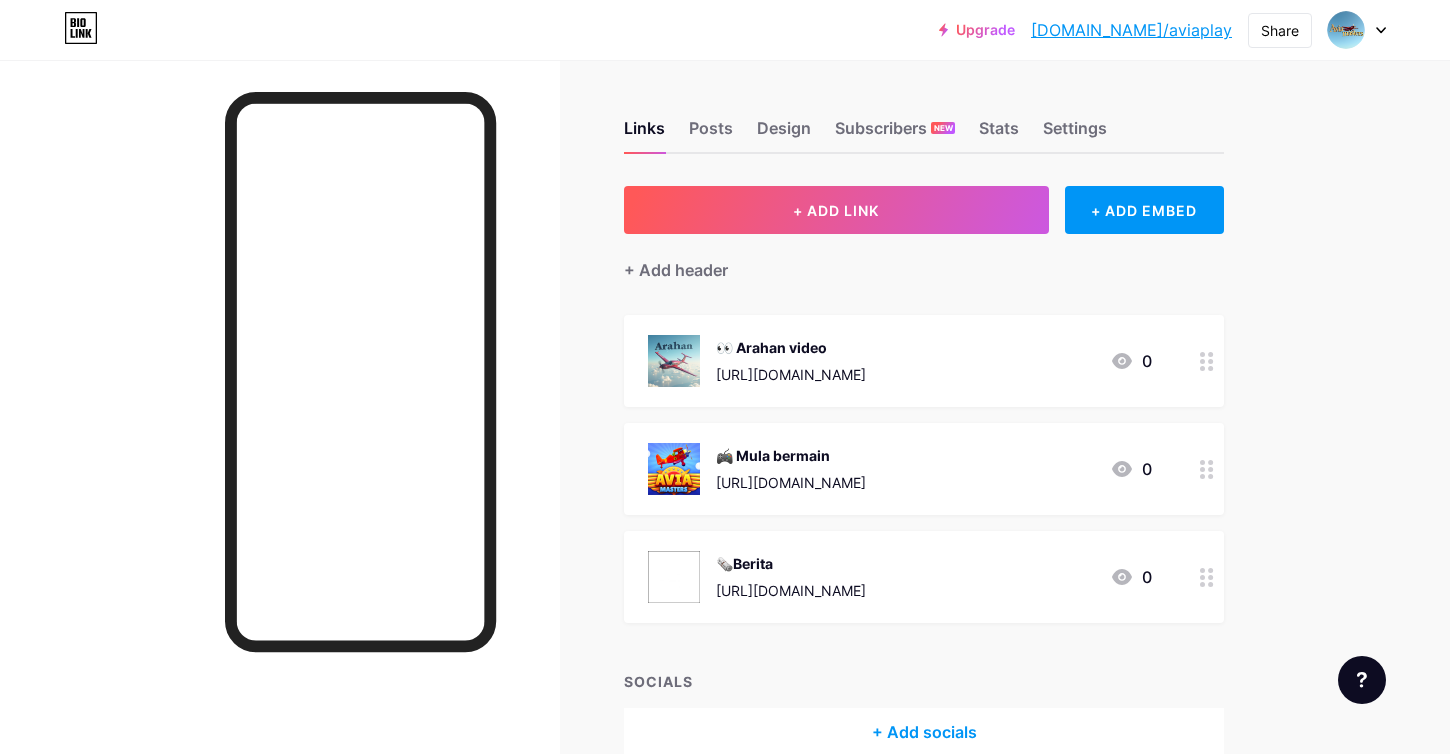 click at bounding box center [280, 437] 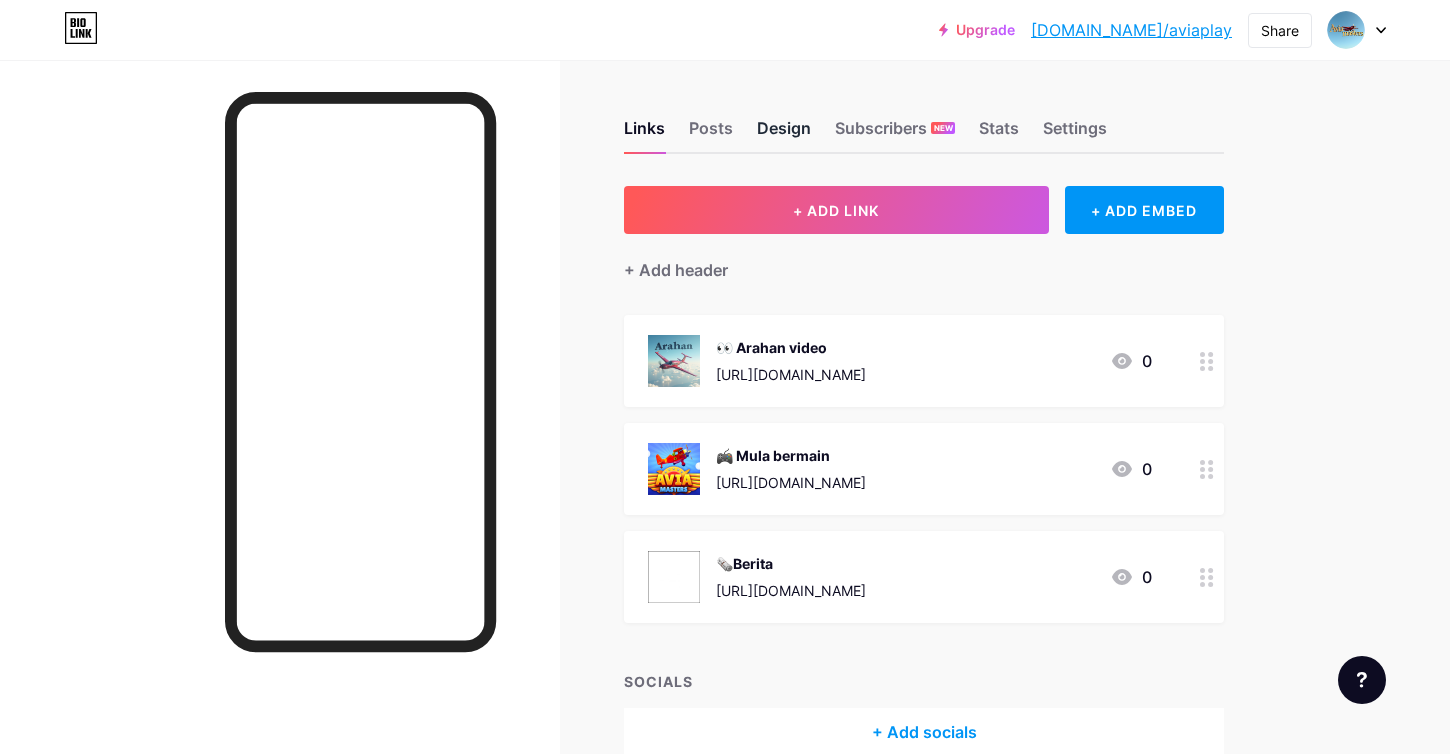 click on "Design" at bounding box center (784, 134) 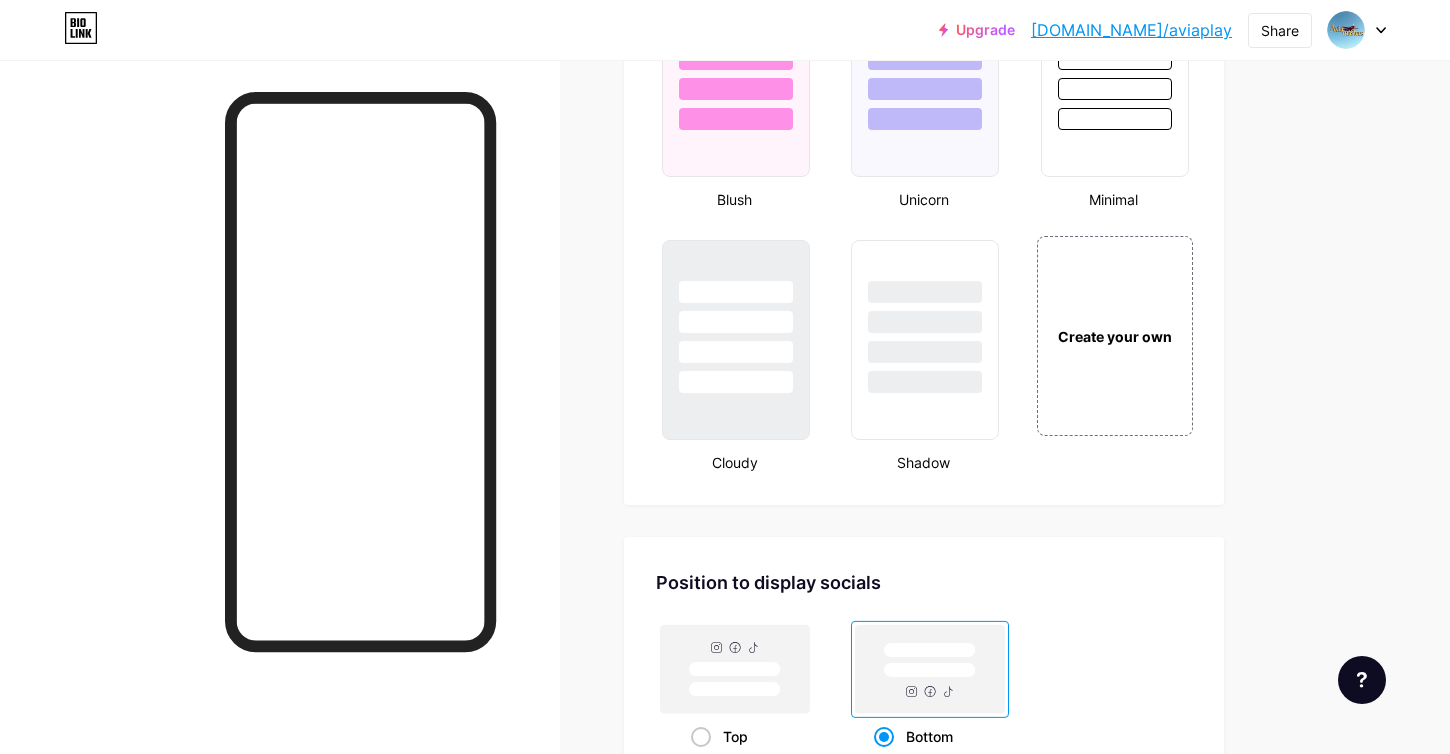 scroll, scrollTop: 2192, scrollLeft: 0, axis: vertical 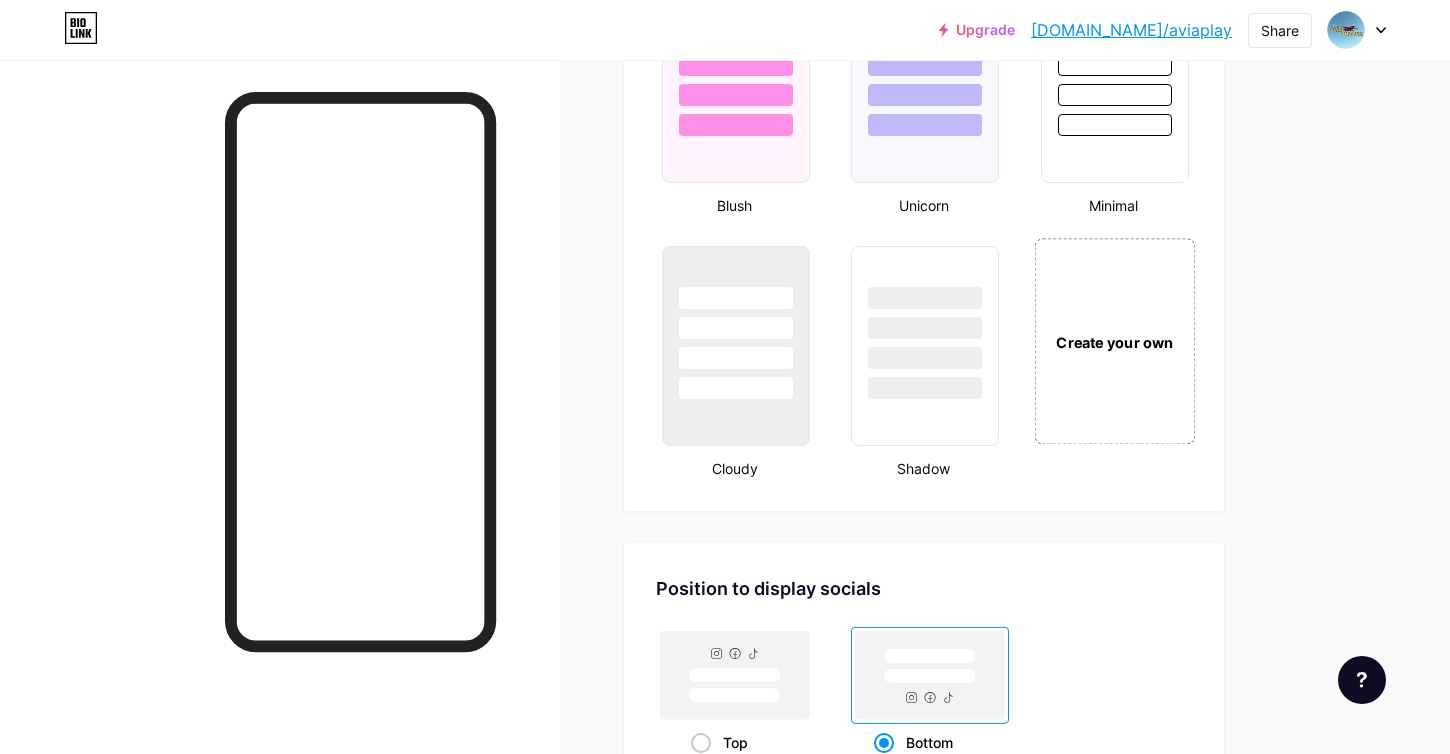 click on "Create your own" at bounding box center (1114, 341) 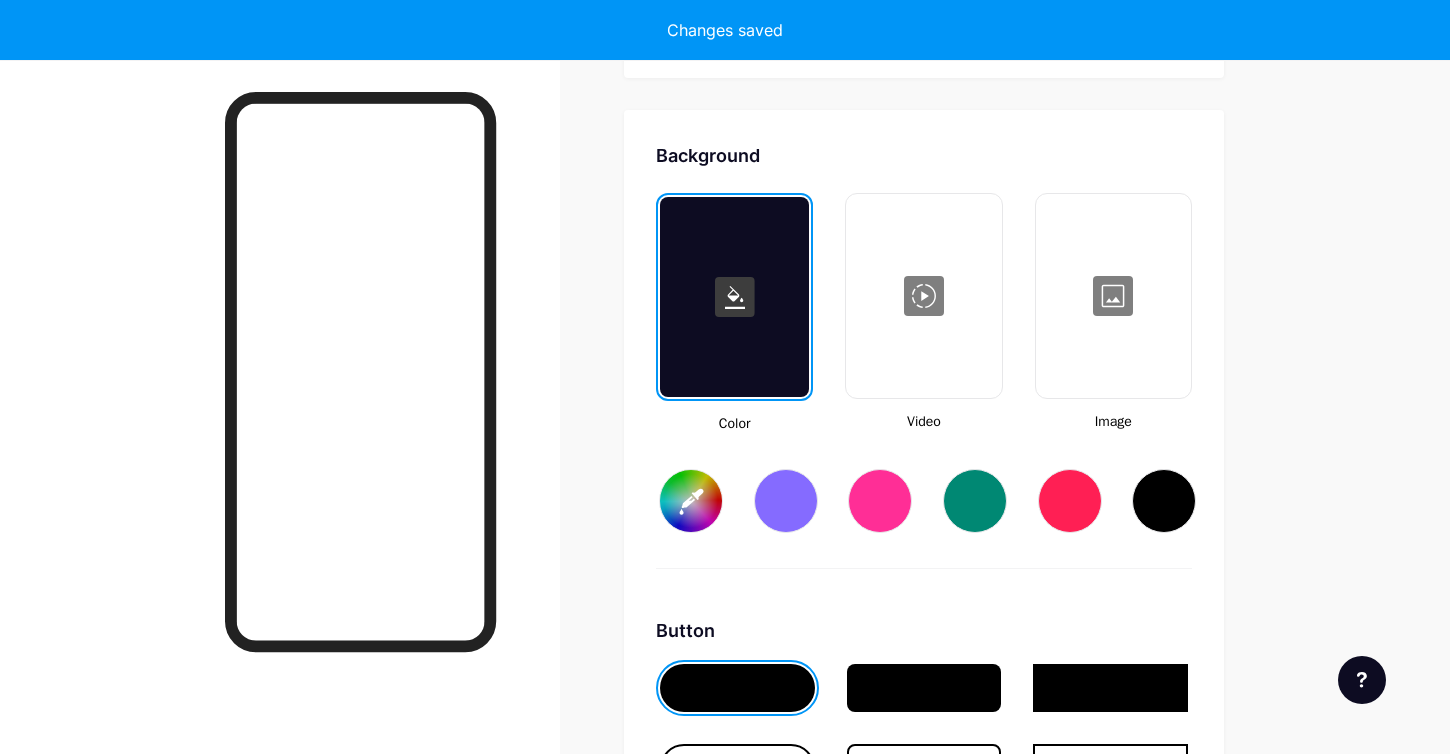 scroll, scrollTop: 2655, scrollLeft: 0, axis: vertical 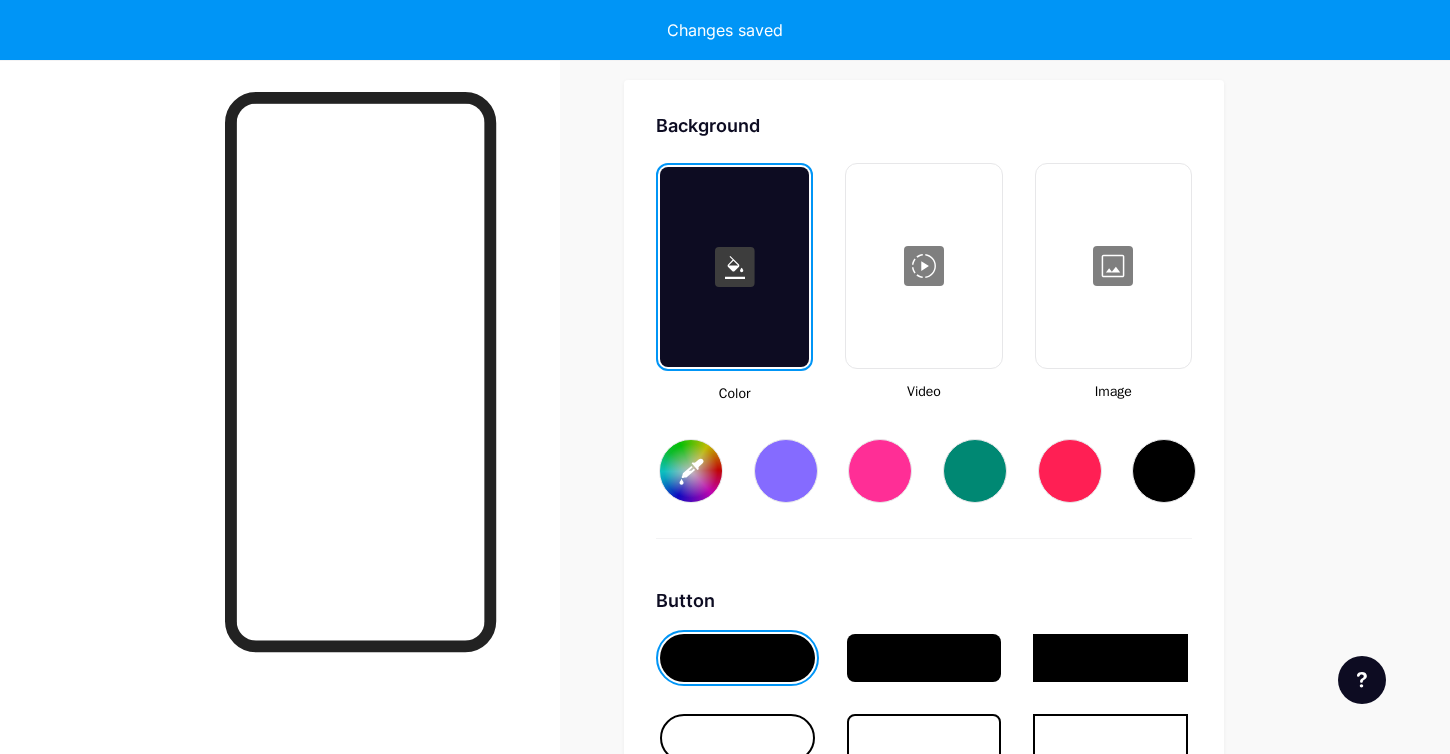 type on "#ffffff" 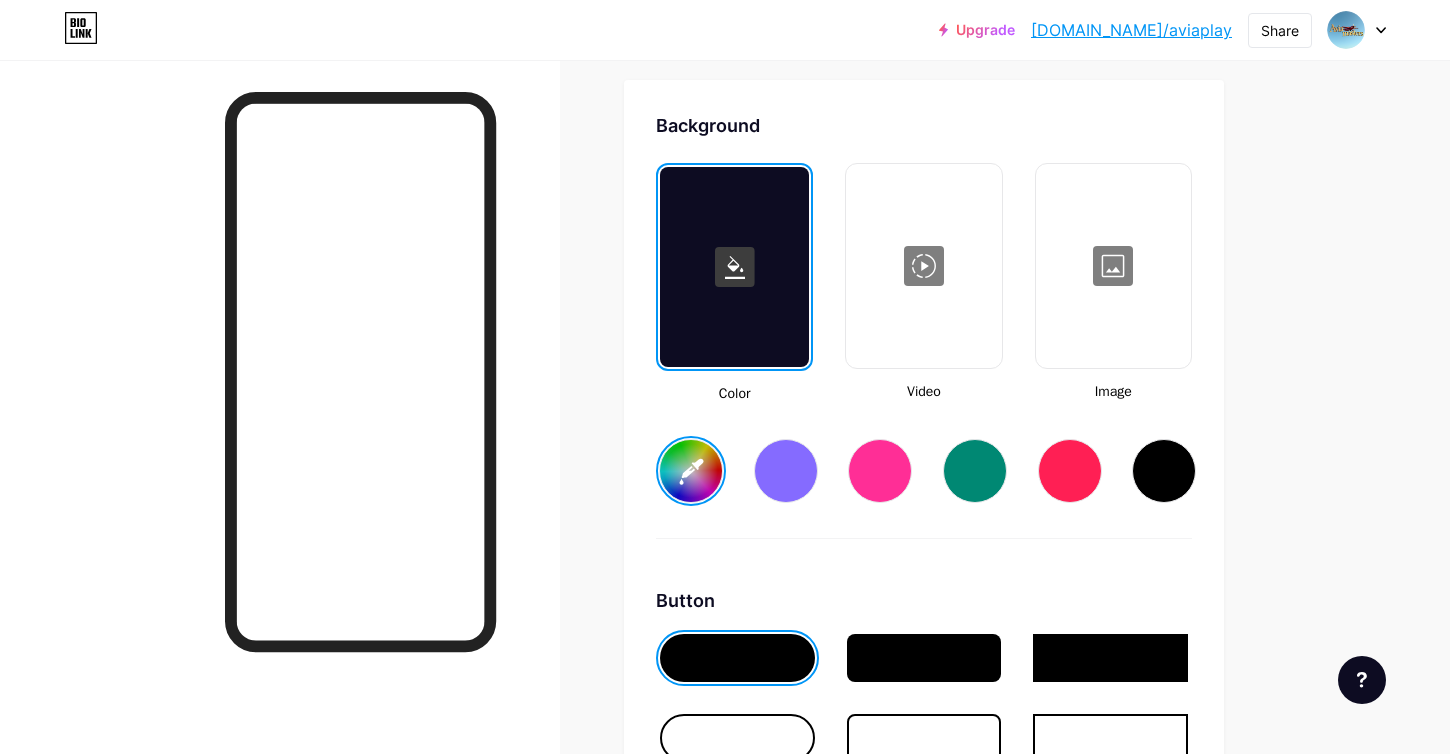 click at bounding box center (786, 471) 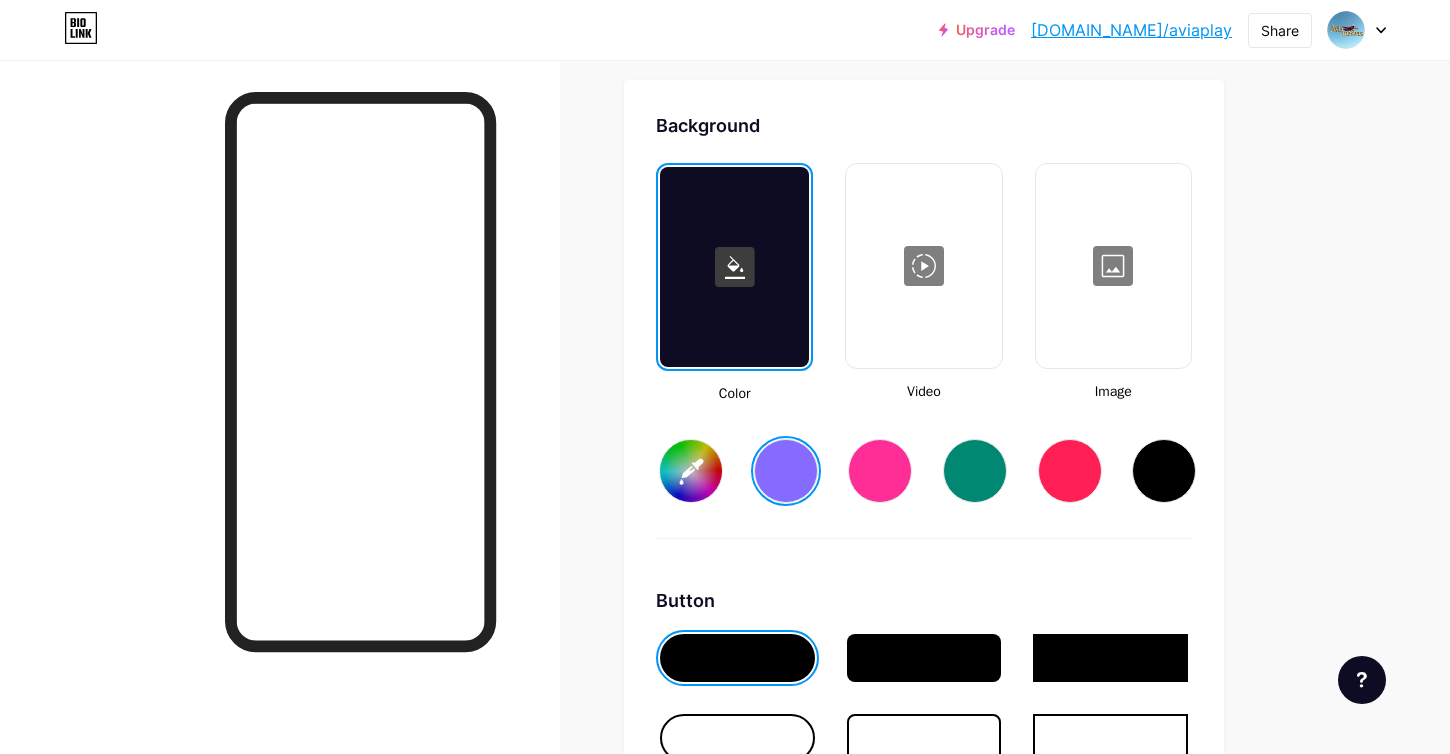 click on "#856bff" at bounding box center [691, 471] 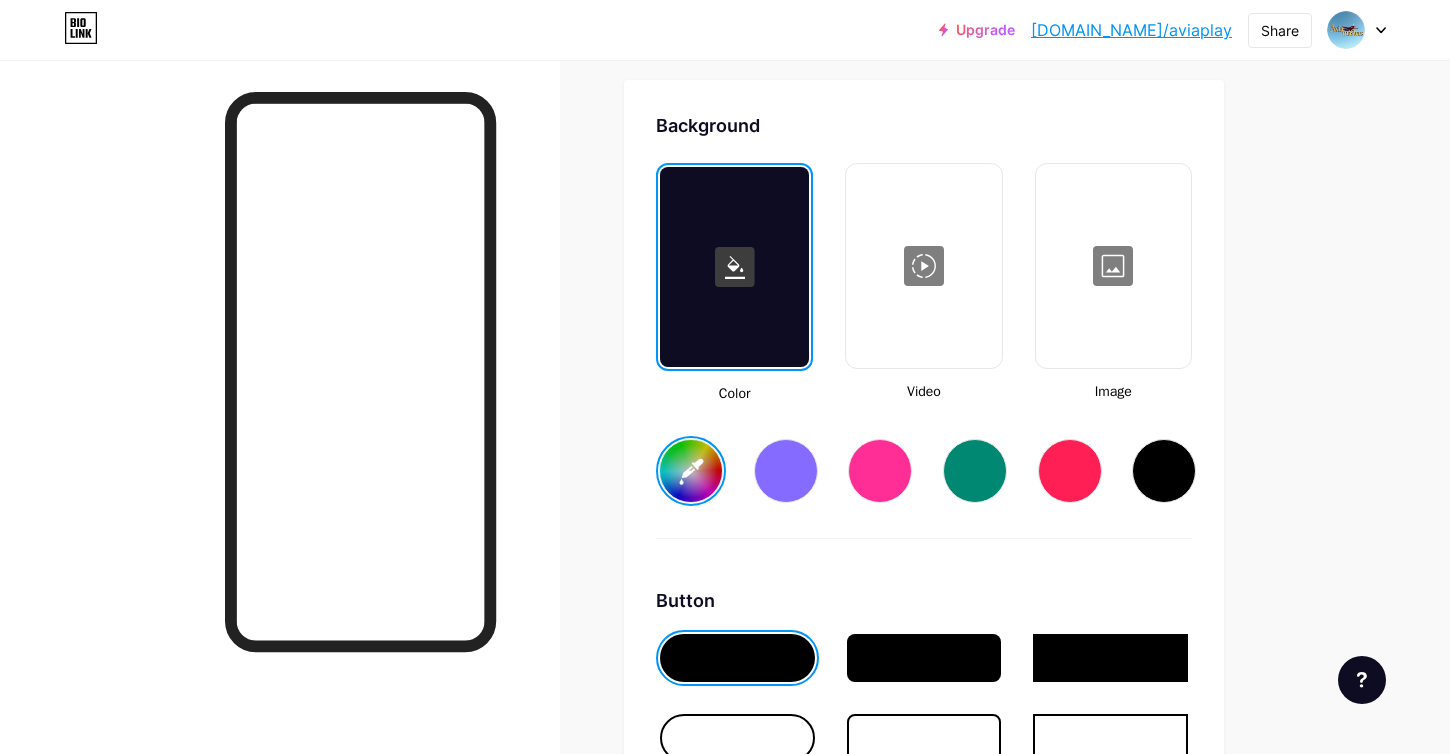 type on "#fafafa" 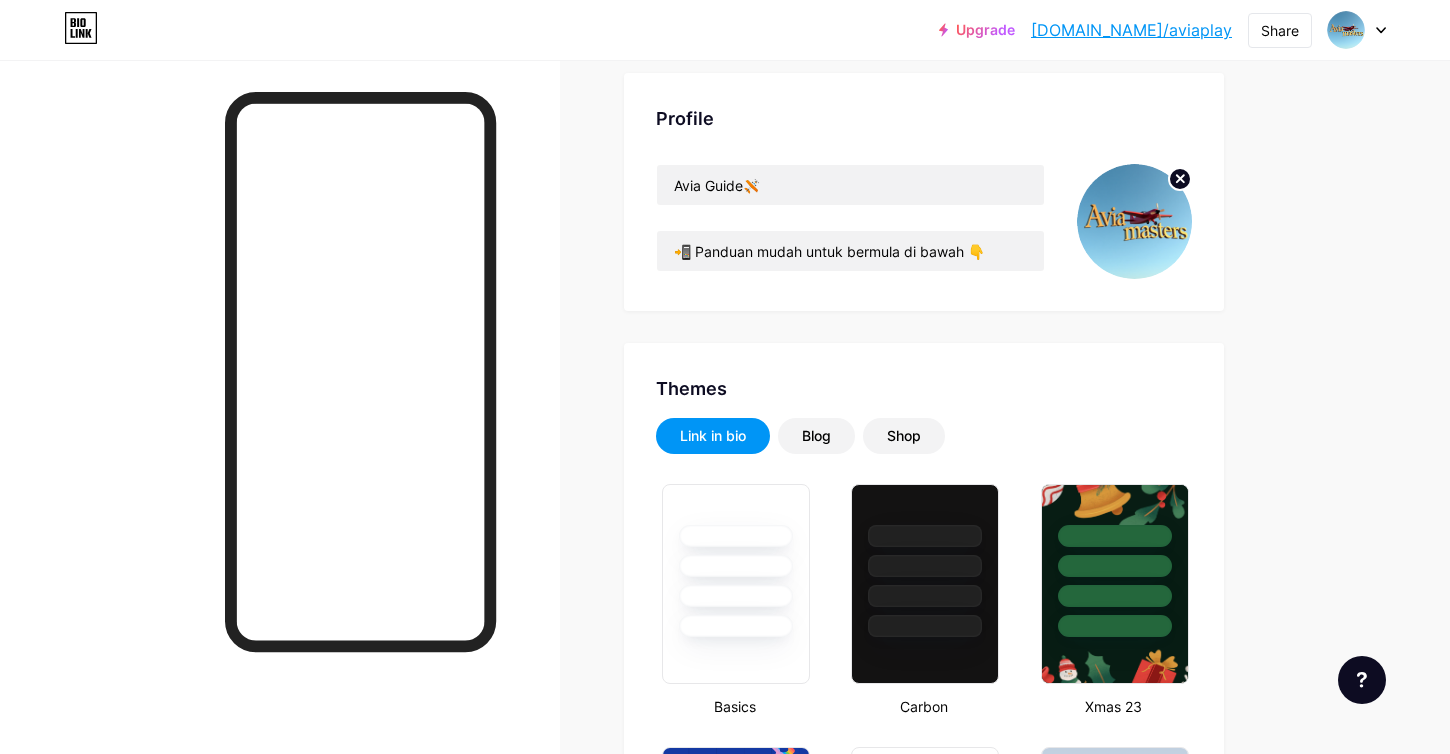 scroll, scrollTop: 206, scrollLeft: 0, axis: vertical 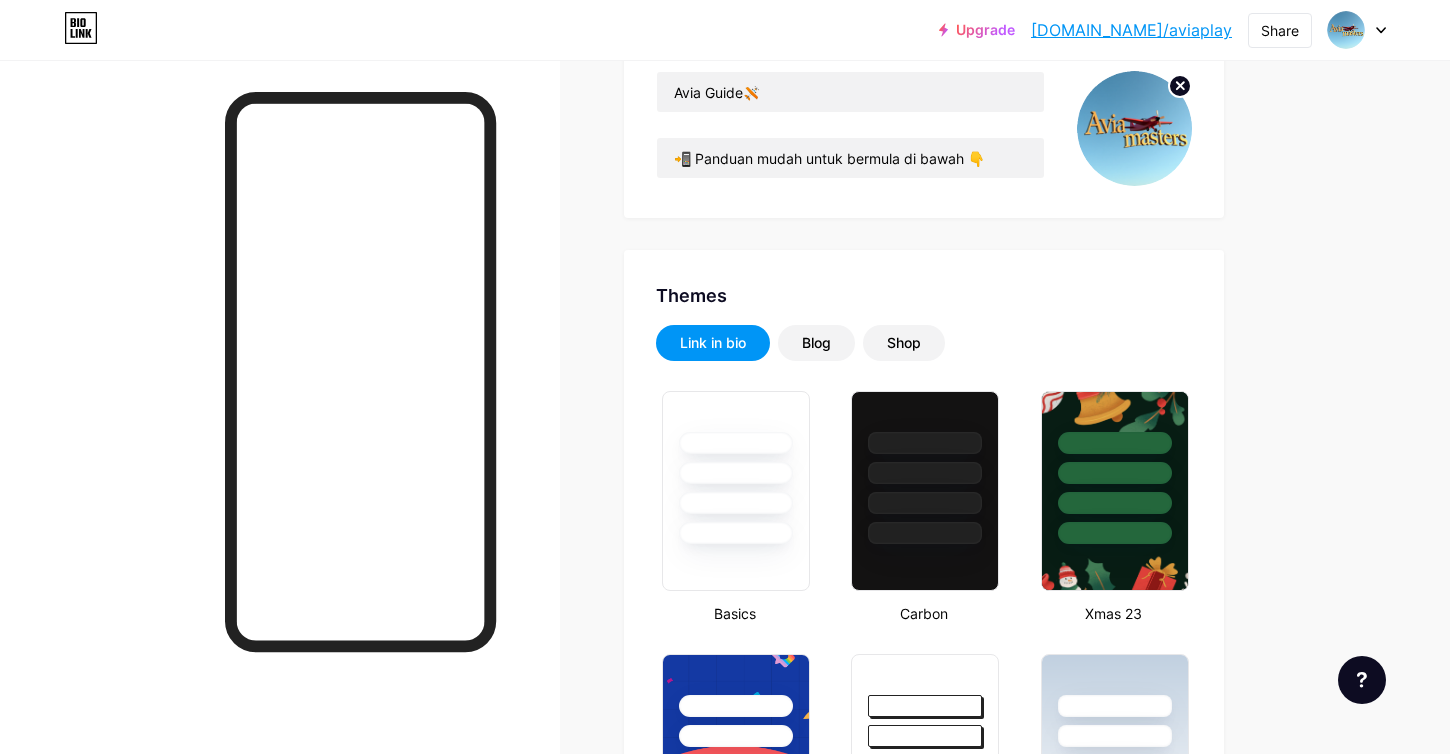 click on "Carbon" at bounding box center (923, 613) 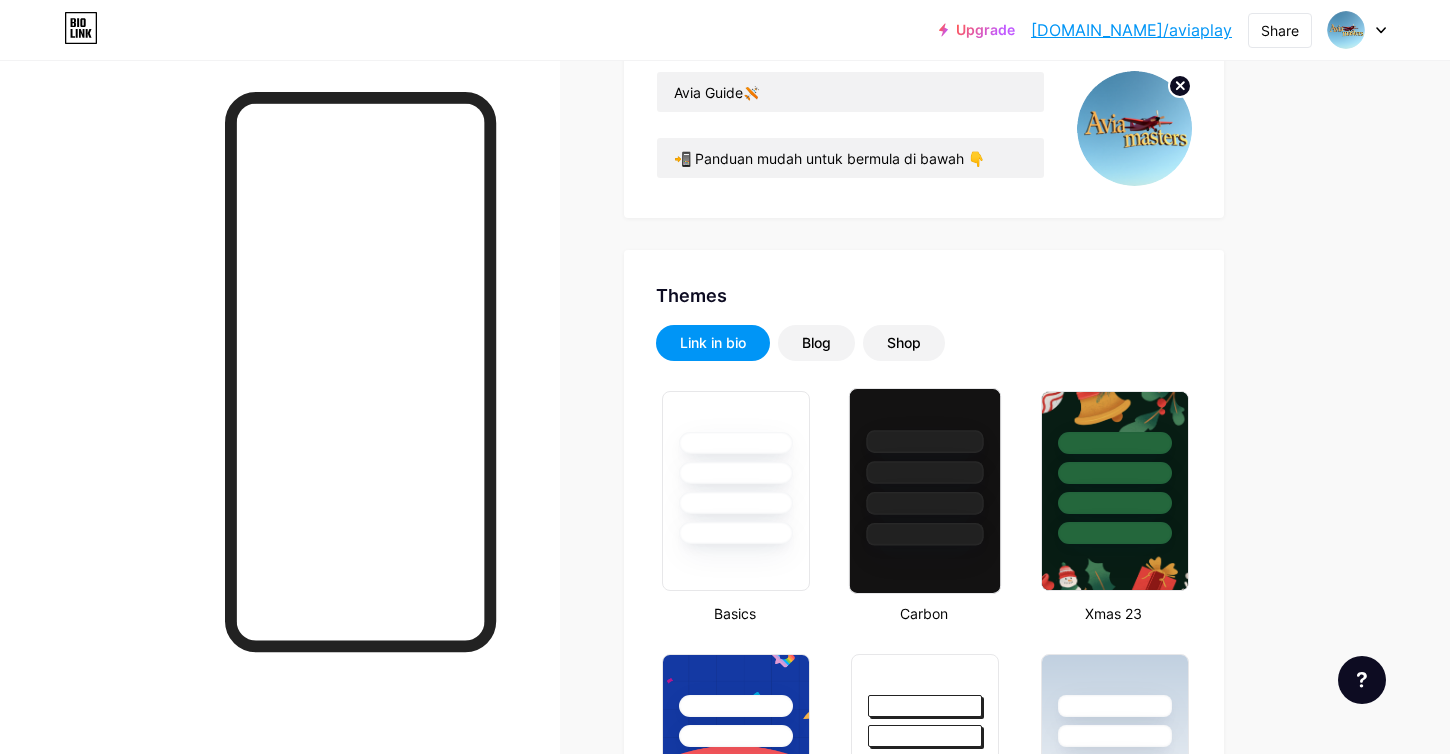click at bounding box center (925, 491) 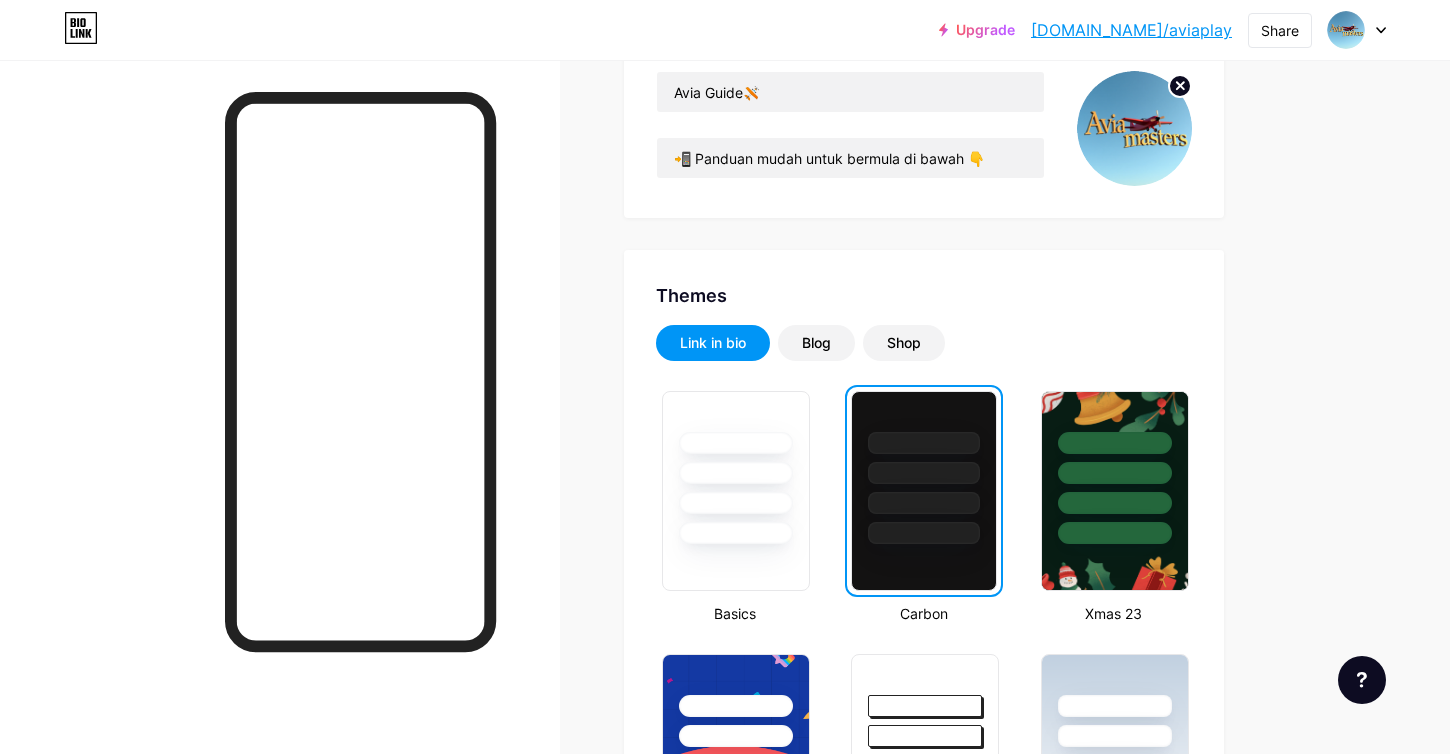 click on "Themes   Link in bio   Blog   Shop       Basics       Carbon       Xmas 23       Pride       Glitch       Winter · Live       Glassy · Live       Chameleon · Live       Rainy Night · Live       Neon · Live       Summer       Retro       Strawberry · Live       Desert       Sunny       Autumn       Leaf       Clear Sky       Blush       Unicorn       Minimal       Cloudy       Shadow     Create your own           Changes saved" at bounding box center [924, 1373] 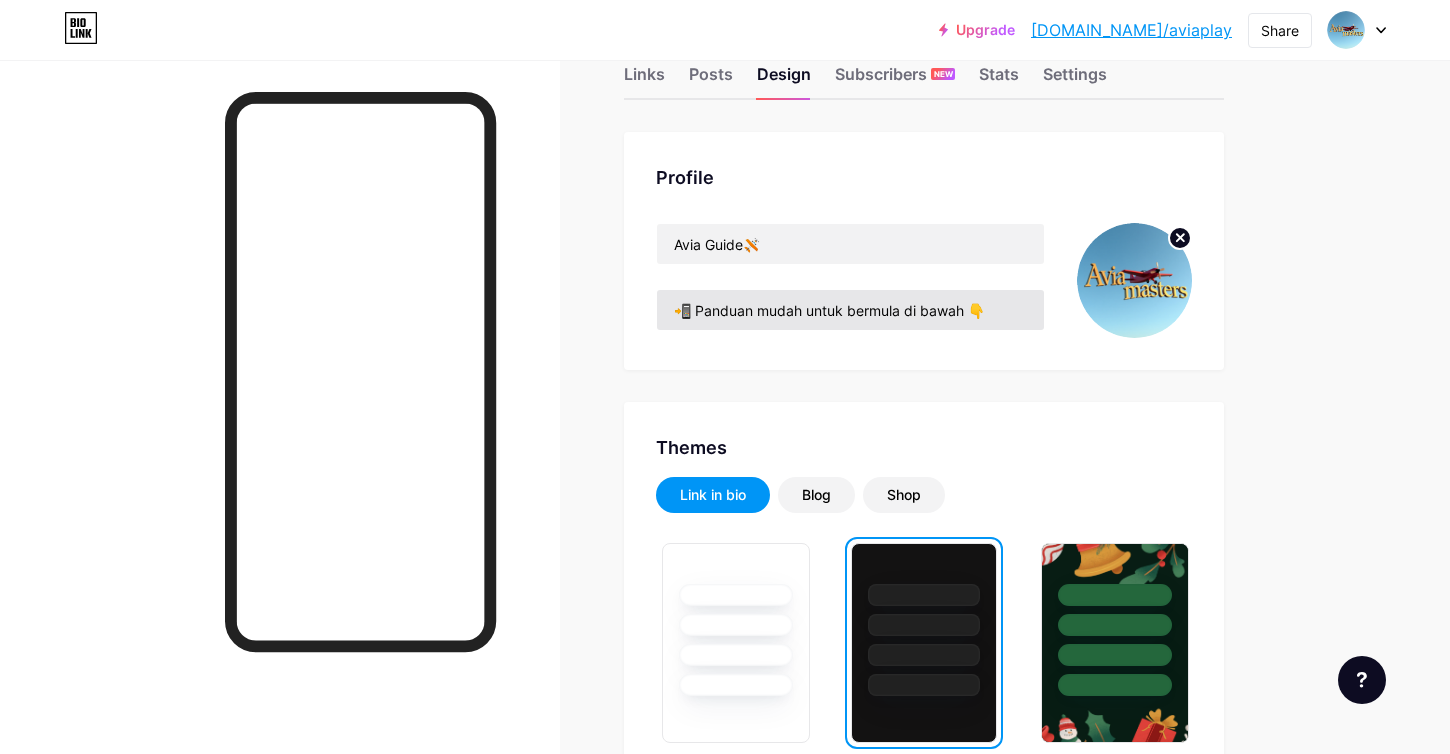 scroll, scrollTop: 0, scrollLeft: 0, axis: both 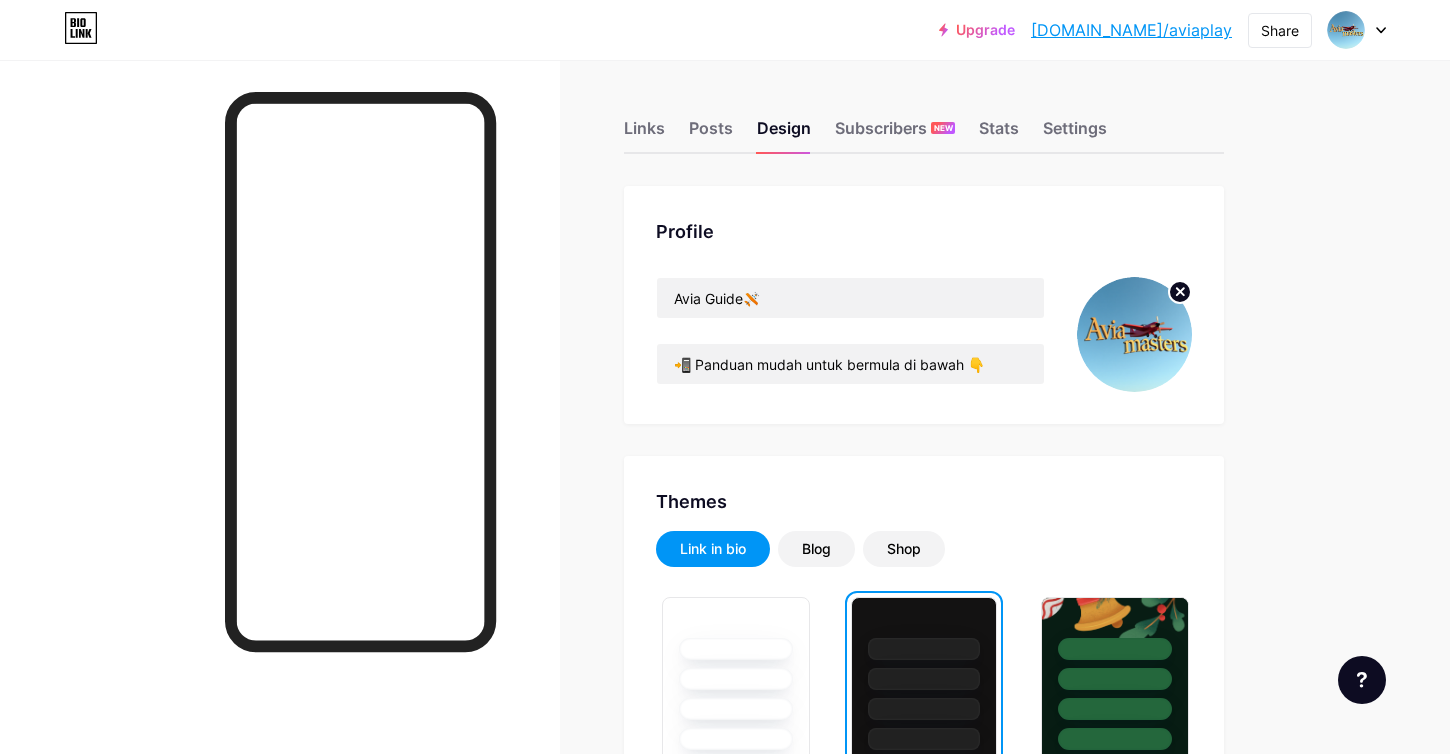 click at bounding box center [280, 437] 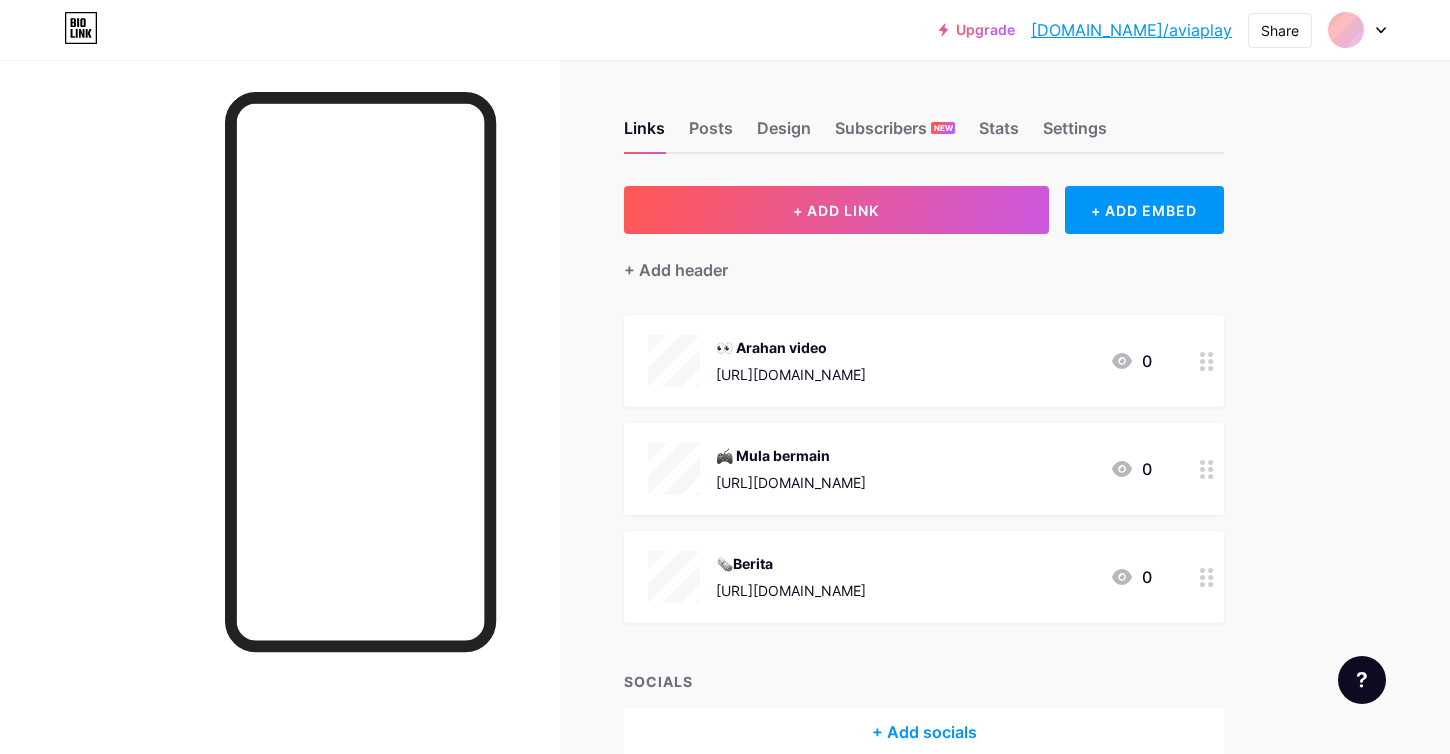 scroll, scrollTop: 0, scrollLeft: 0, axis: both 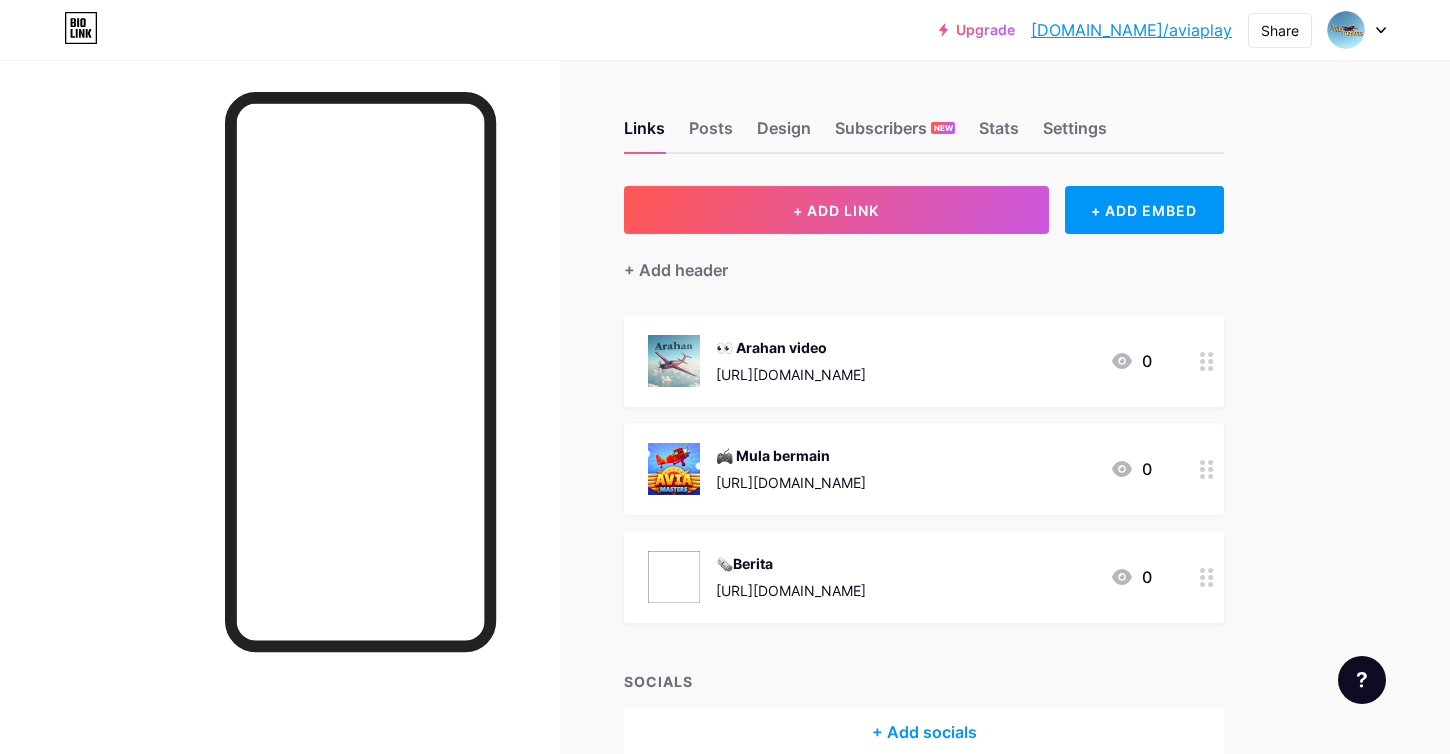 click at bounding box center [1207, 361] 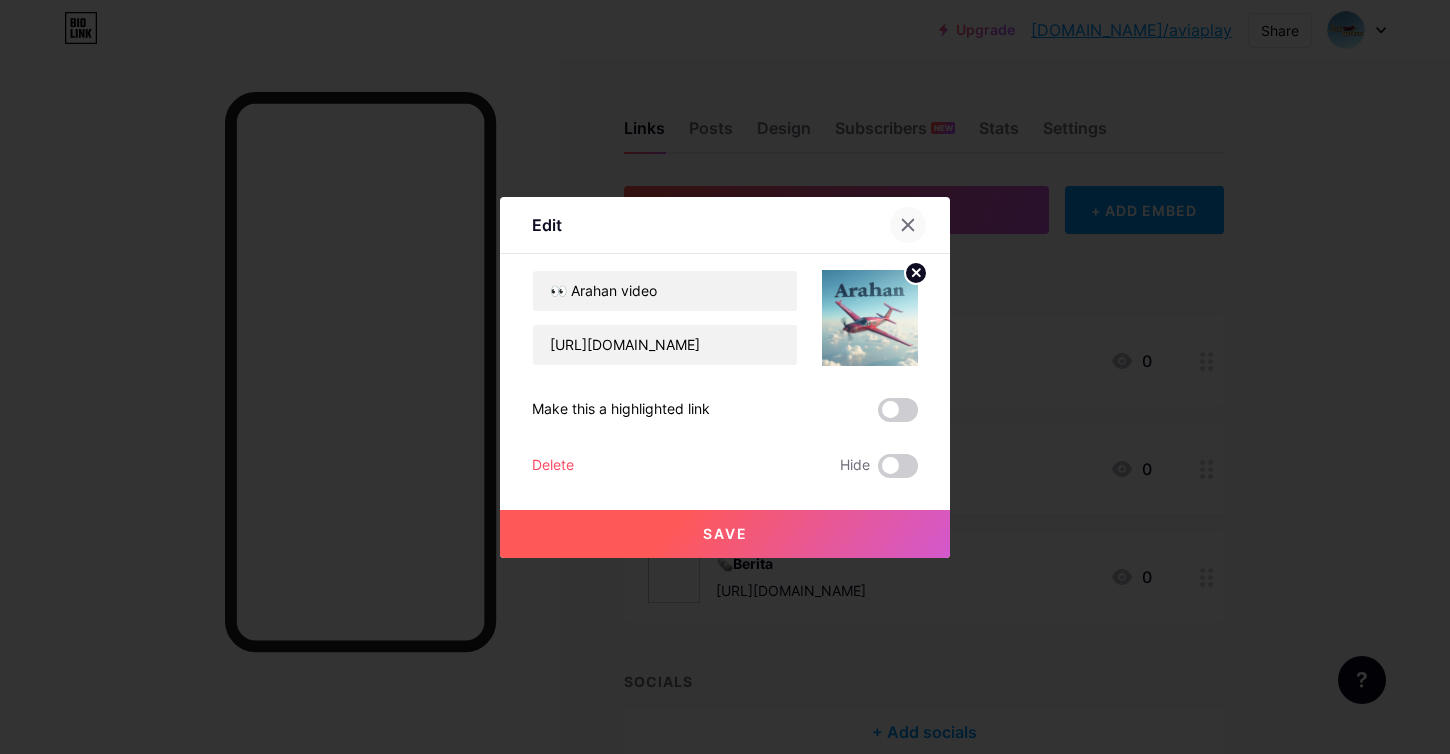 click at bounding box center (908, 225) 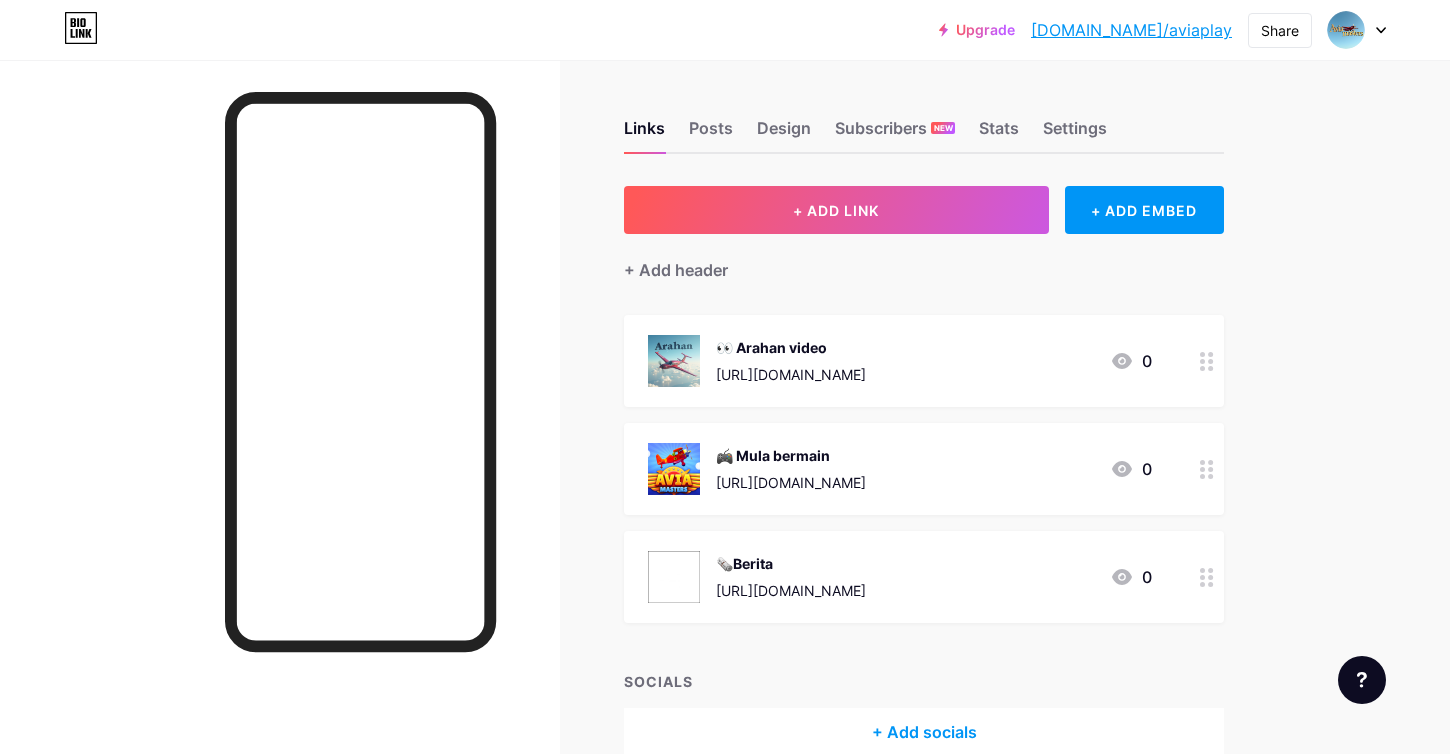click at bounding box center [1207, 361] 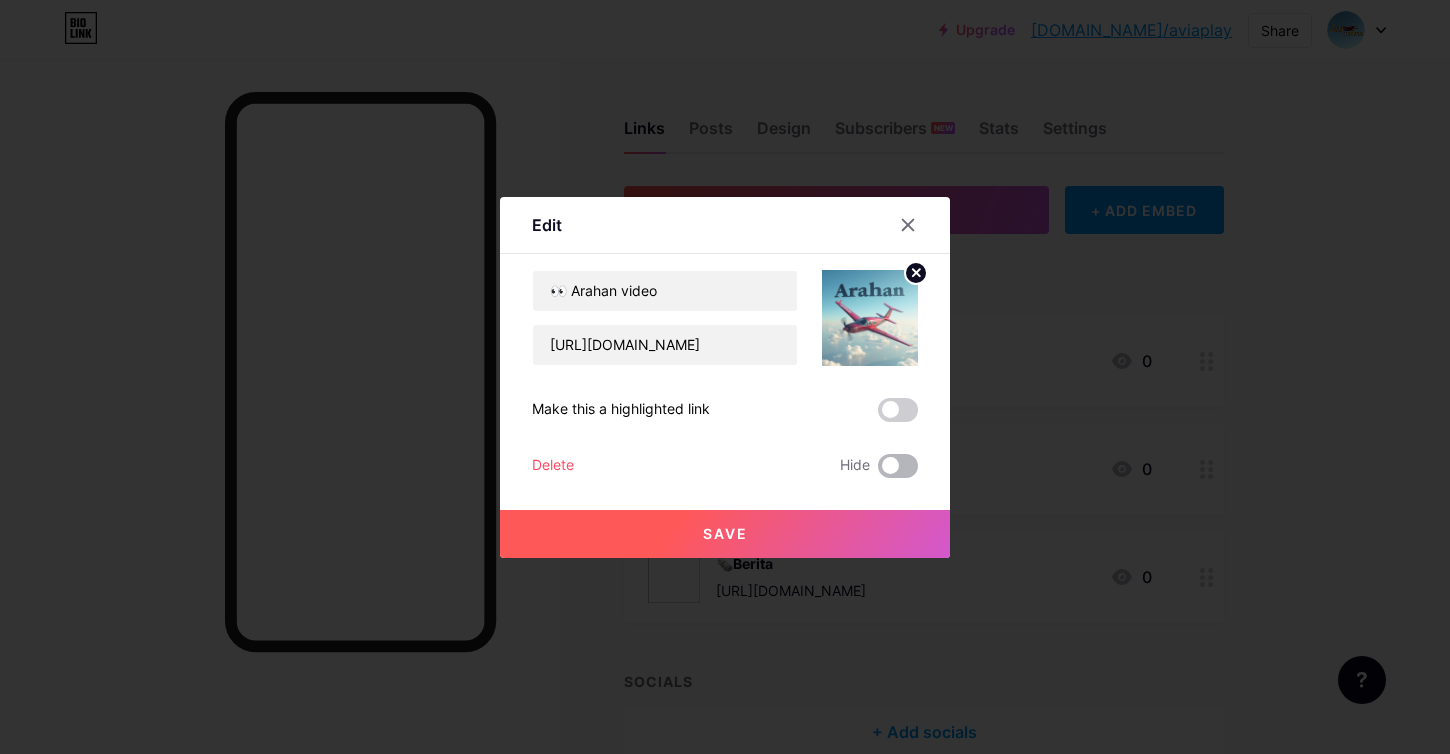 click at bounding box center (898, 466) 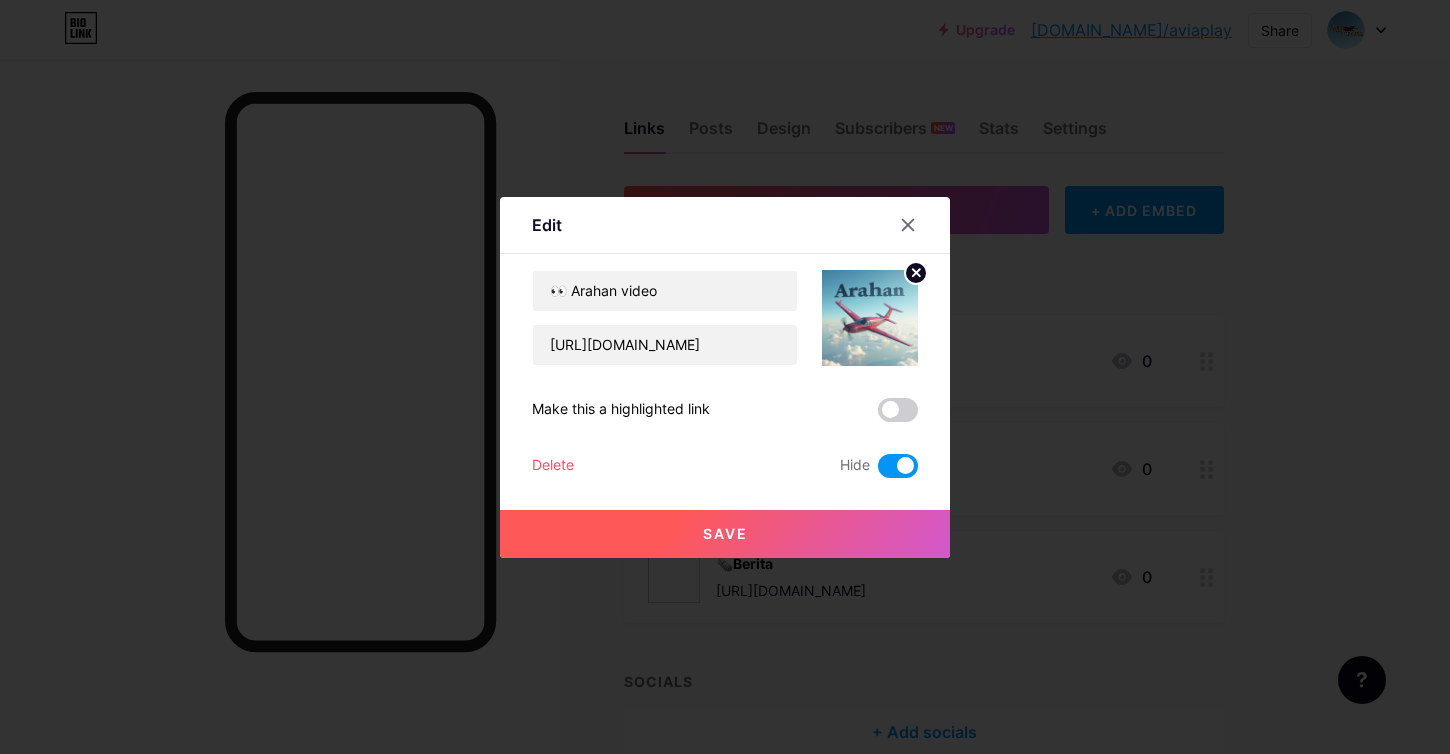 click on "Save" at bounding box center [725, 534] 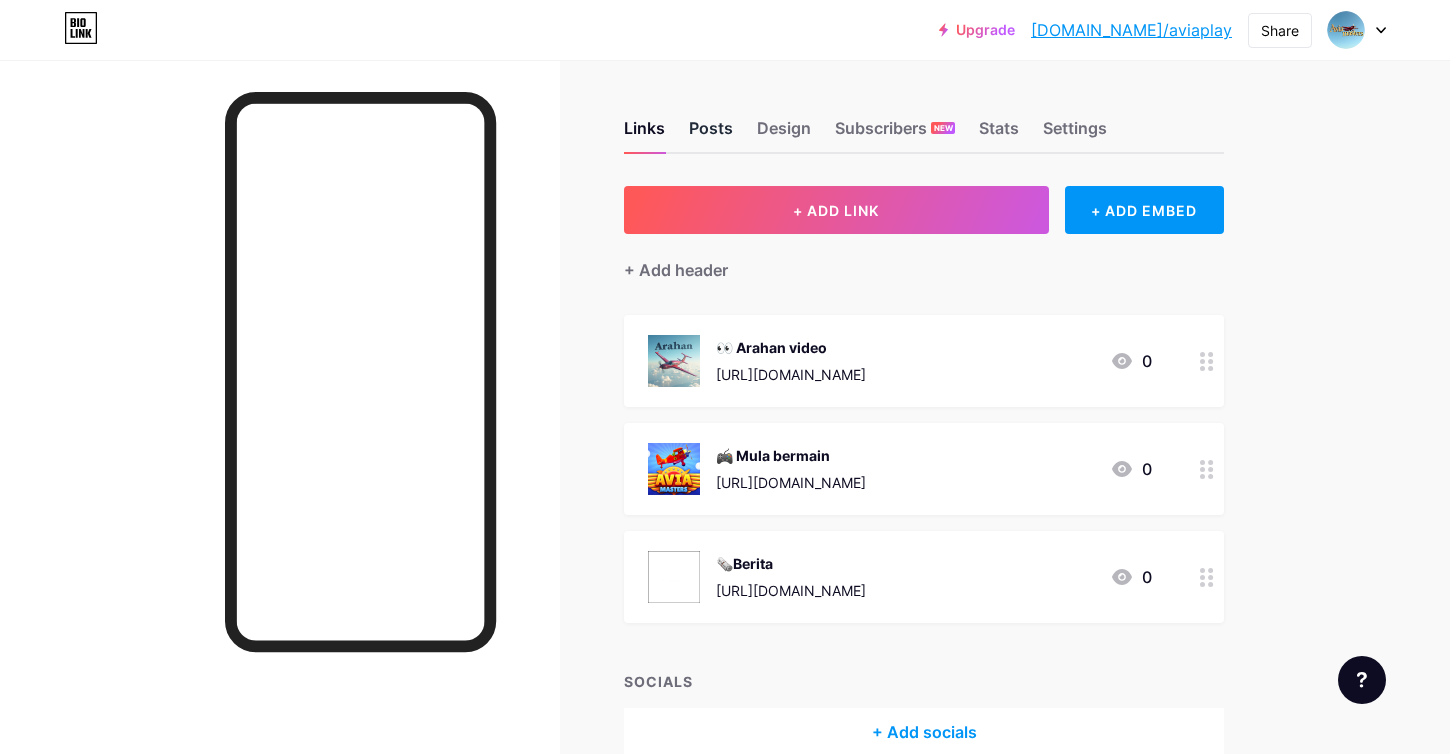click on "Posts" at bounding box center (711, 134) 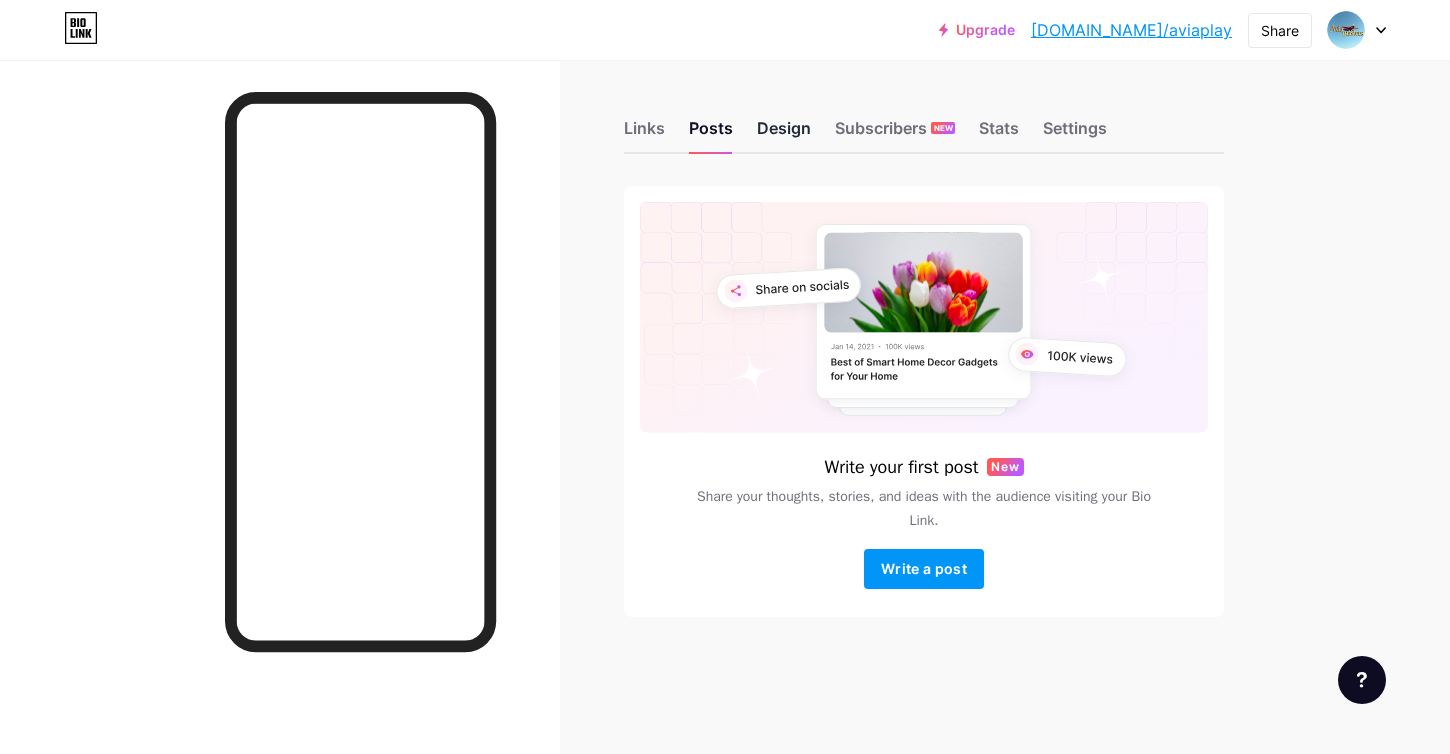 click on "Design" at bounding box center (784, 134) 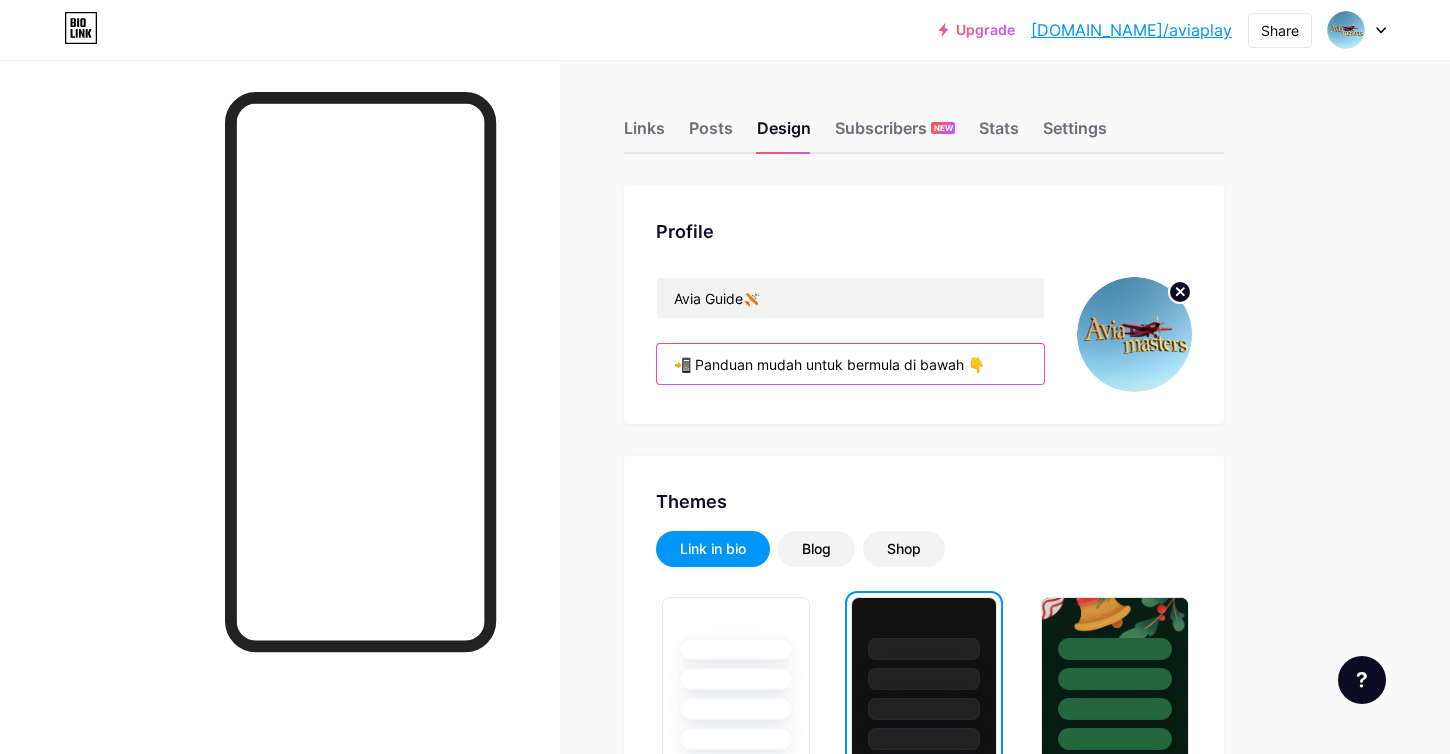 drag, startPoint x: 690, startPoint y: 355, endPoint x: 966, endPoint y: 358, distance: 276.0163 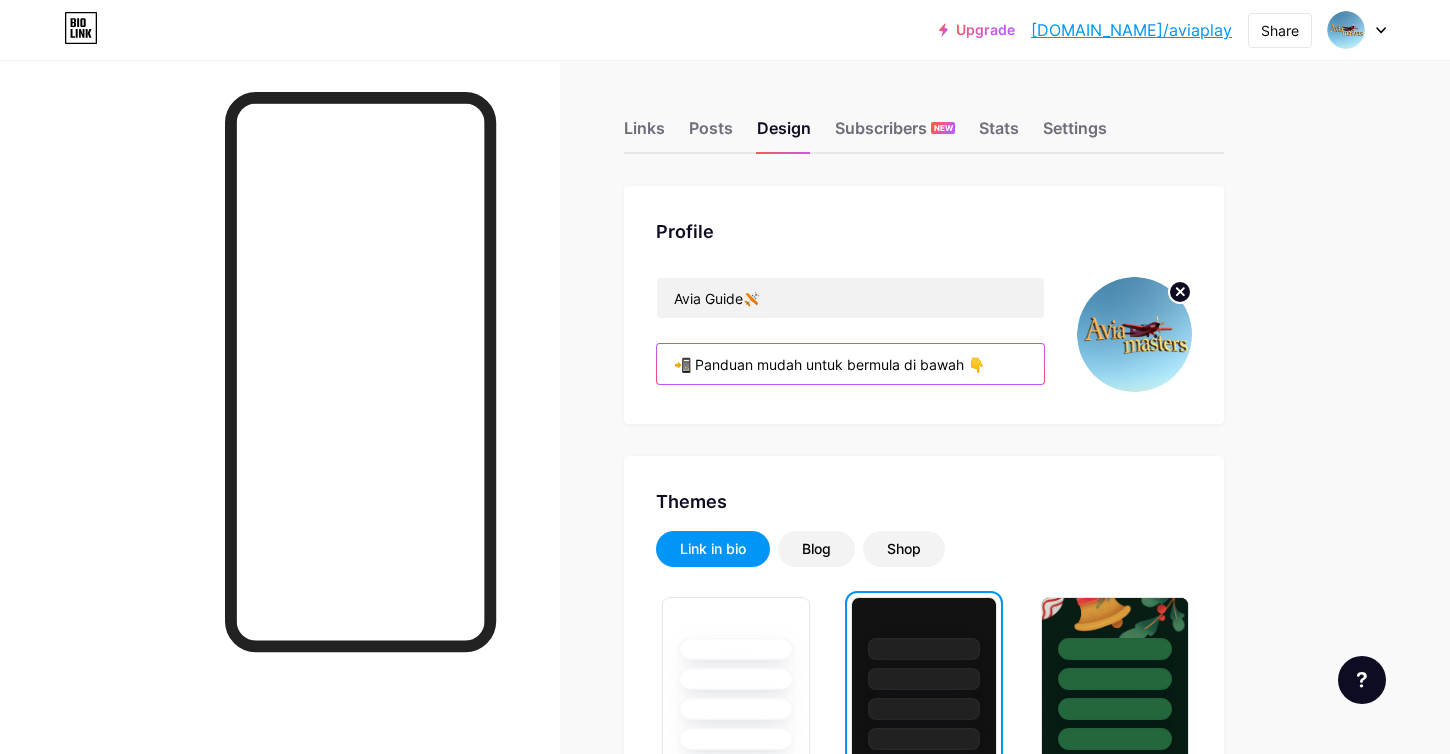 click on "📲 Panduan mudah untuk bermula di bawah 👇" at bounding box center (850, 364) 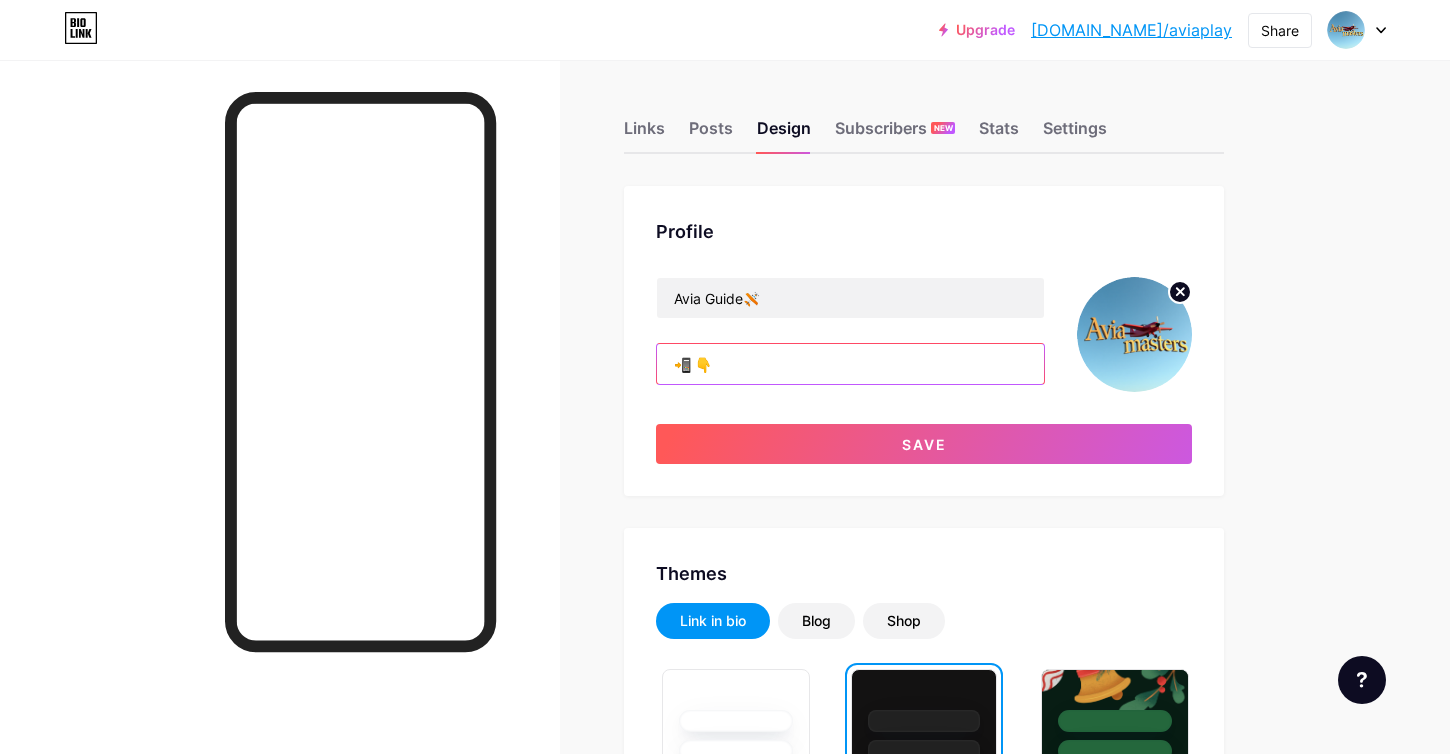 paste on "Klik pada pautan di bawah untuk mula bermain Aviamasters" 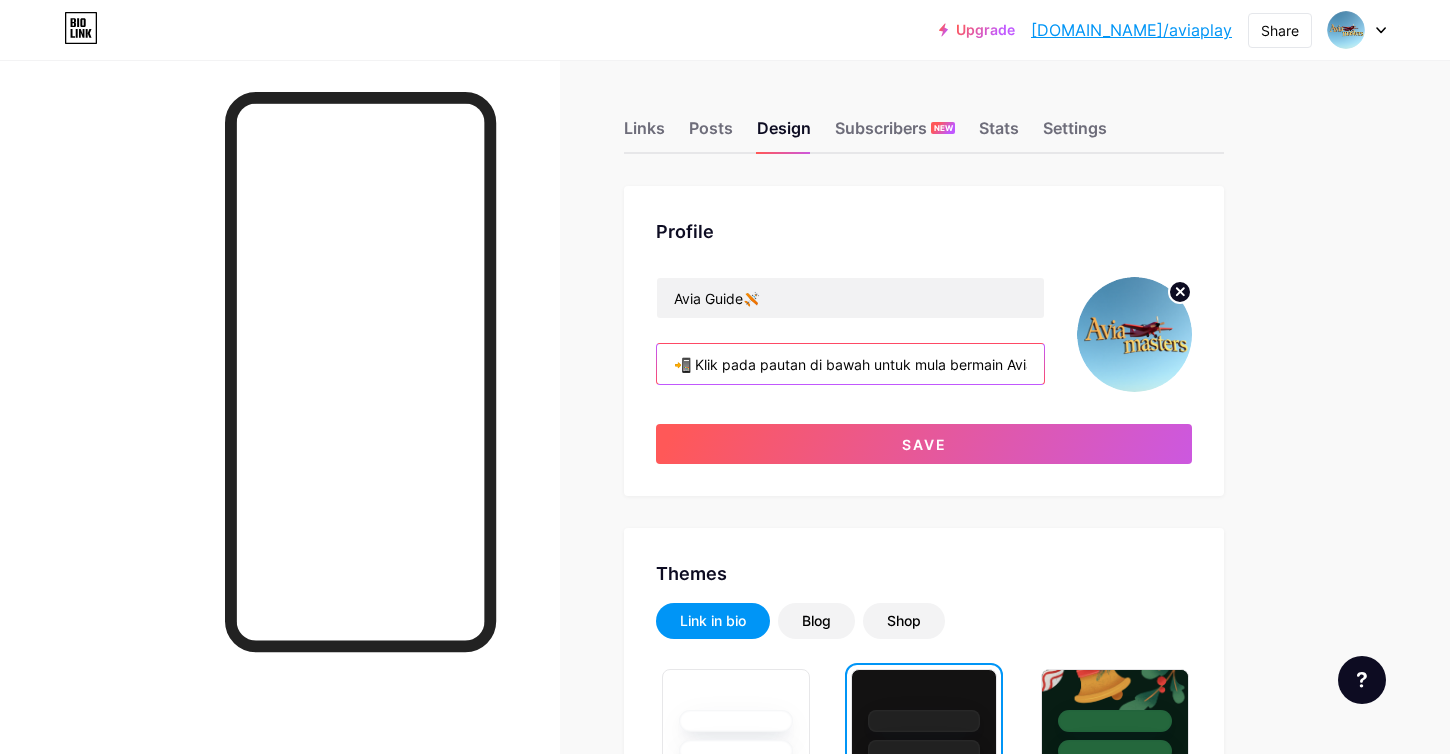 scroll, scrollTop: 0, scrollLeft: 58, axis: horizontal 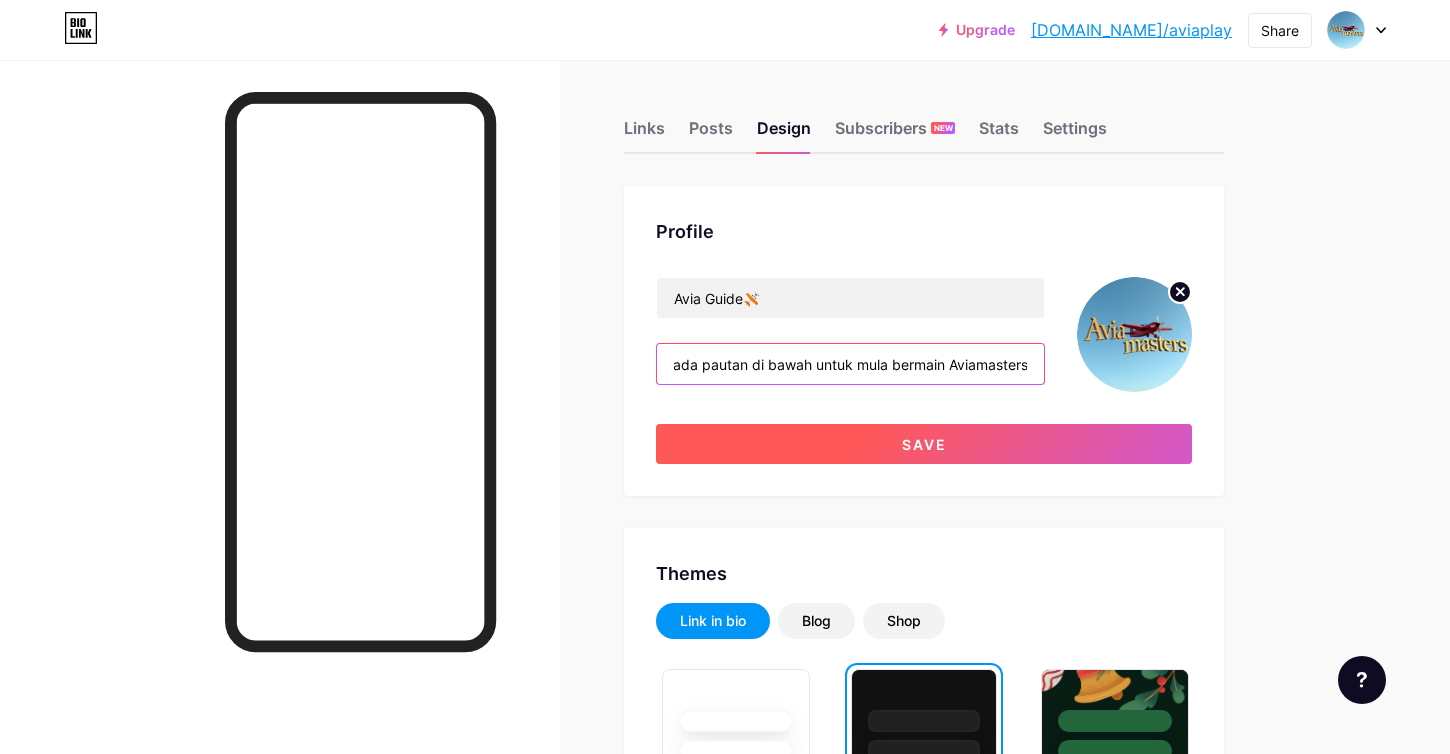 type on "📲 Klik pada pautan di bawah untuk mula bermain Aviamasters👇" 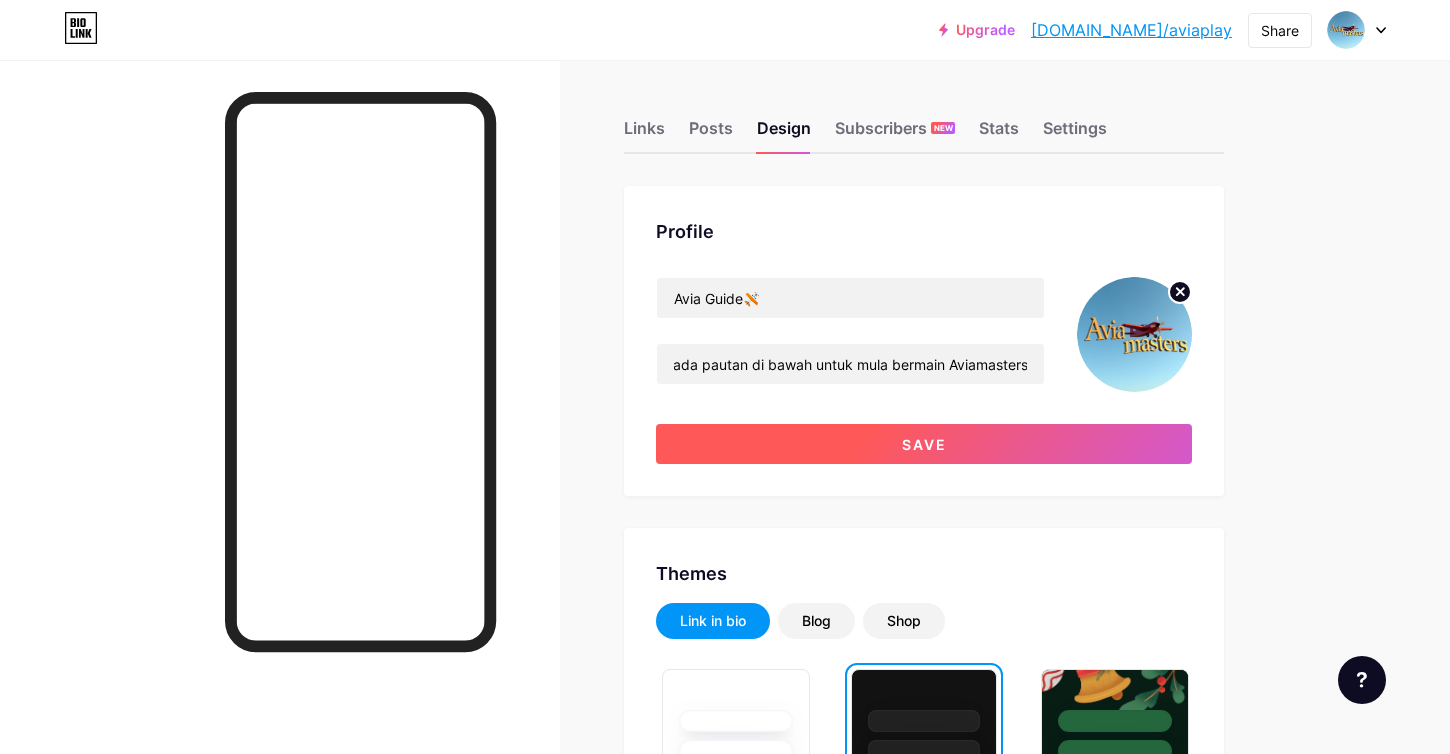 click on "Save" at bounding box center [924, 444] 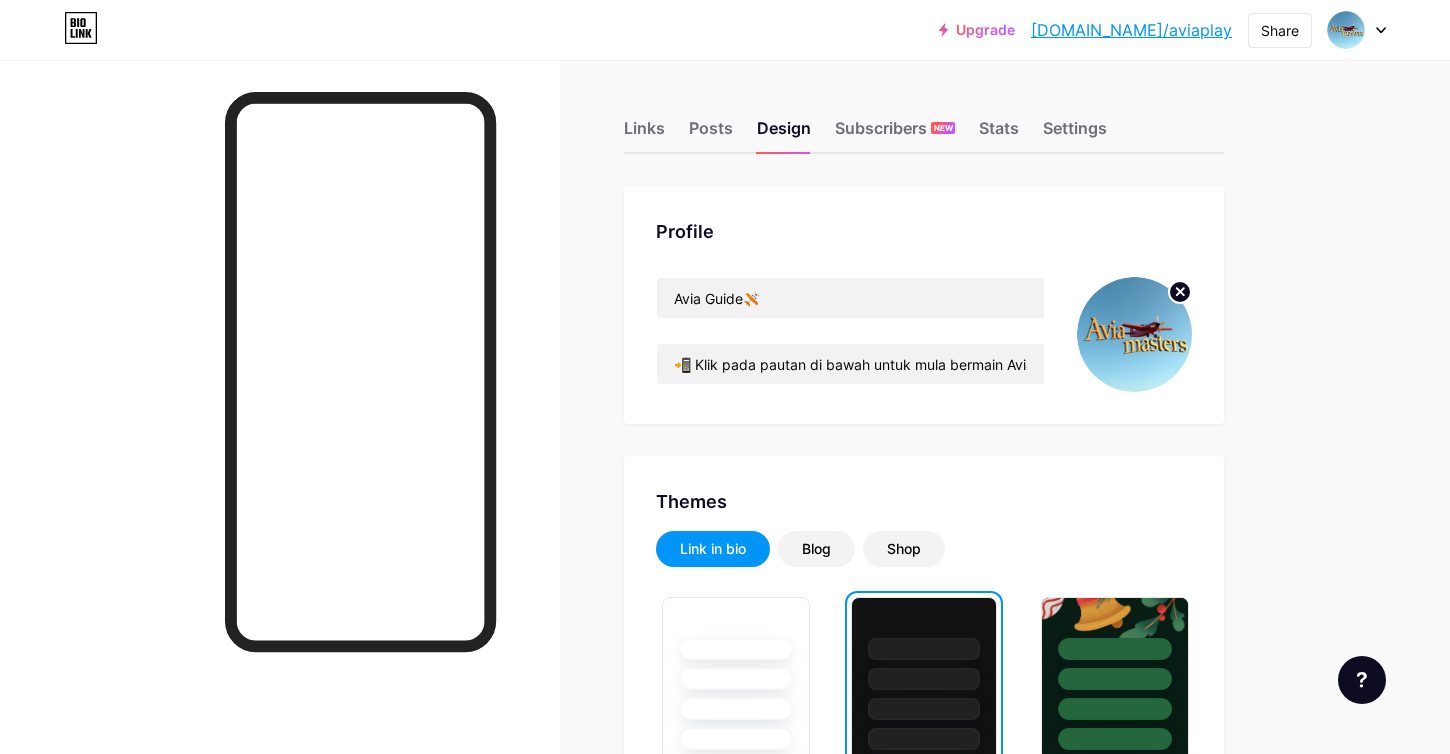 click at bounding box center [280, 437] 